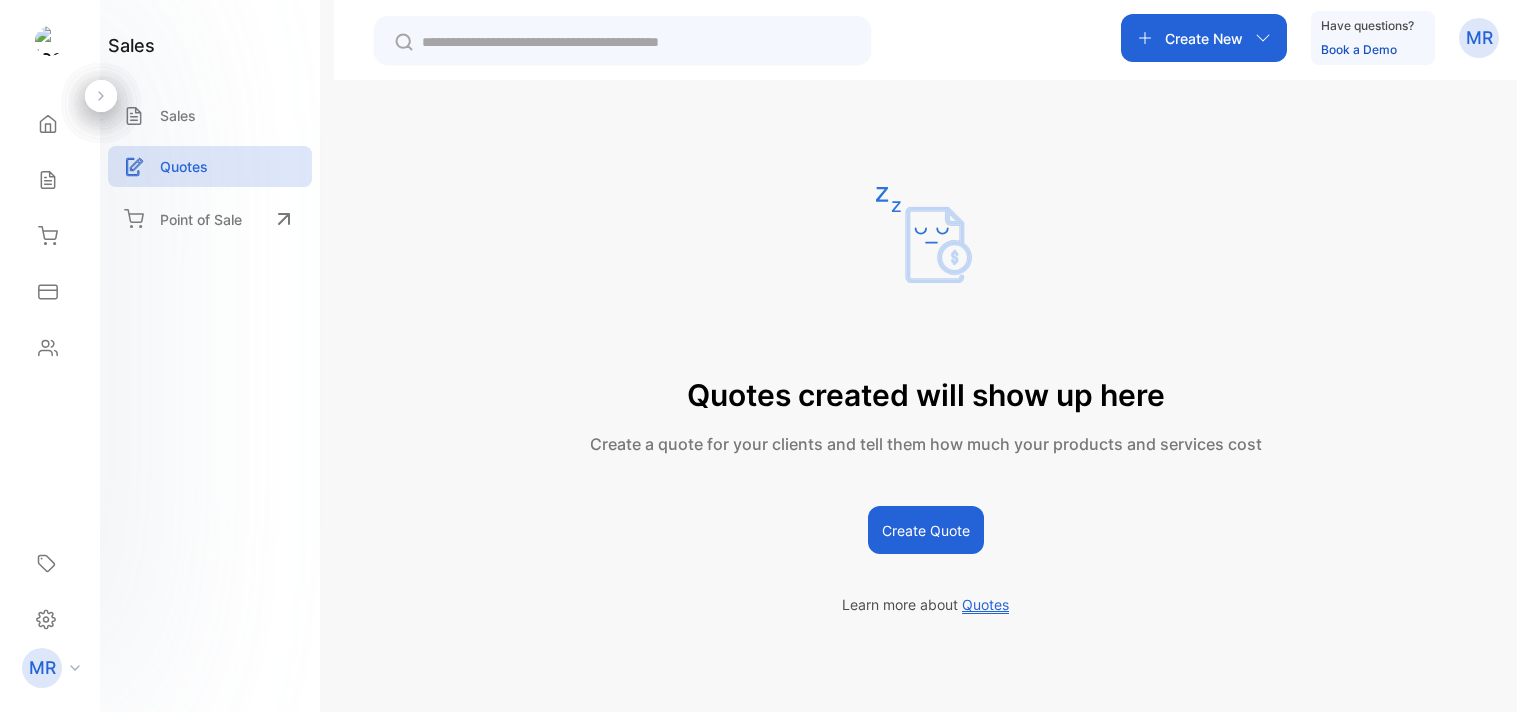 scroll, scrollTop: 0, scrollLeft: 0, axis: both 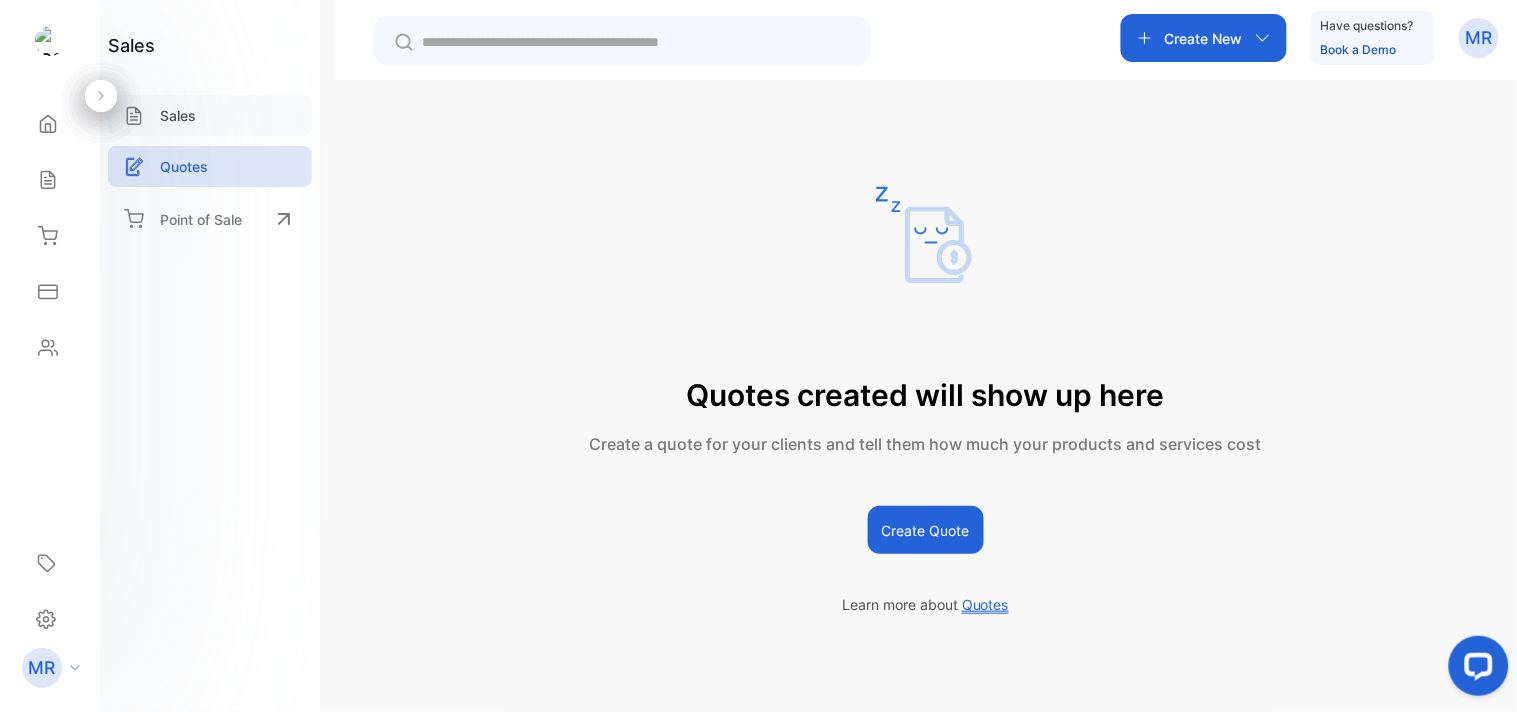 click on "Sales" at bounding box center (210, 115) 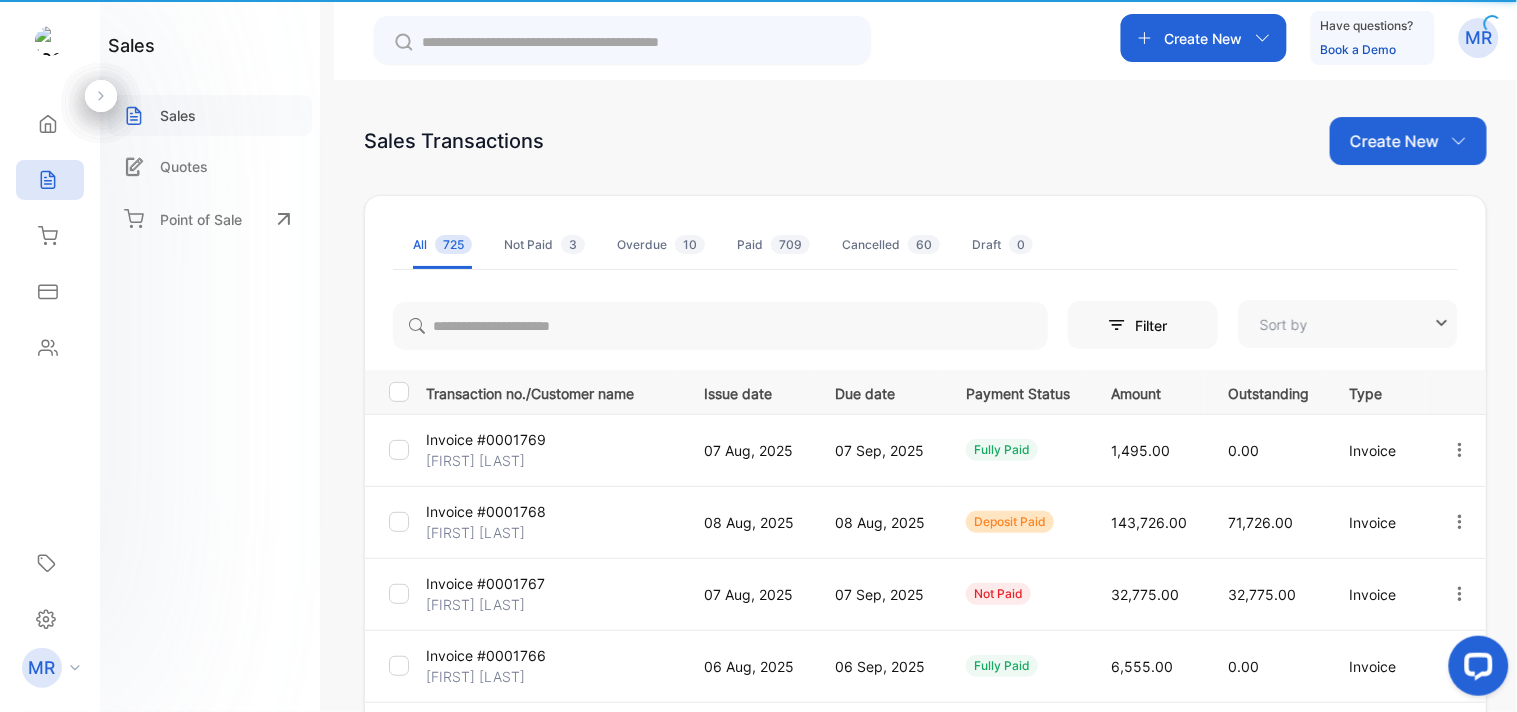 type on "**********" 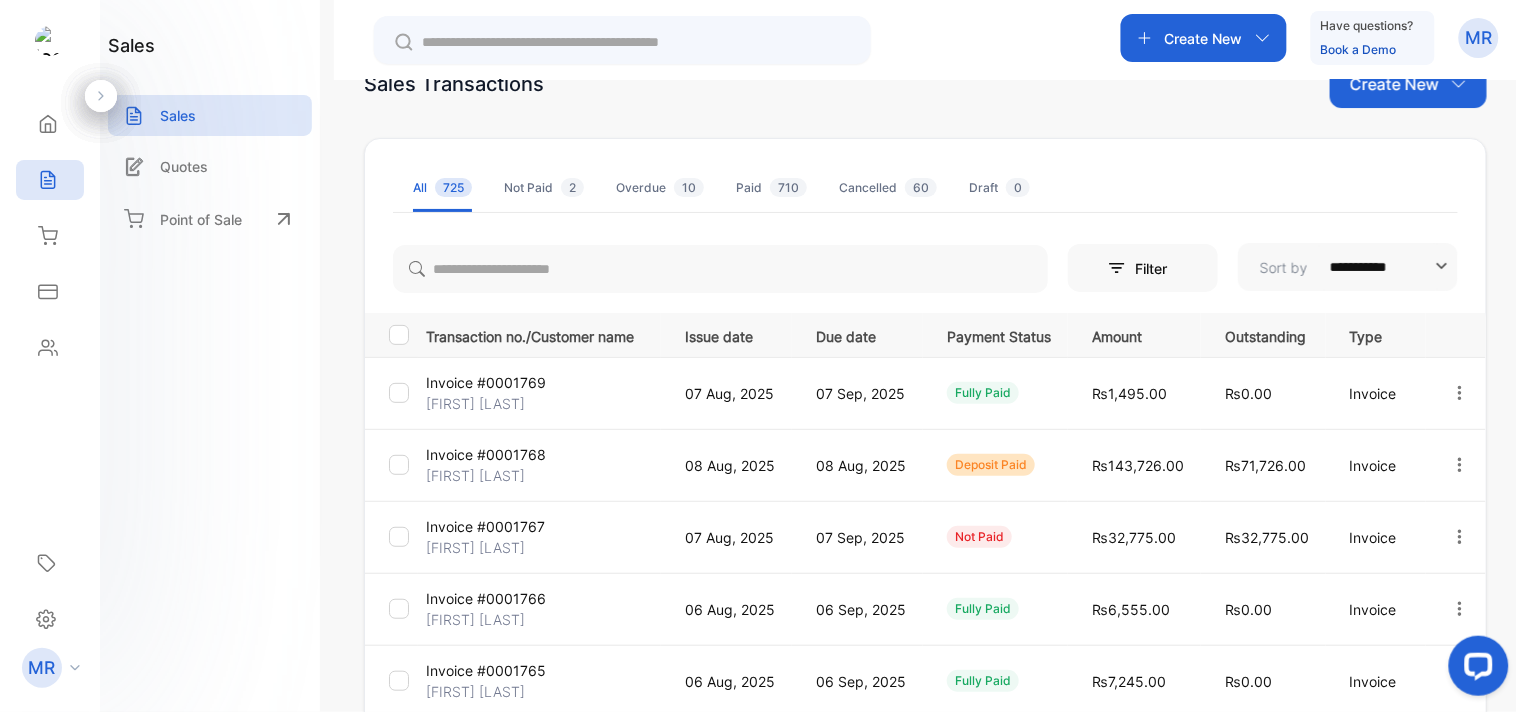 scroll, scrollTop: 0, scrollLeft: 0, axis: both 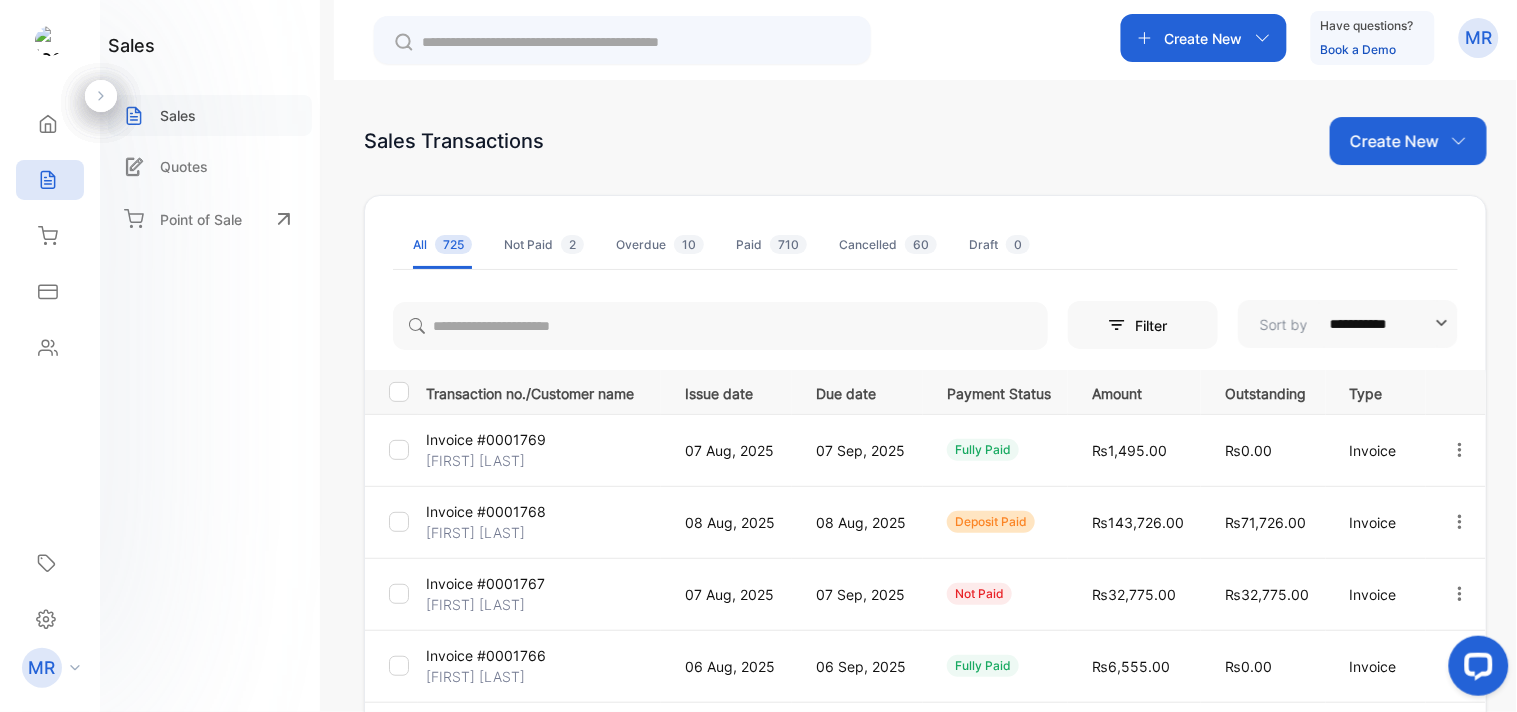 click on "Sales" at bounding box center (178, 115) 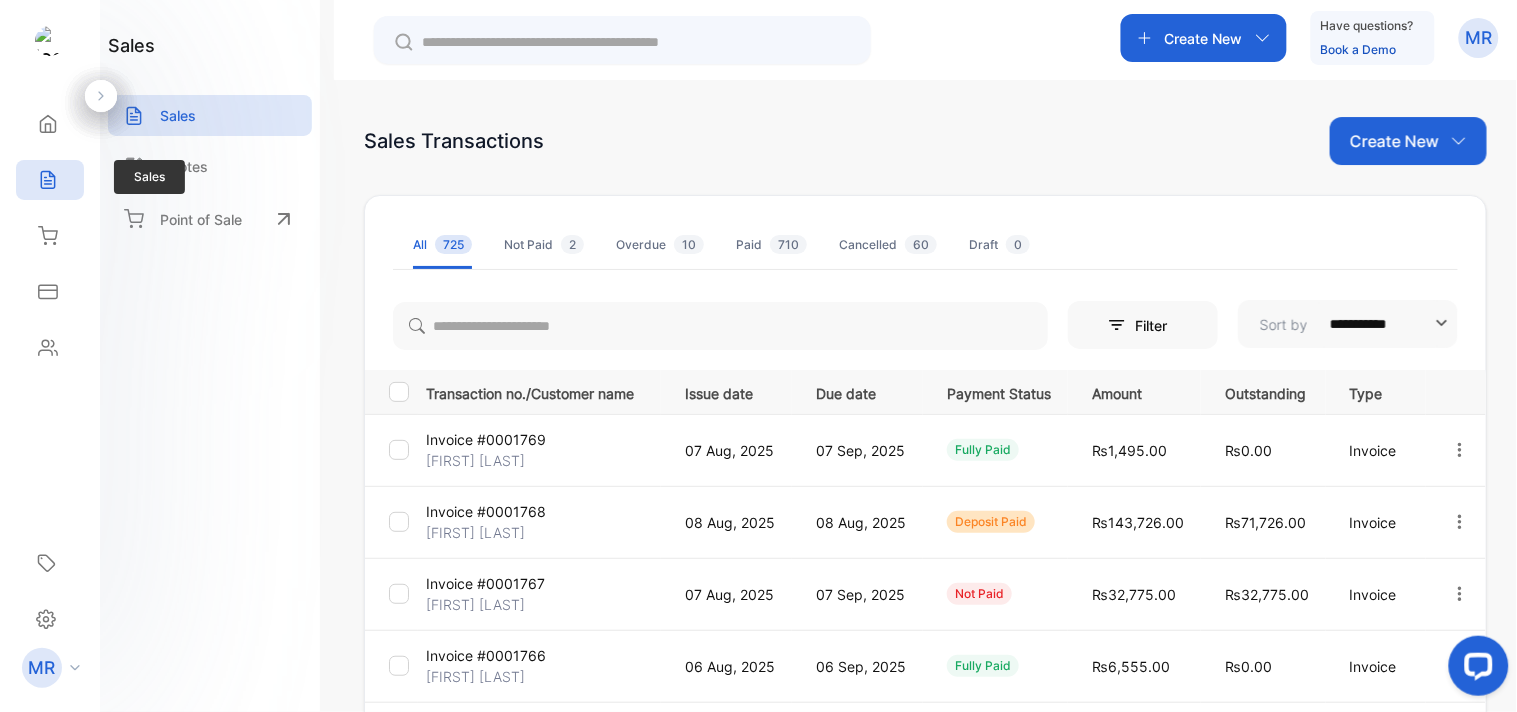 click 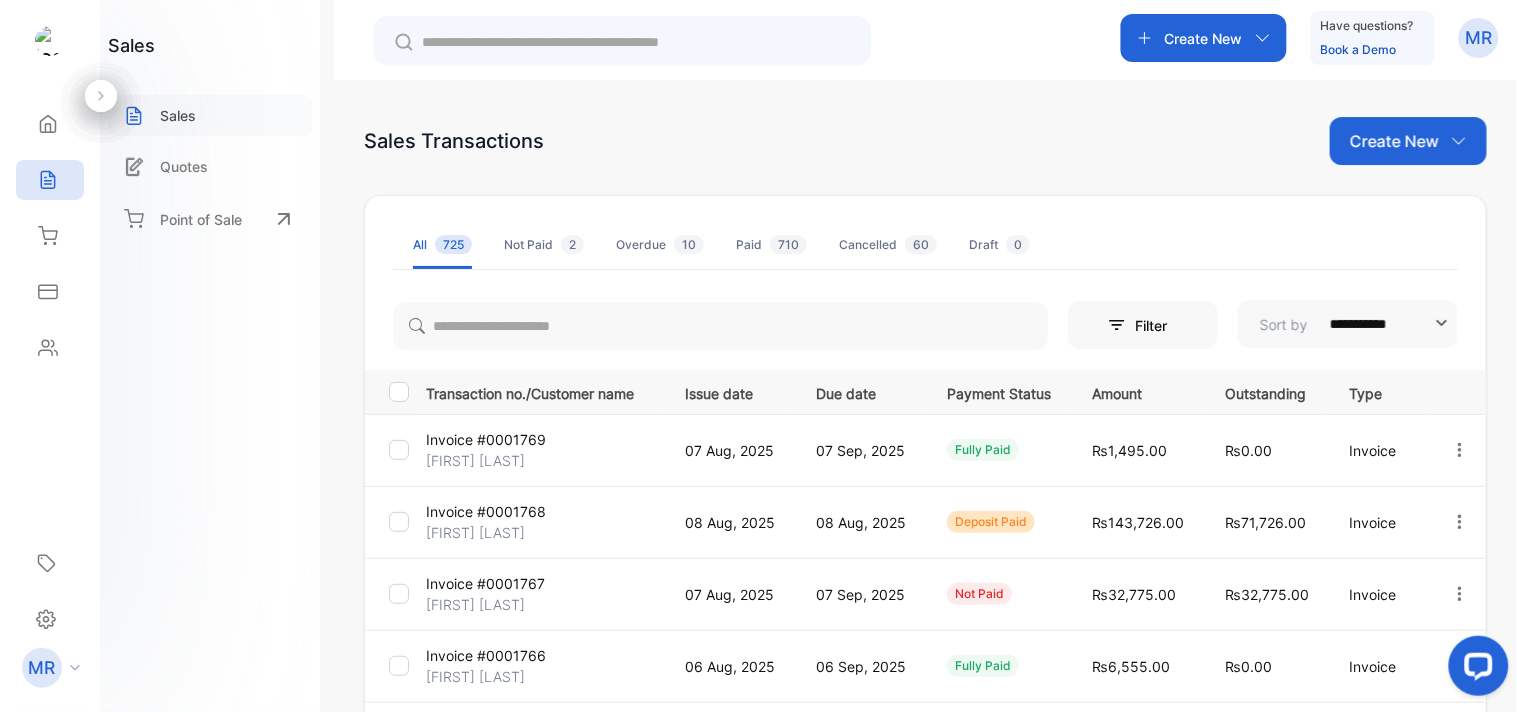 click on "Sales" at bounding box center (178, 115) 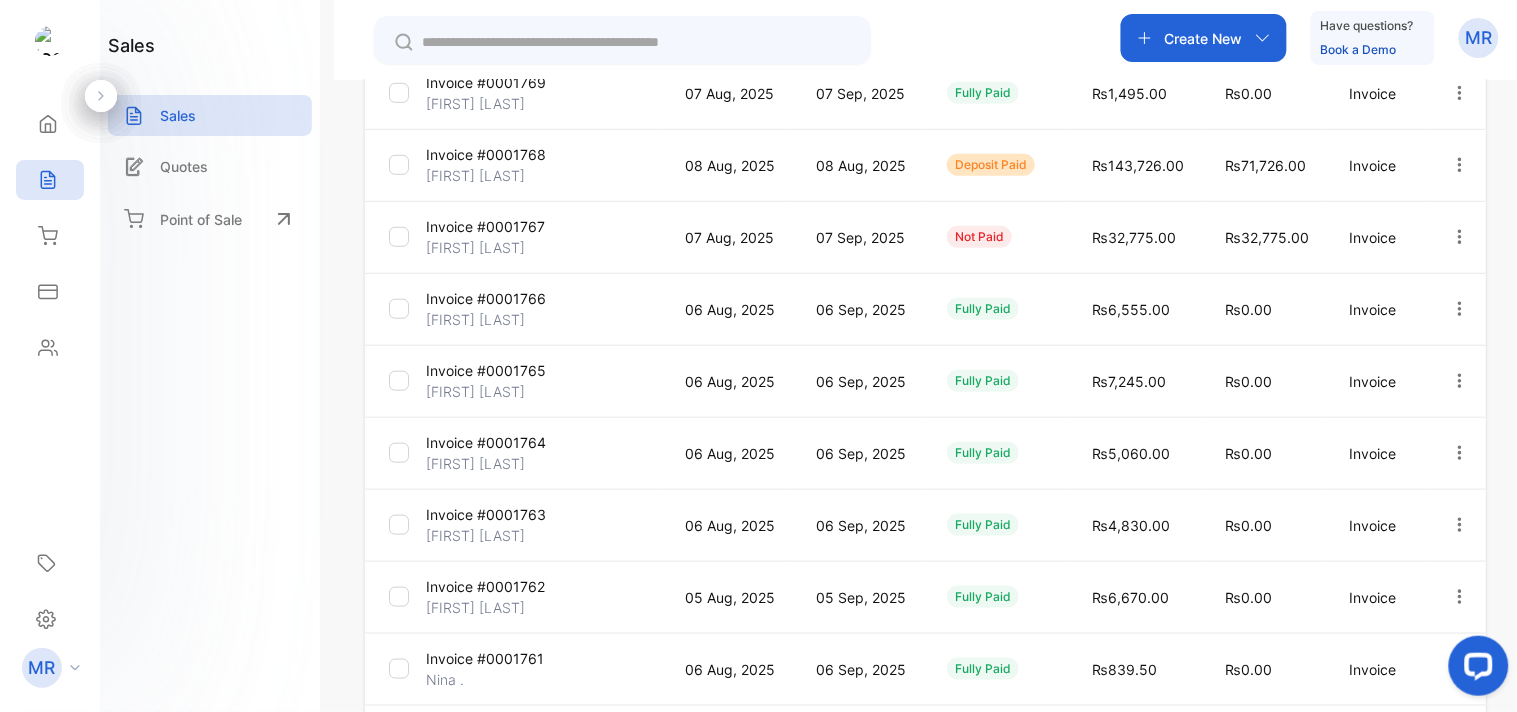 scroll, scrollTop: 0, scrollLeft: 0, axis: both 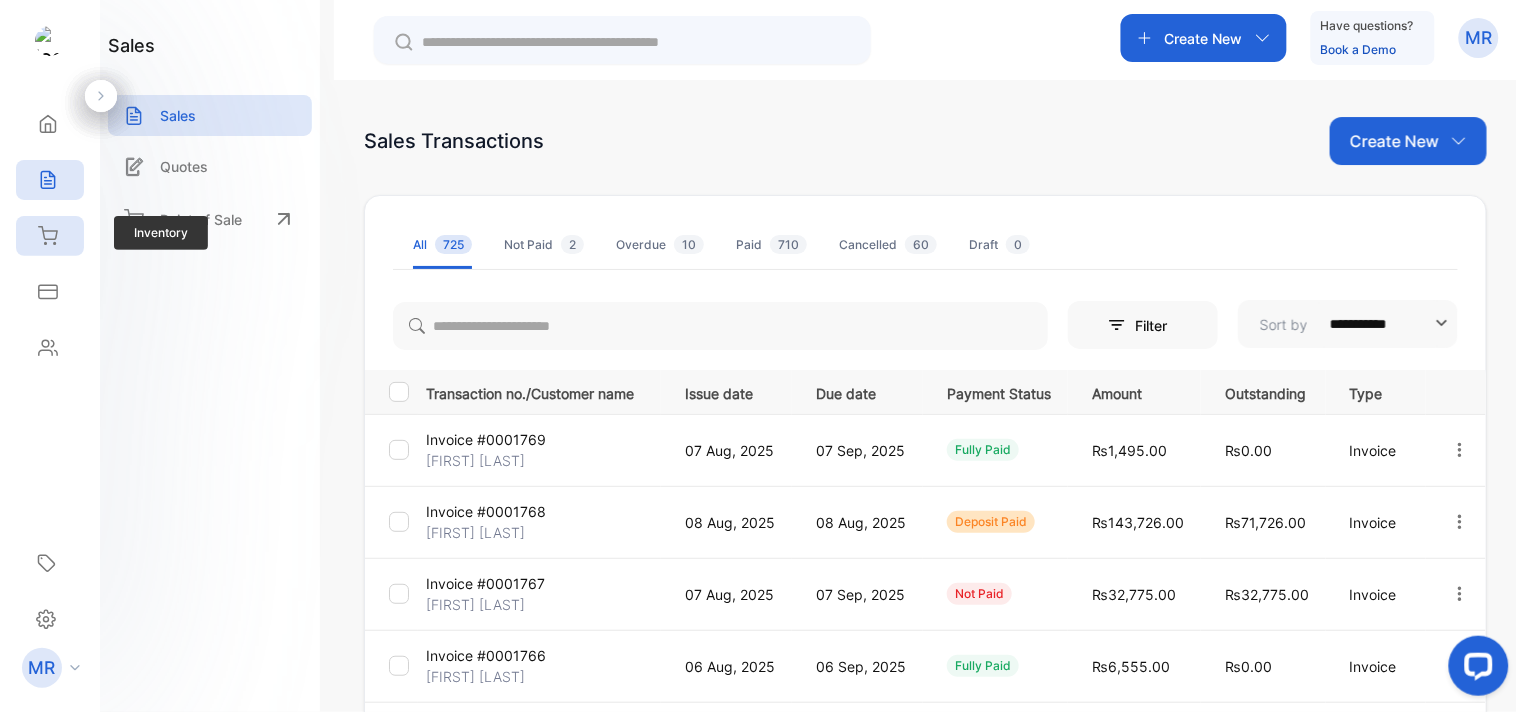 click on "Inventory" at bounding box center (50, 236) 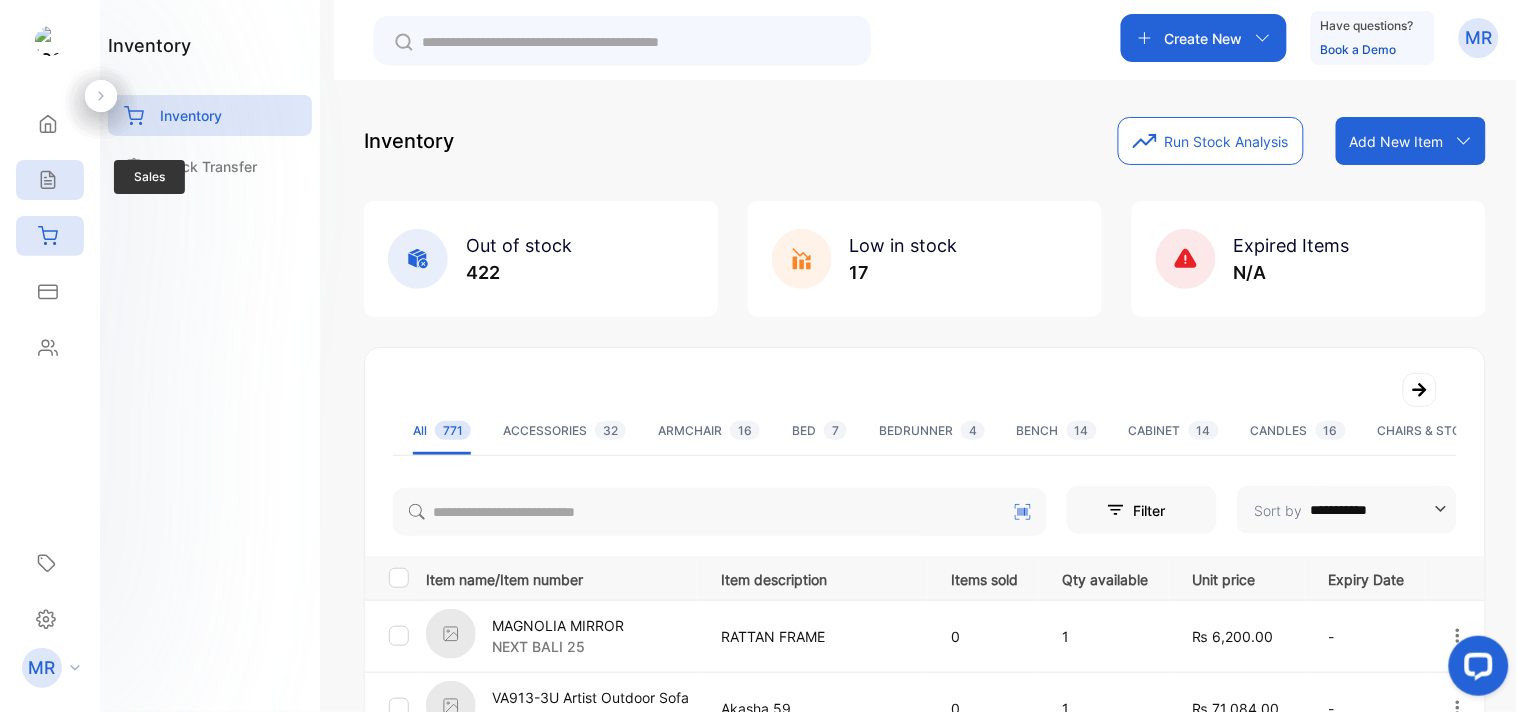 click 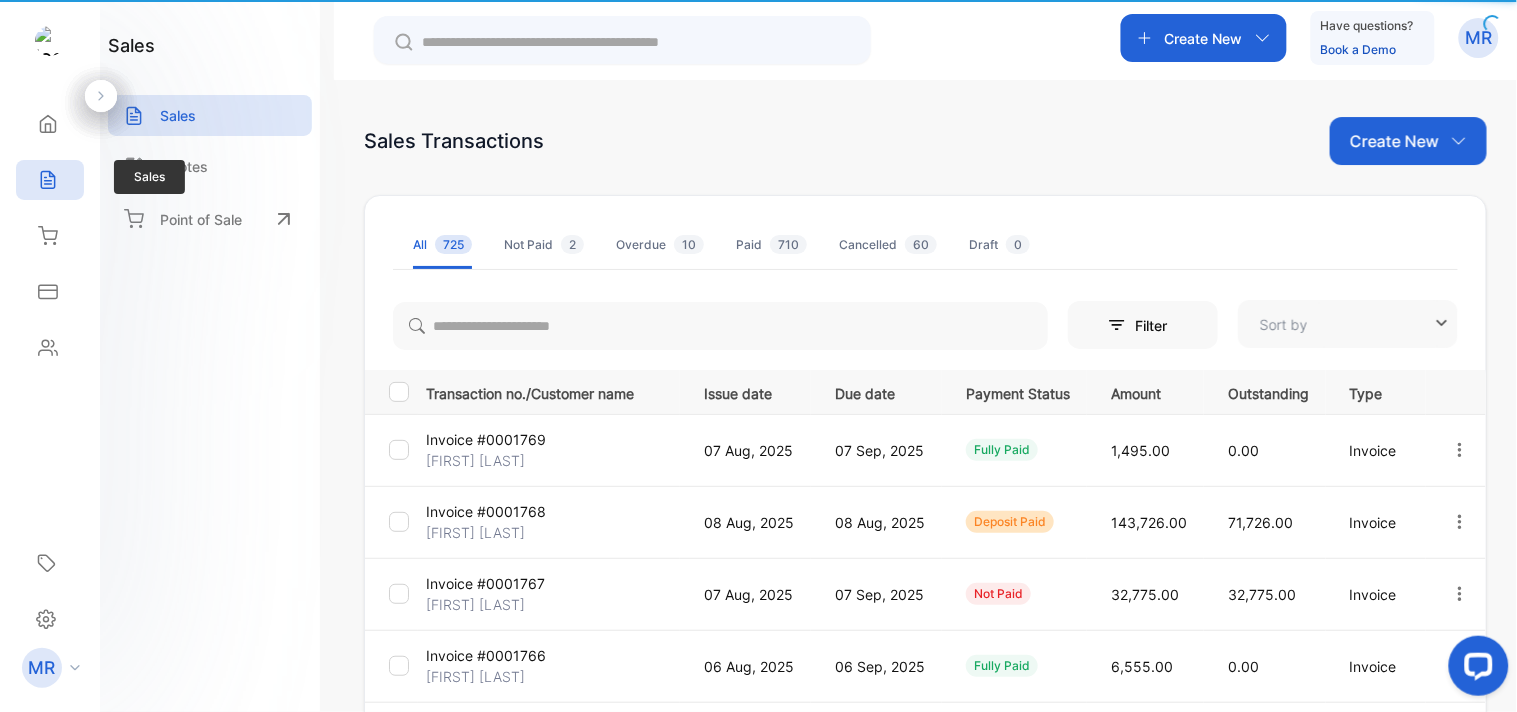 type on "**********" 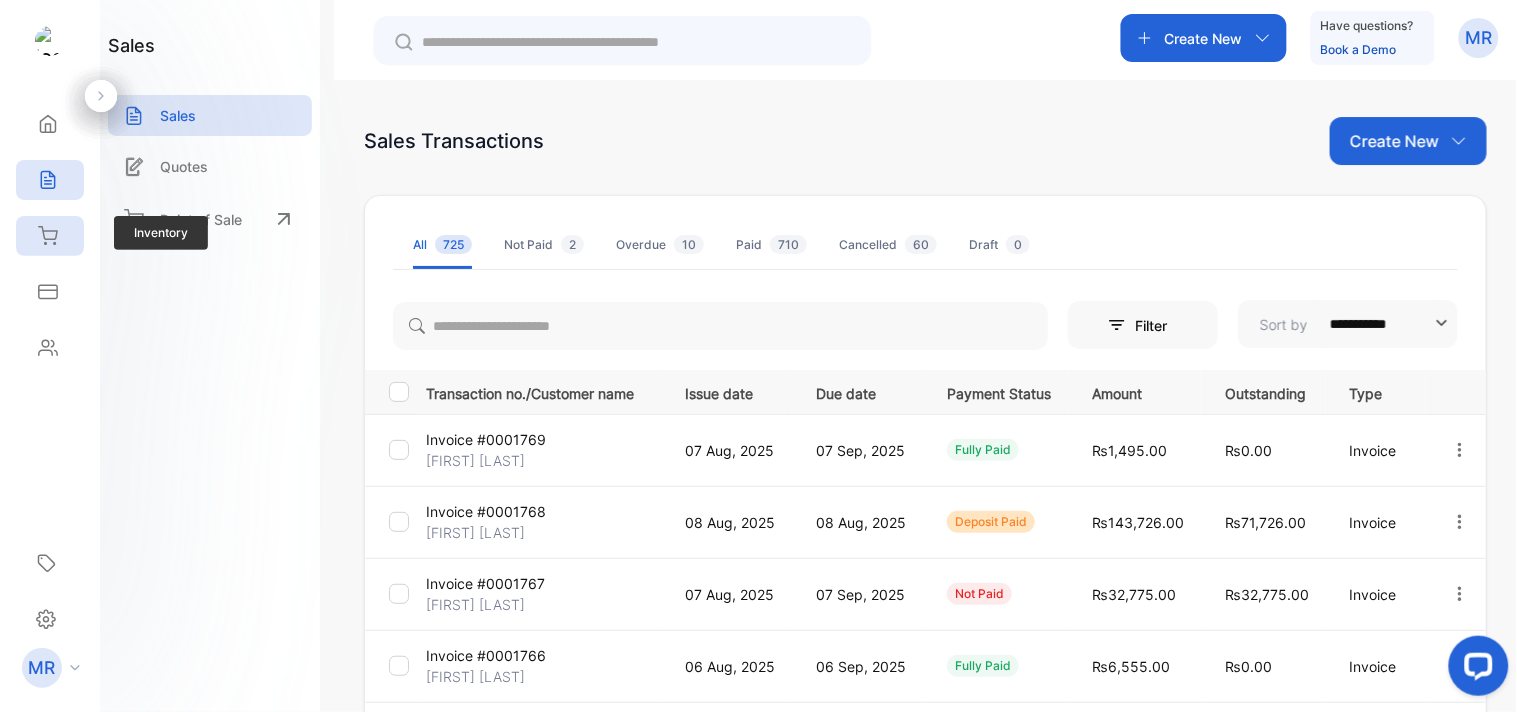 click 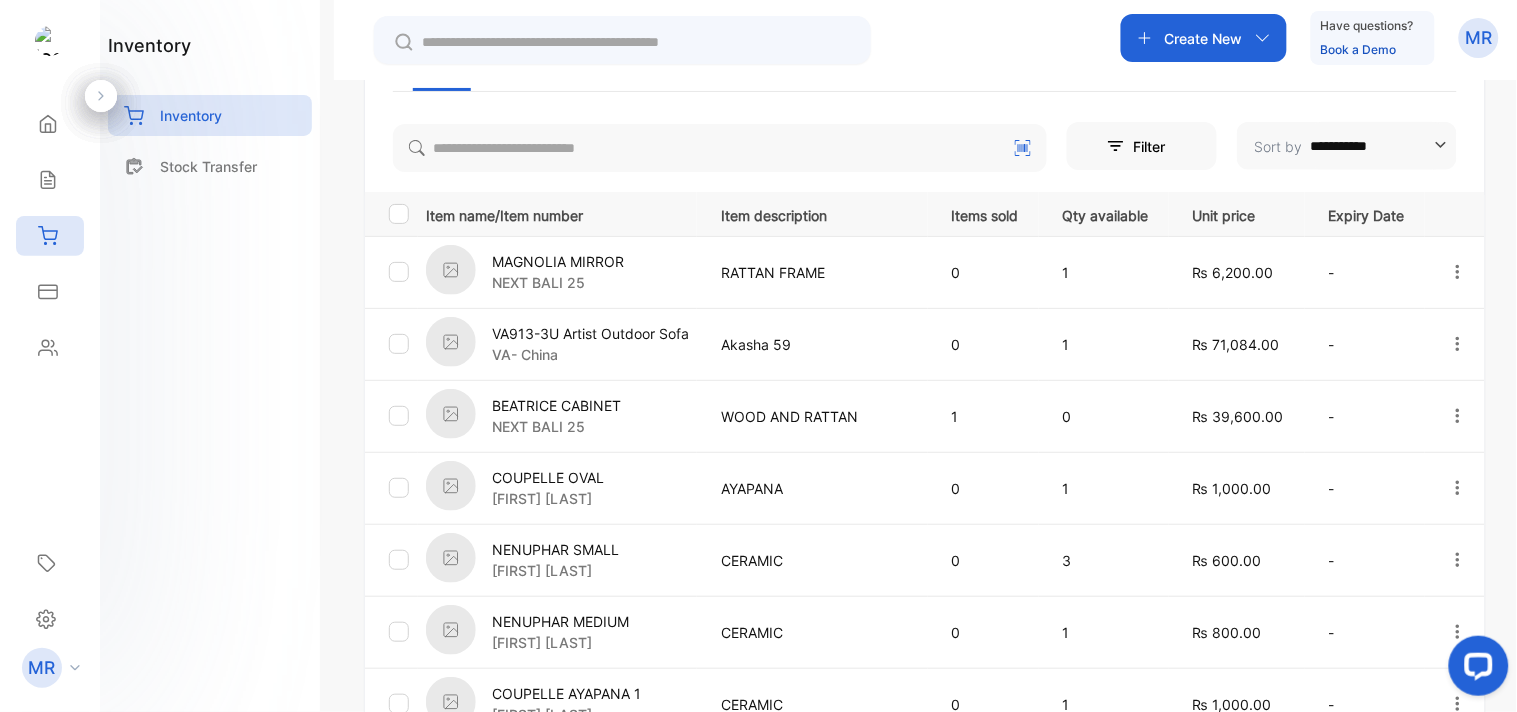scroll, scrollTop: 0, scrollLeft: 0, axis: both 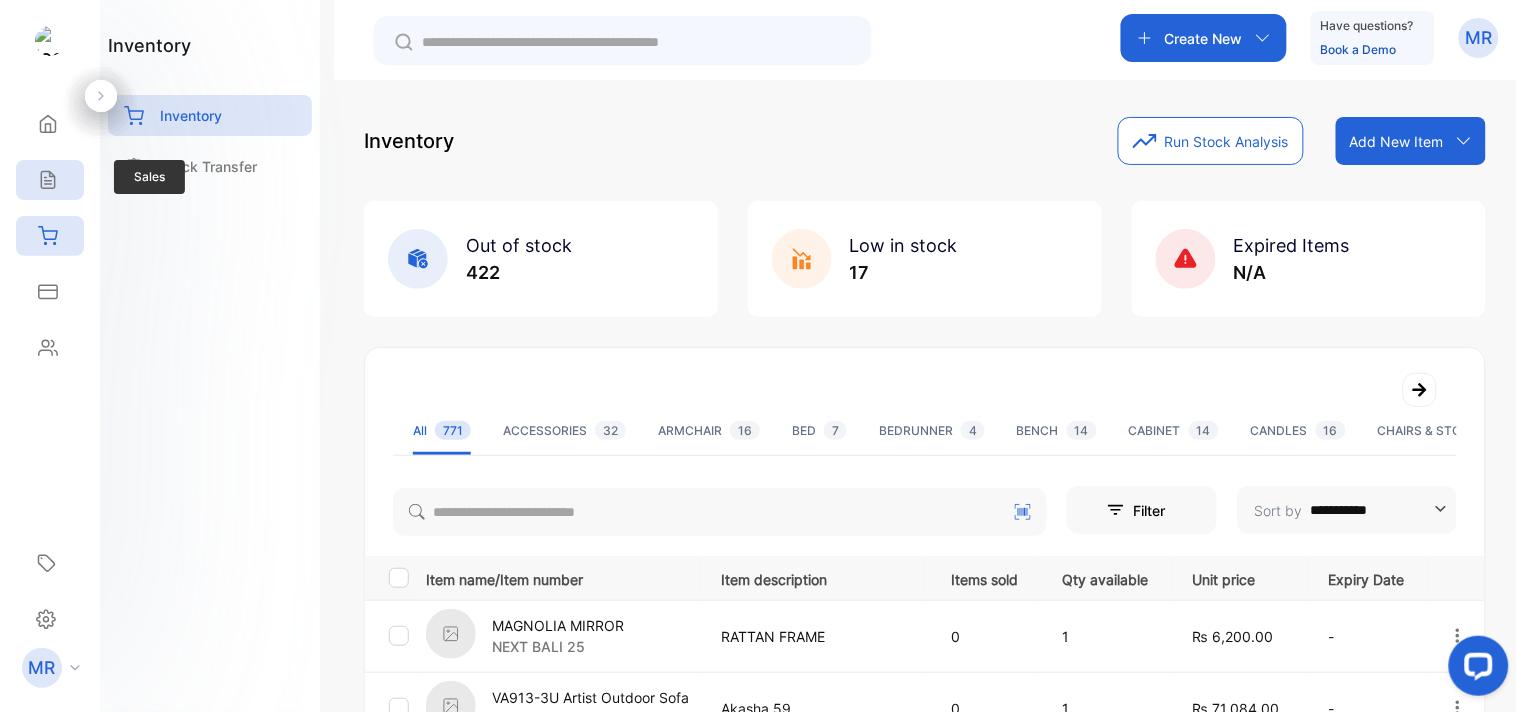 click on "Sales" at bounding box center [45, 180] 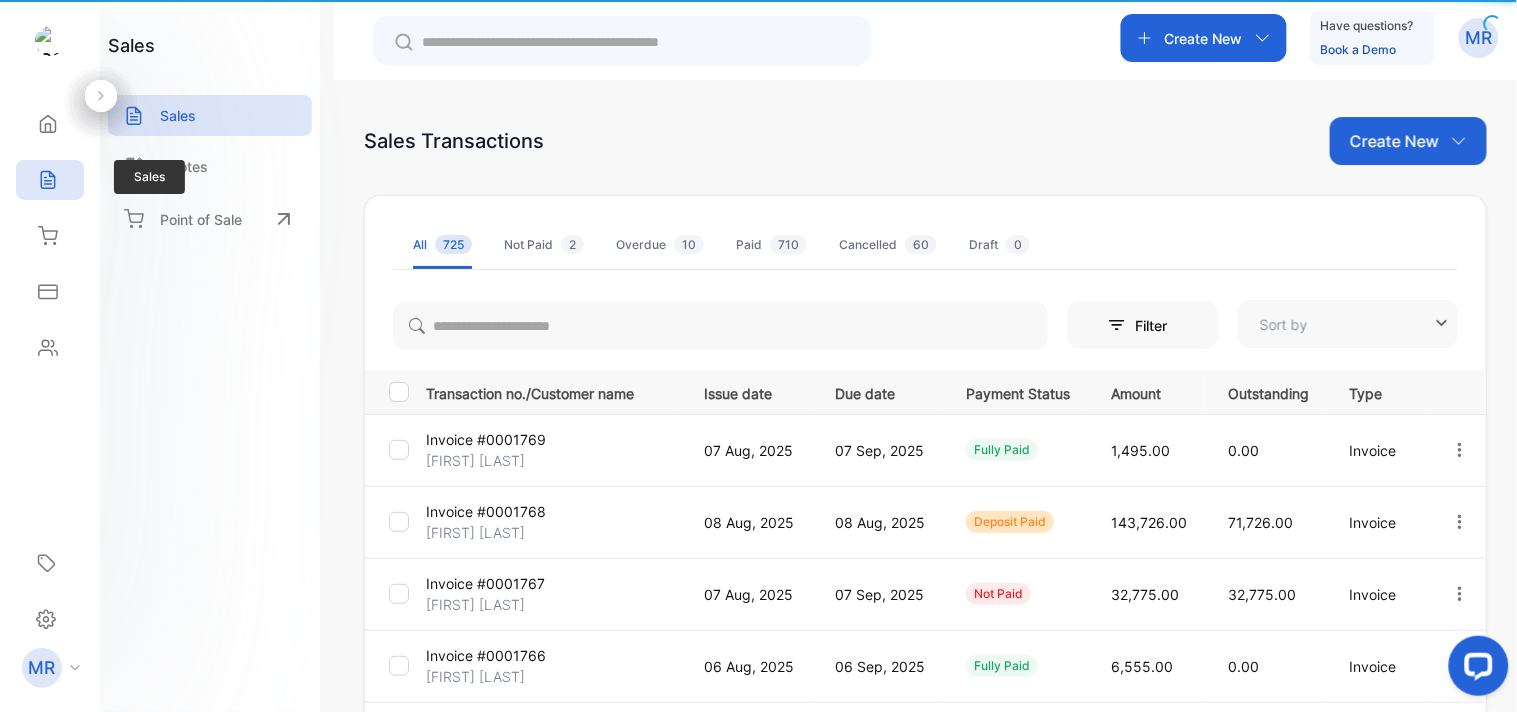 type on "**********" 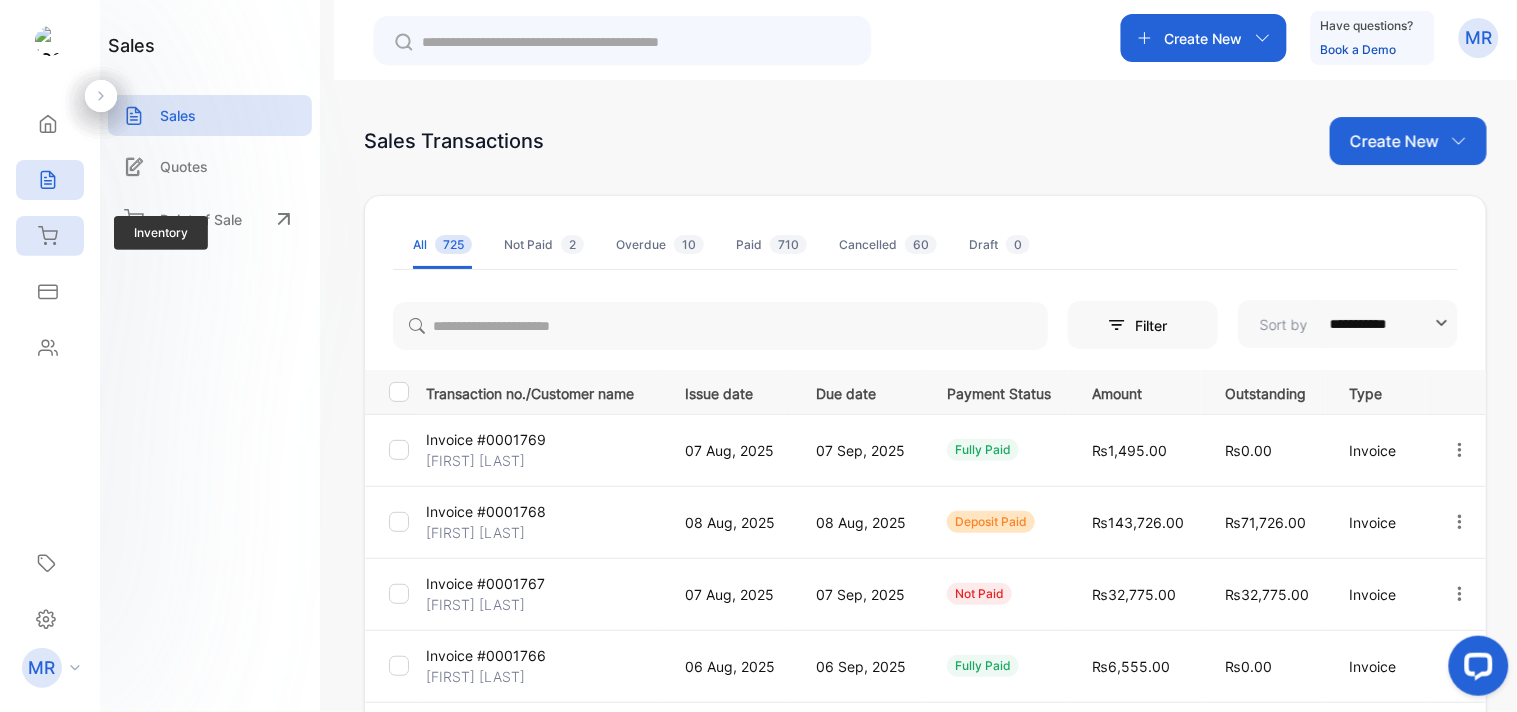 click on "Inventory" at bounding box center (45, 236) 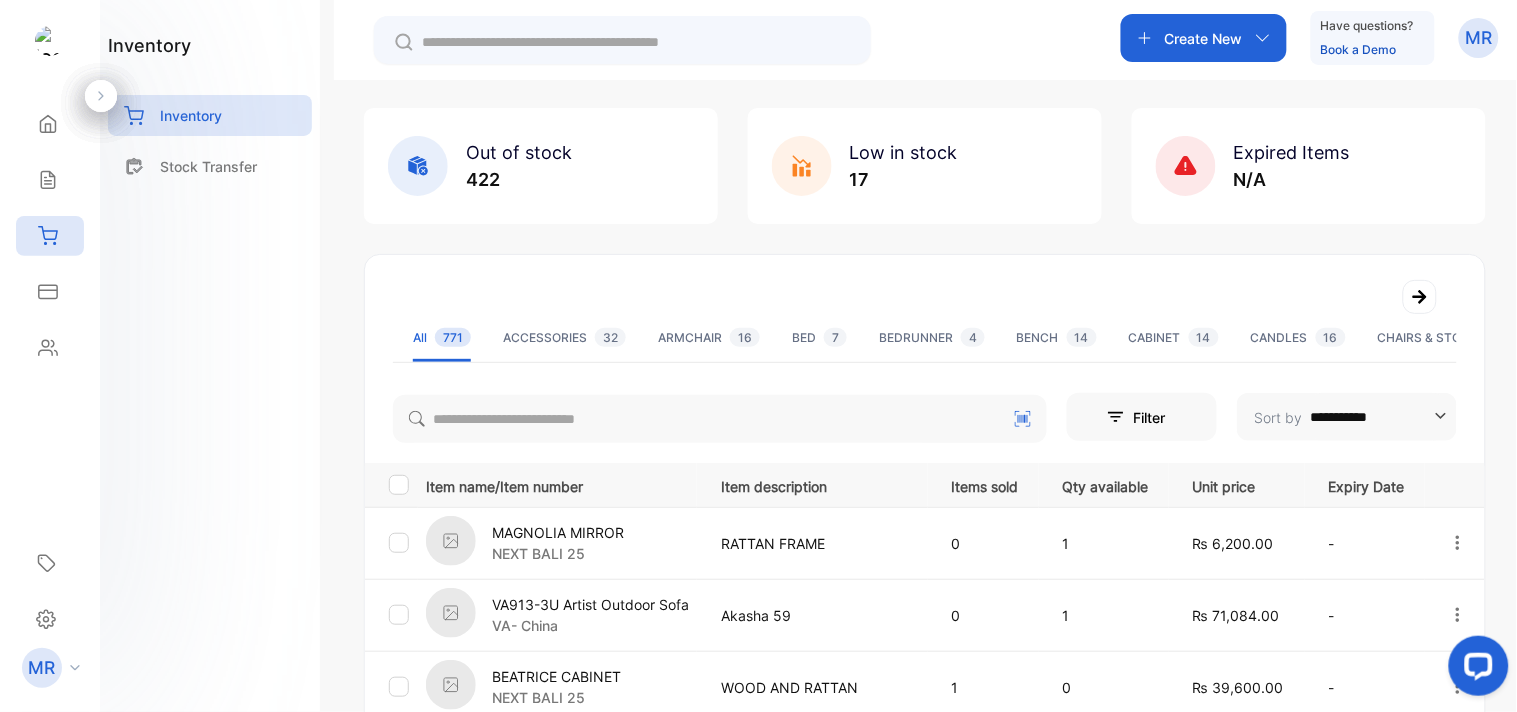 scroll, scrollTop: 0, scrollLeft: 0, axis: both 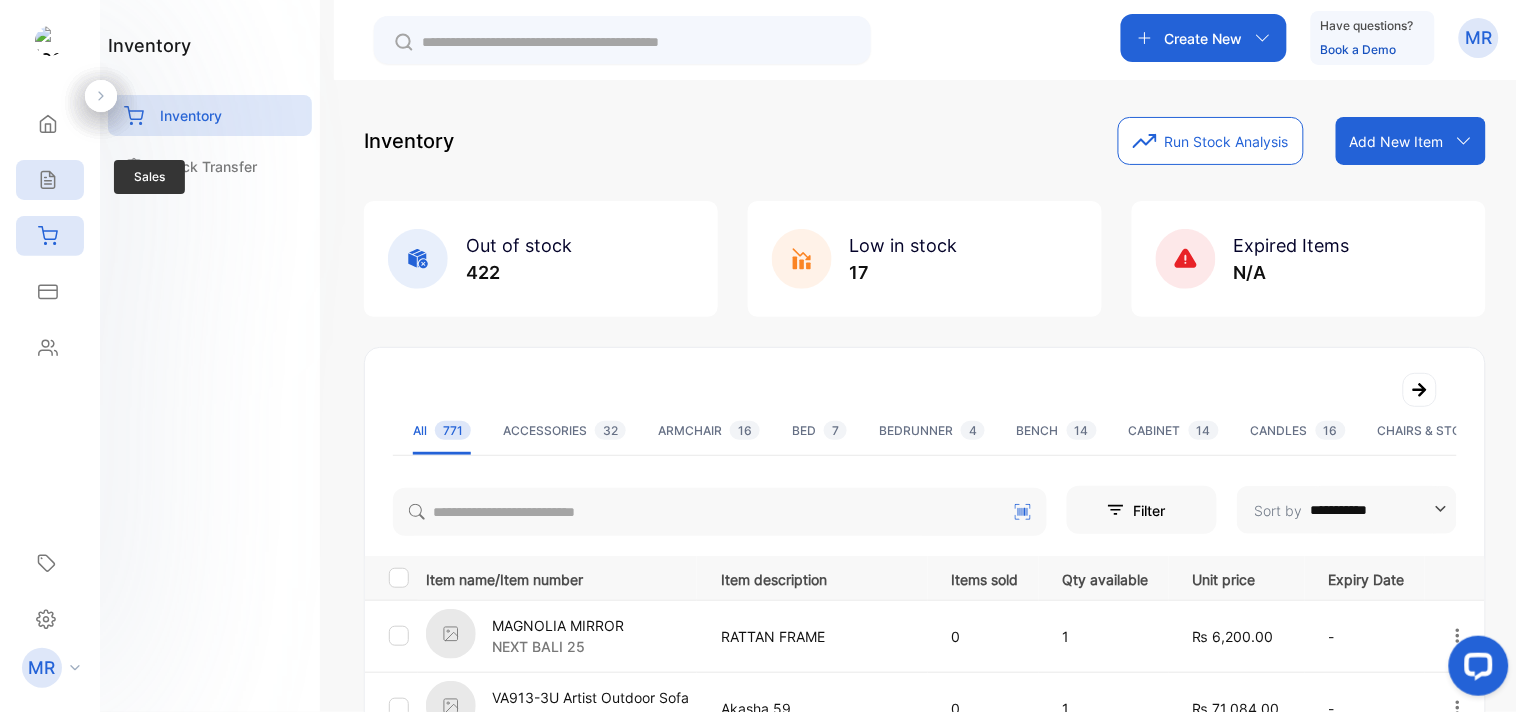 click 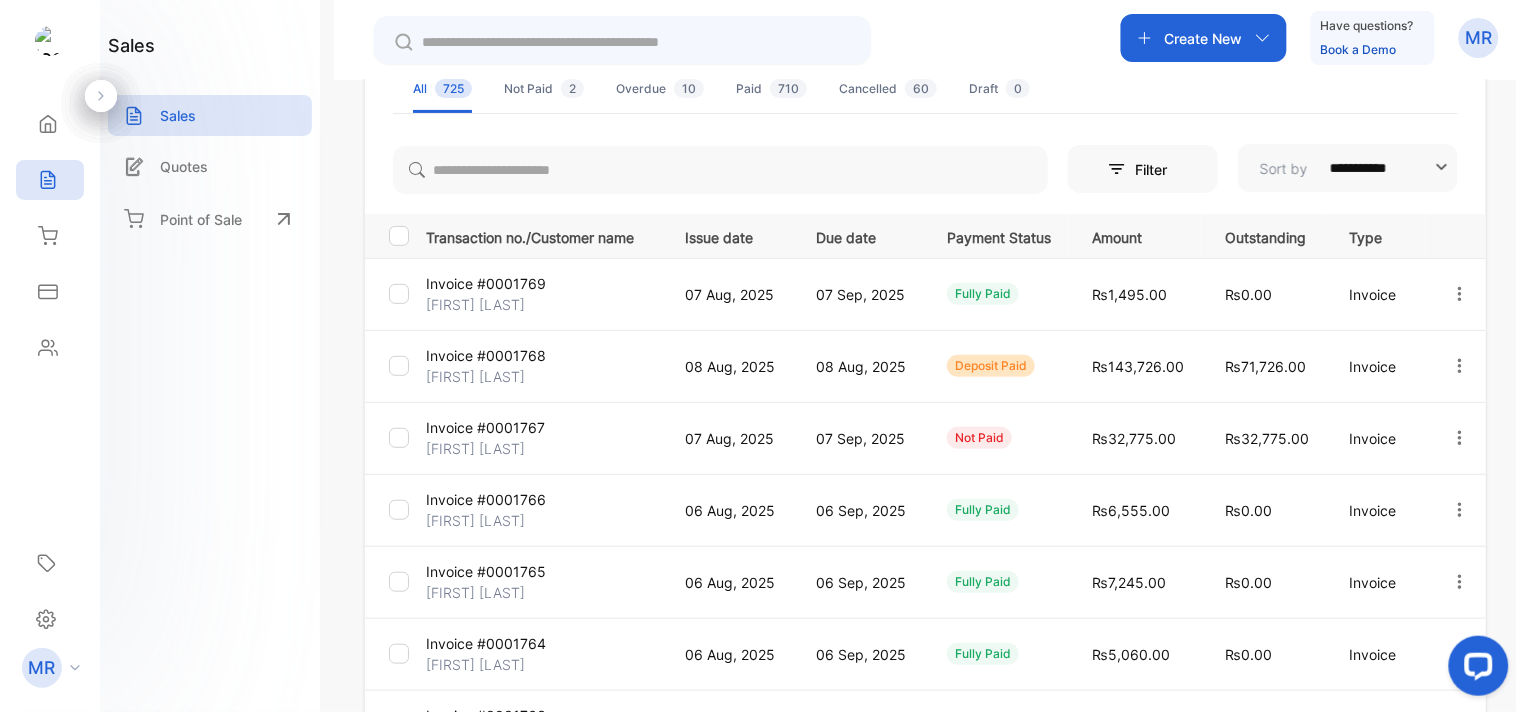 scroll, scrollTop: 0, scrollLeft: 0, axis: both 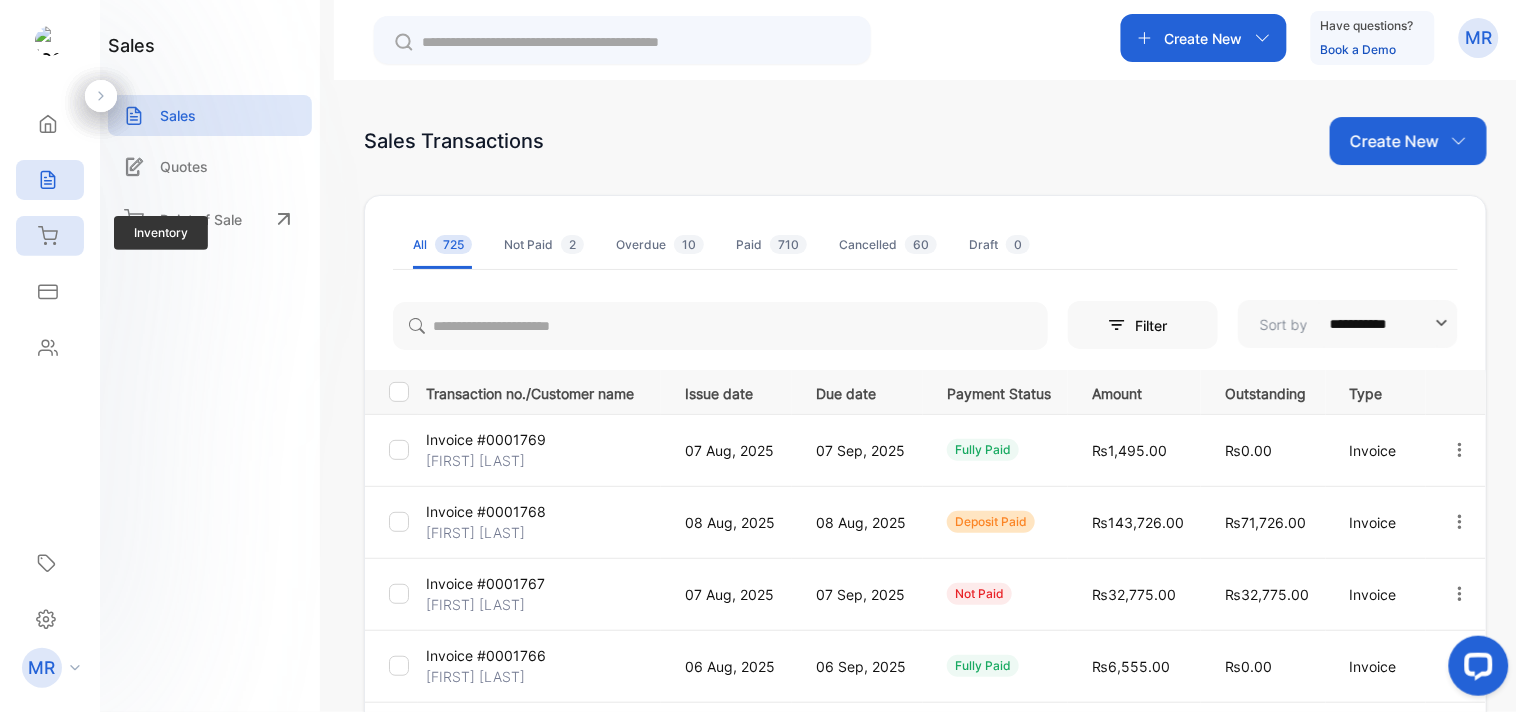 click 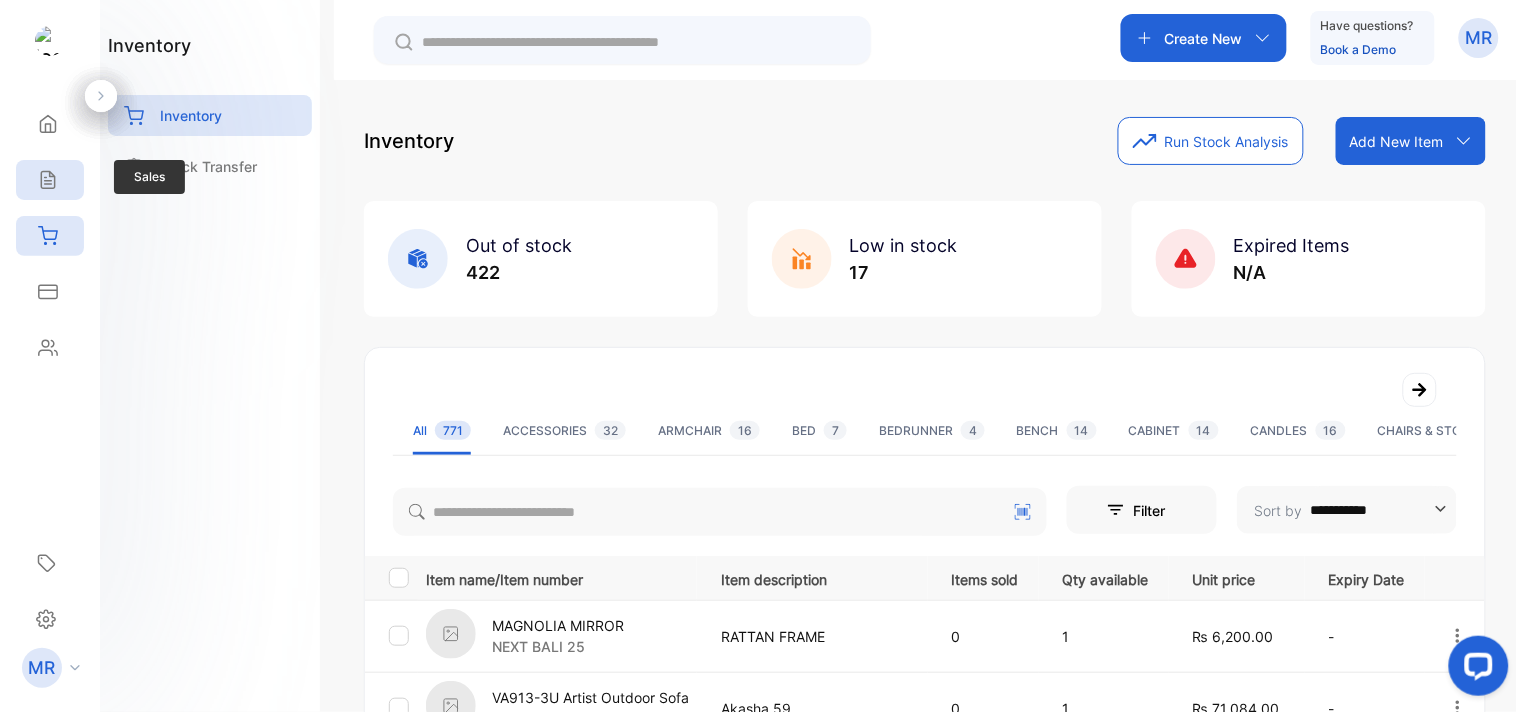 click 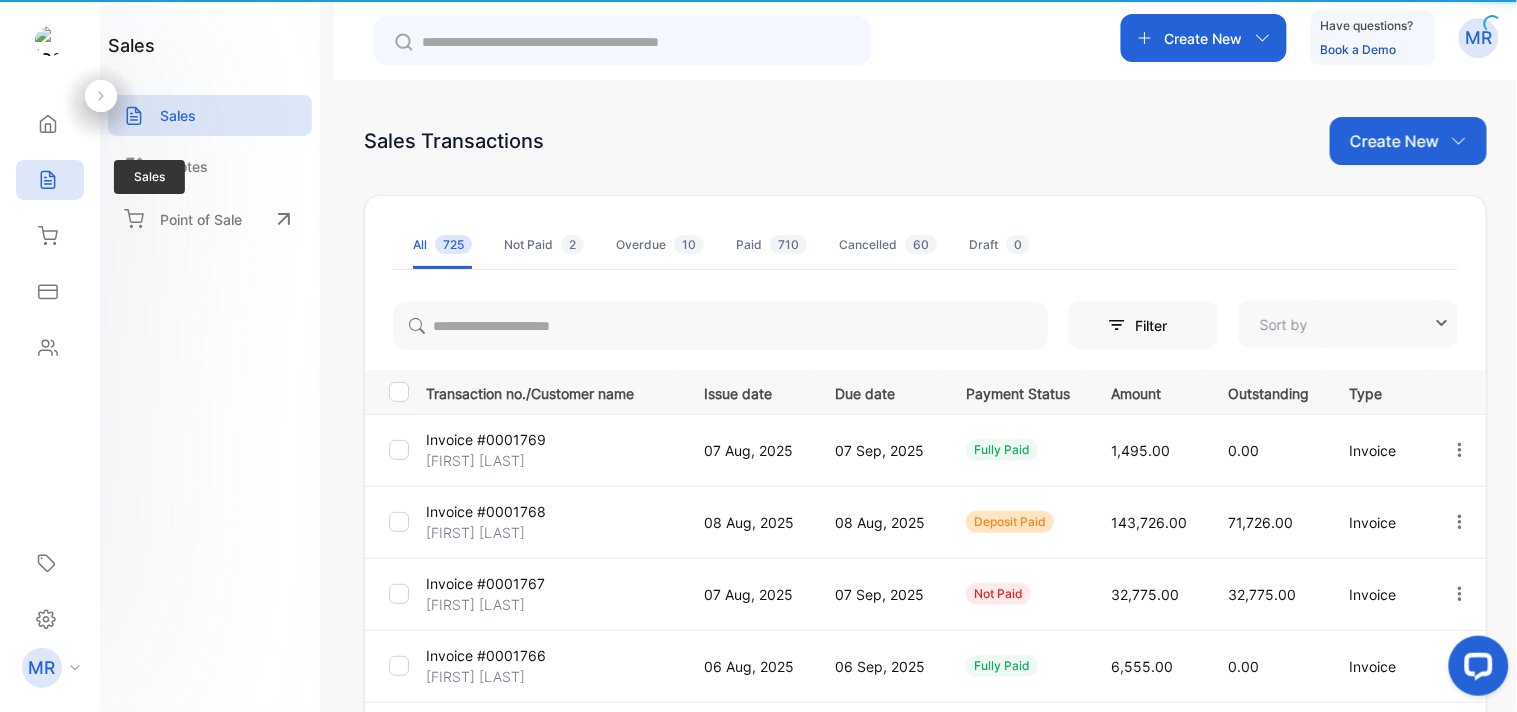 type on "**********" 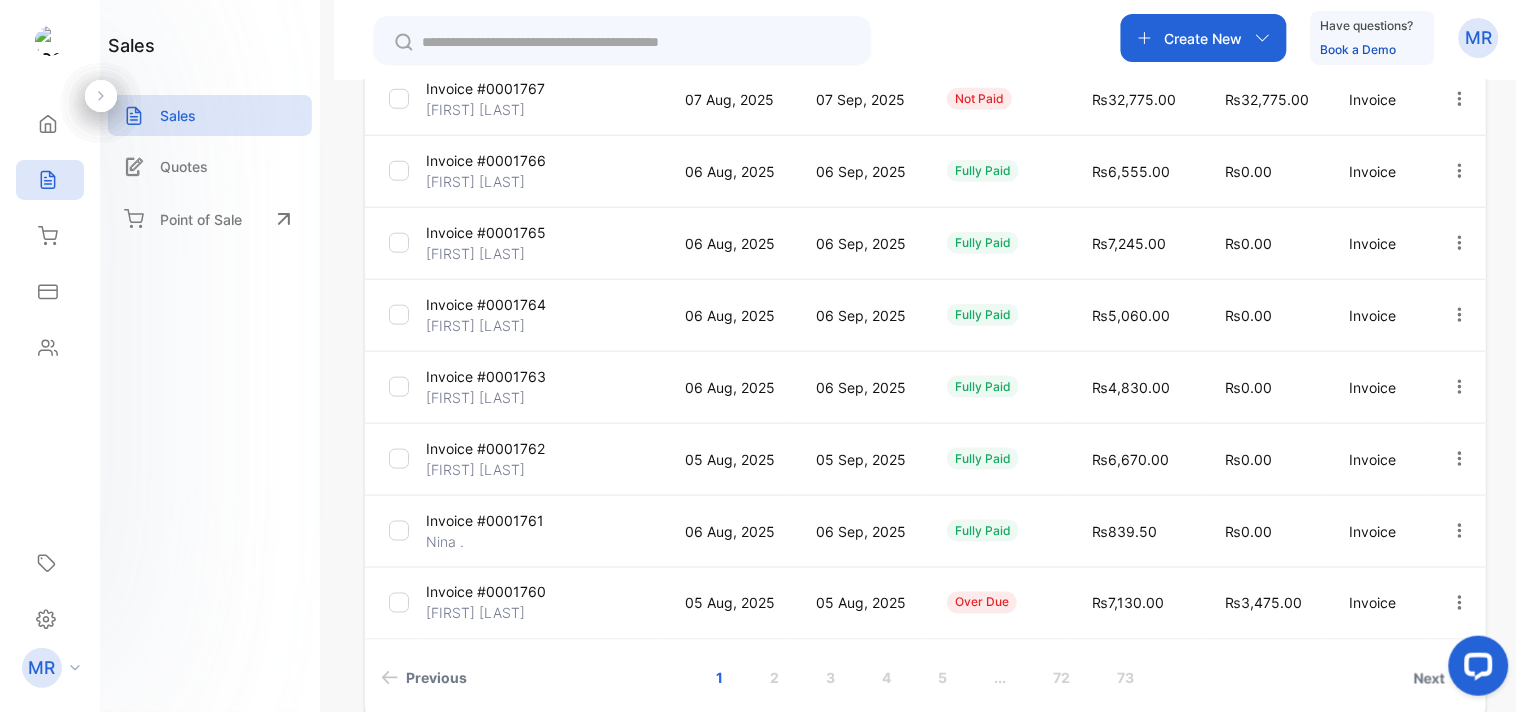 scroll, scrollTop: 561, scrollLeft: 0, axis: vertical 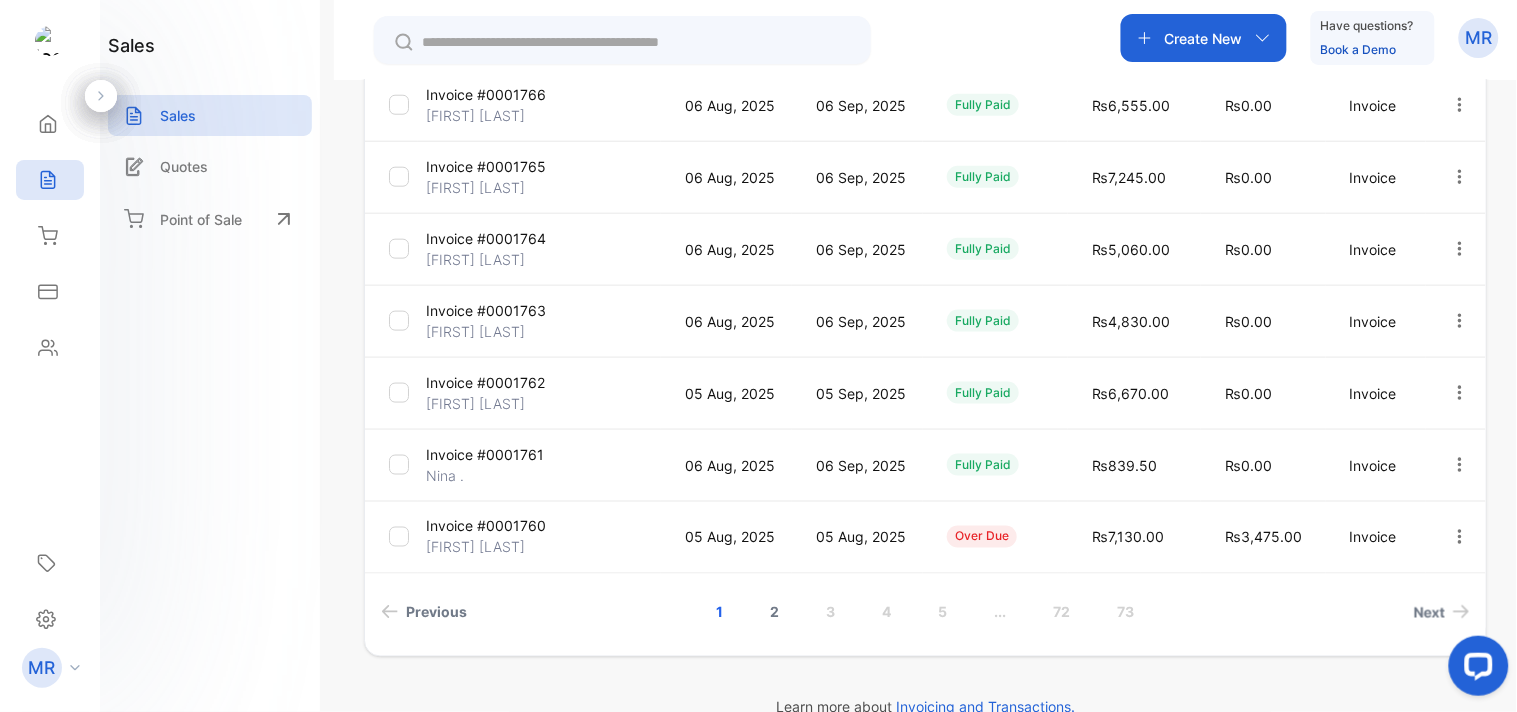 click on "2" at bounding box center [775, 612] 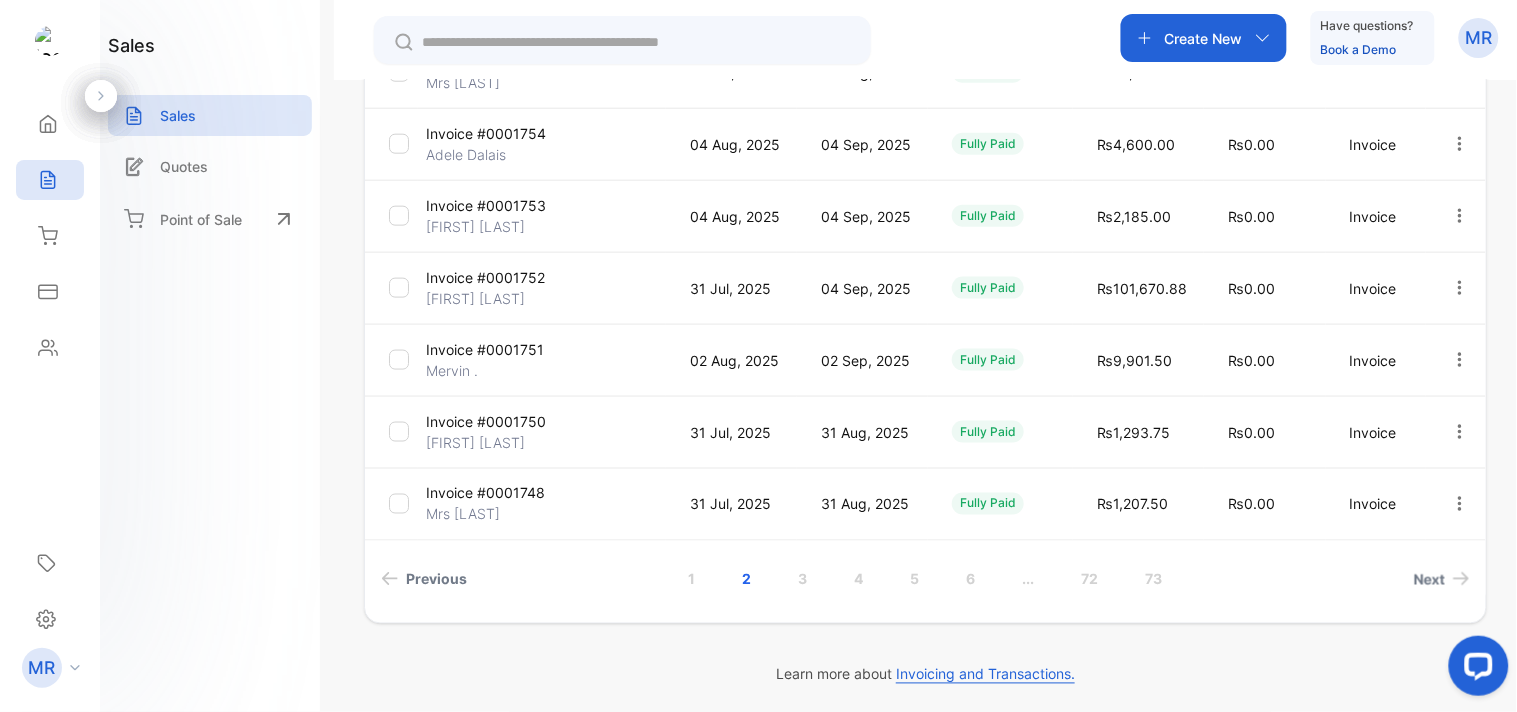 scroll, scrollTop: 598, scrollLeft: 0, axis: vertical 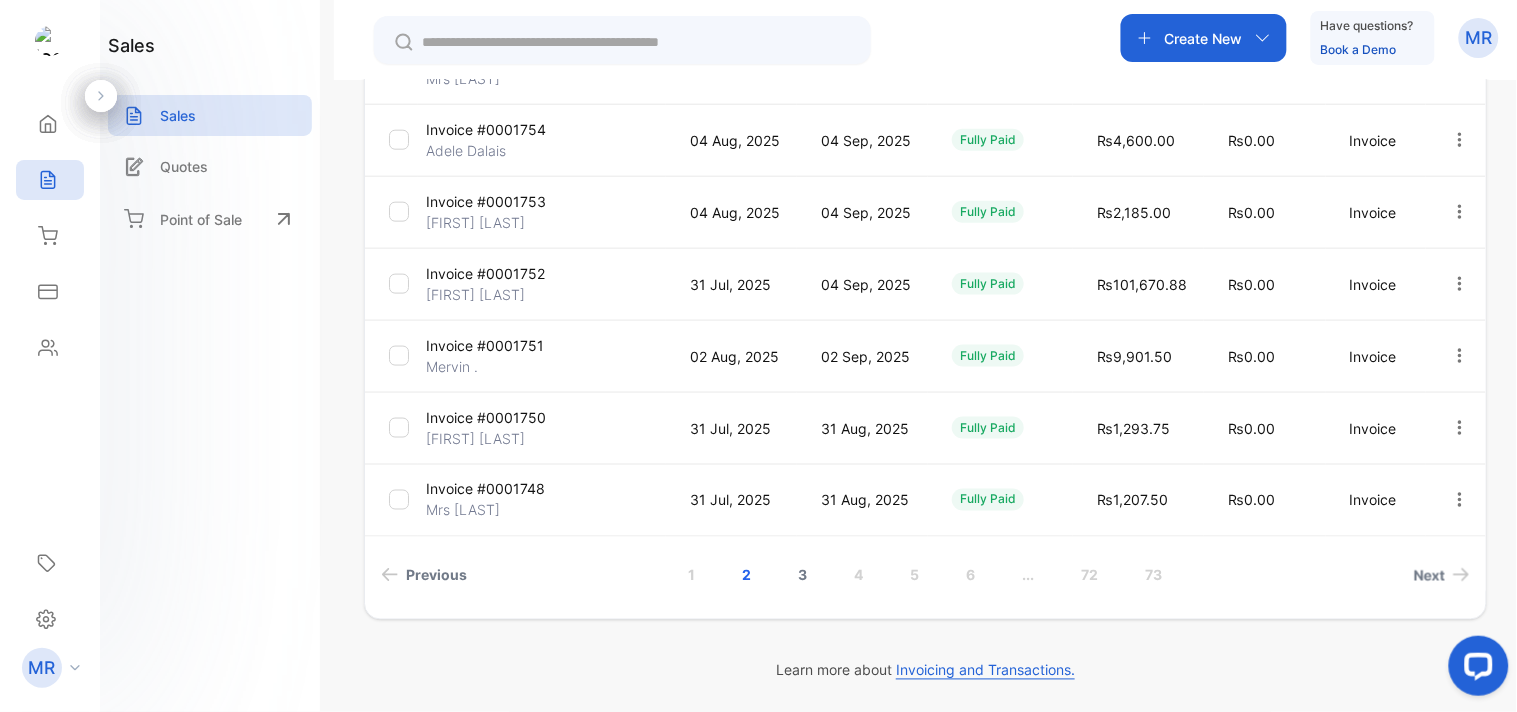 click on "3" at bounding box center (803, 575) 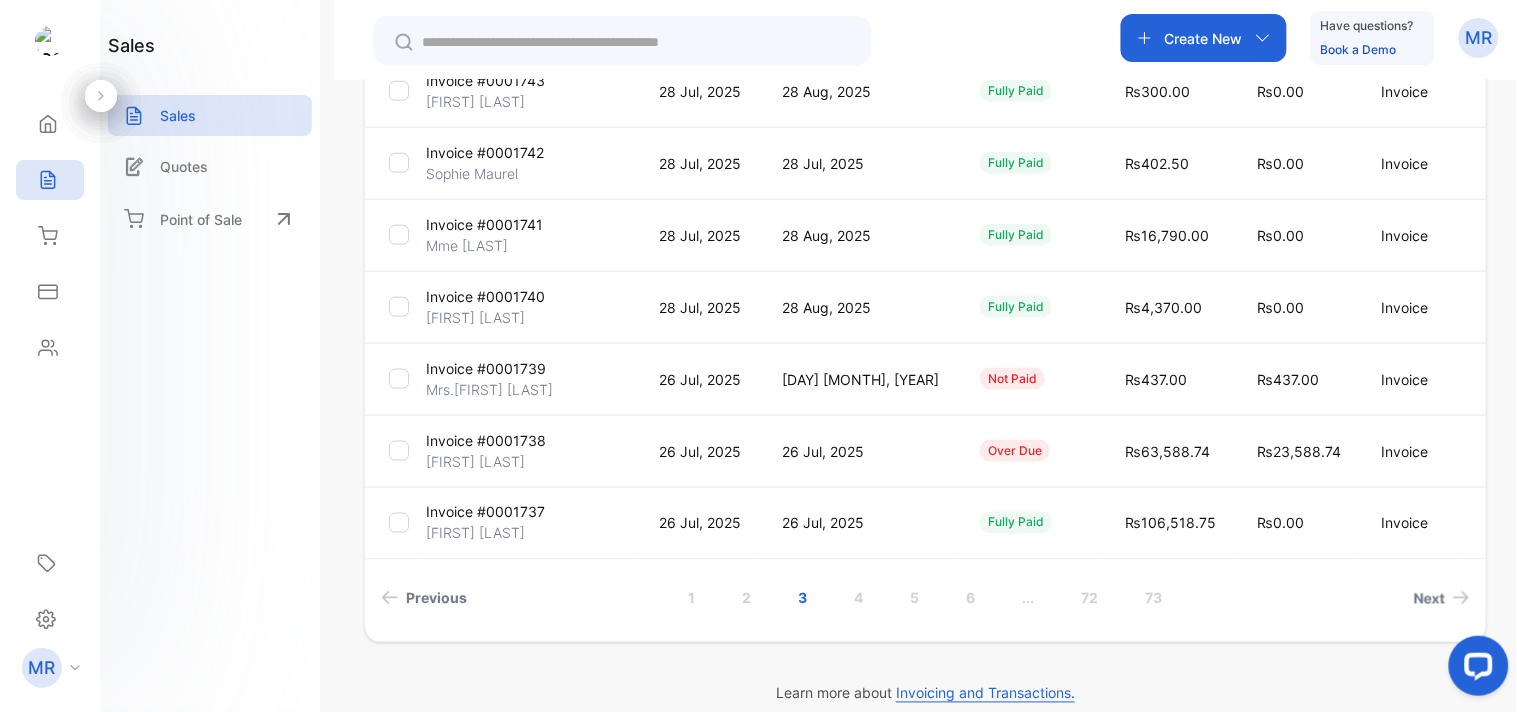 scroll, scrollTop: 598, scrollLeft: 0, axis: vertical 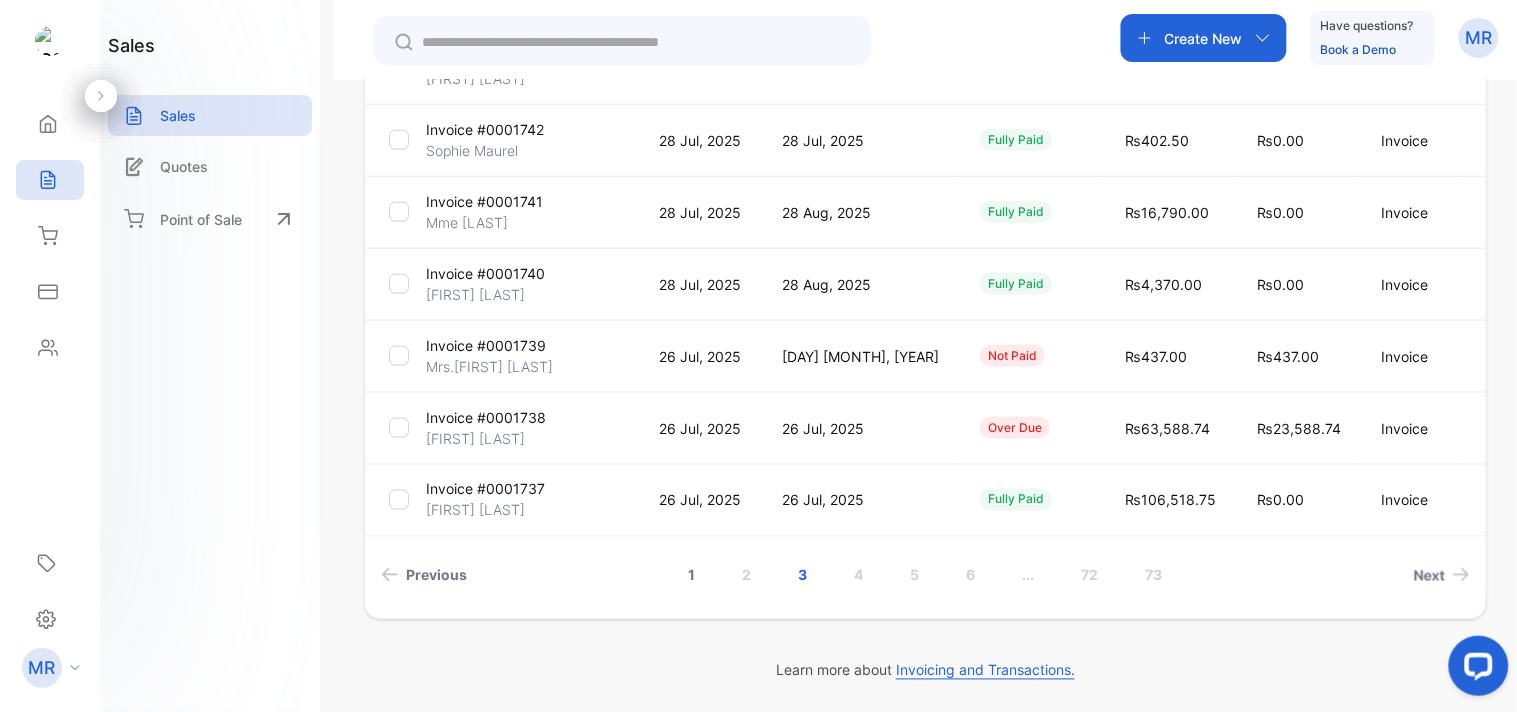 click on "1" at bounding box center (692, 575) 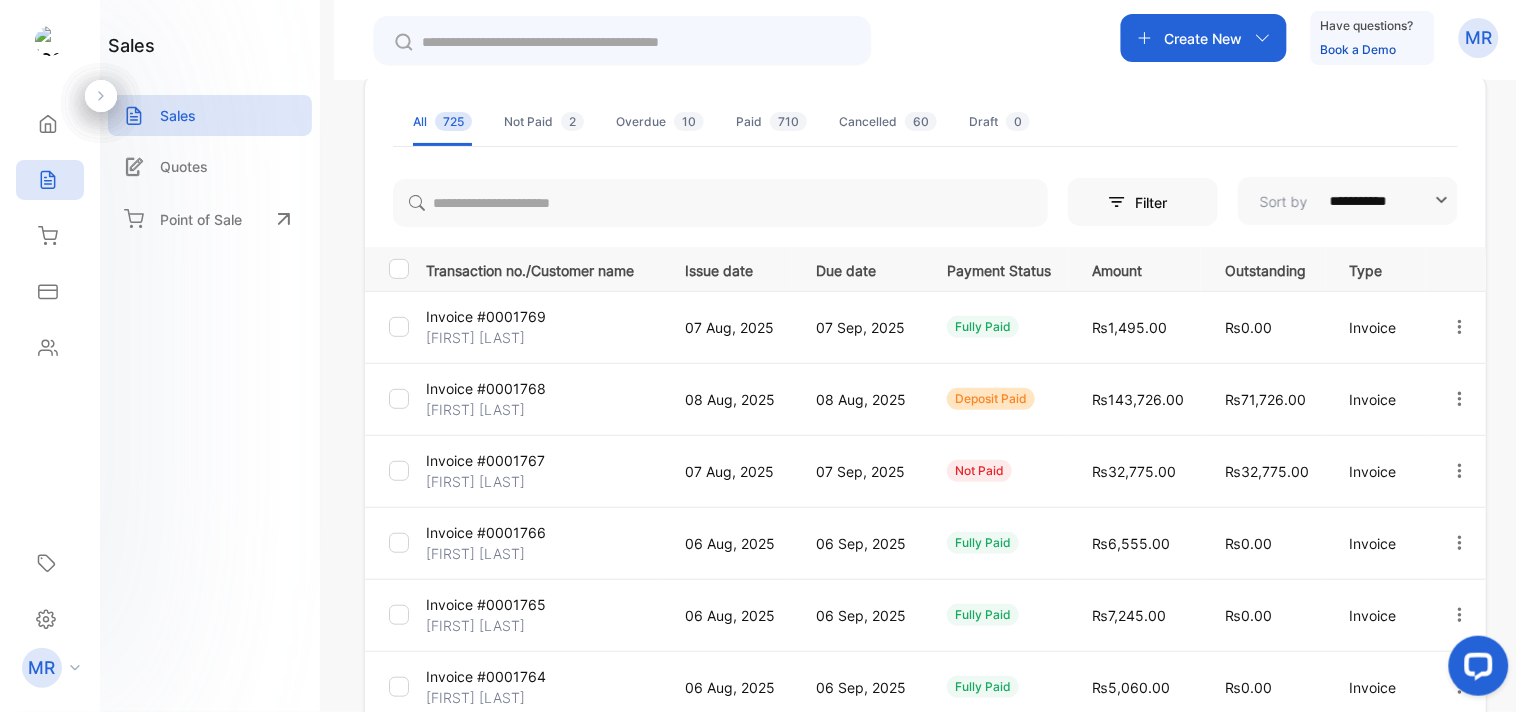 scroll, scrollTop: 0, scrollLeft: 0, axis: both 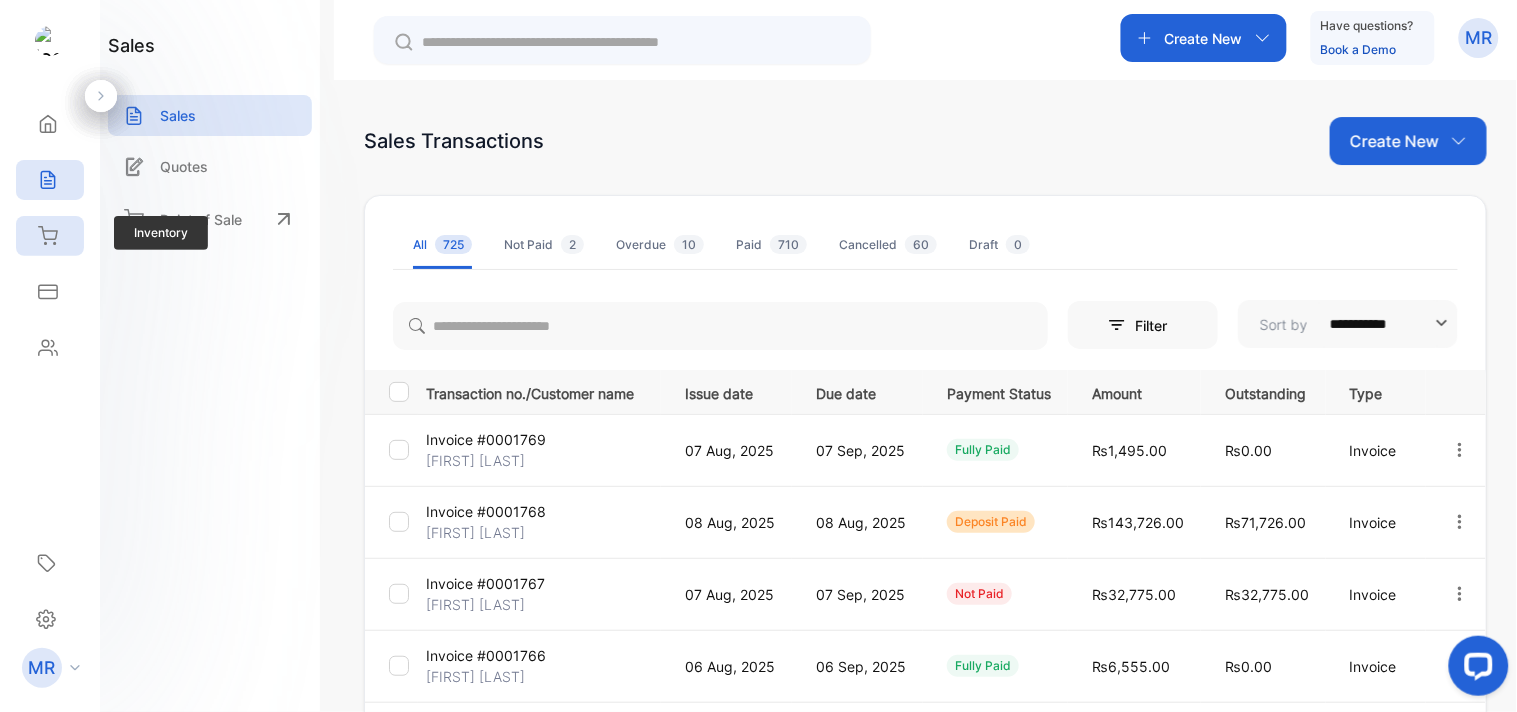 click 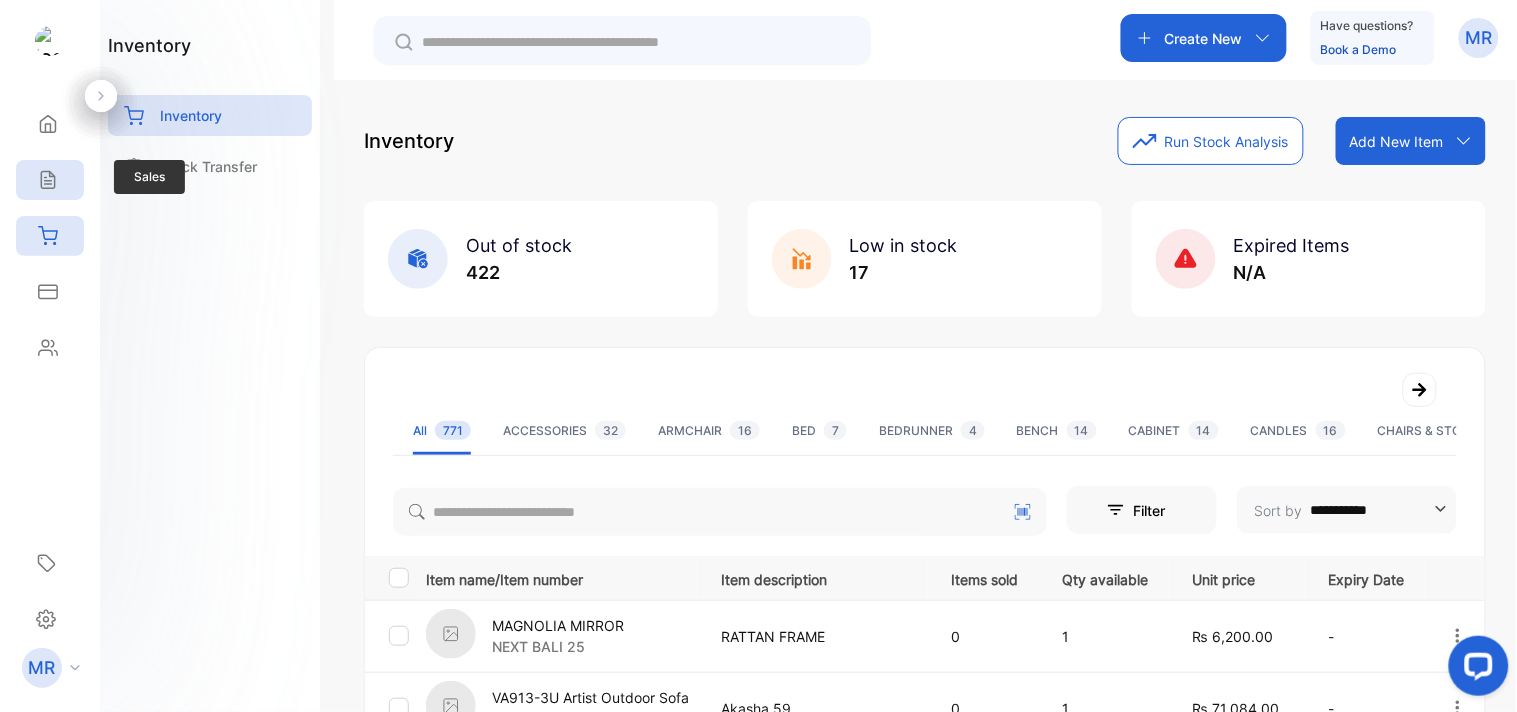 click 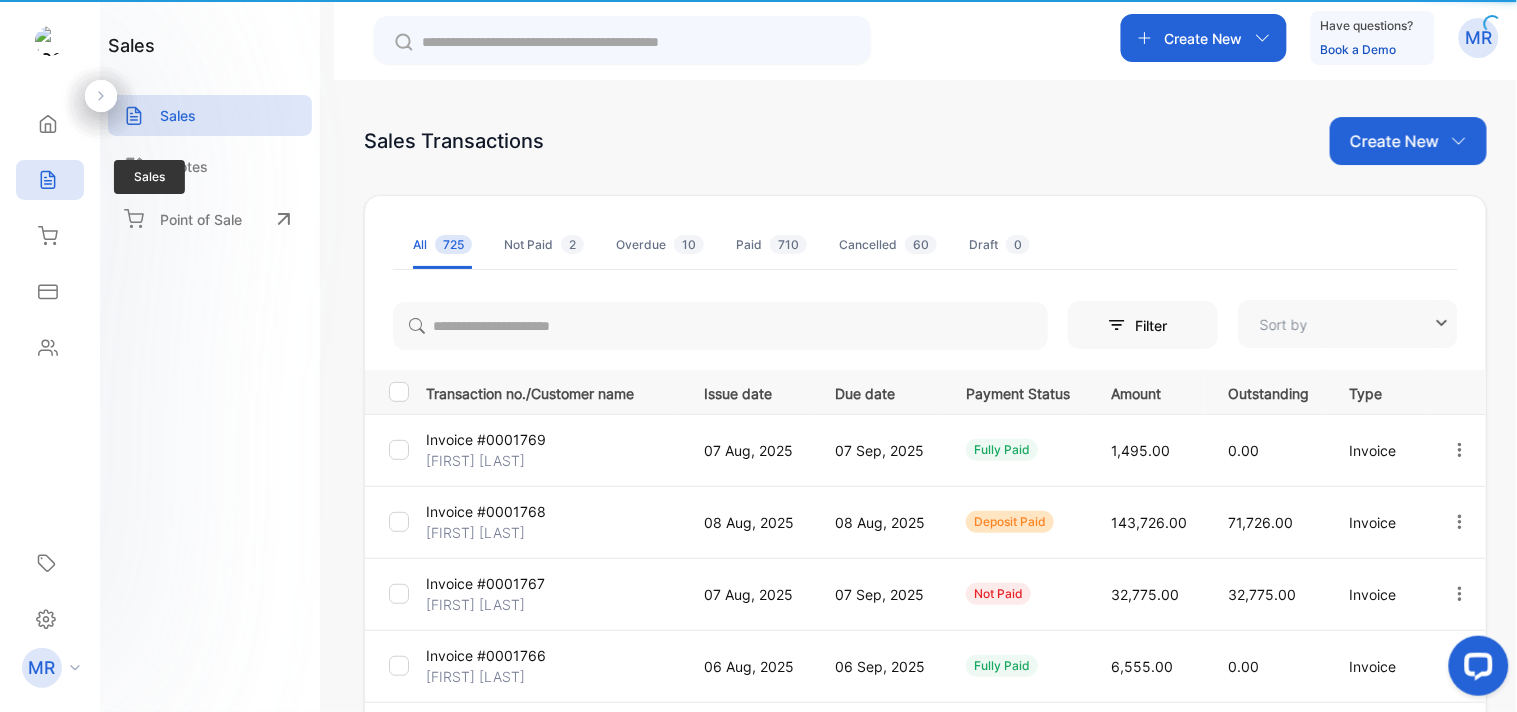 type on "**********" 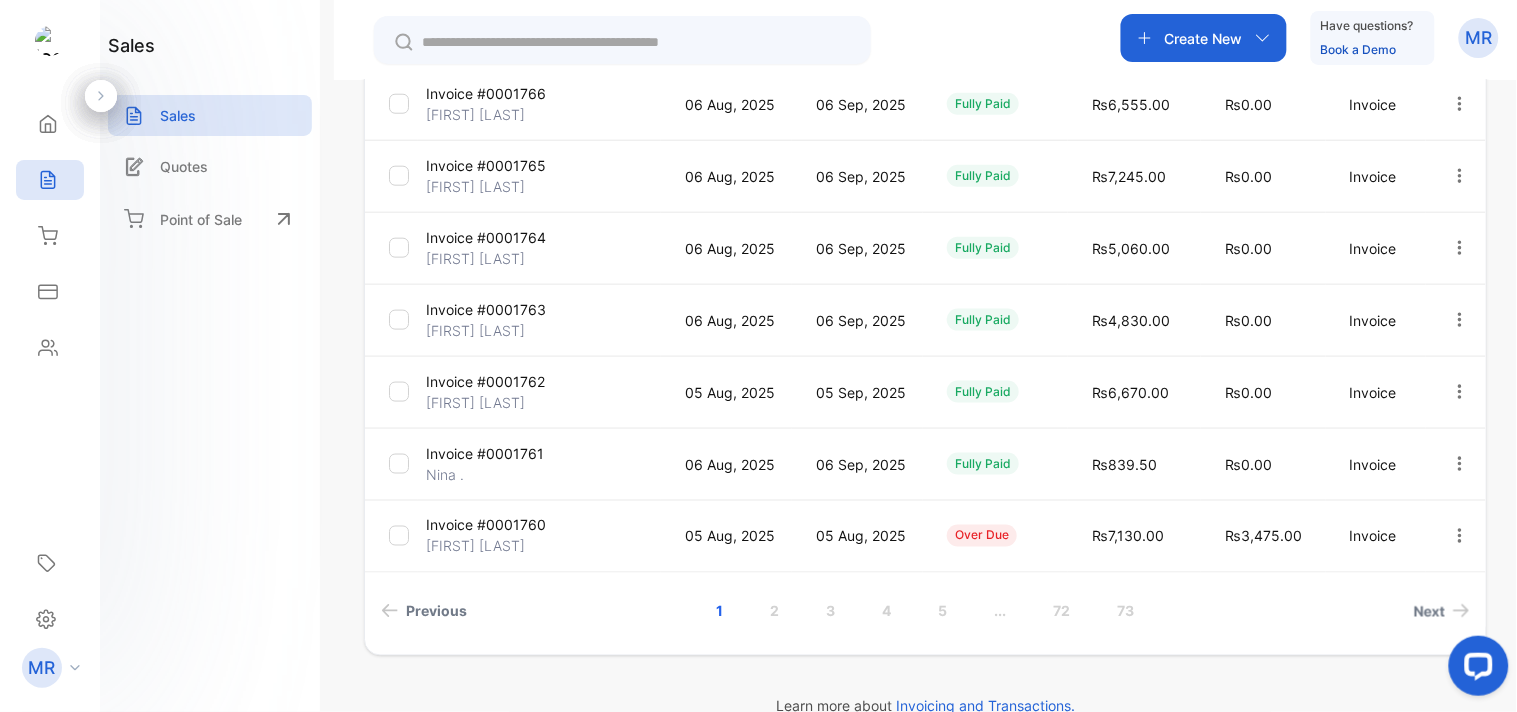 scroll, scrollTop: 598, scrollLeft: 0, axis: vertical 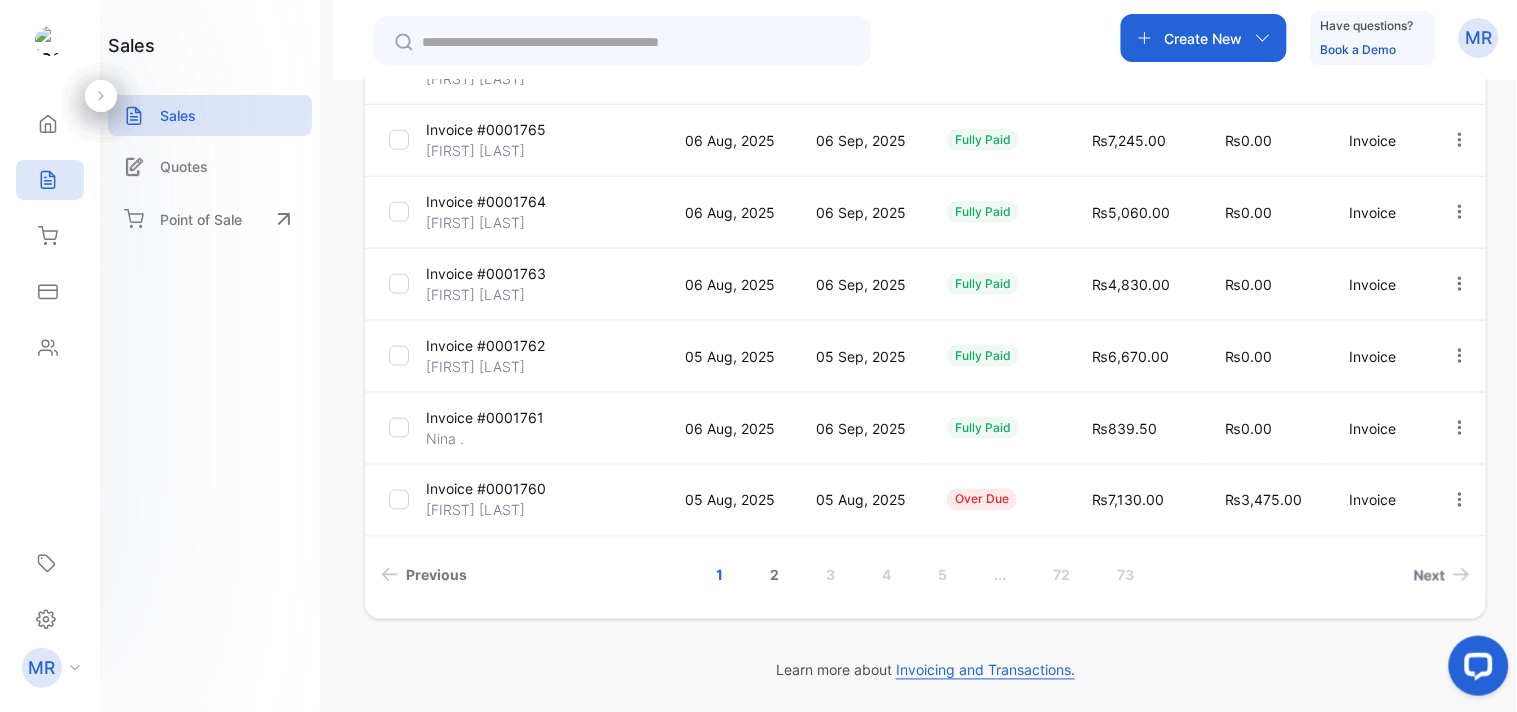 click on "2" at bounding box center [775, 575] 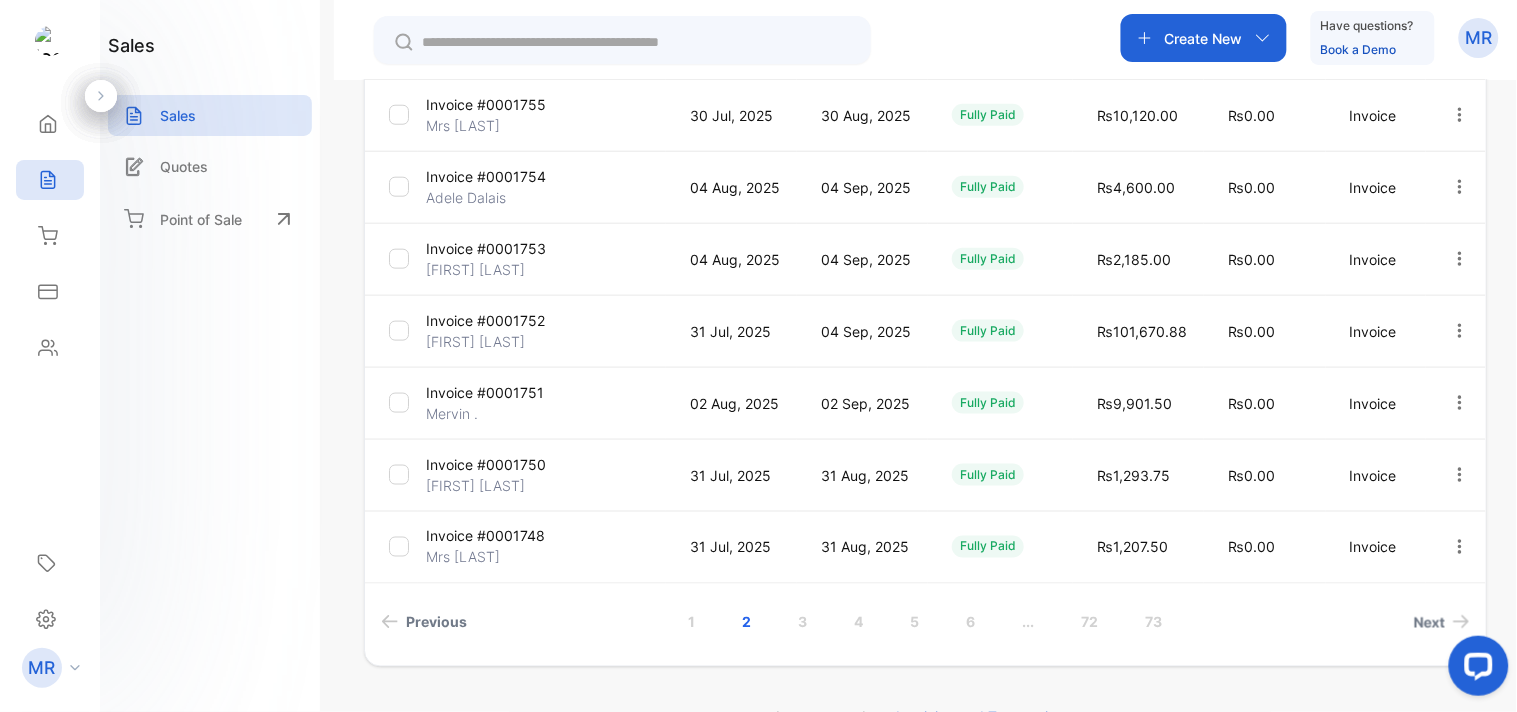 scroll, scrollTop: 598, scrollLeft: 0, axis: vertical 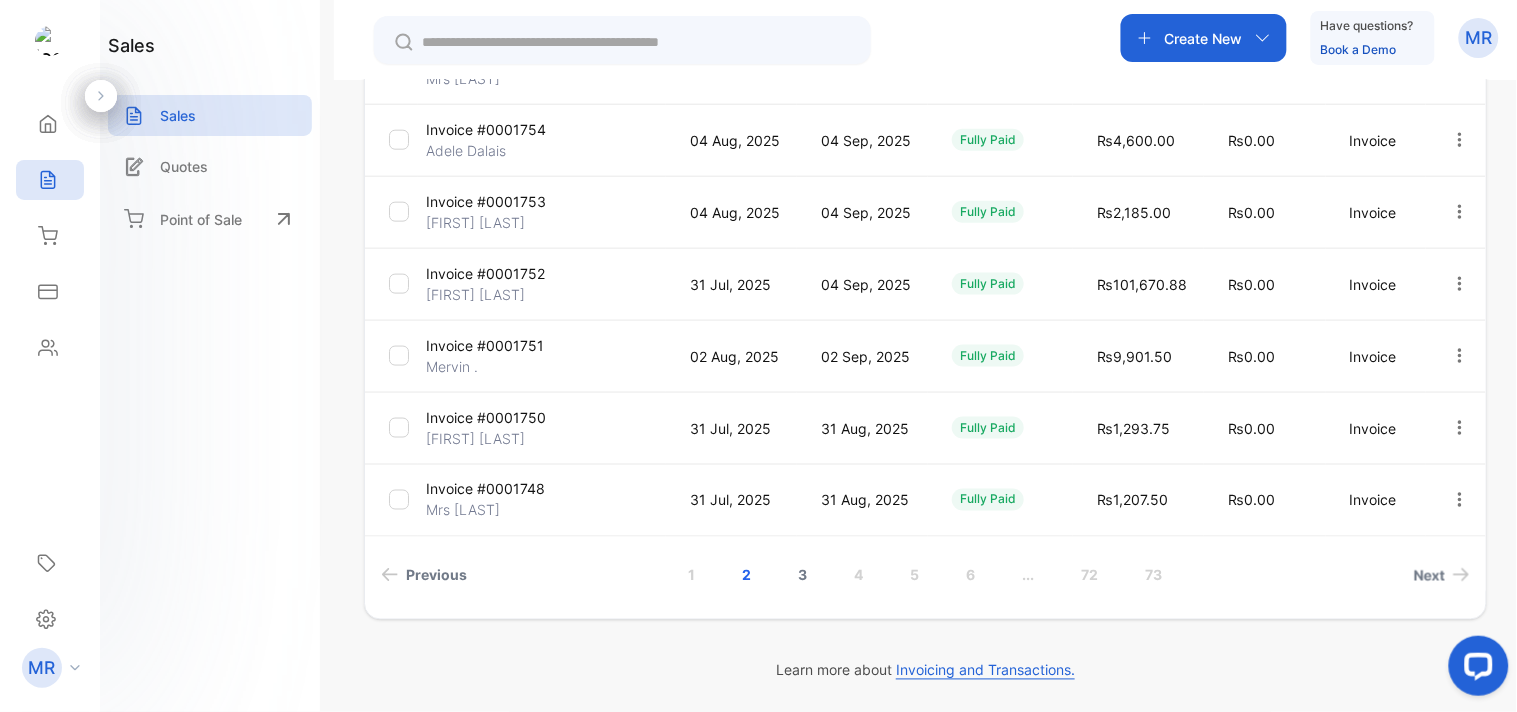 click on "3" at bounding box center (803, 575) 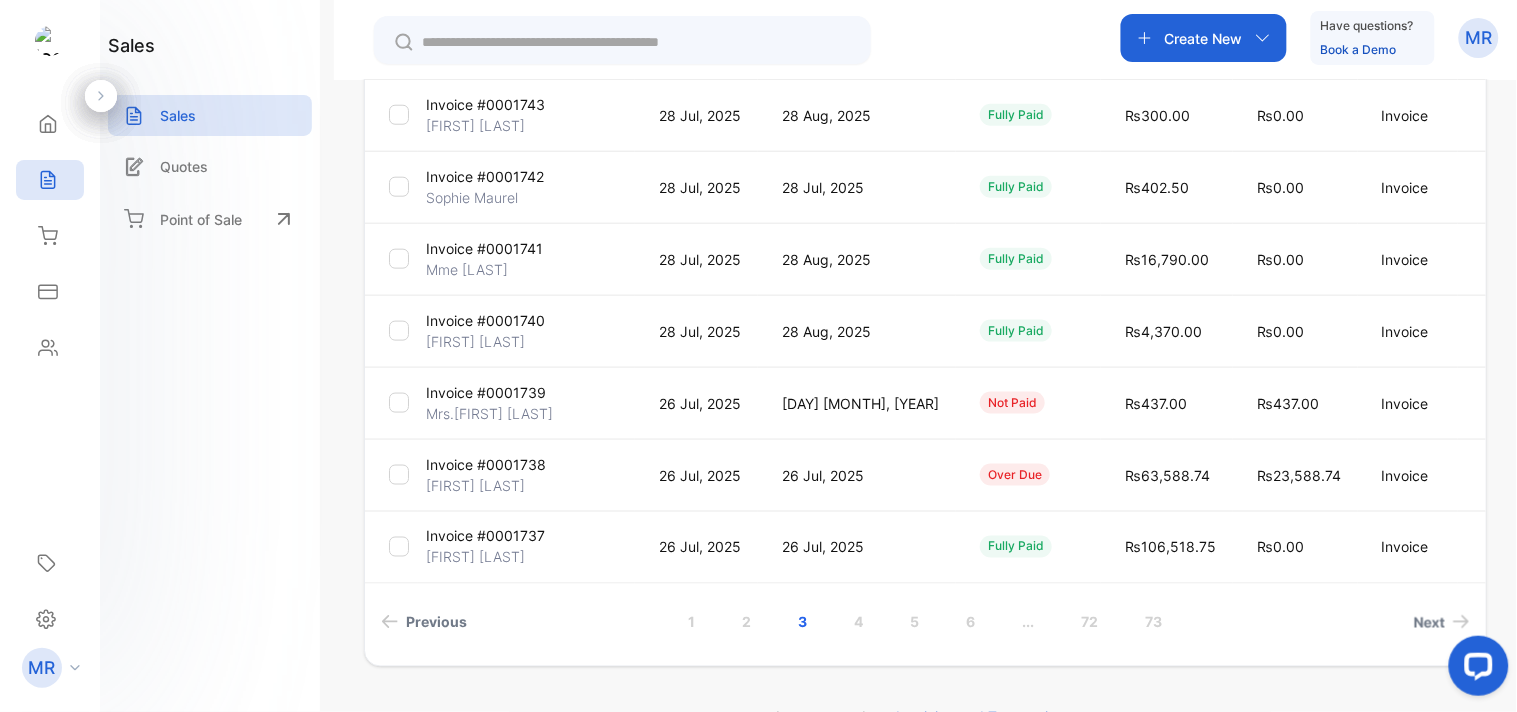 scroll, scrollTop: 598, scrollLeft: 0, axis: vertical 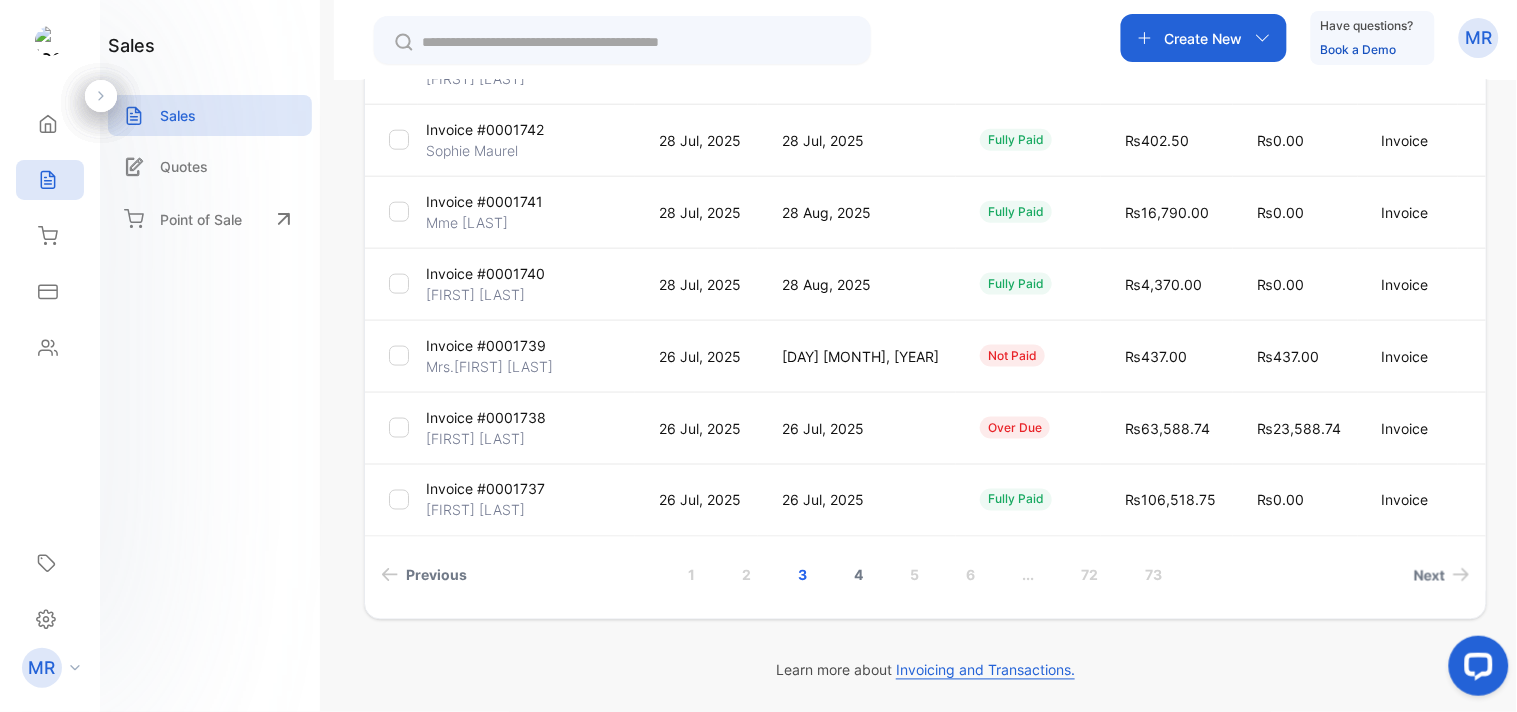 click on "4" at bounding box center (859, 575) 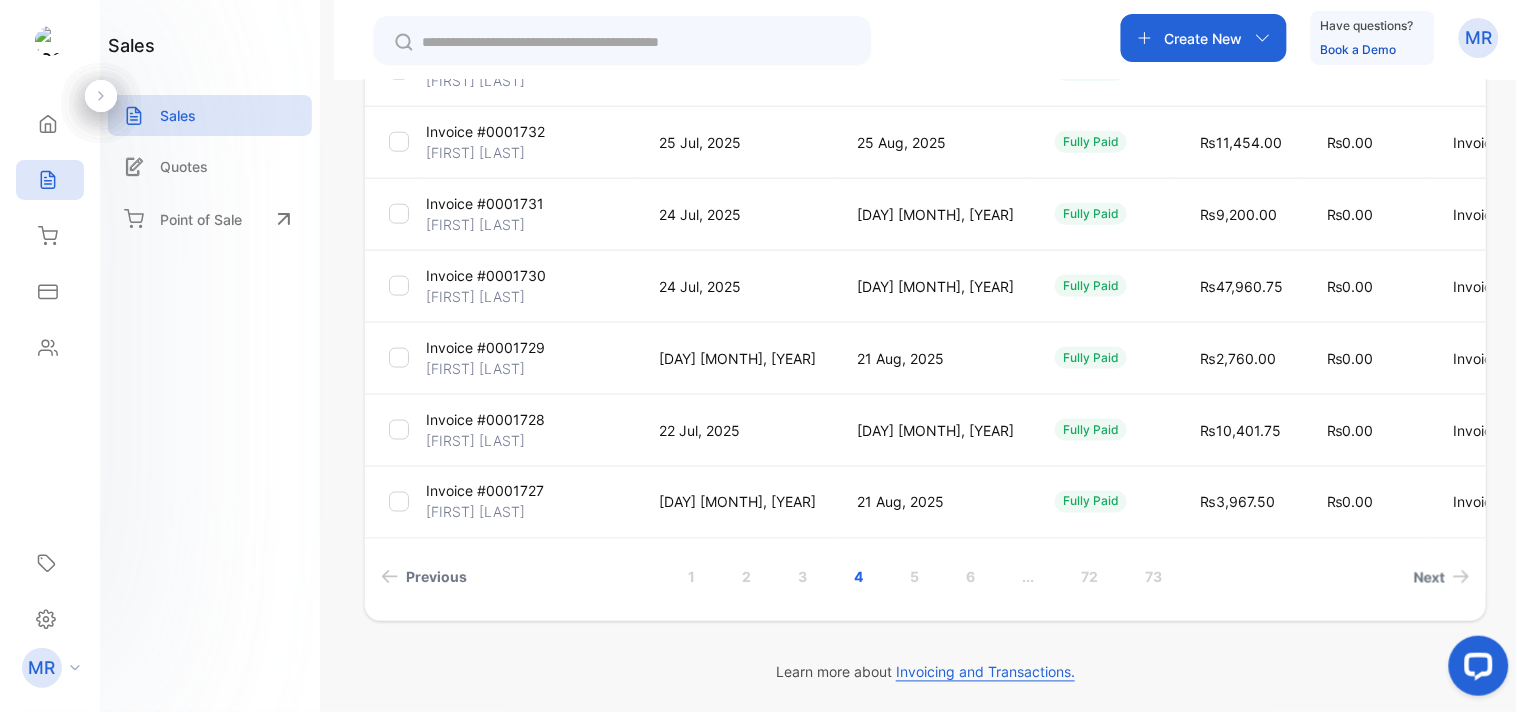 scroll, scrollTop: 598, scrollLeft: 0, axis: vertical 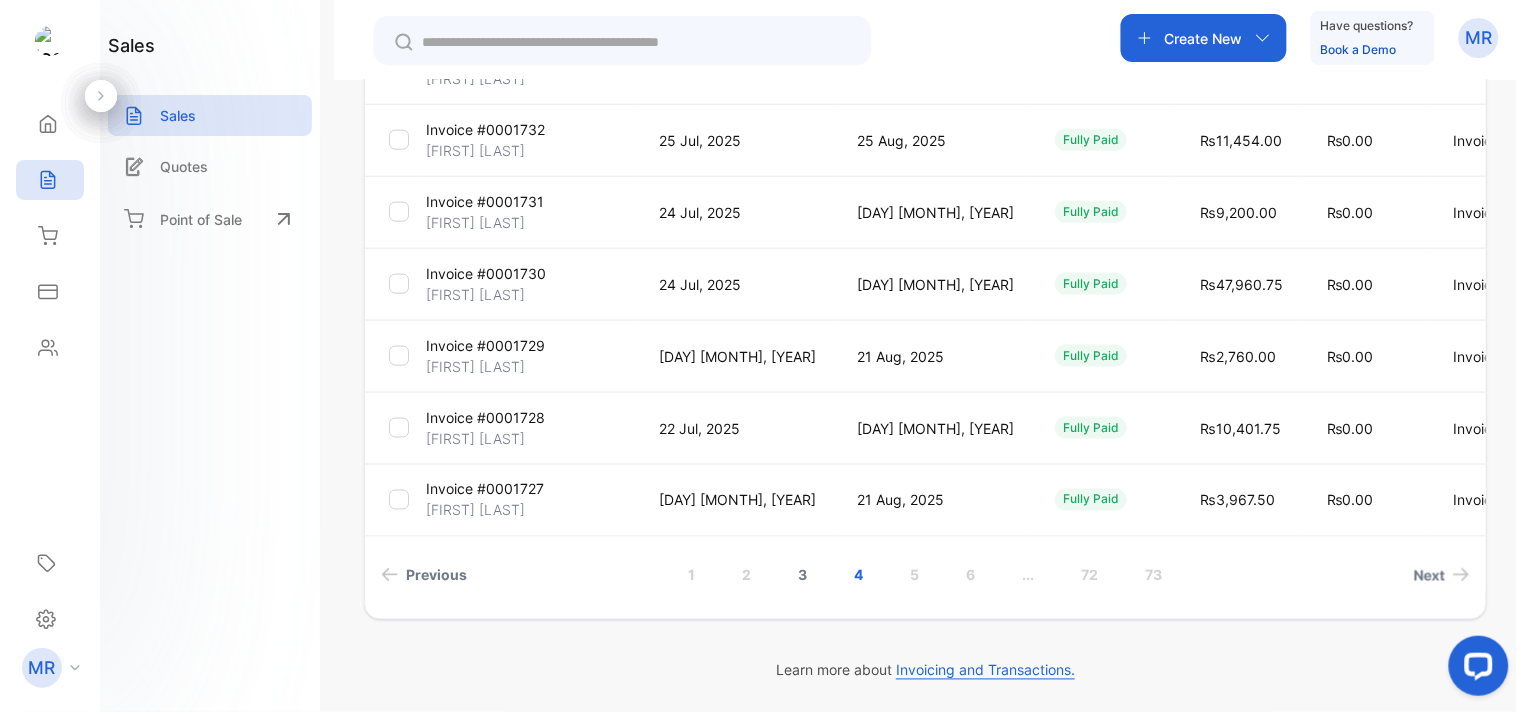 click on "3" at bounding box center (803, 575) 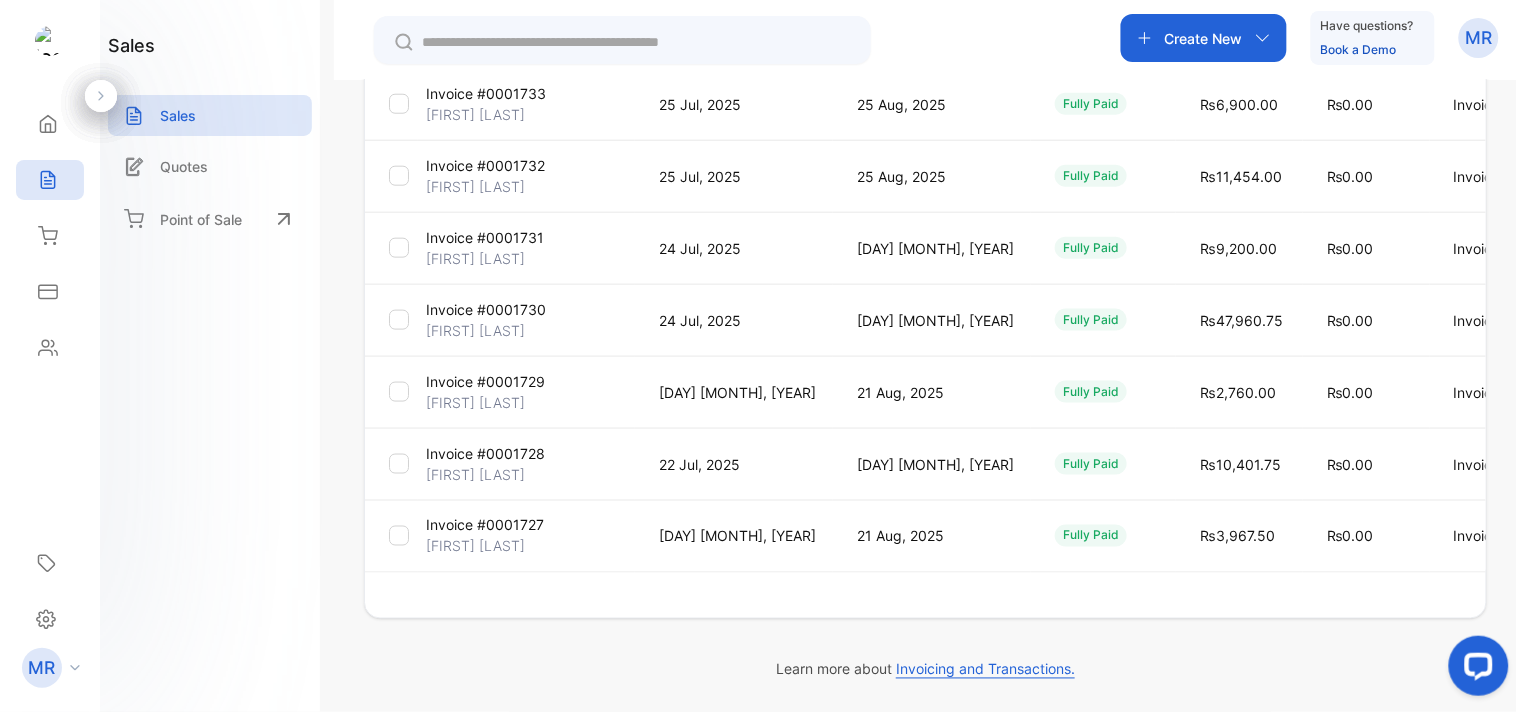 scroll, scrollTop: 561, scrollLeft: 0, axis: vertical 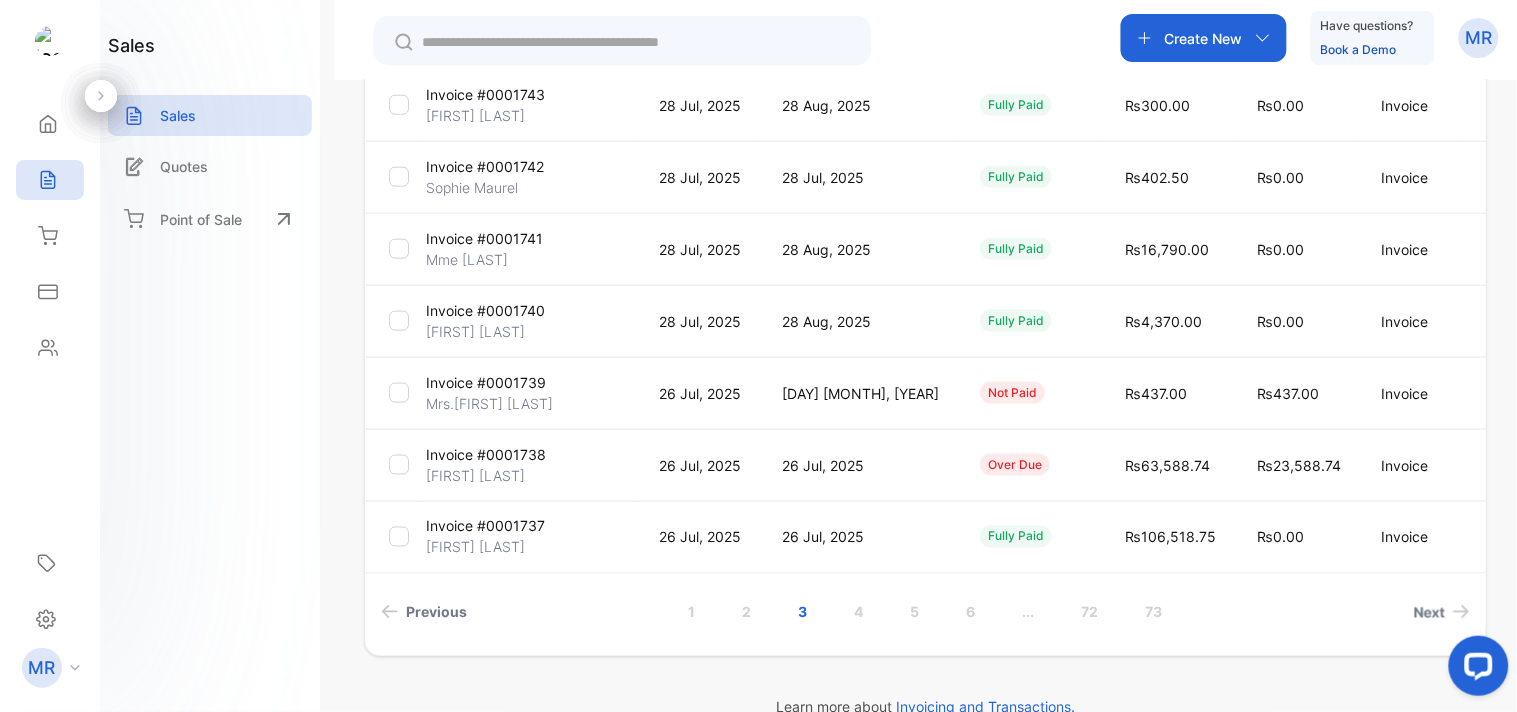 click 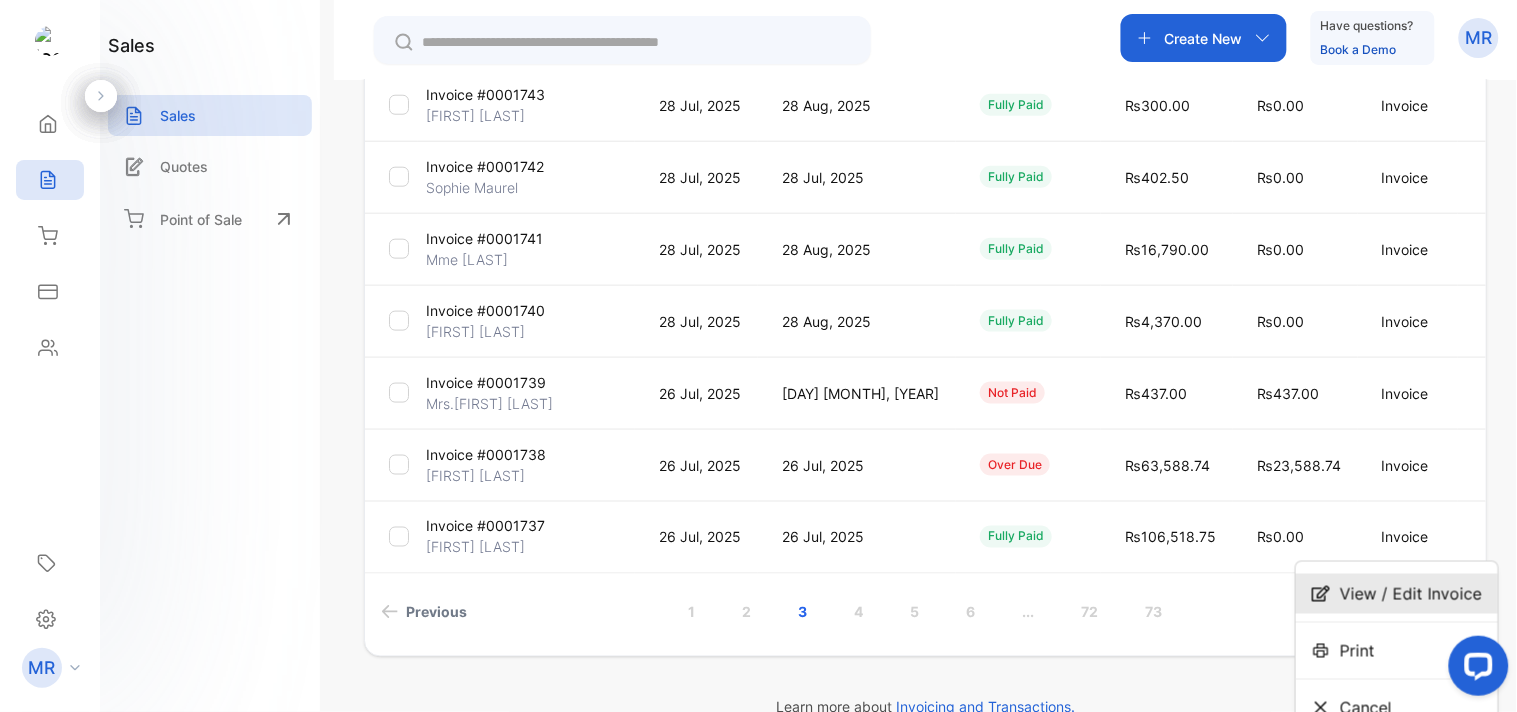 click on "View / Edit Invoice" at bounding box center (1411, 594) 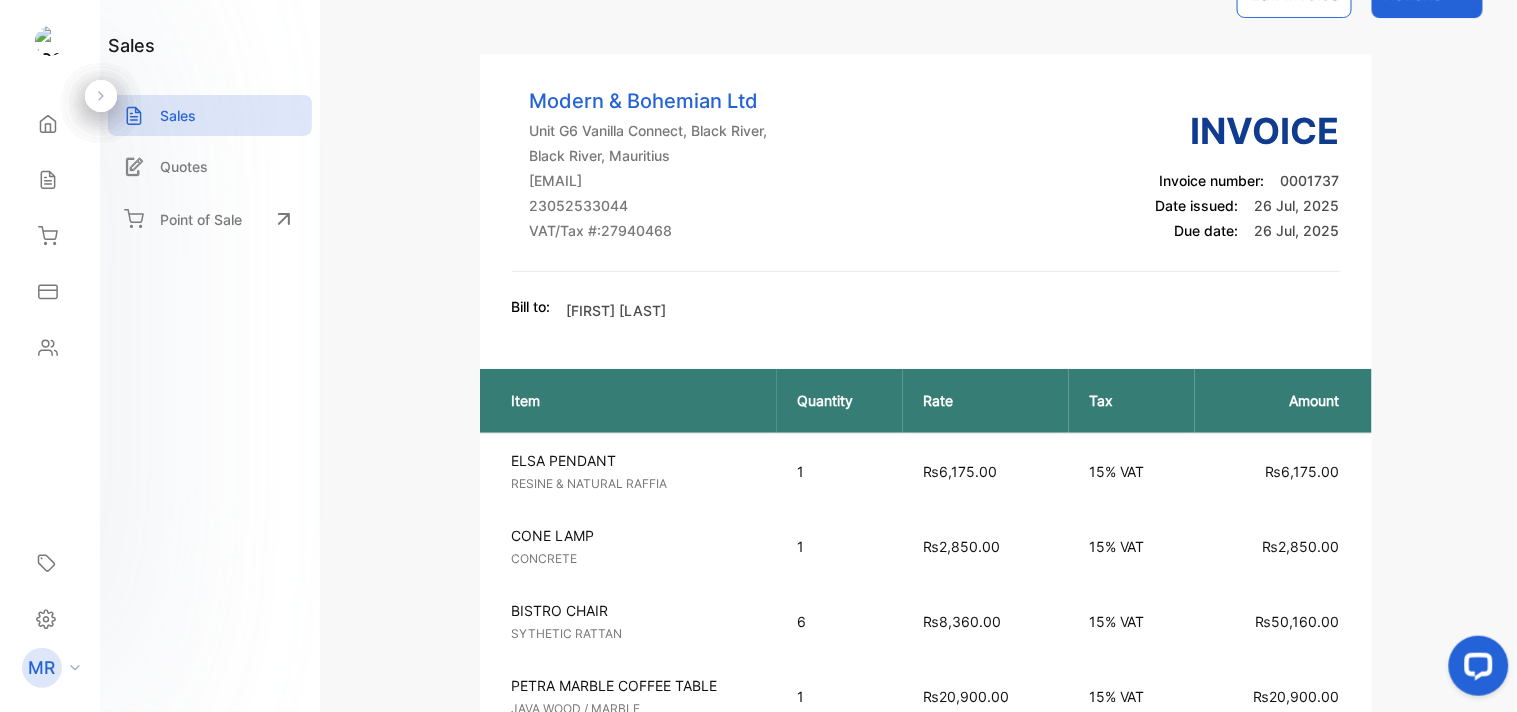 scroll, scrollTop: 0, scrollLeft: 0, axis: both 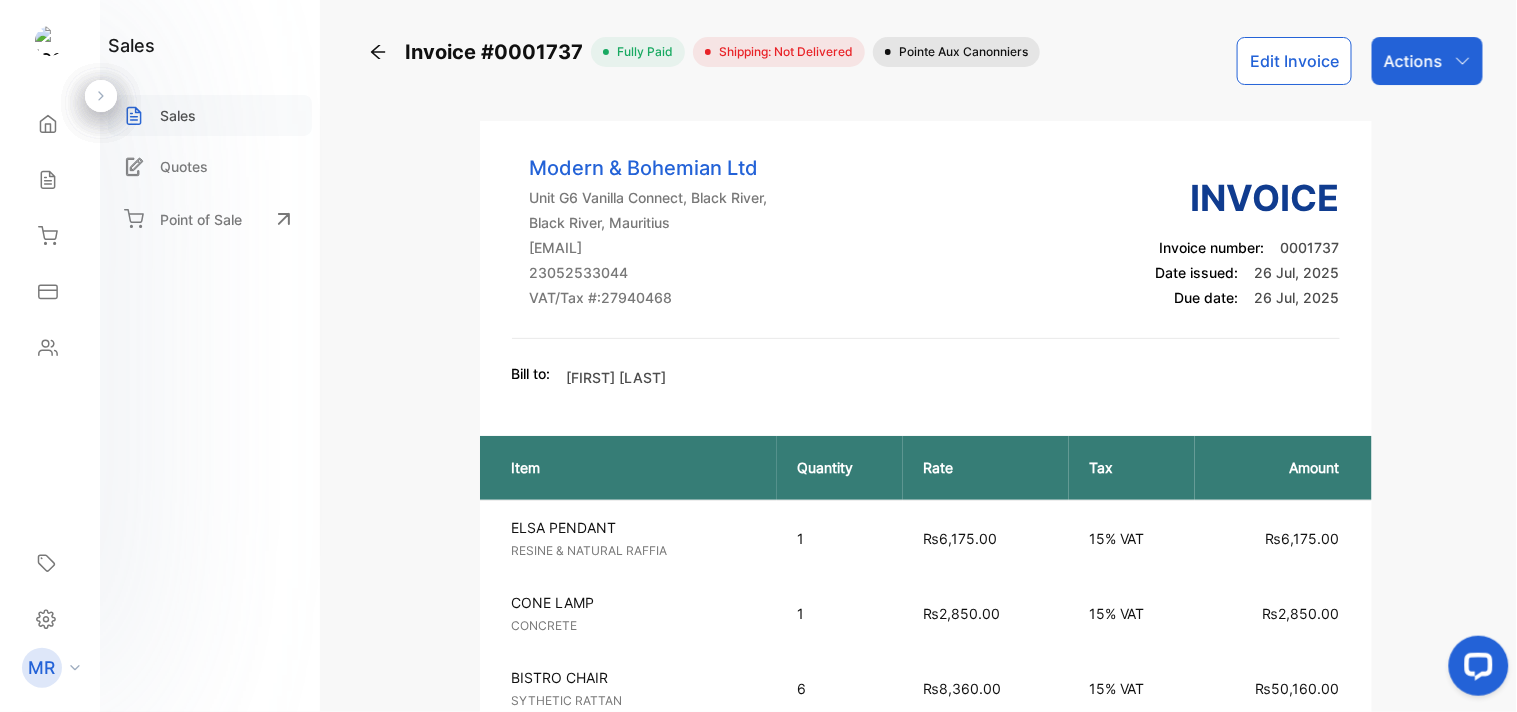 click on "Sales" at bounding box center [210, 115] 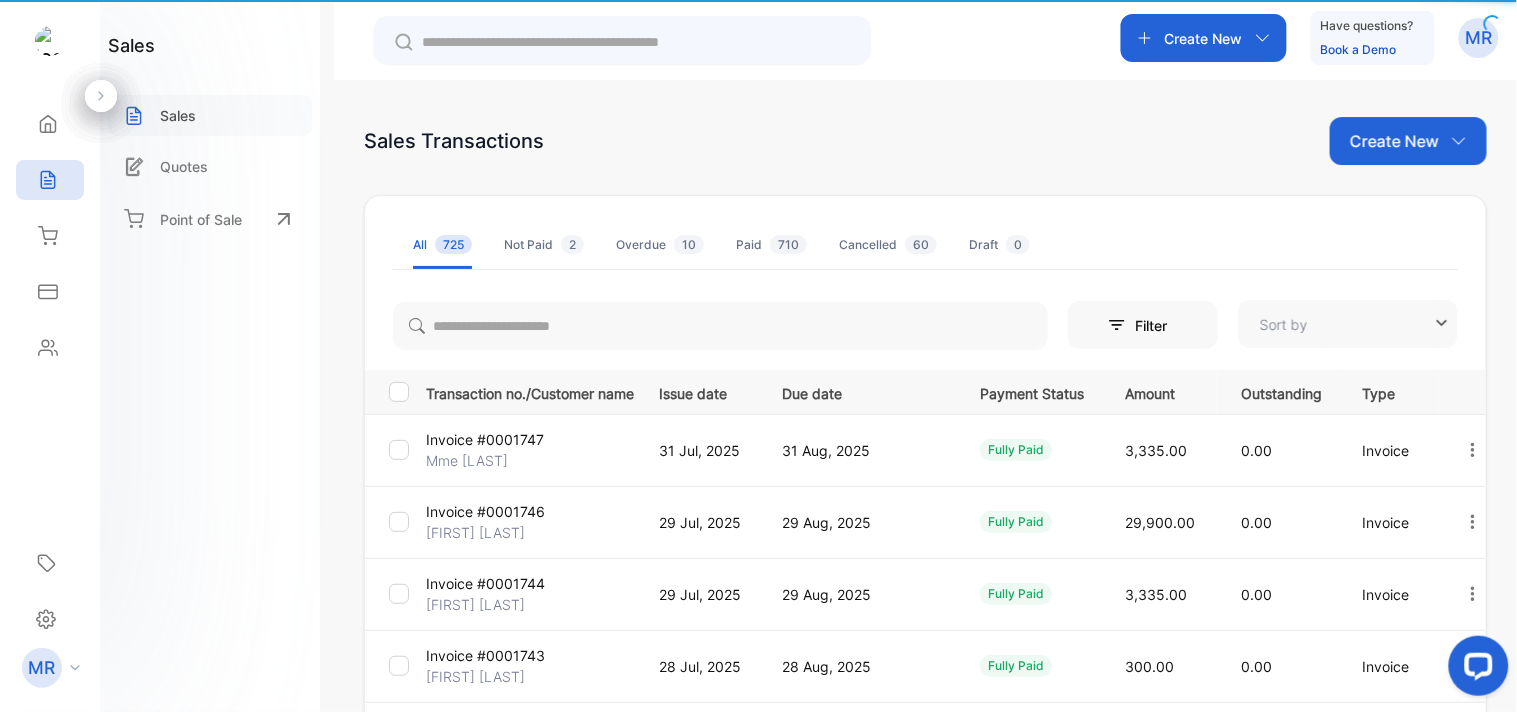 type on "**********" 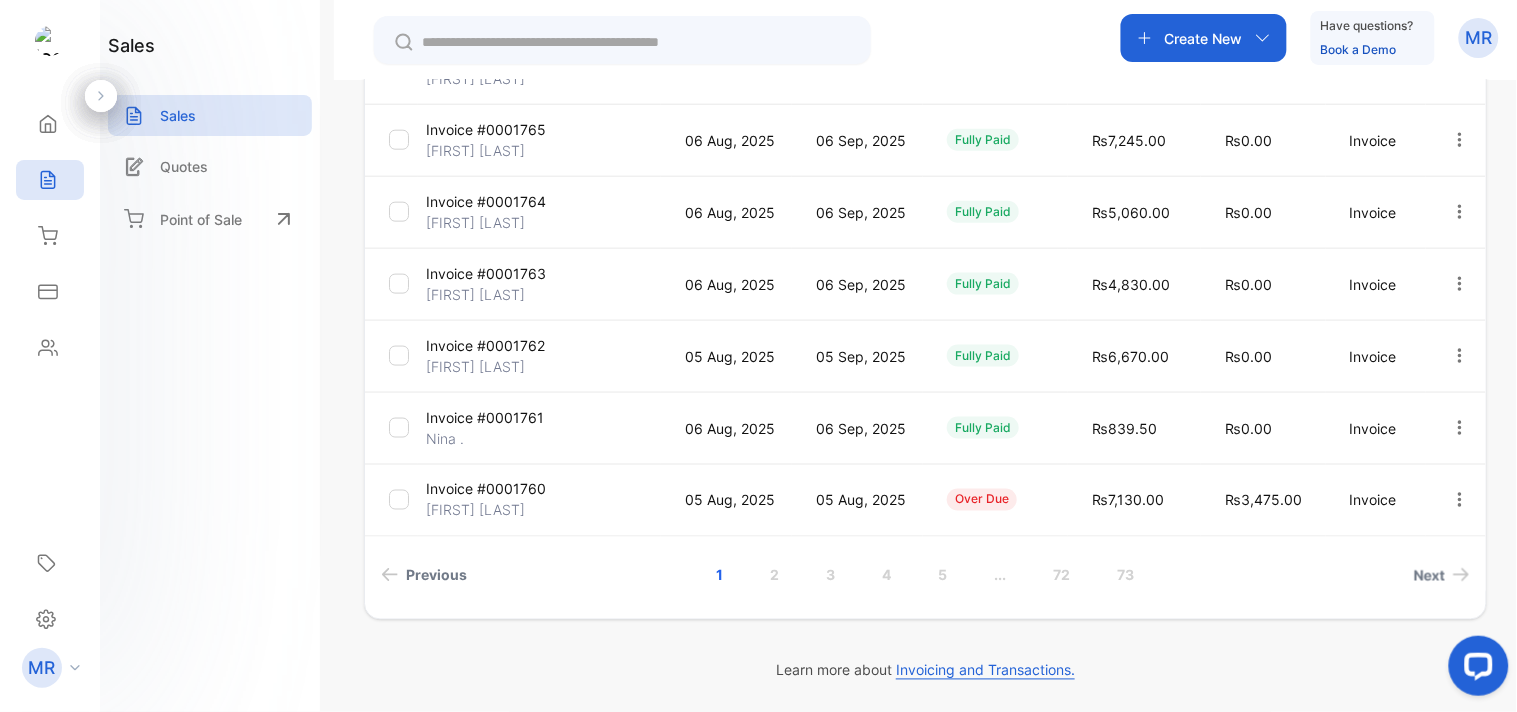 scroll, scrollTop: 0, scrollLeft: 0, axis: both 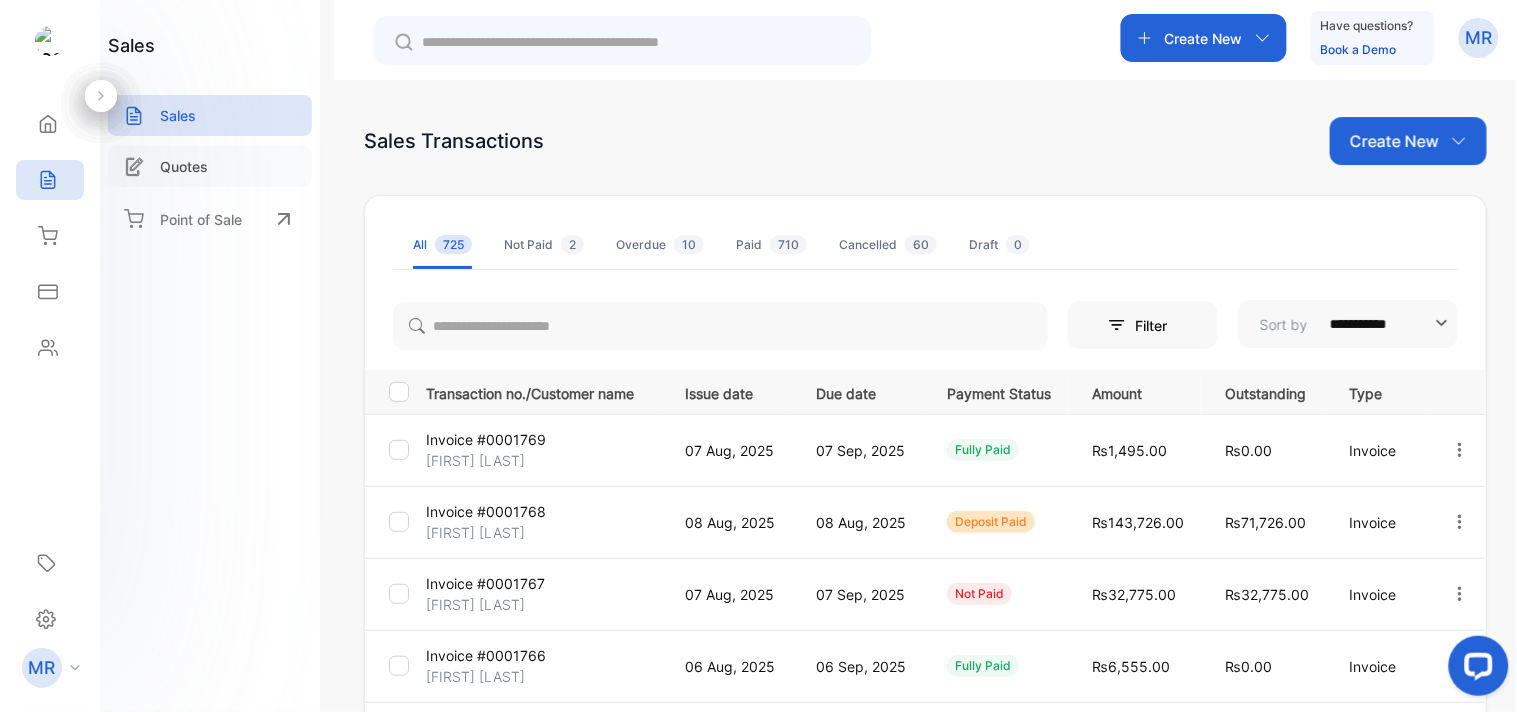 click on "Quotes" at bounding box center [184, 166] 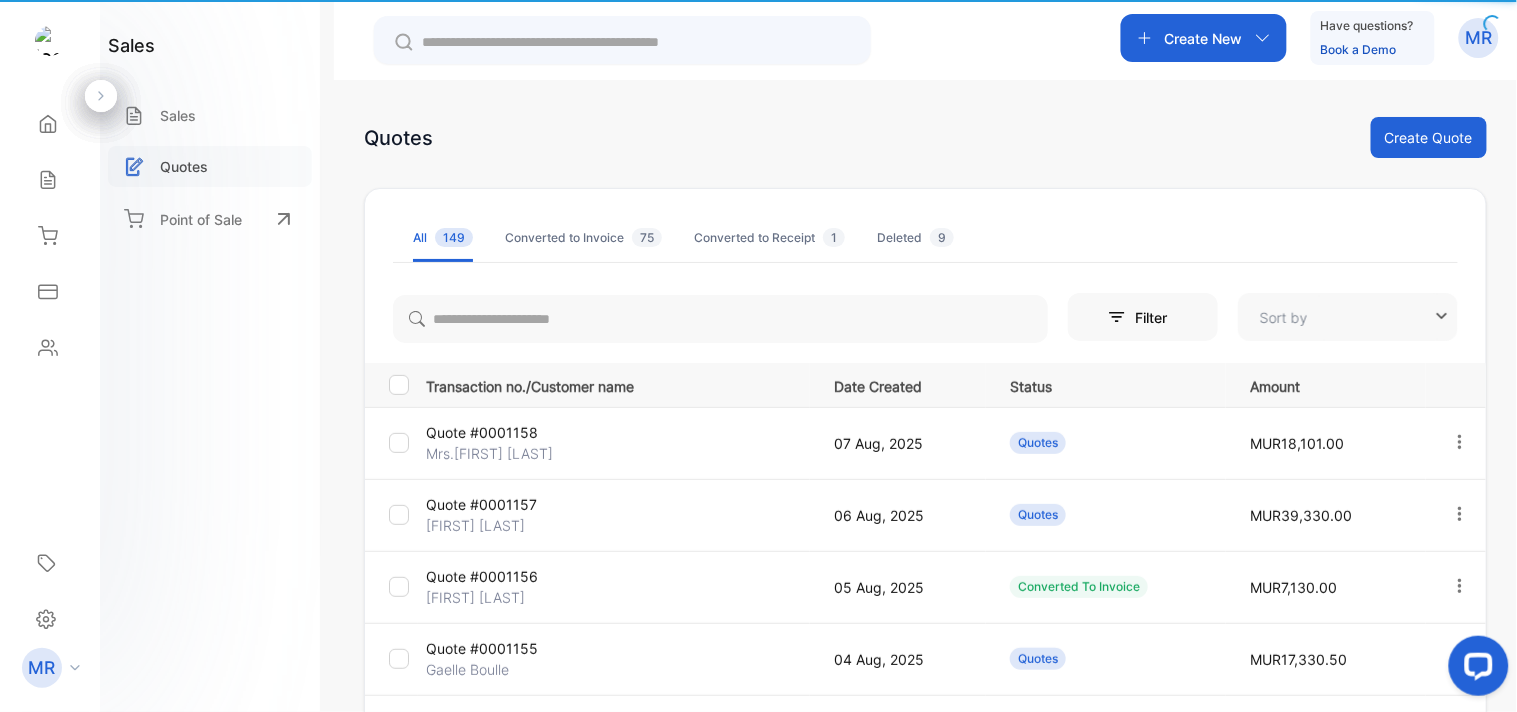 type on "**********" 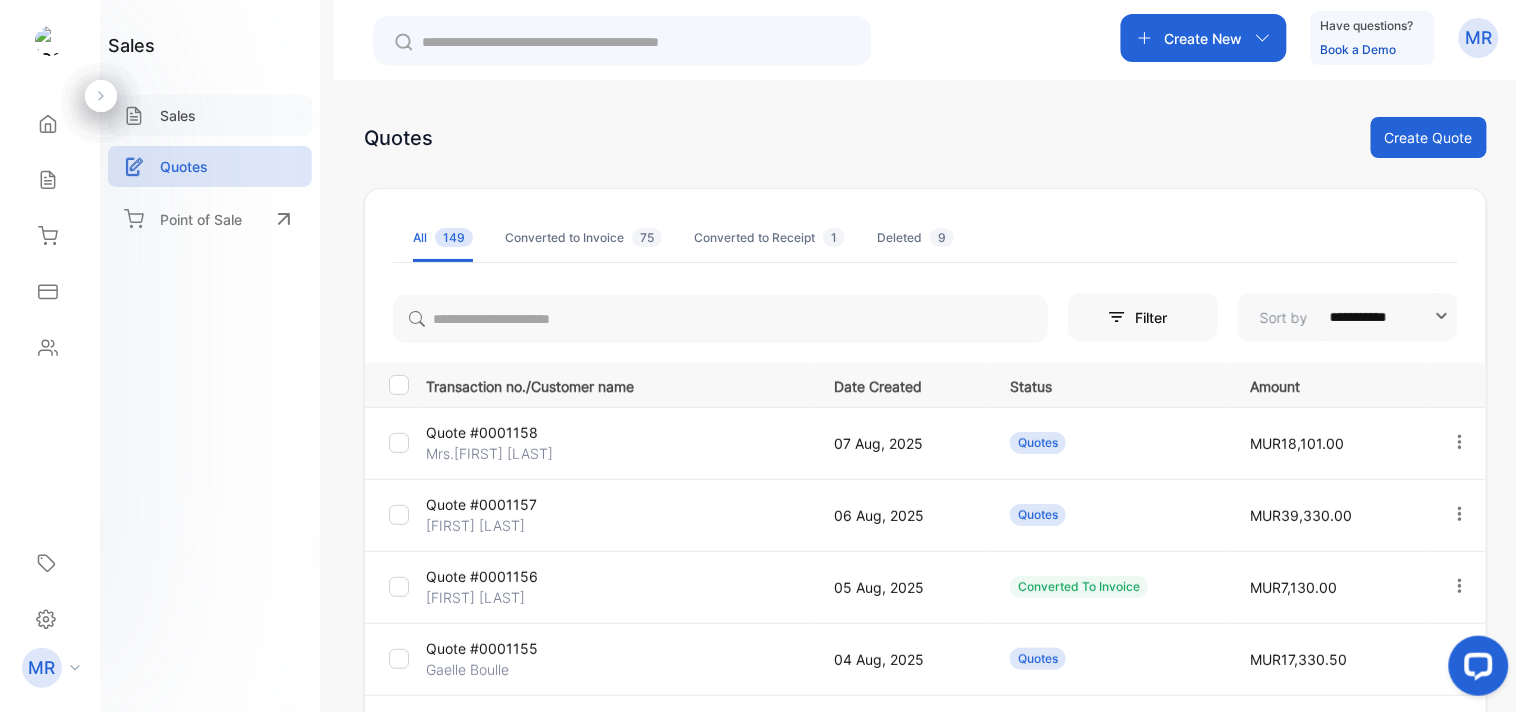 click on "Sales" at bounding box center [210, 115] 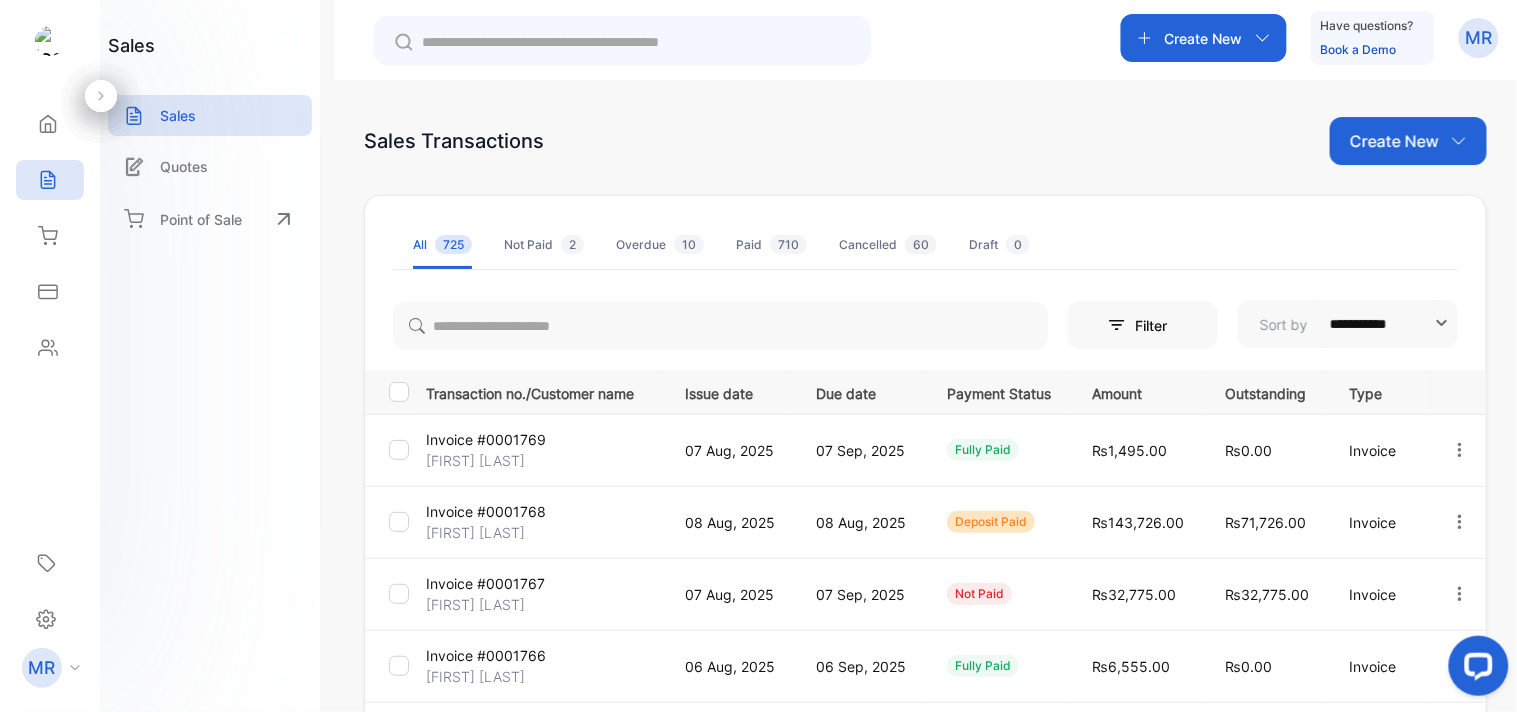 click on "Create New  Have questions? Book a Demo   MR" at bounding box center (925, 40) 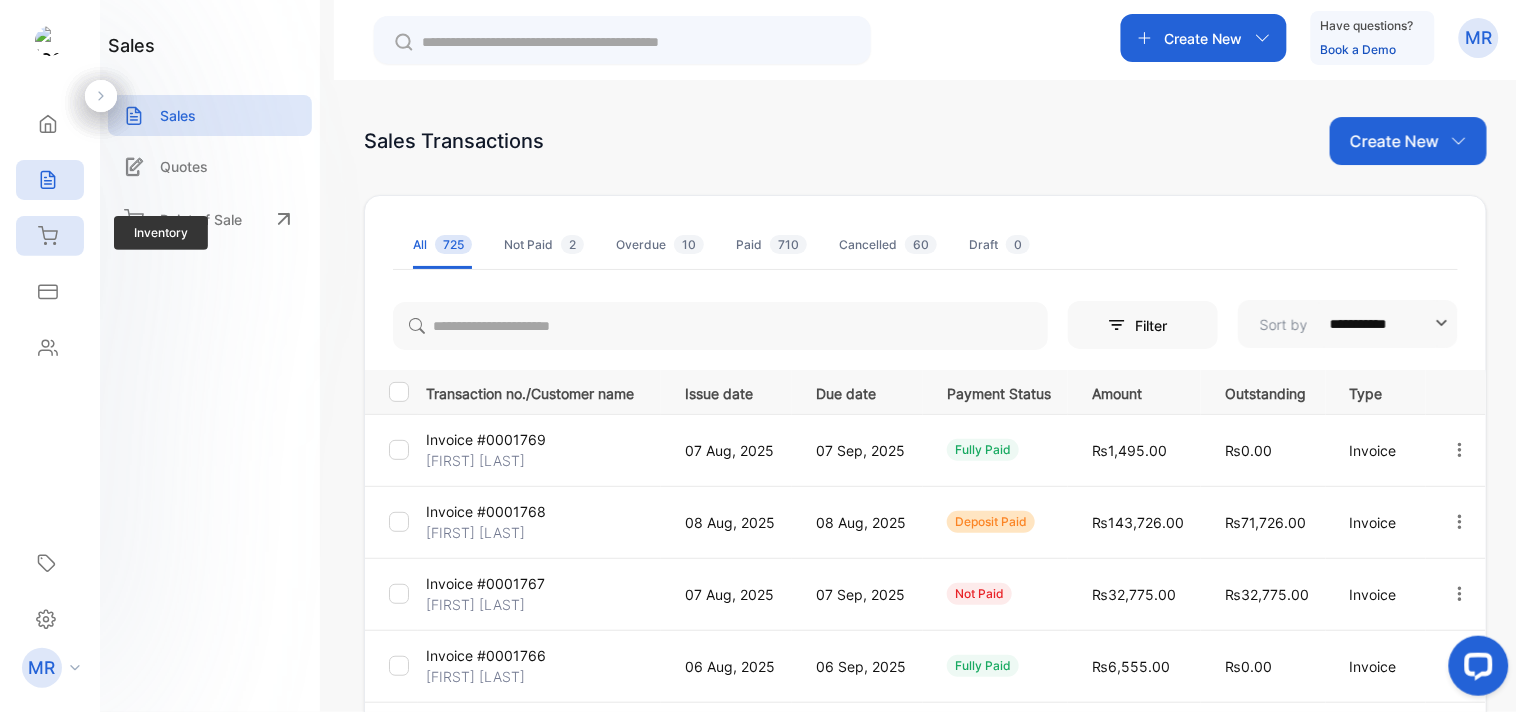 click 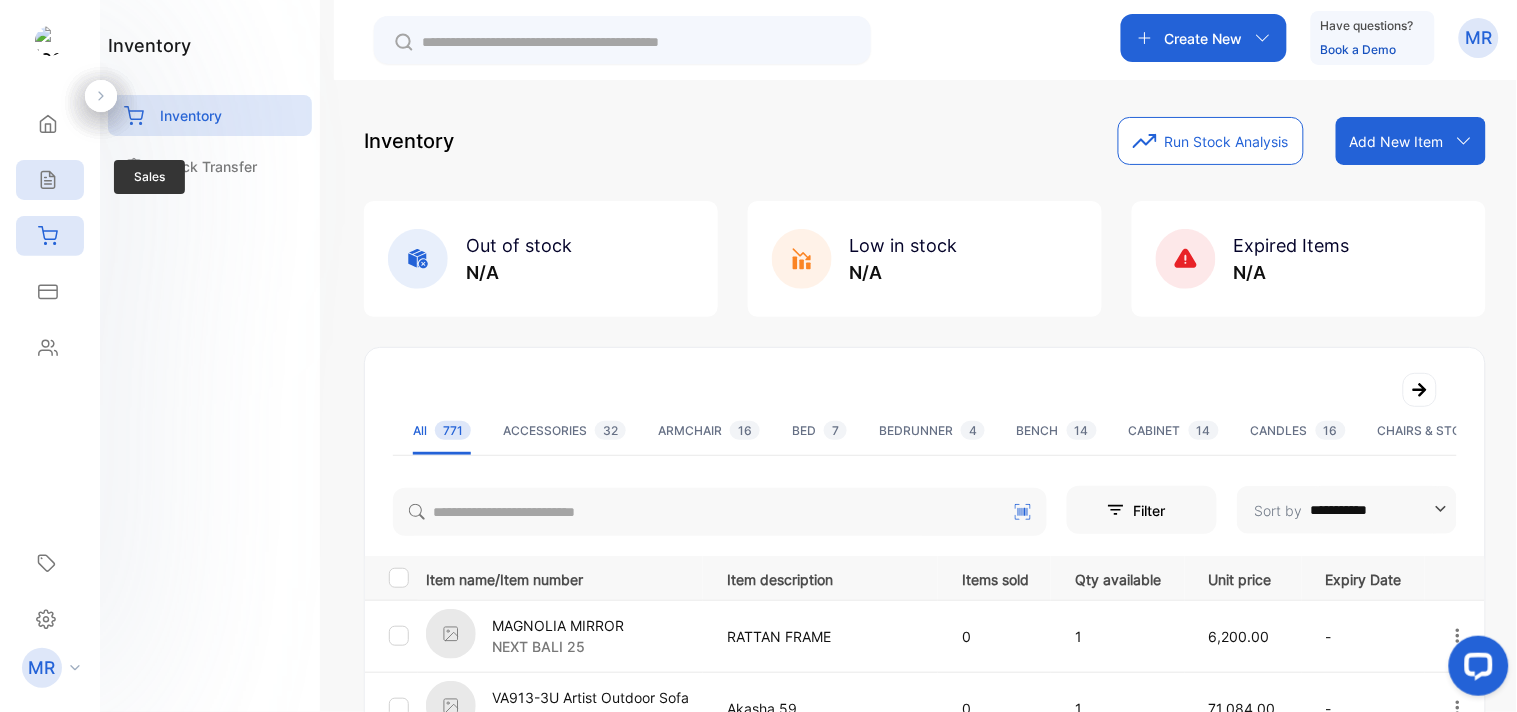 click 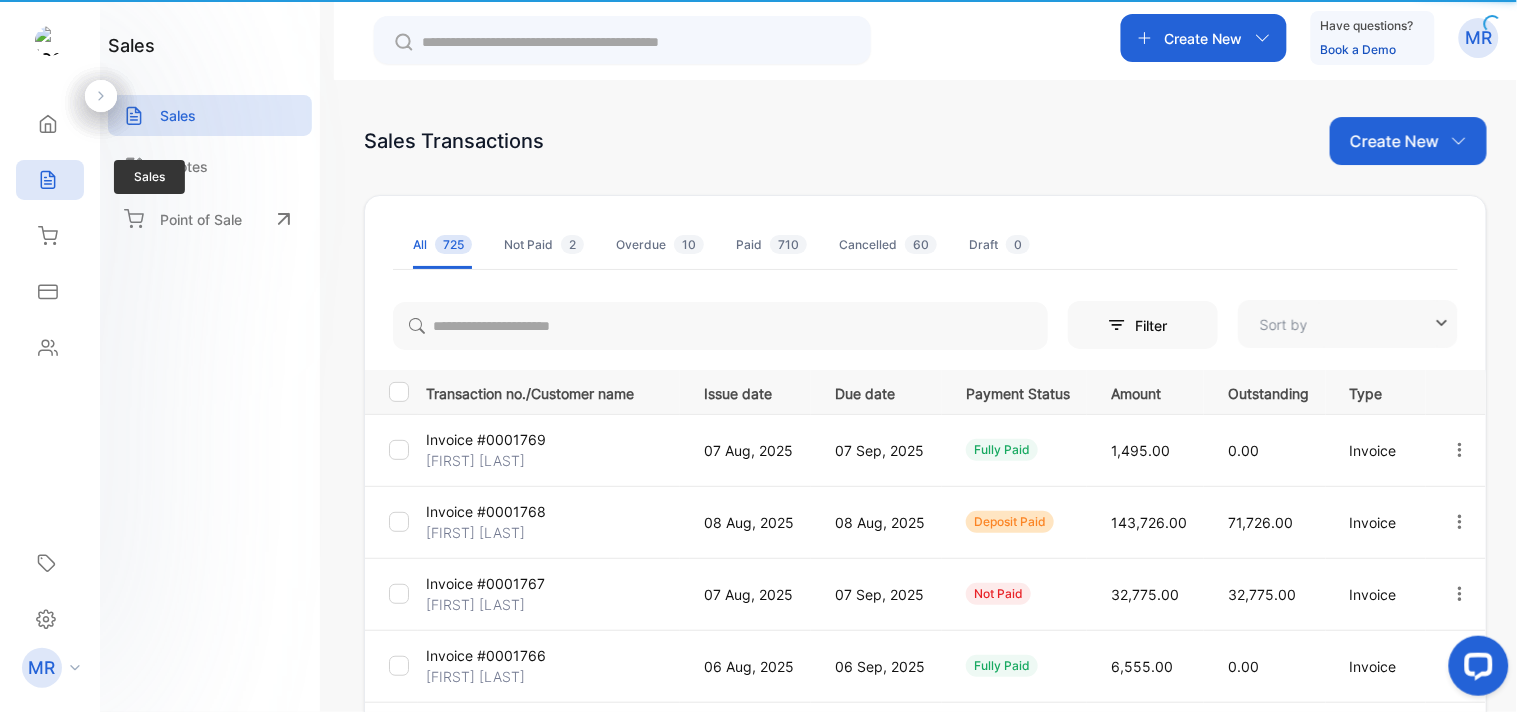 type on "**********" 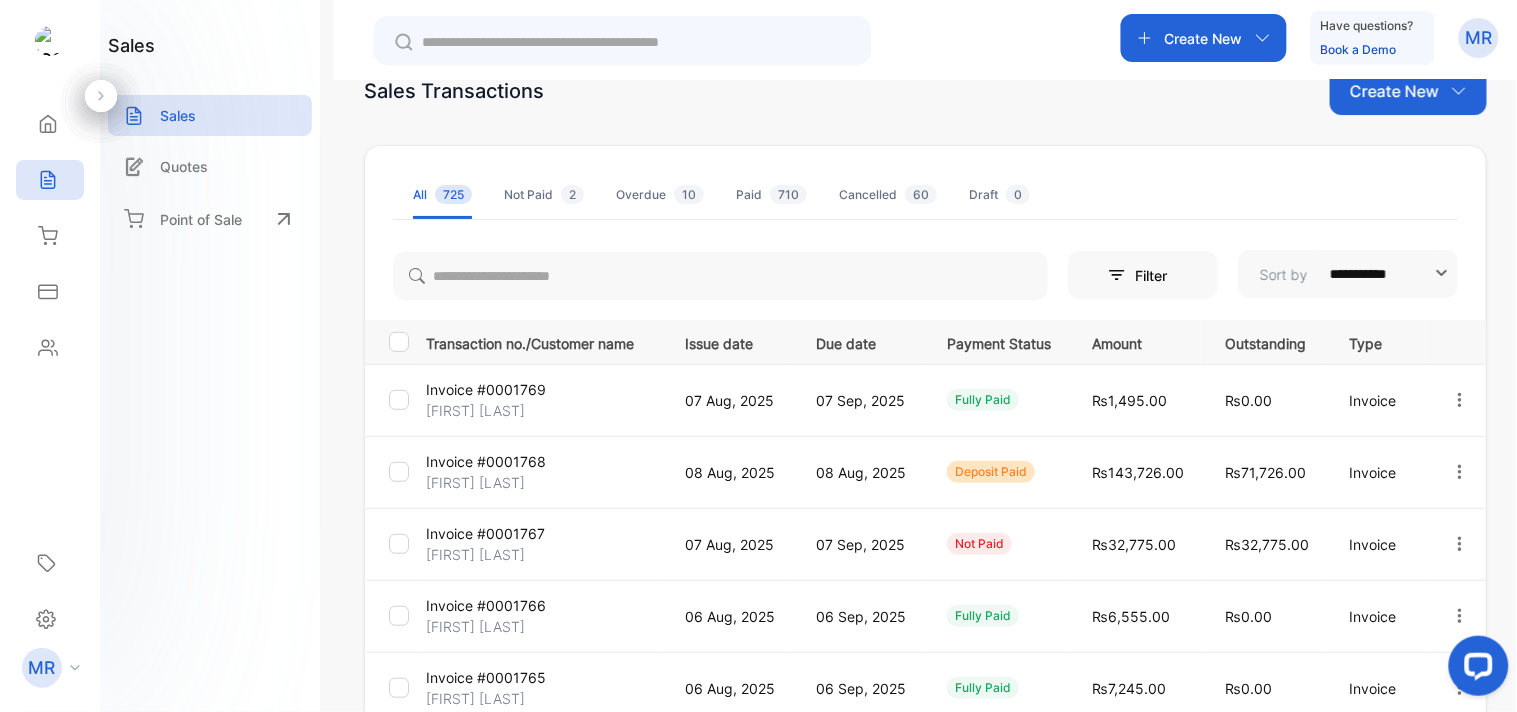 scroll, scrollTop: 0, scrollLeft: 0, axis: both 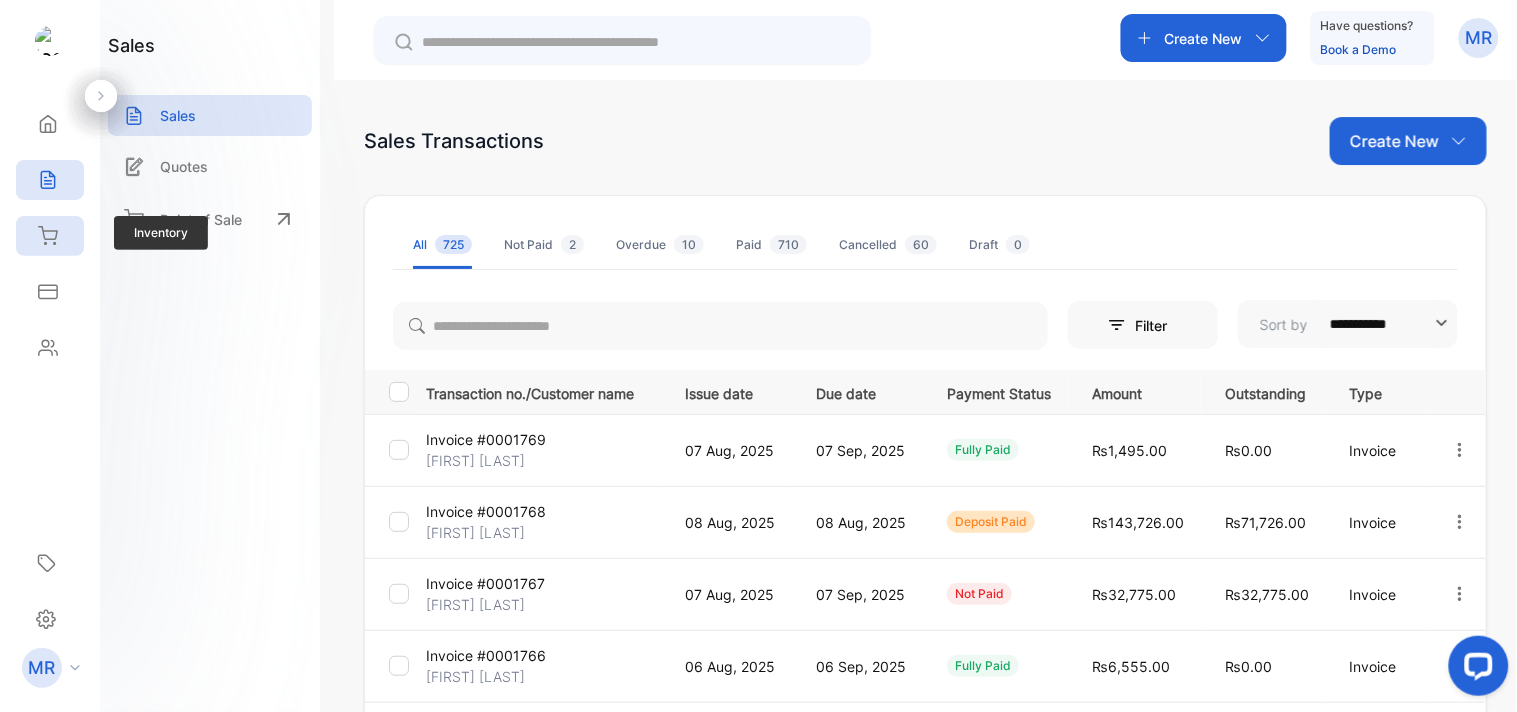 click on "Inventory" at bounding box center (50, 236) 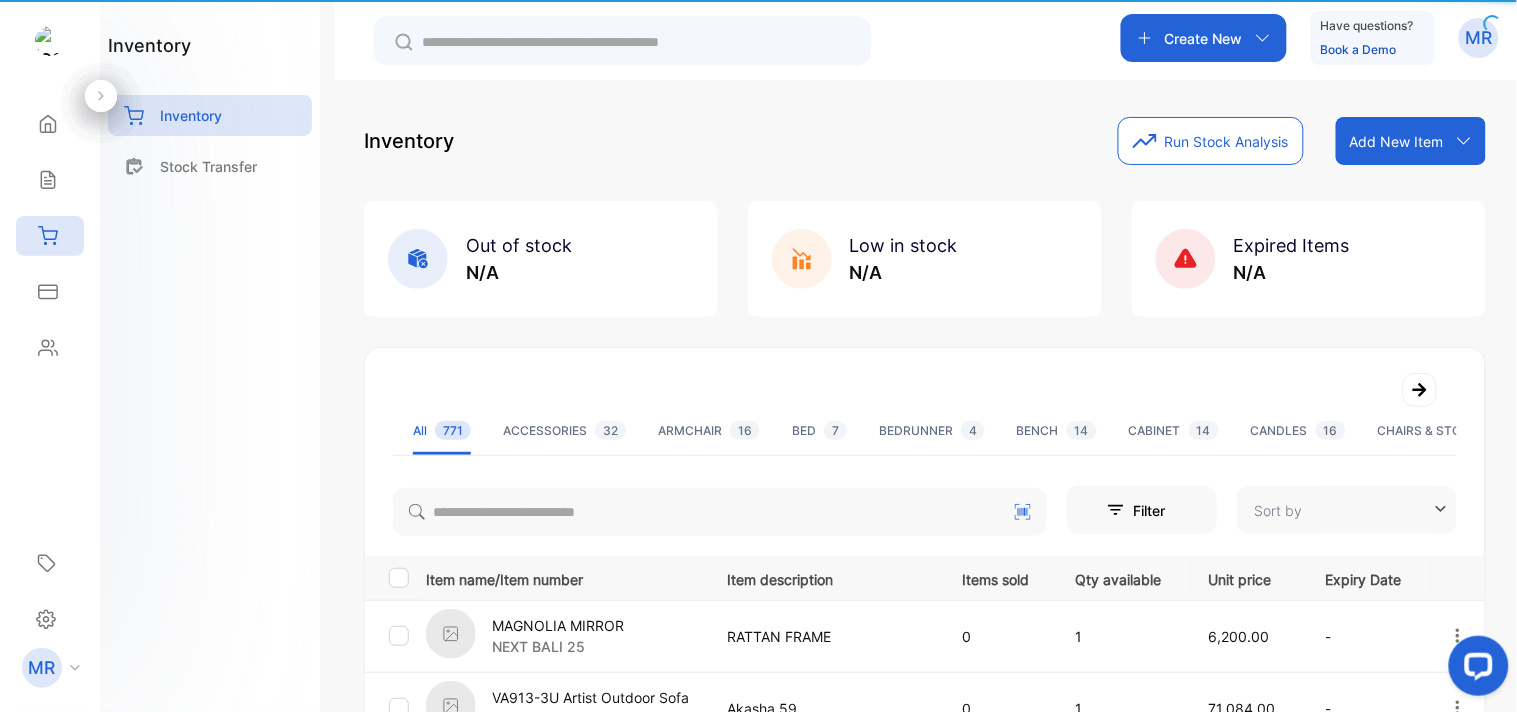 type on "**********" 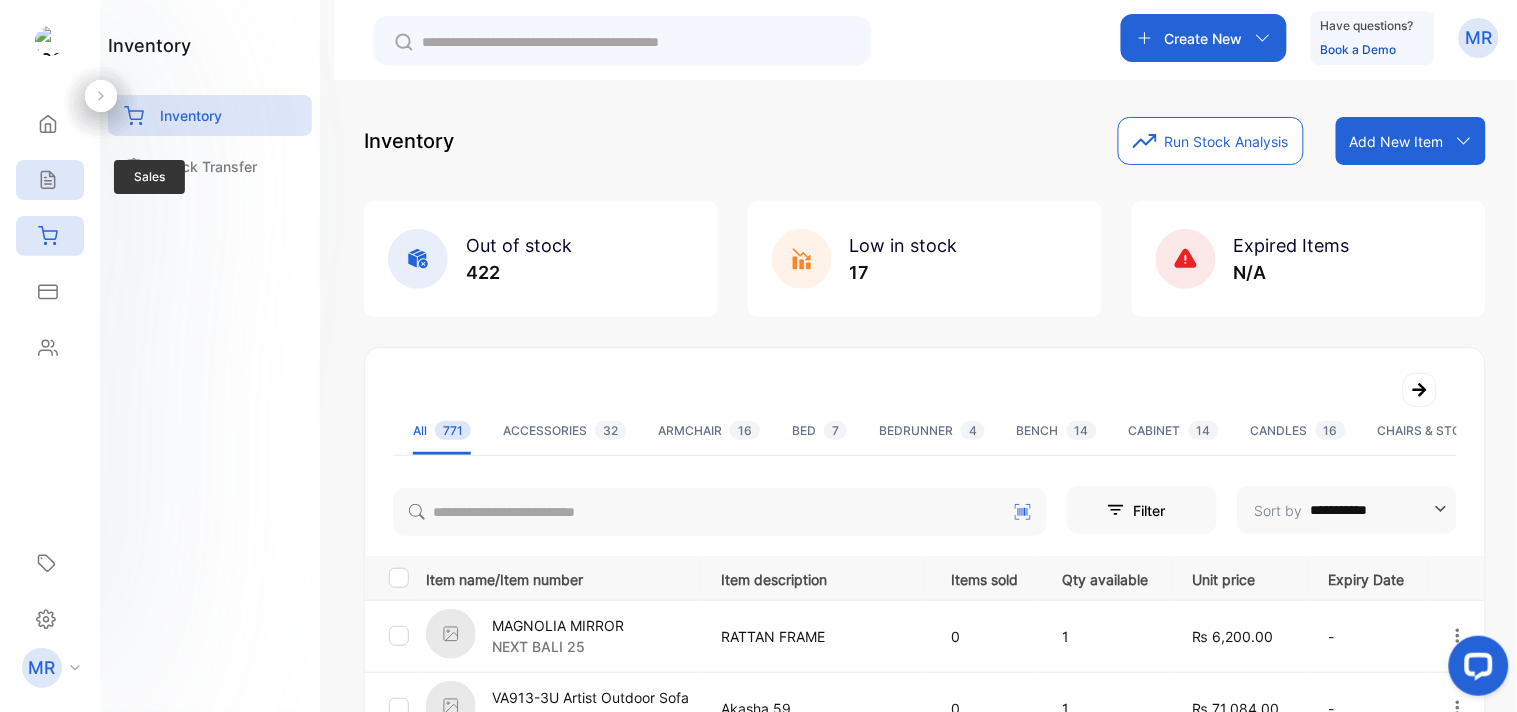 click 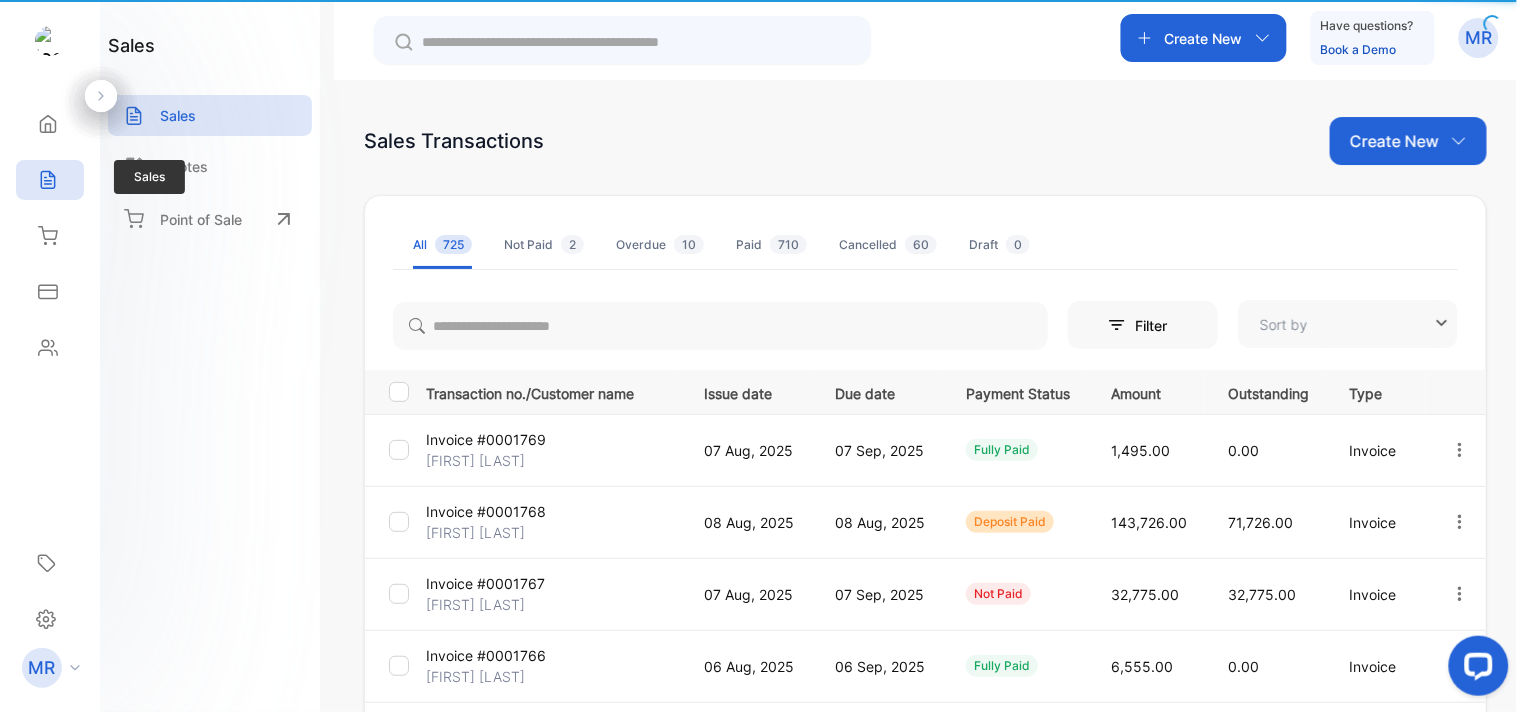 type on "**********" 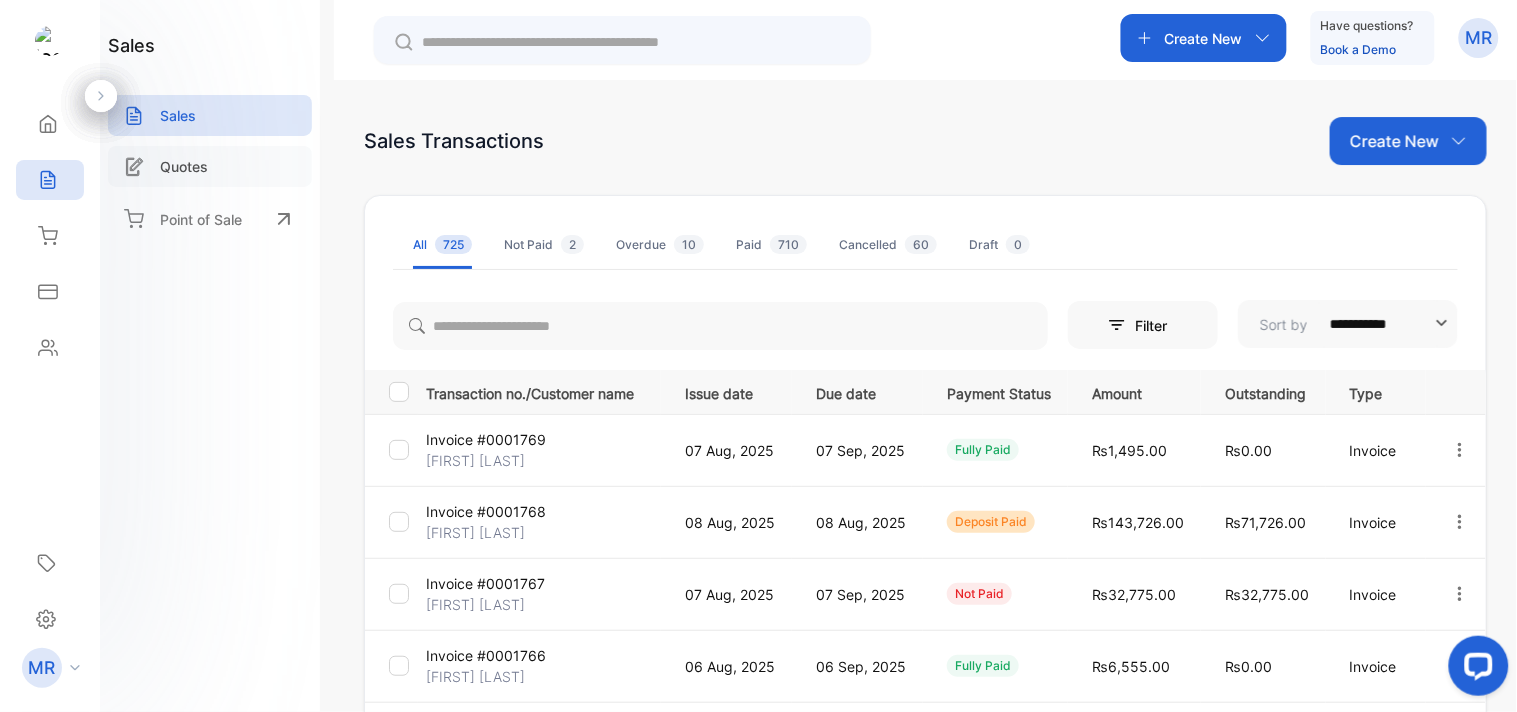 click on "Quotes" at bounding box center (184, 166) 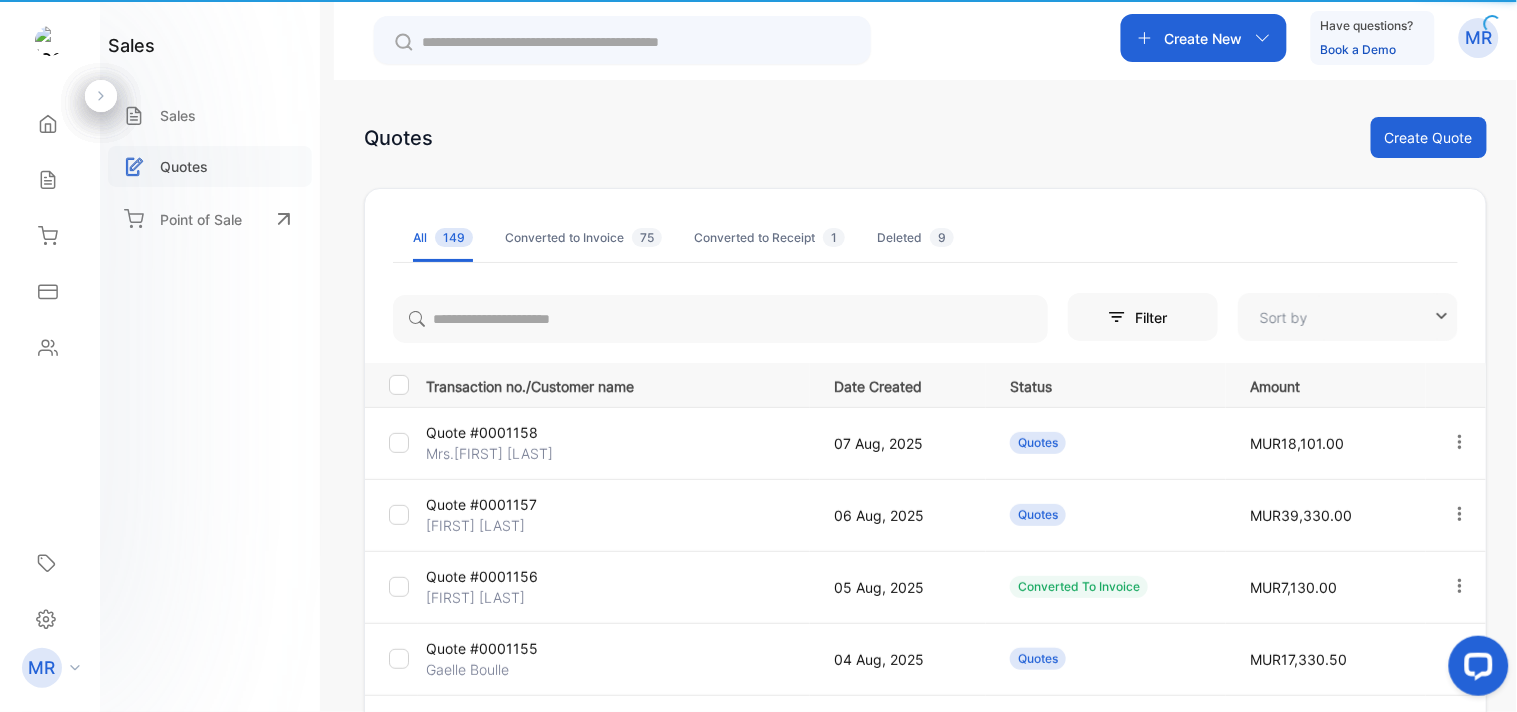 type on "**********" 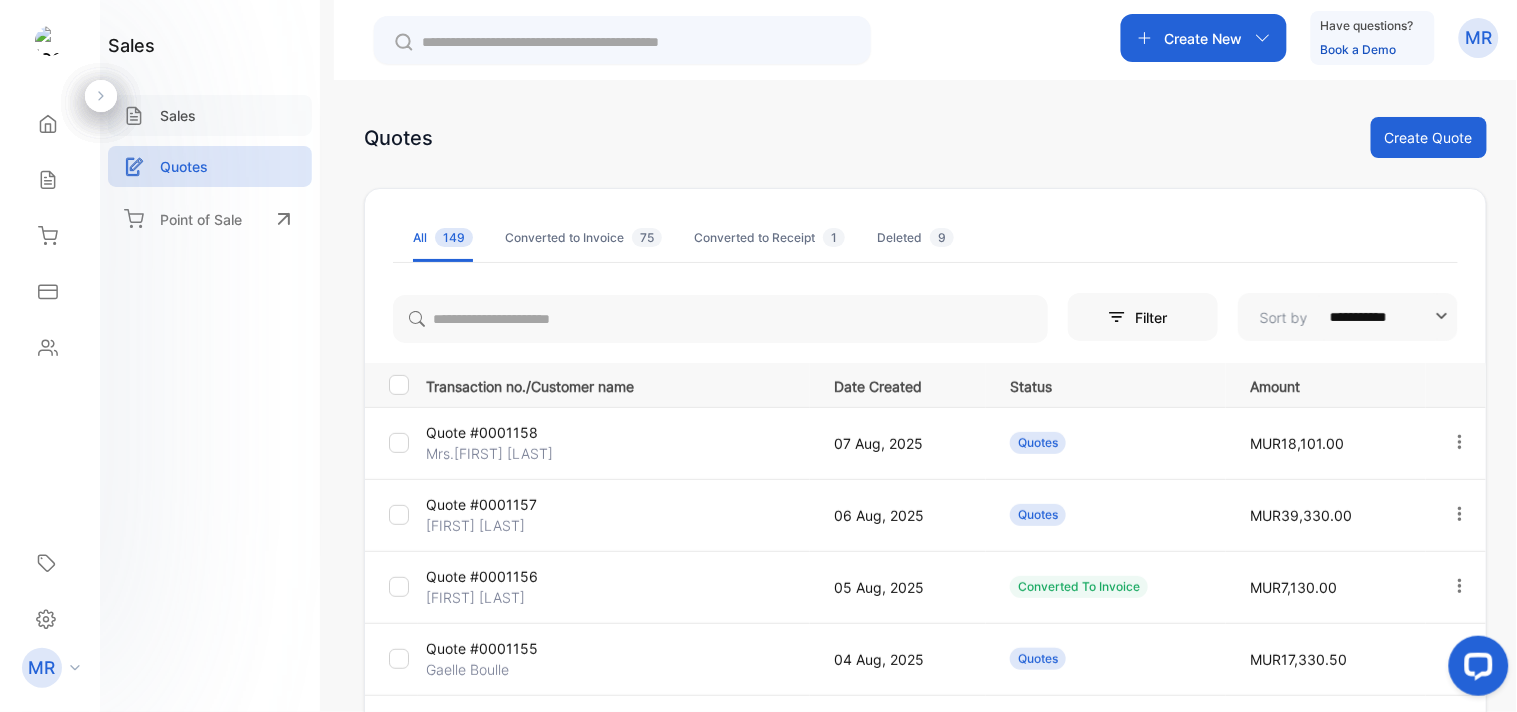 click on "Sales" at bounding box center [210, 115] 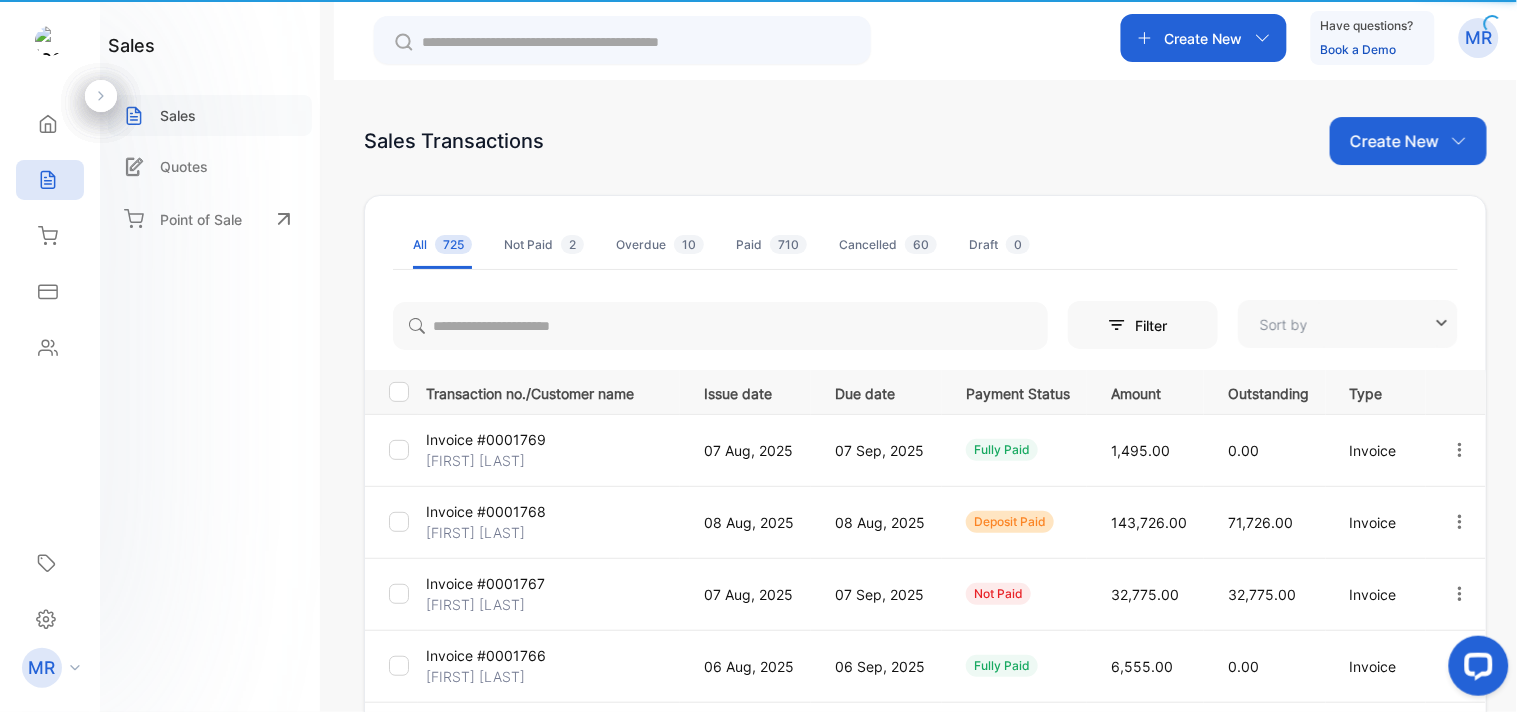 type on "**********" 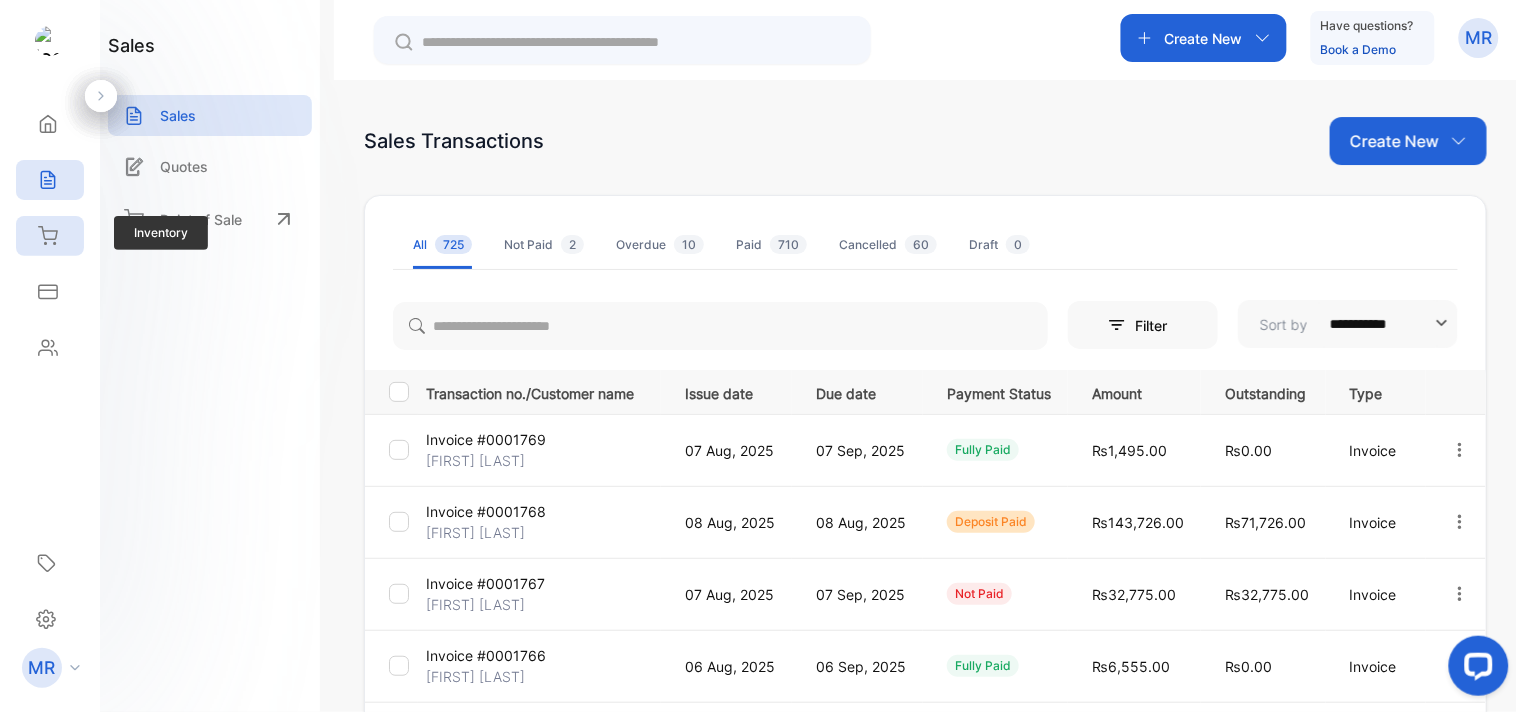 click on "Inventory" at bounding box center [50, 236] 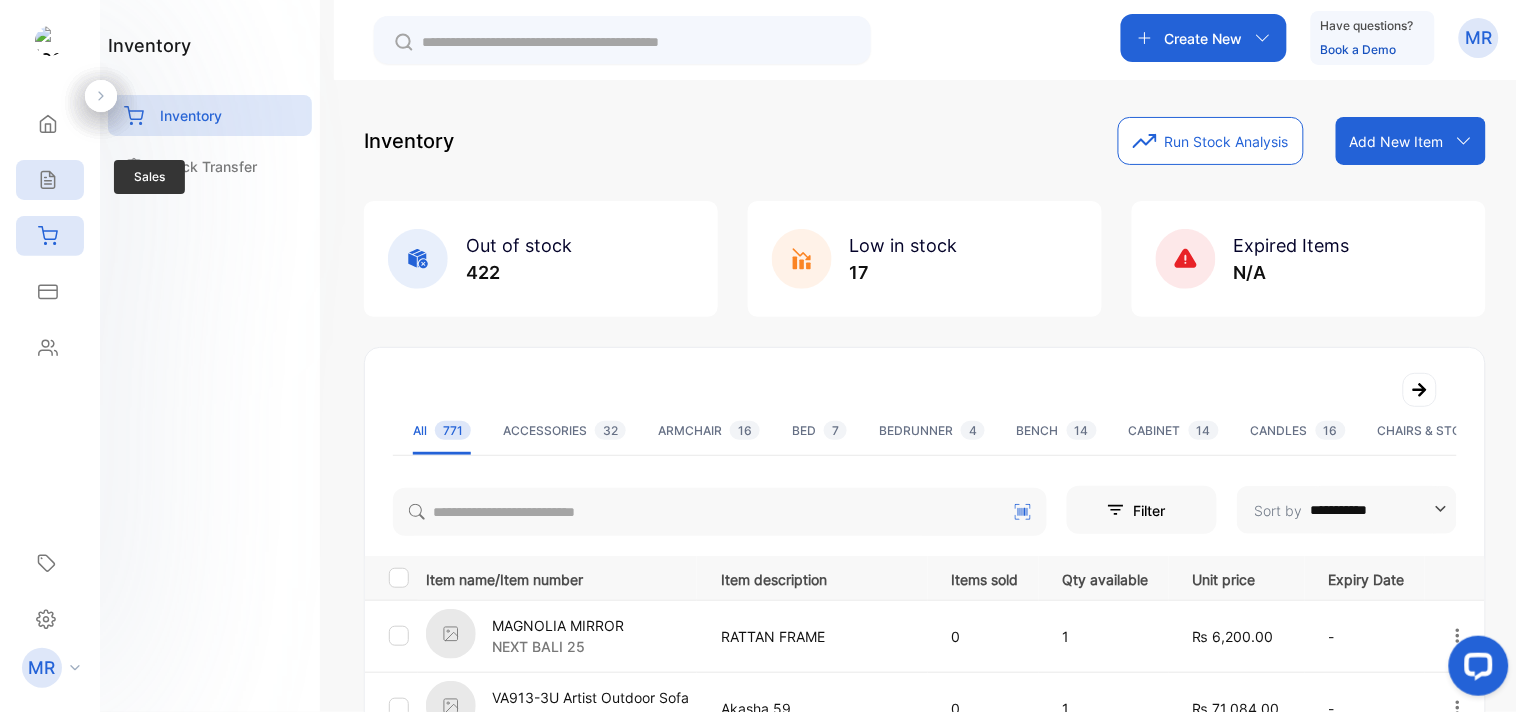 click 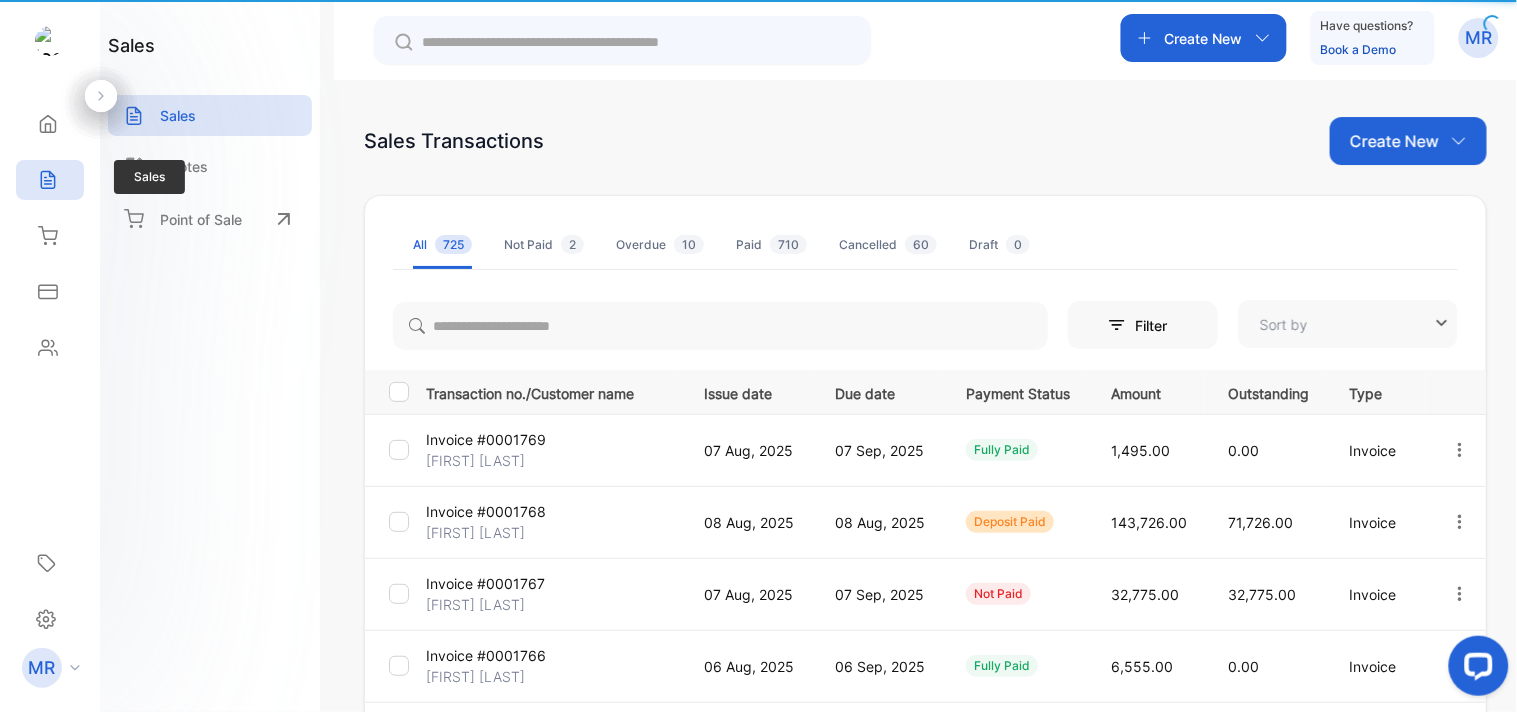 type on "**********" 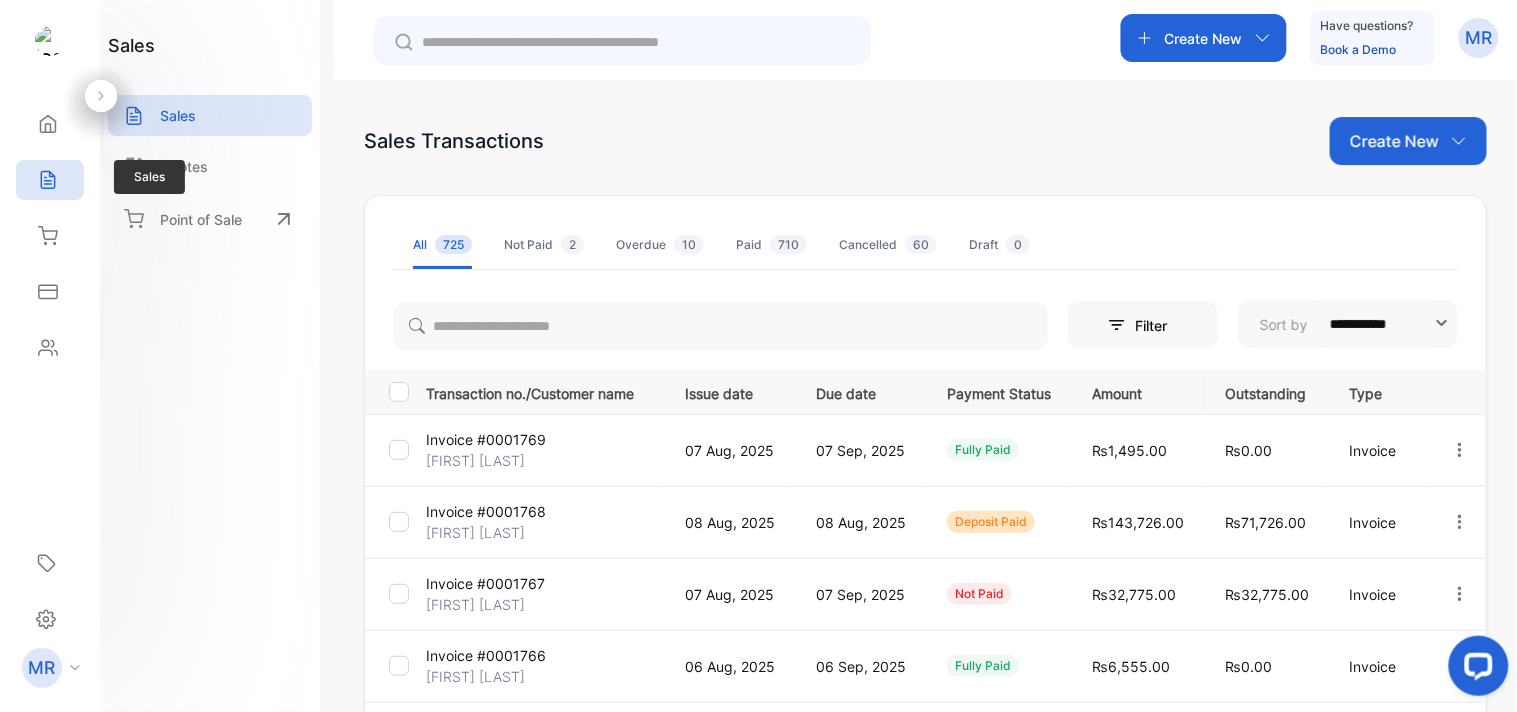 click 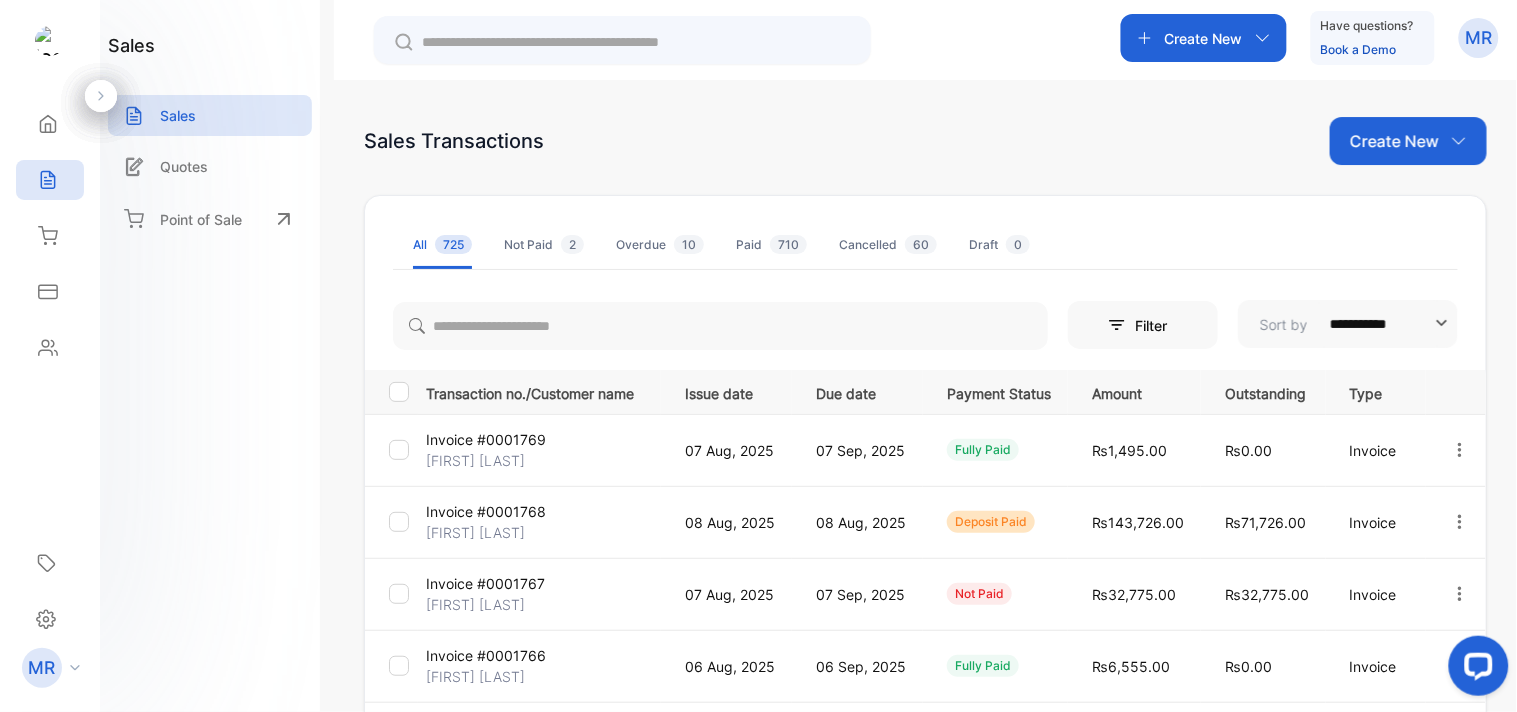 click 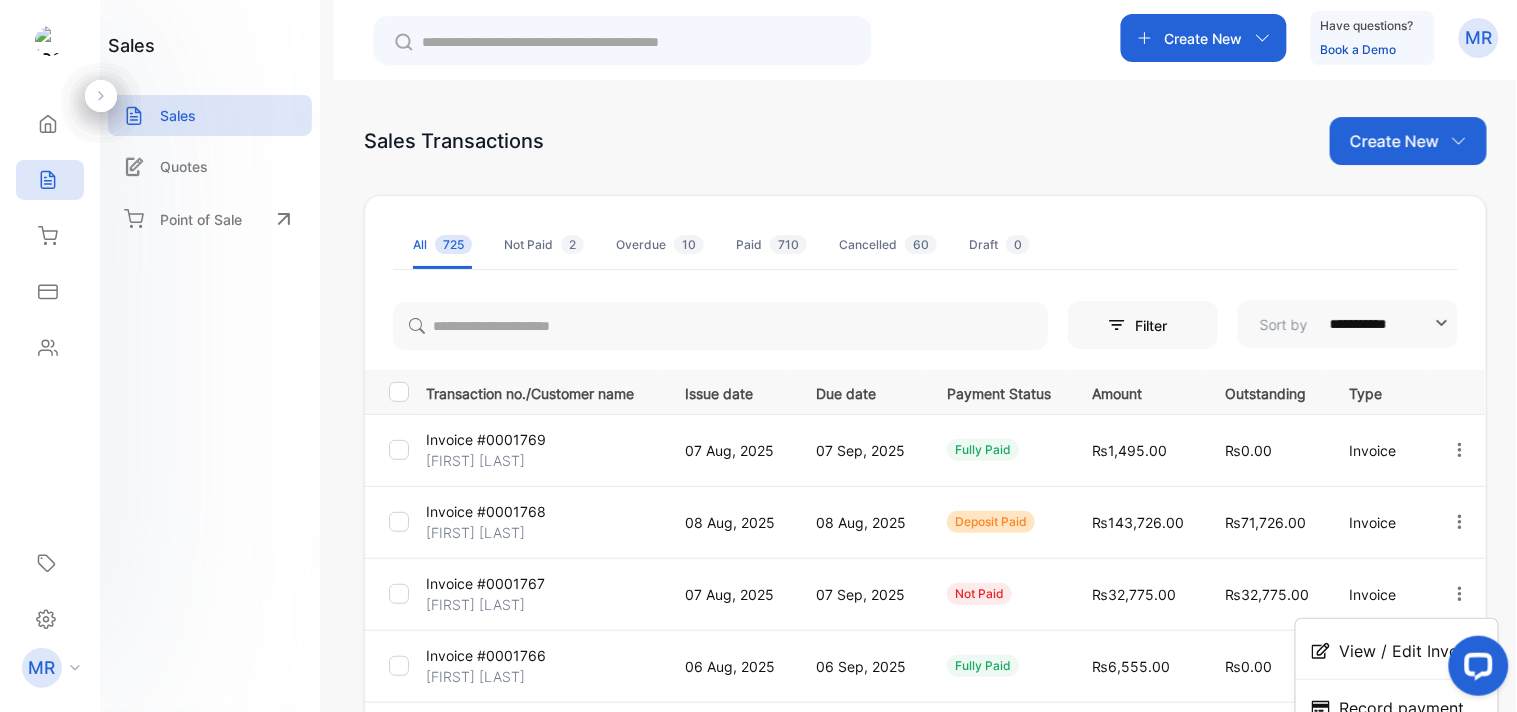 click on "Create New  Have questions? Book a Demo   MR" at bounding box center [925, 40] 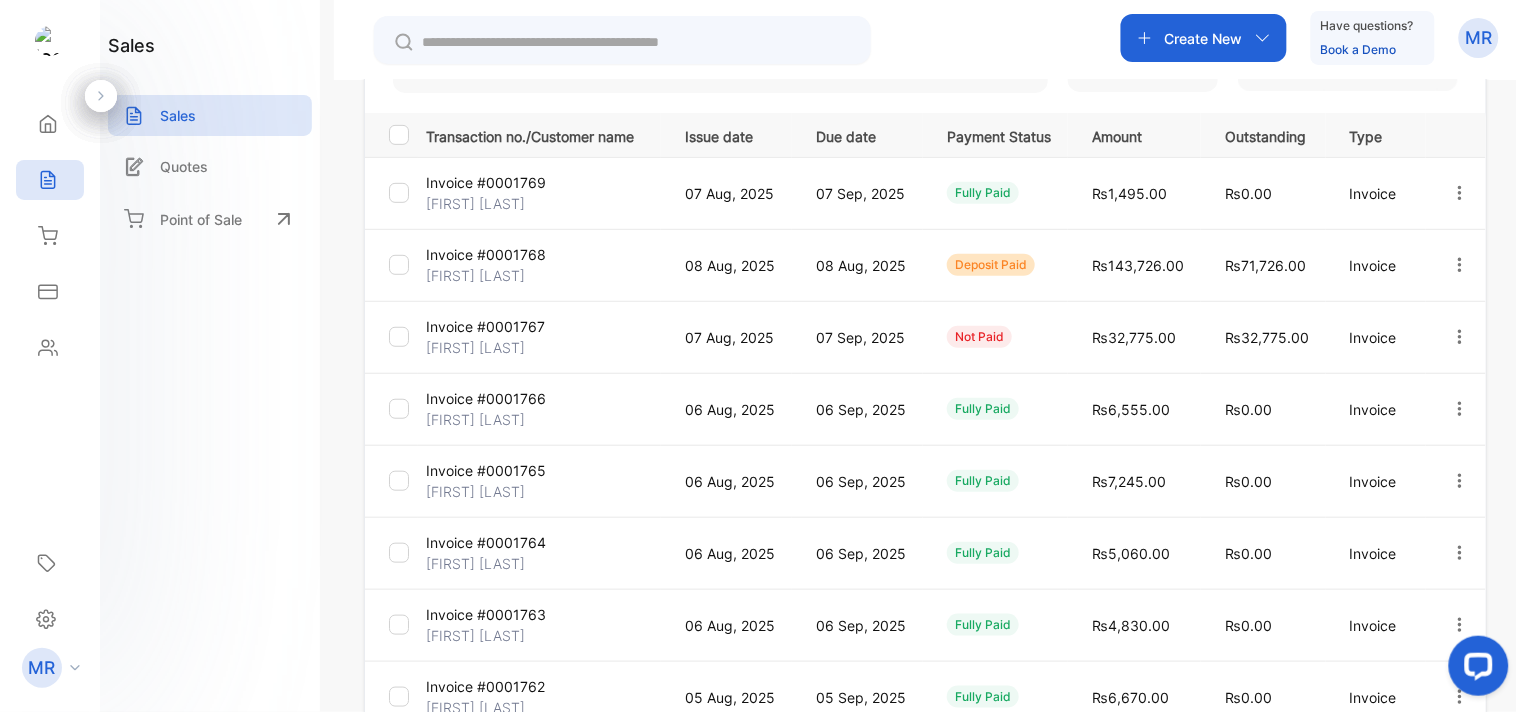 scroll, scrollTop: 258, scrollLeft: 0, axis: vertical 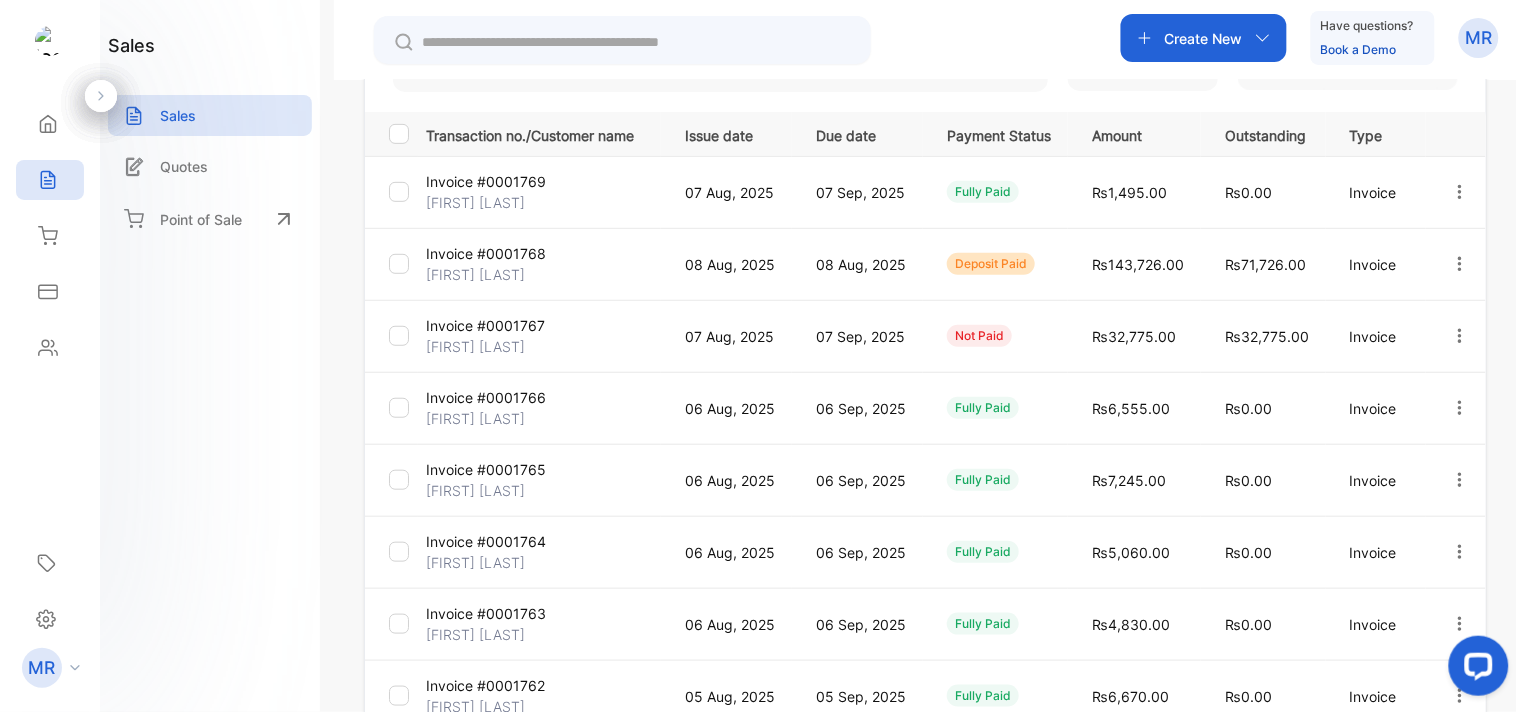 click 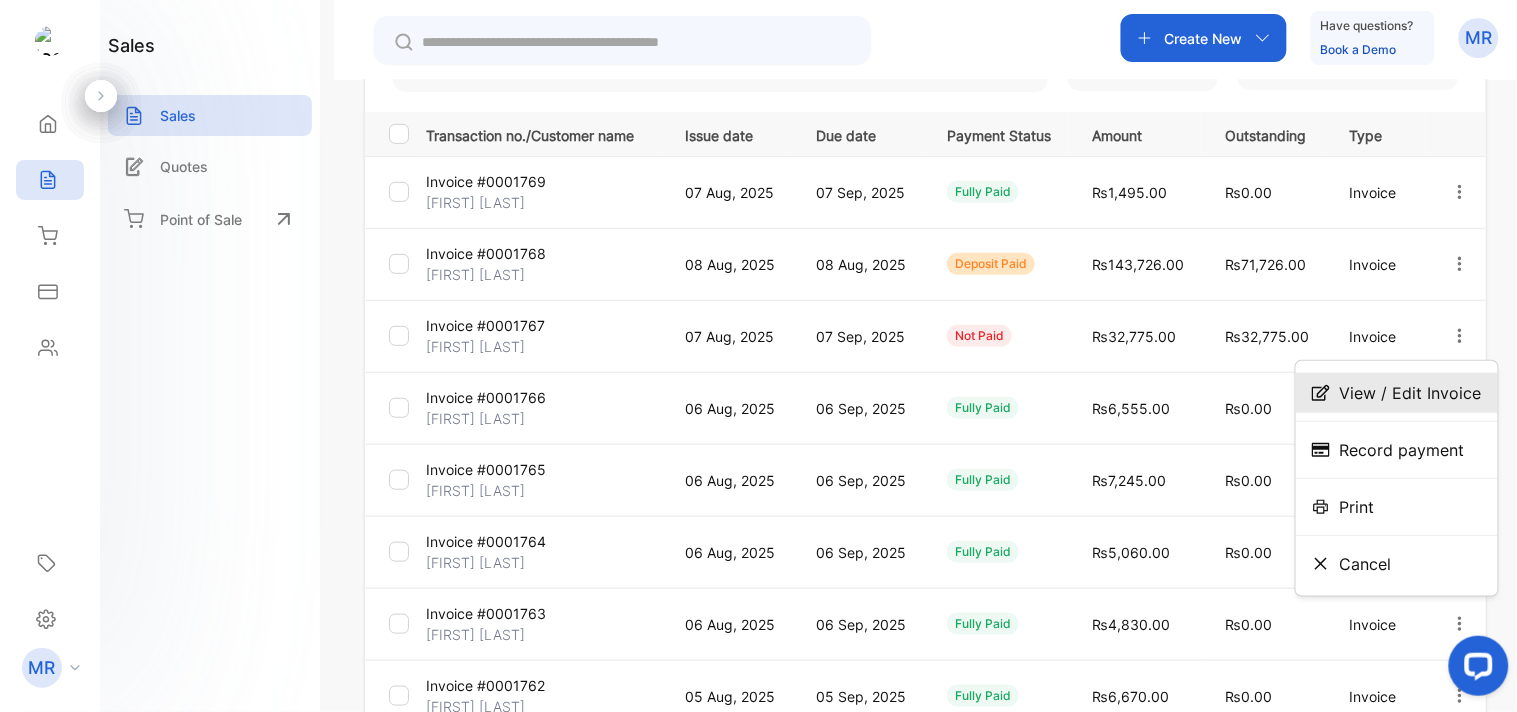 click on "View / Edit Invoice" at bounding box center (1411, 393) 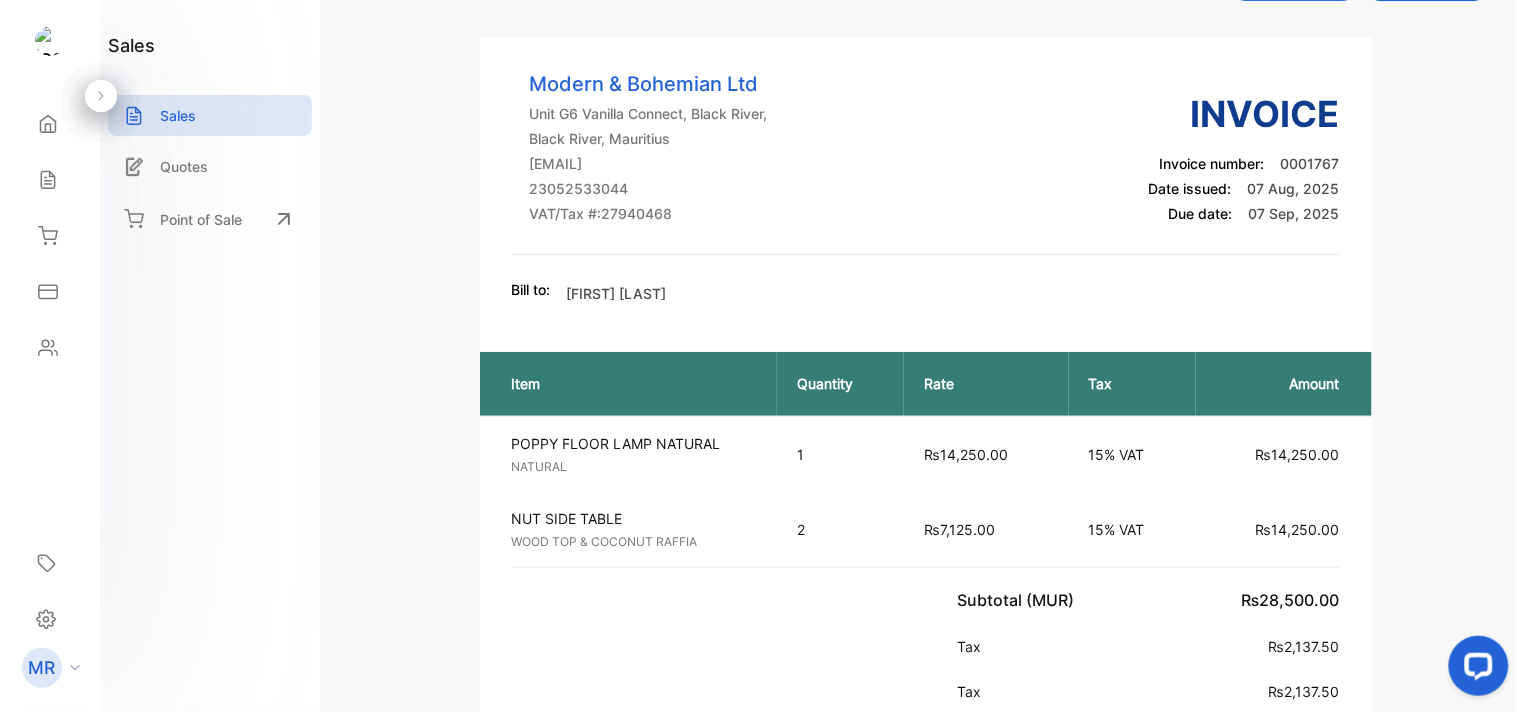 scroll, scrollTop: 0, scrollLeft: 0, axis: both 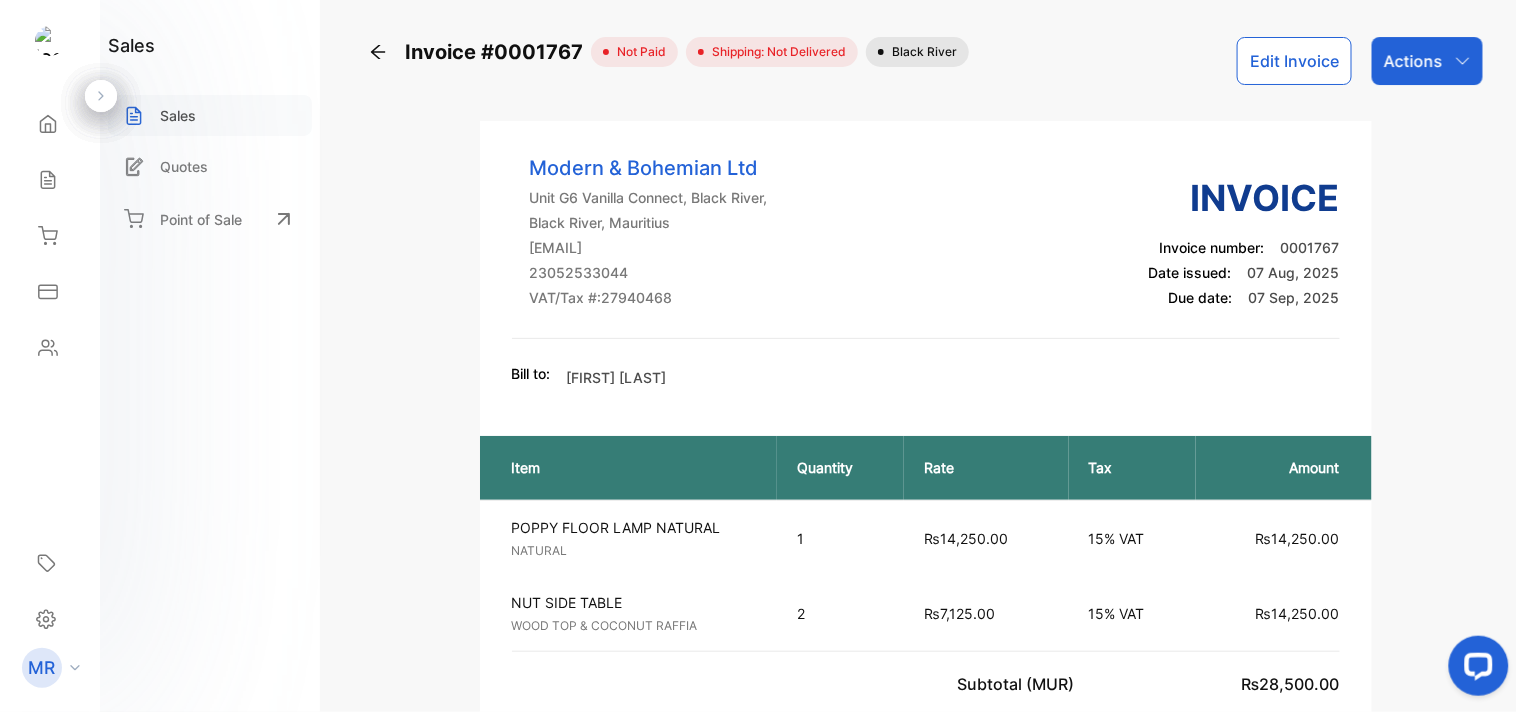 click on "Sales" at bounding box center (178, 115) 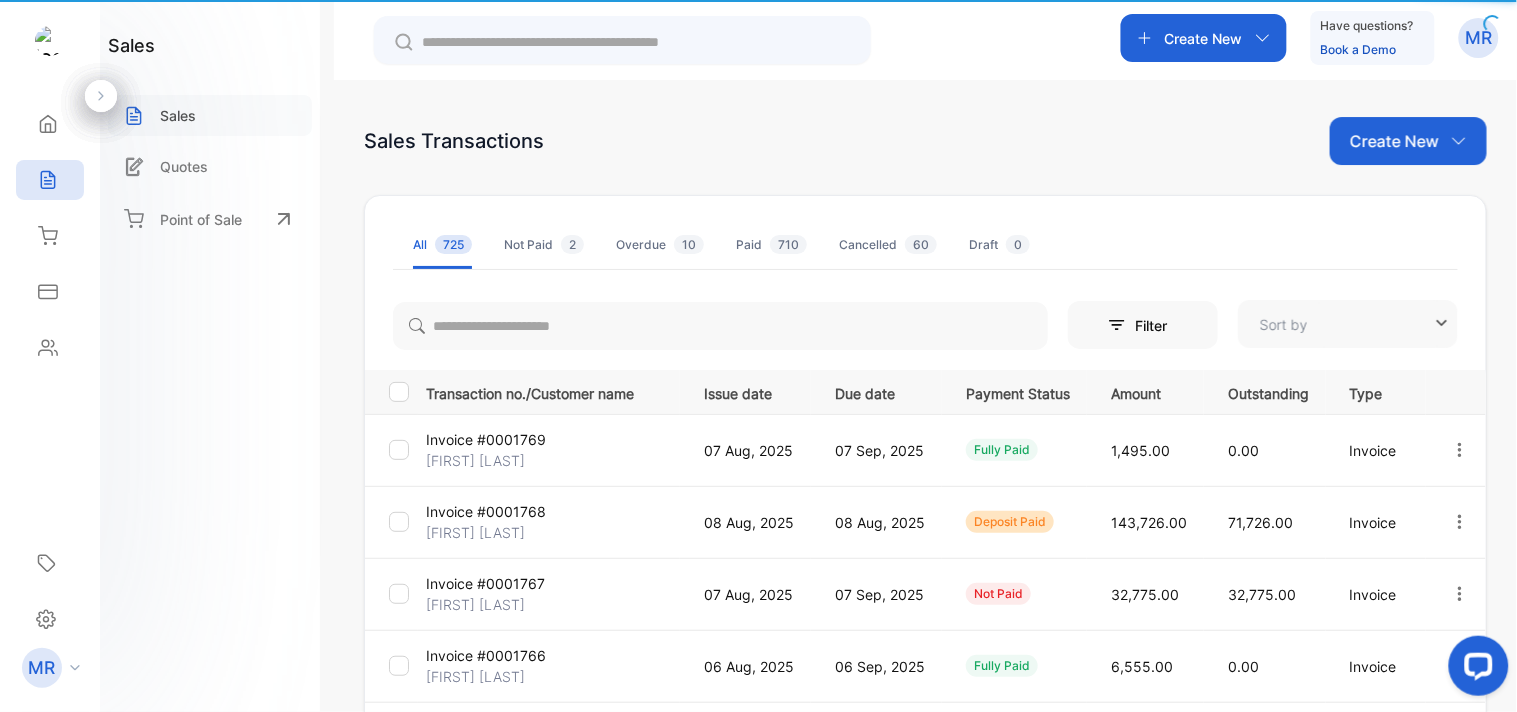 type on "**********" 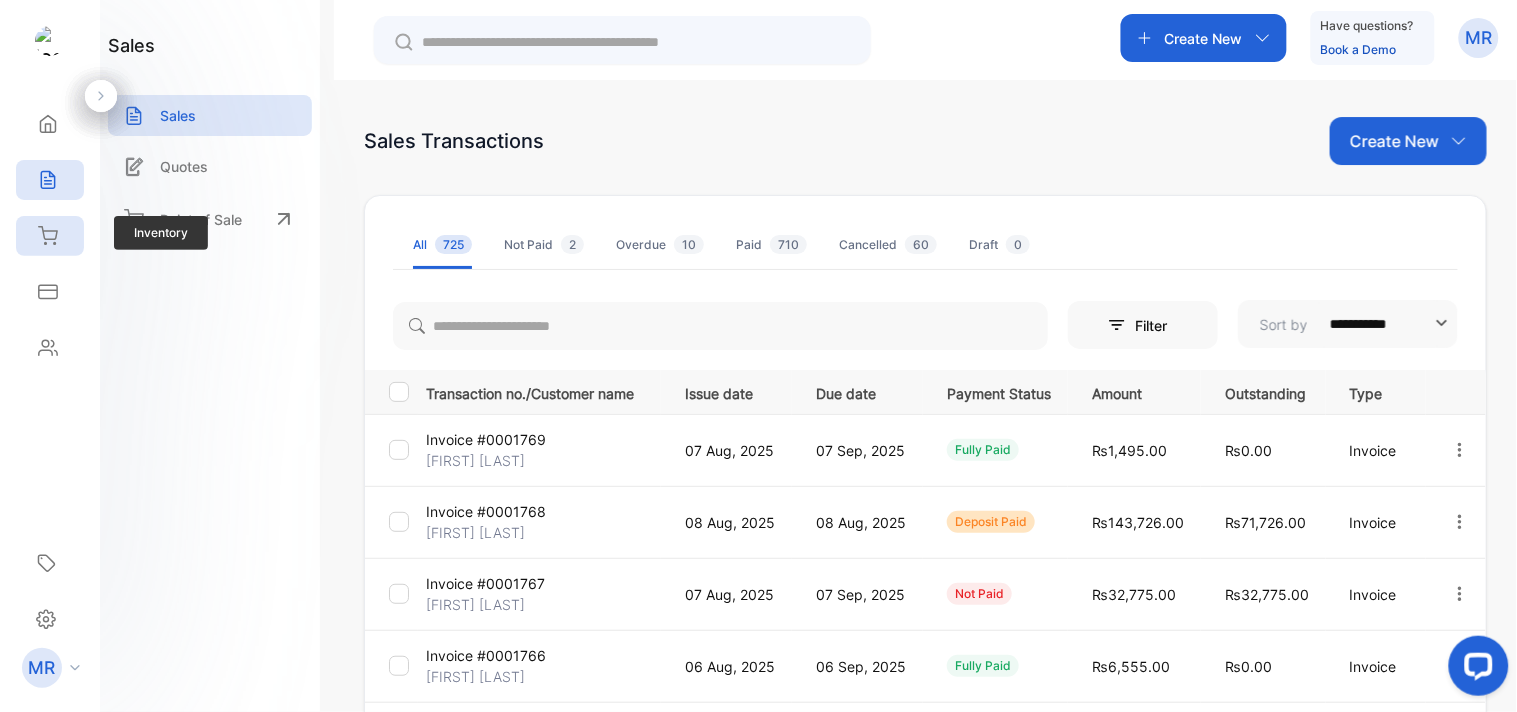 click 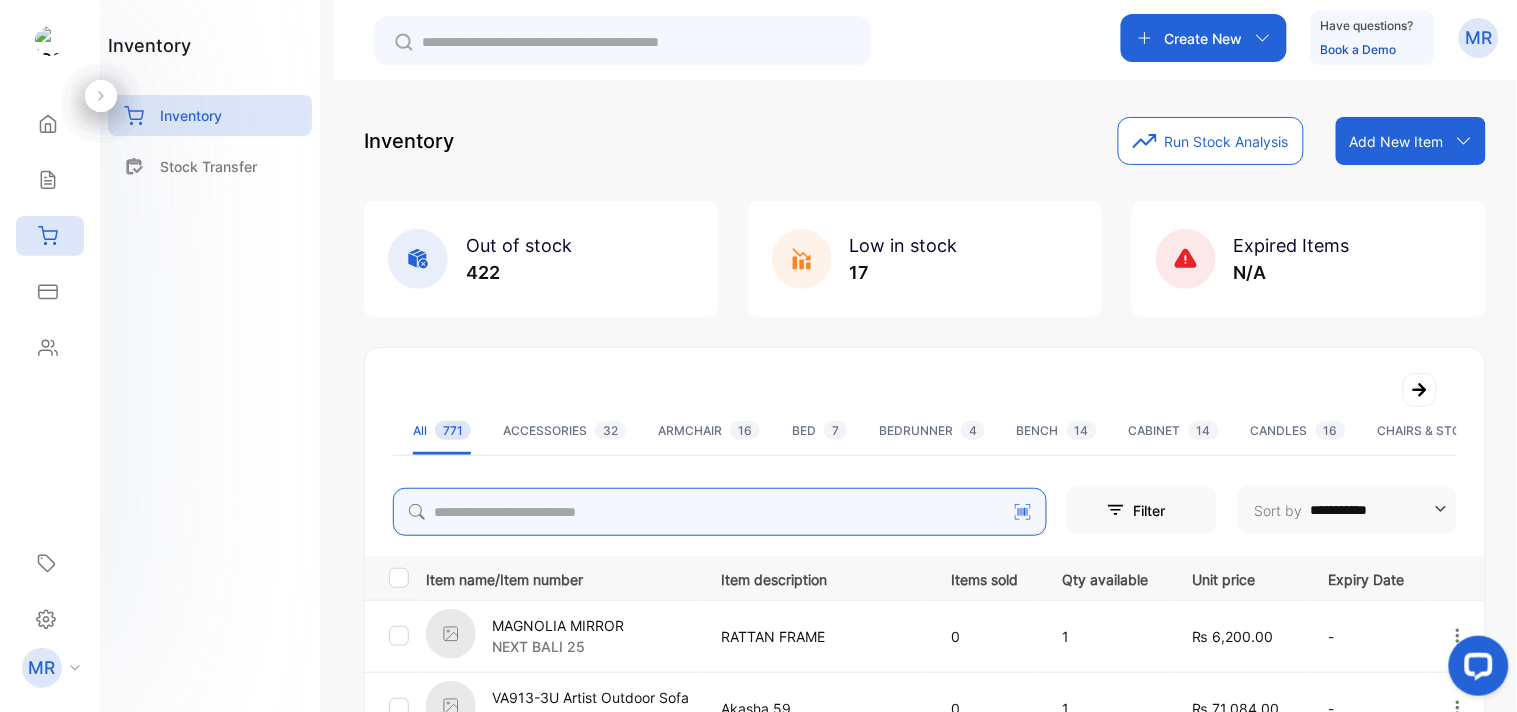 click at bounding box center [720, 512] 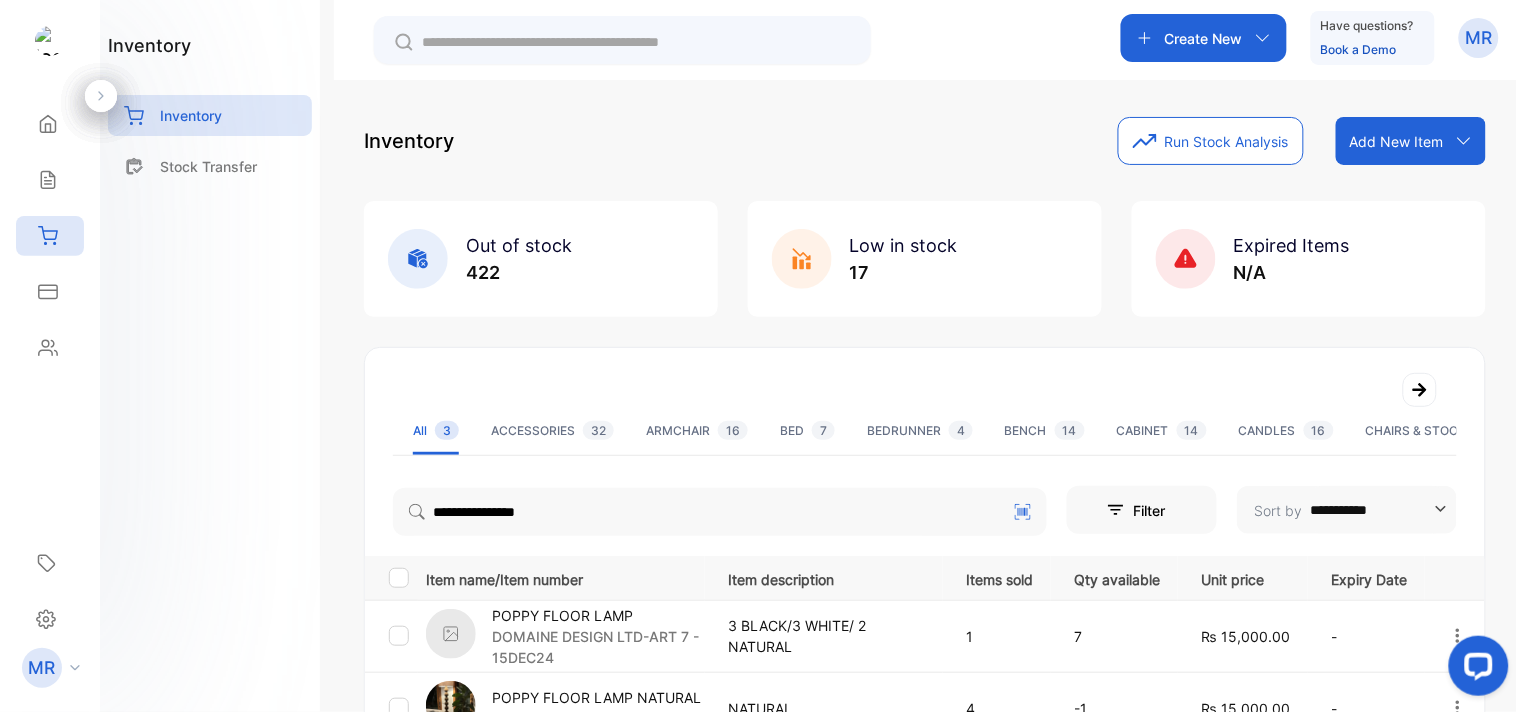 click on "1" at bounding box center [997, 636] 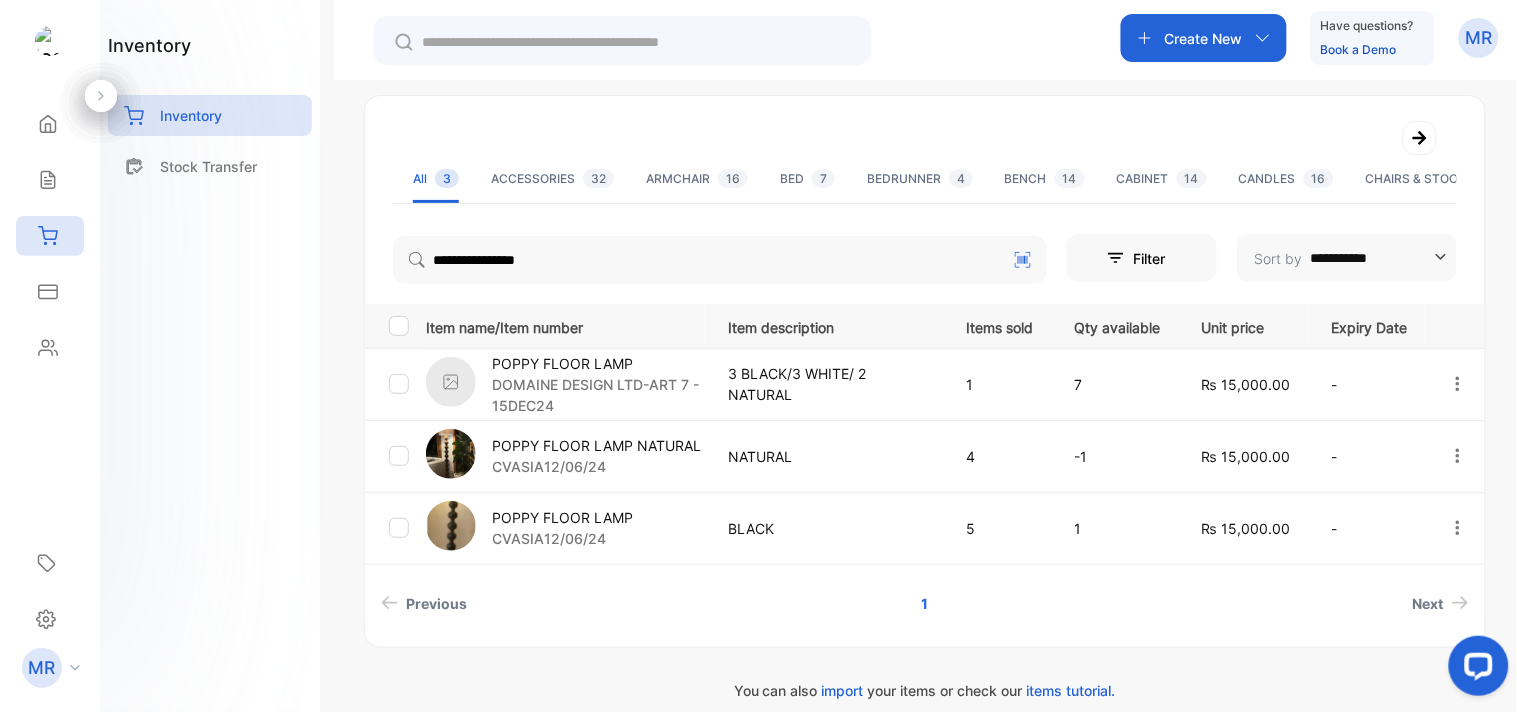 scroll, scrollTop: 255, scrollLeft: 0, axis: vertical 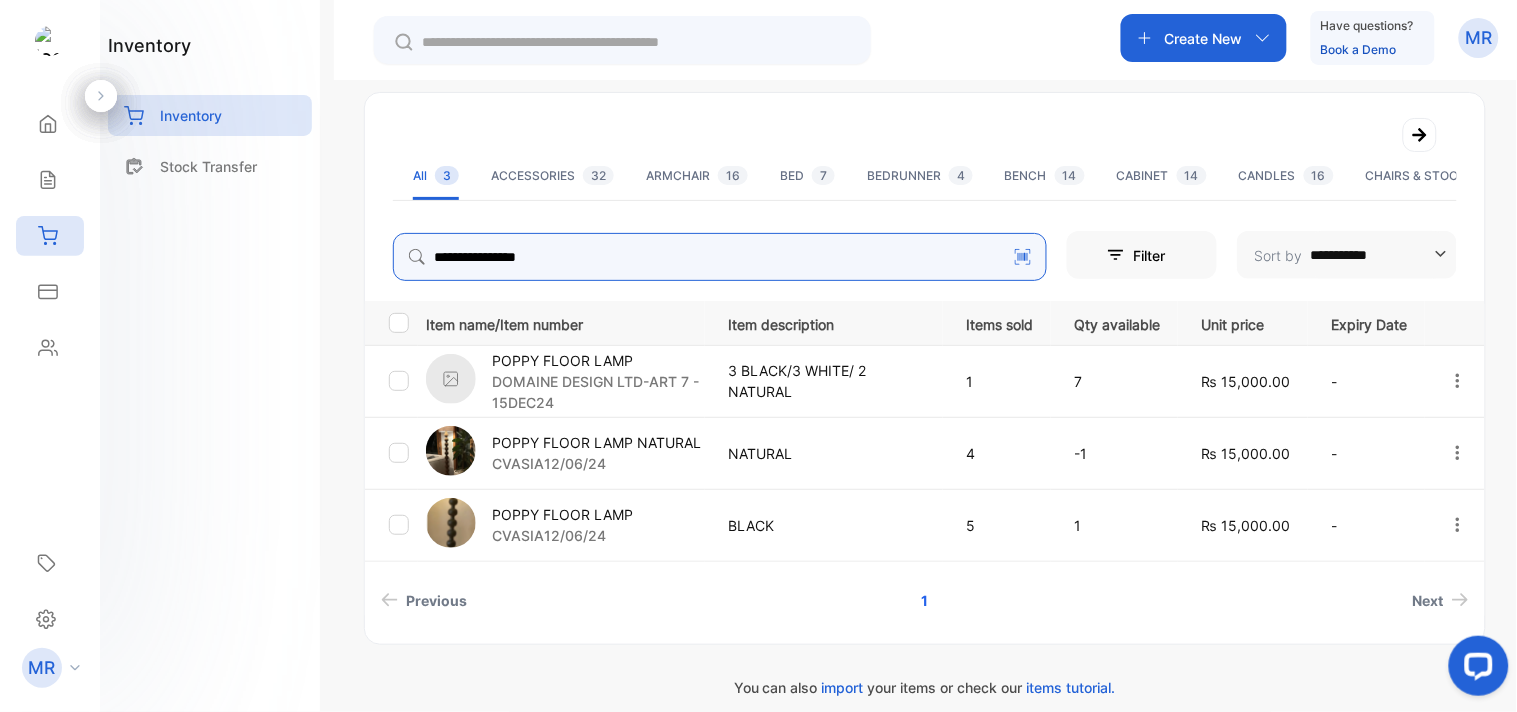 click on "**********" at bounding box center [720, 257] 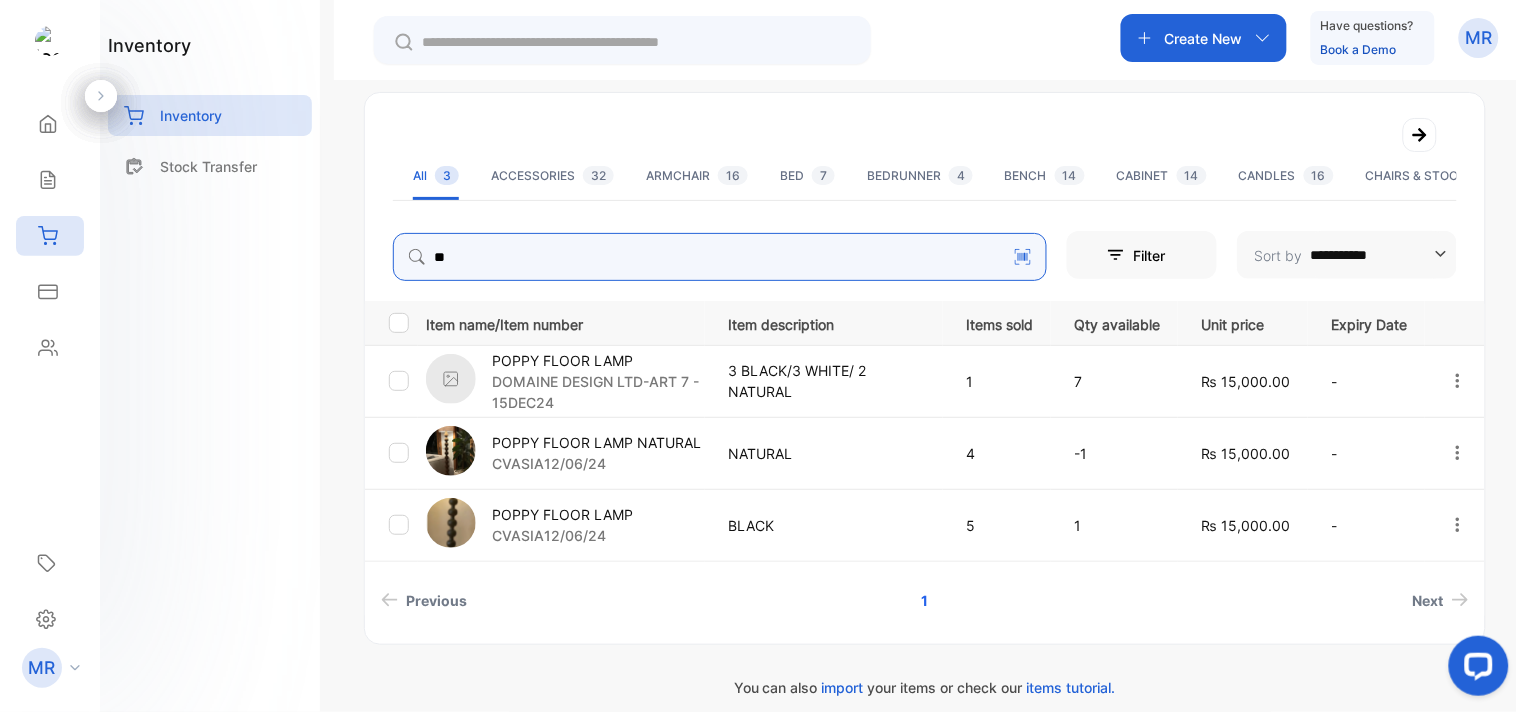 type on "*" 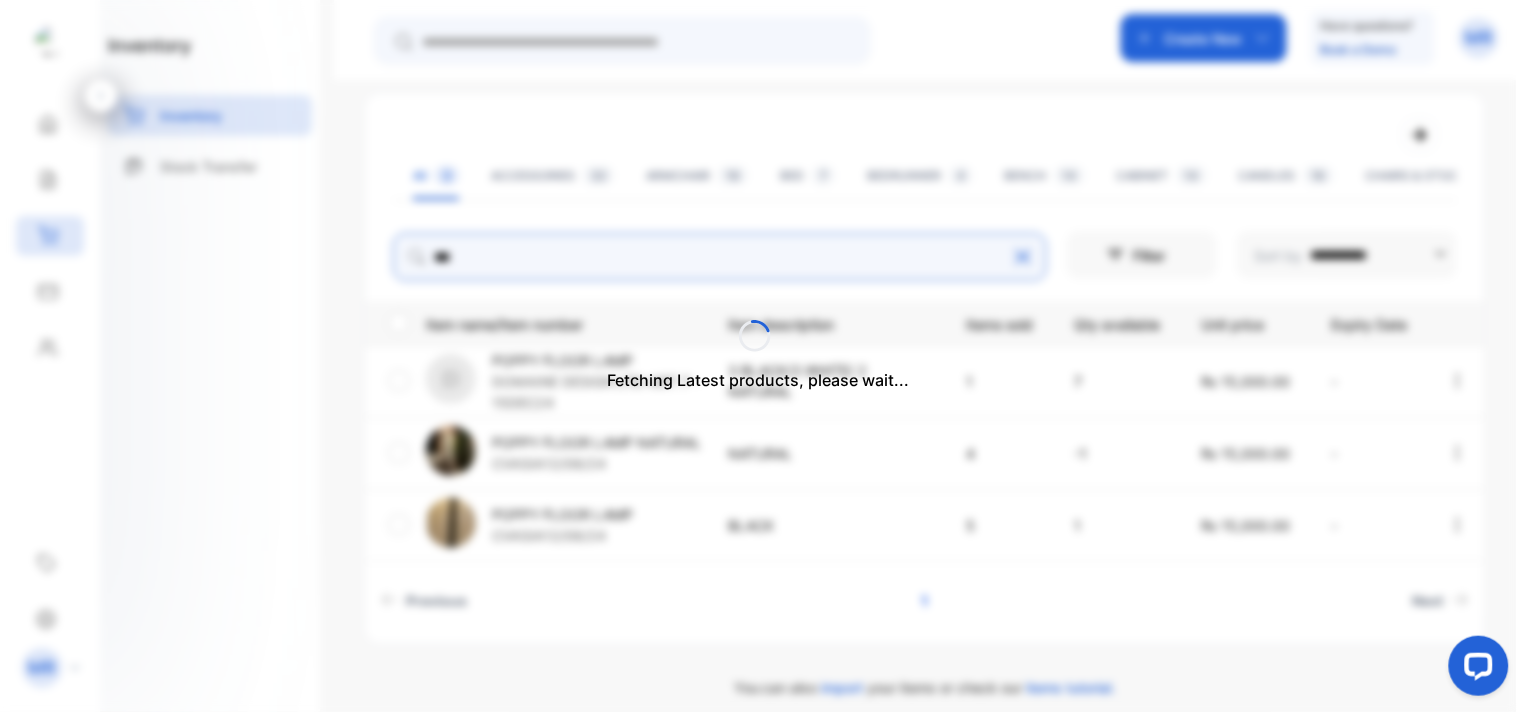 type on "**********" 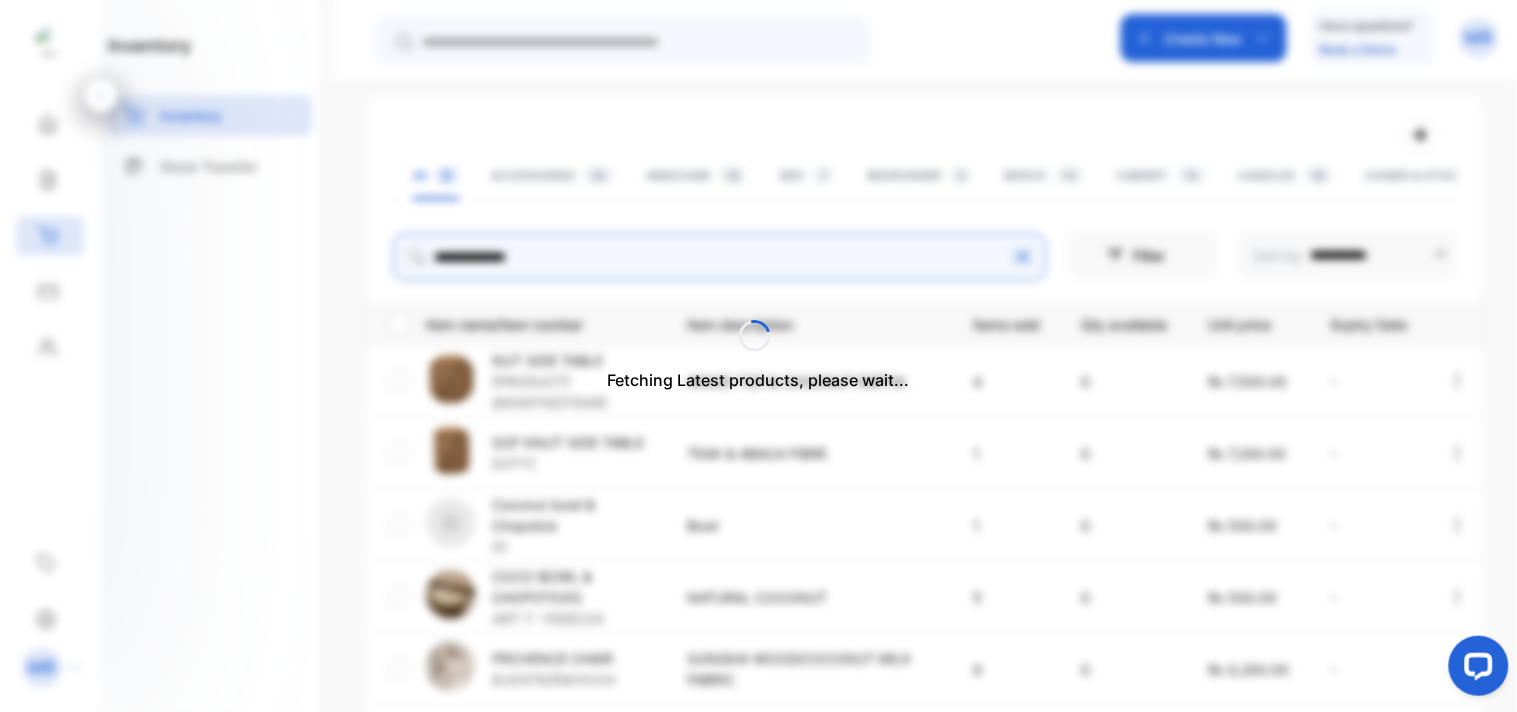 scroll, scrollTop: 201, scrollLeft: 0, axis: vertical 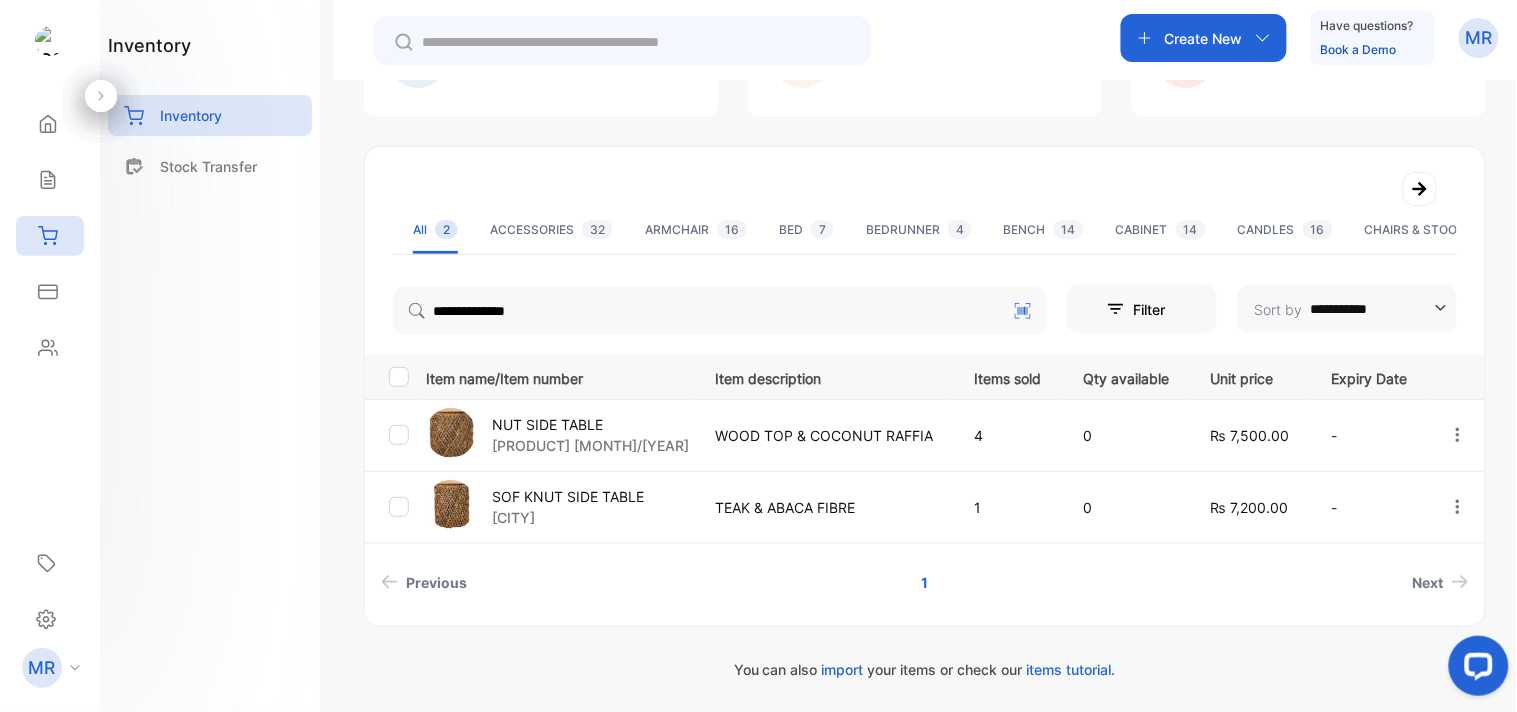 click on "WOOD TOP & COCONUT RAFFIA" at bounding box center [821, 435] 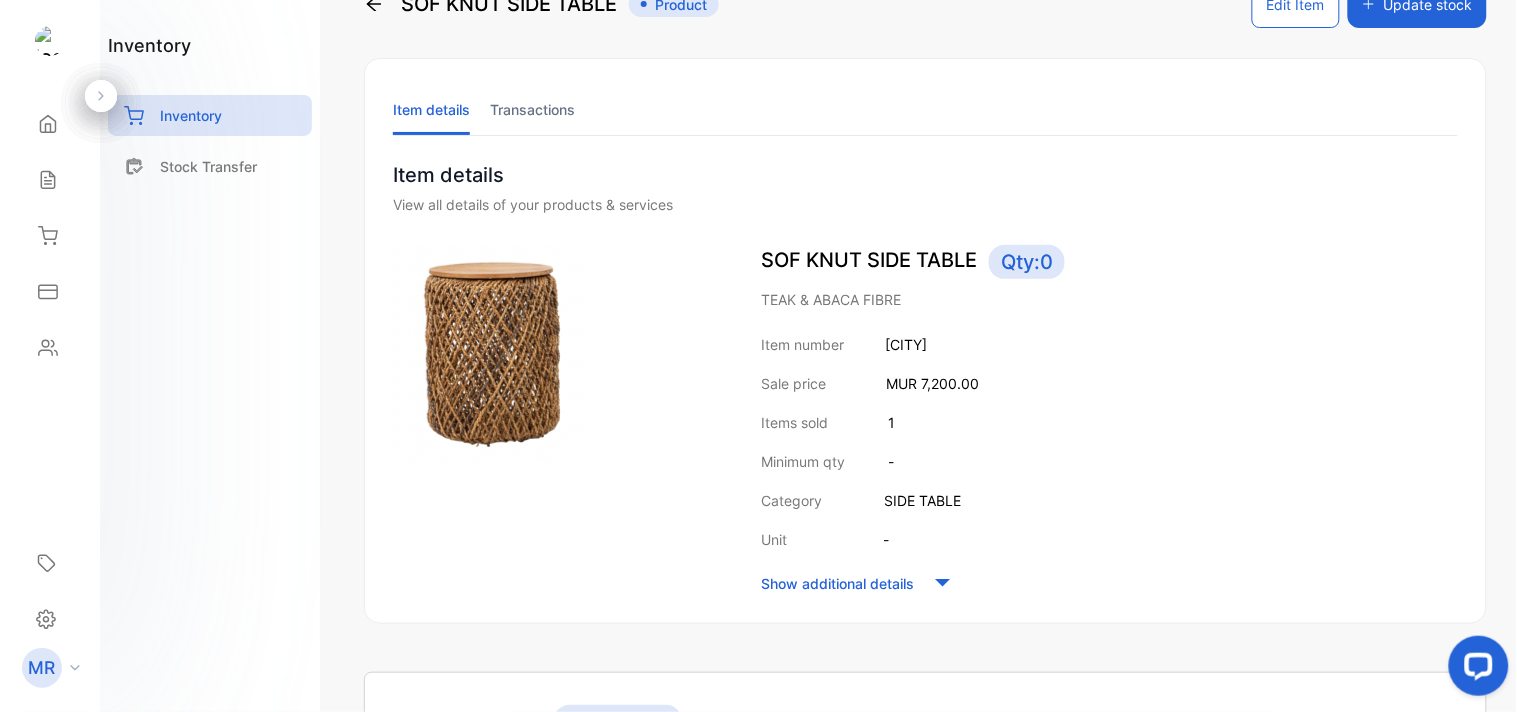 scroll, scrollTop: 56, scrollLeft: 0, axis: vertical 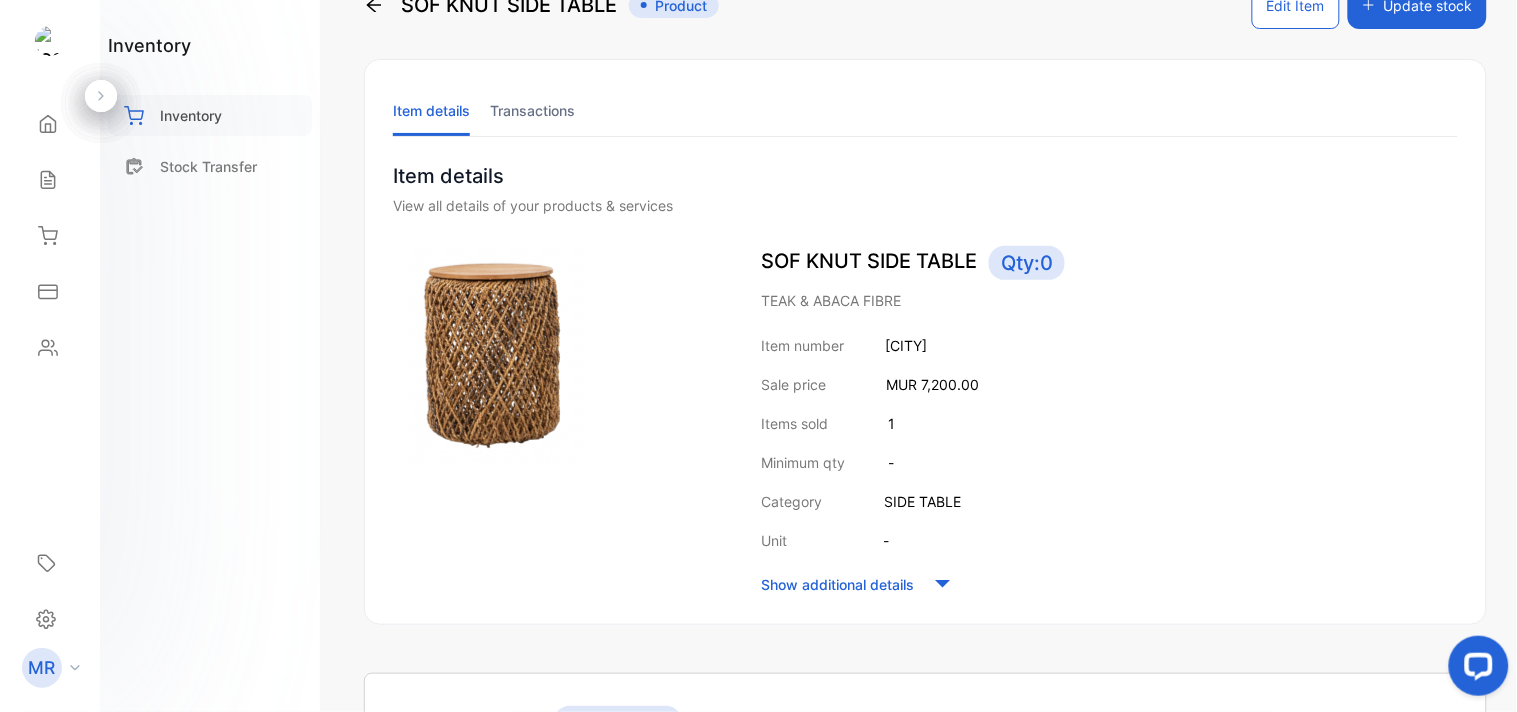 click on "Inventory" at bounding box center (210, 115) 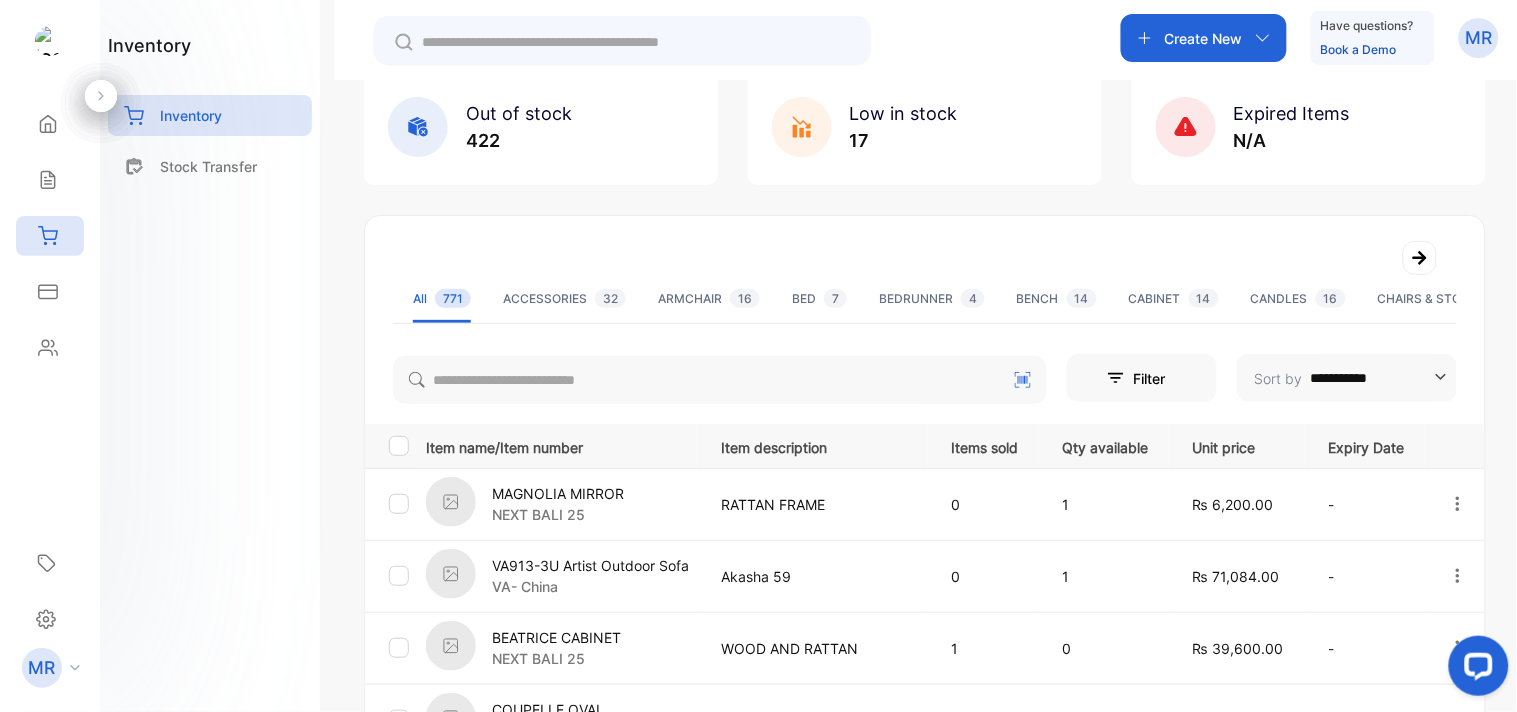 scroll, scrollTop: 131, scrollLeft: 0, axis: vertical 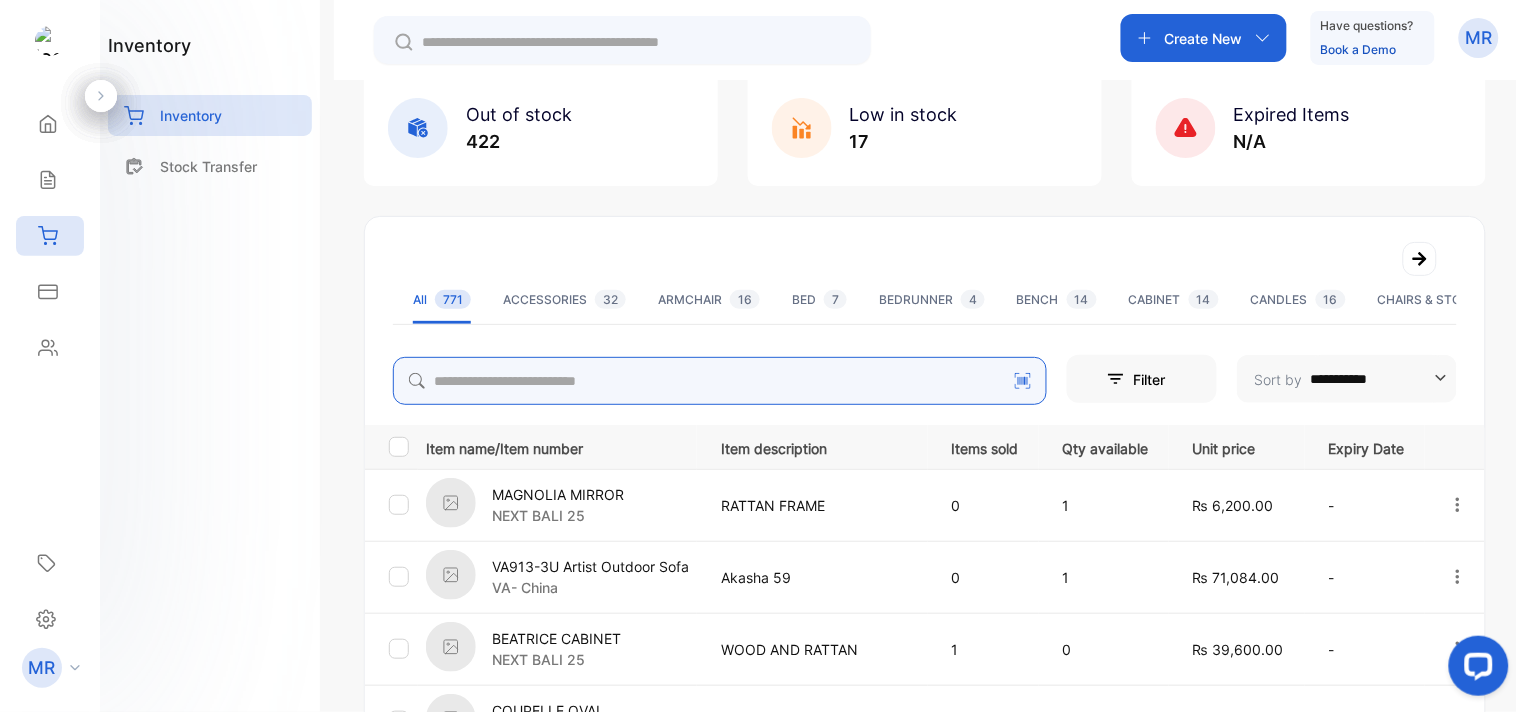 click at bounding box center (720, 381) 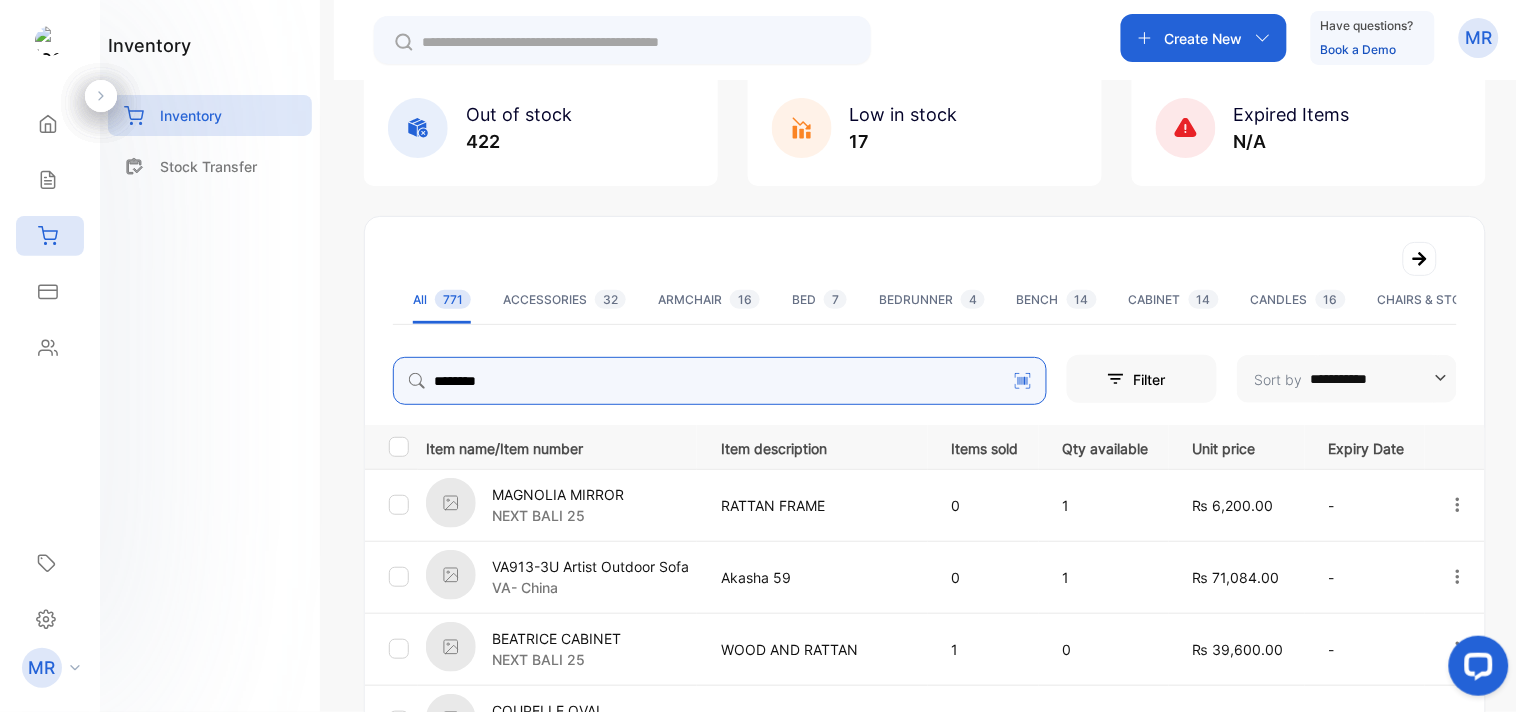 type on "**********" 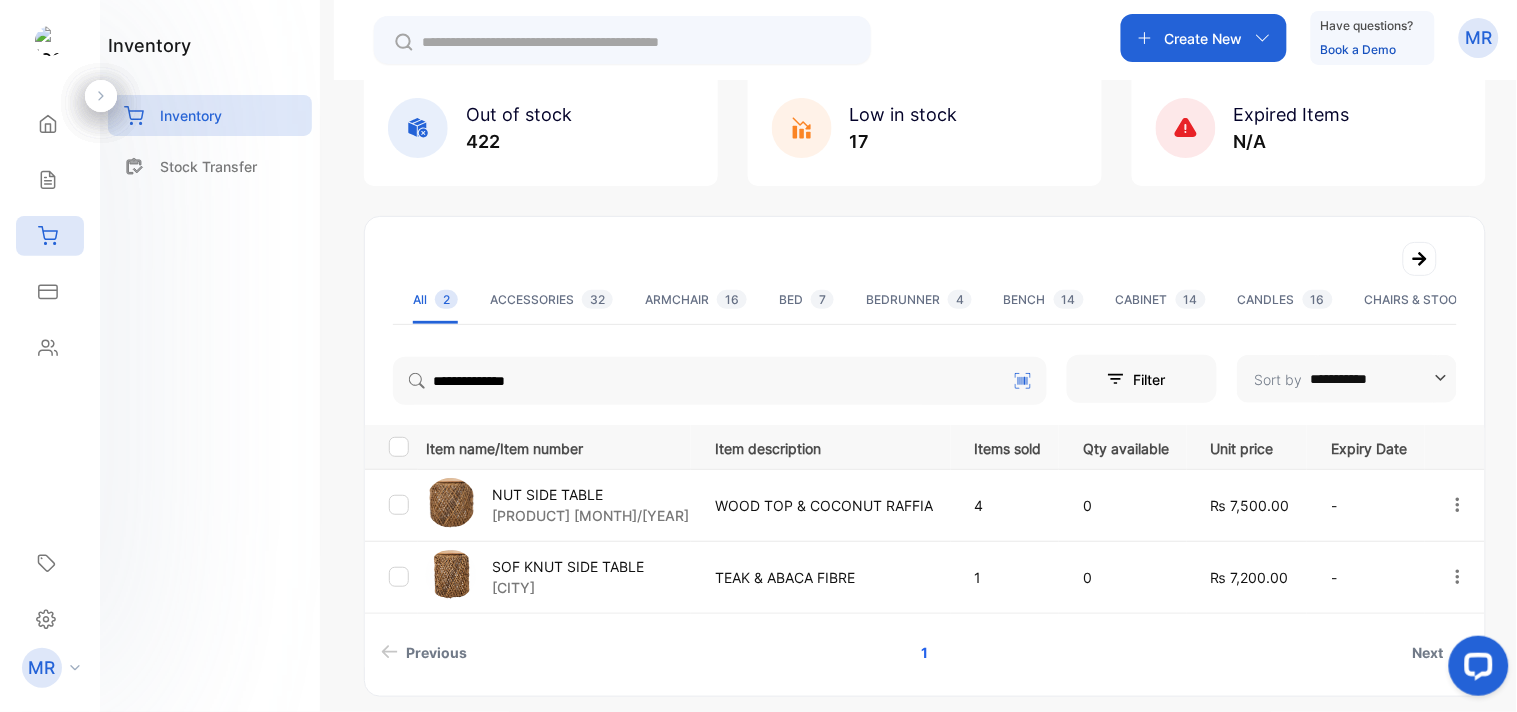 click on "NUT SIDE TABLE [CITY] 06/25" at bounding box center [558, 505] 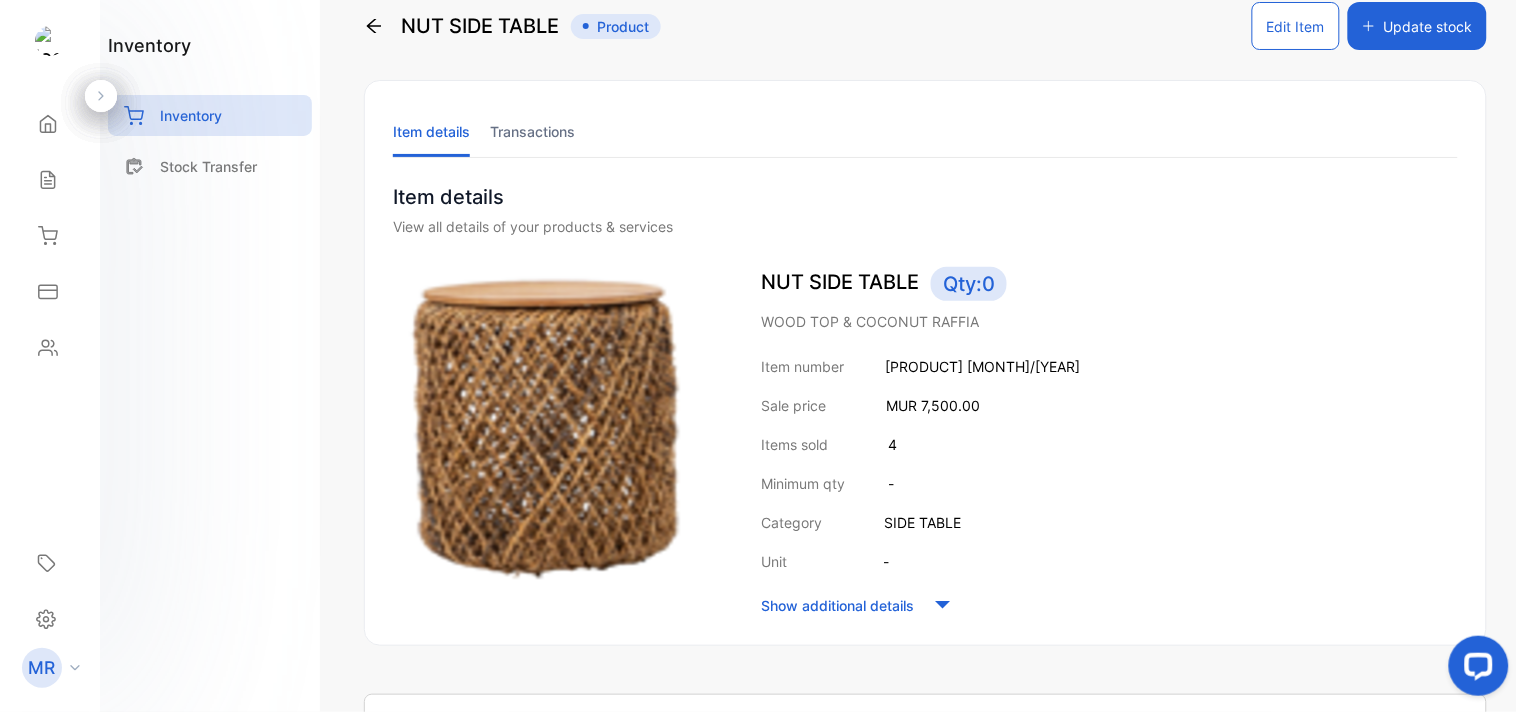 scroll, scrollTop: 0, scrollLeft: 0, axis: both 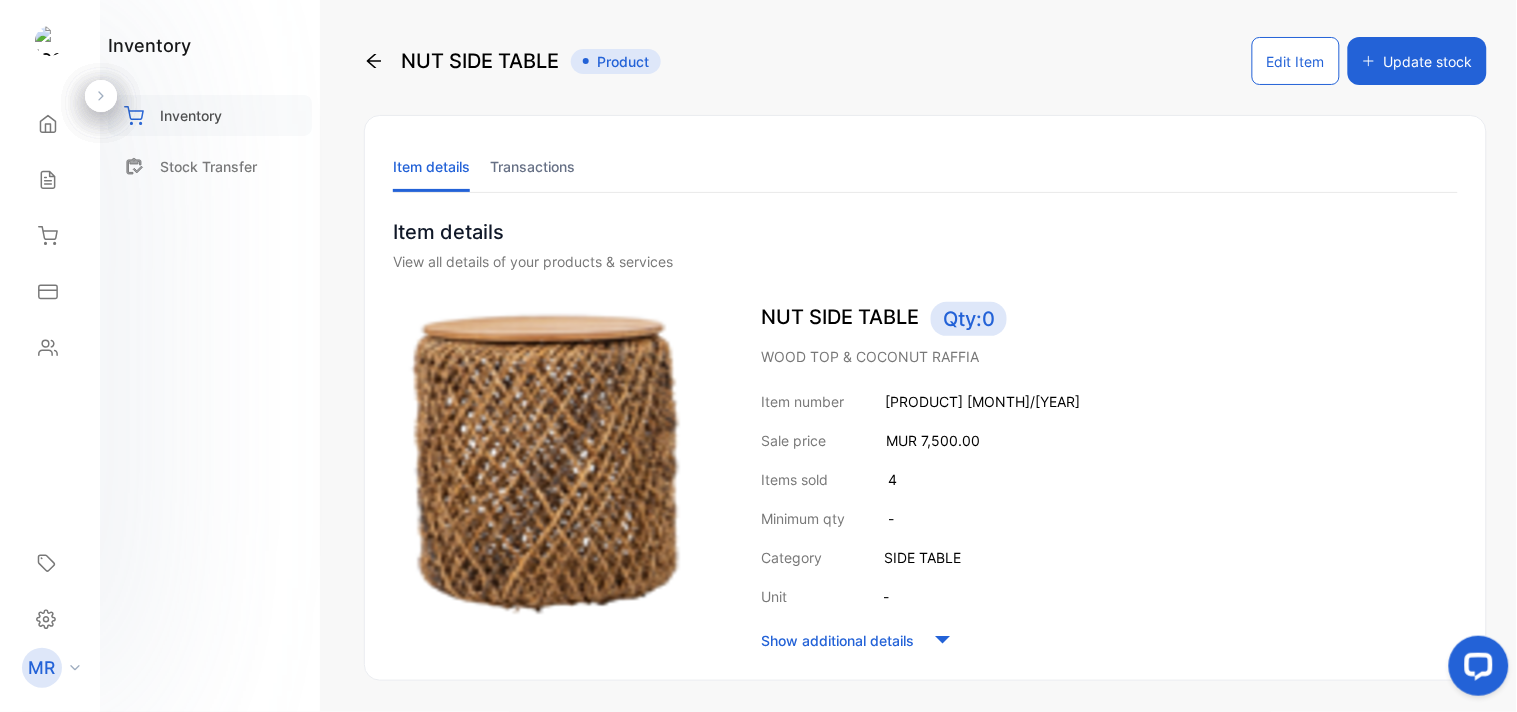 click on "Inventory" at bounding box center [210, 115] 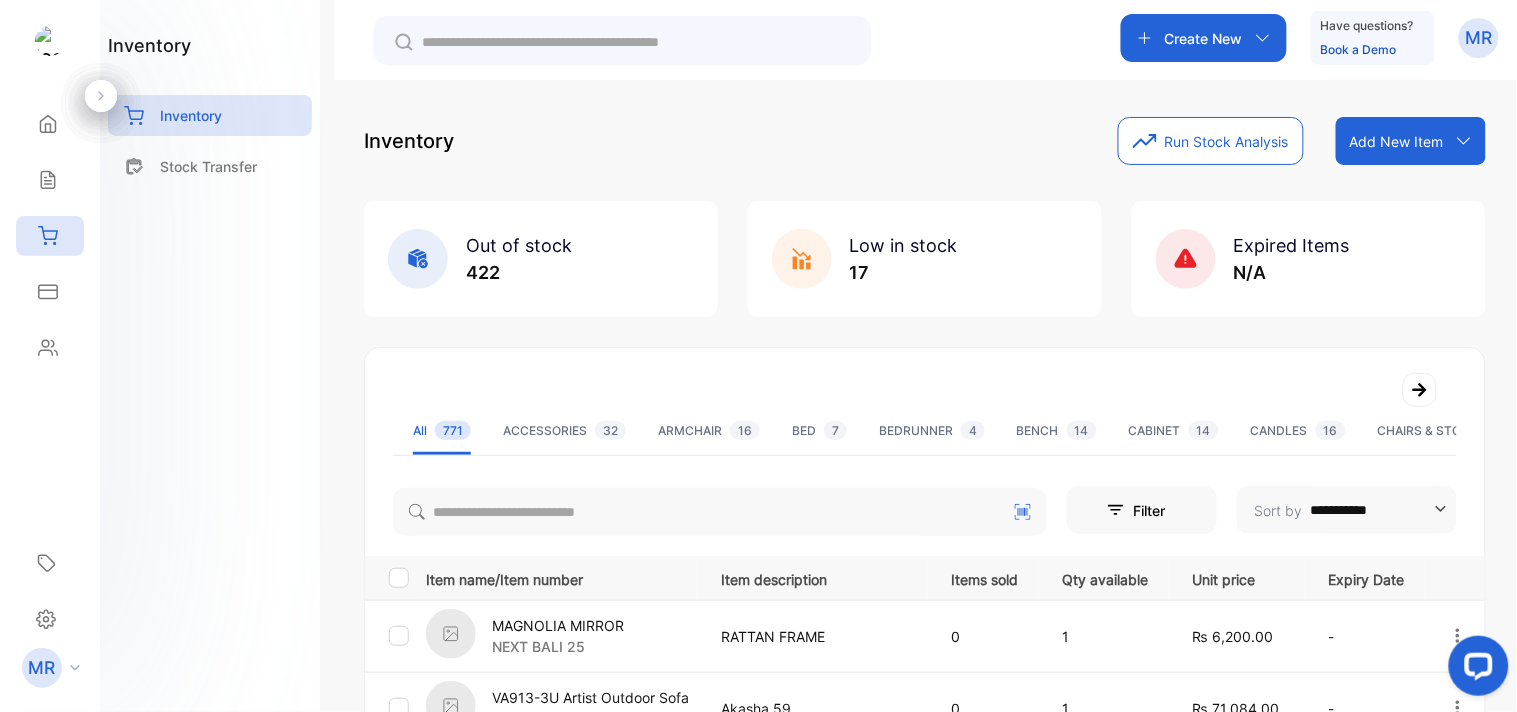 click on "Add New Item" at bounding box center [1397, 141] 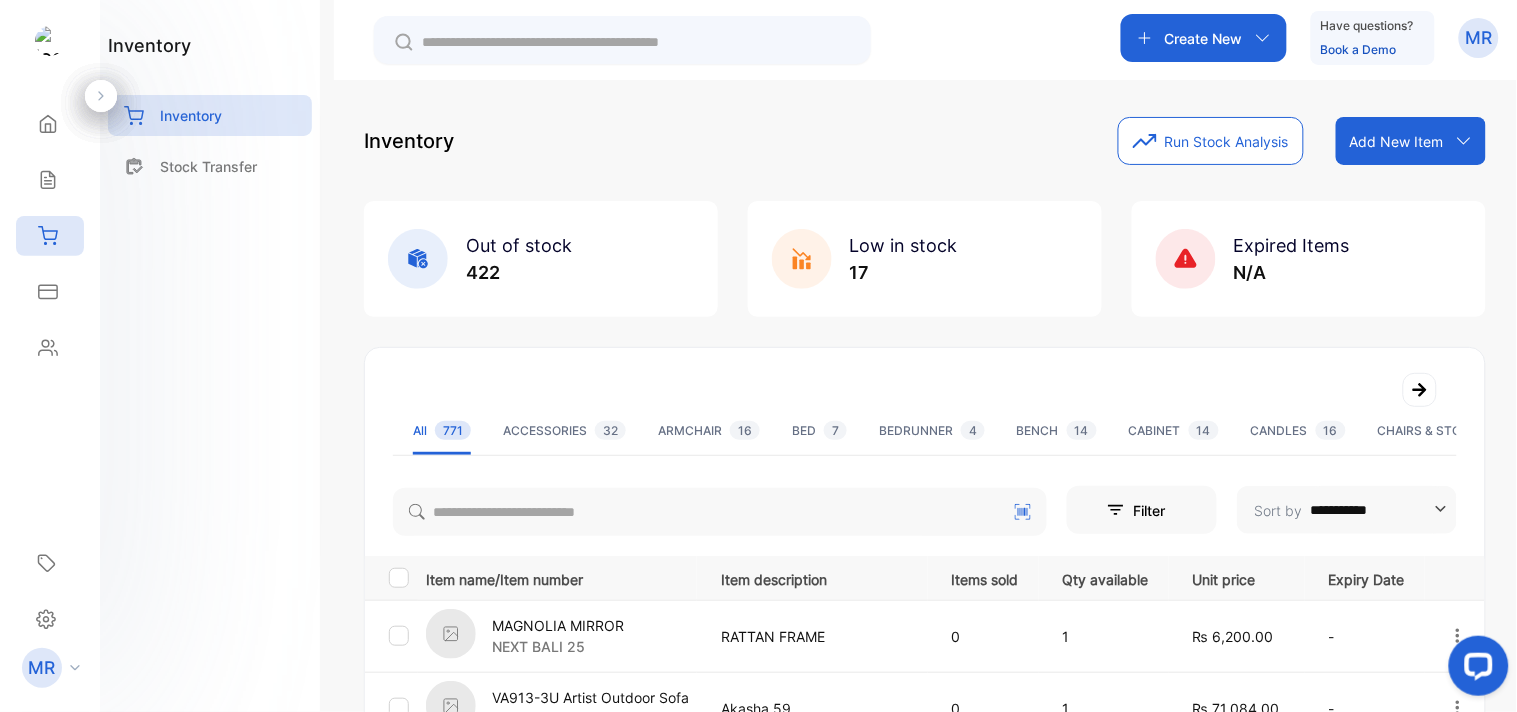 click on "Create New  Have questions? Book a Demo   MR" at bounding box center [925, 40] 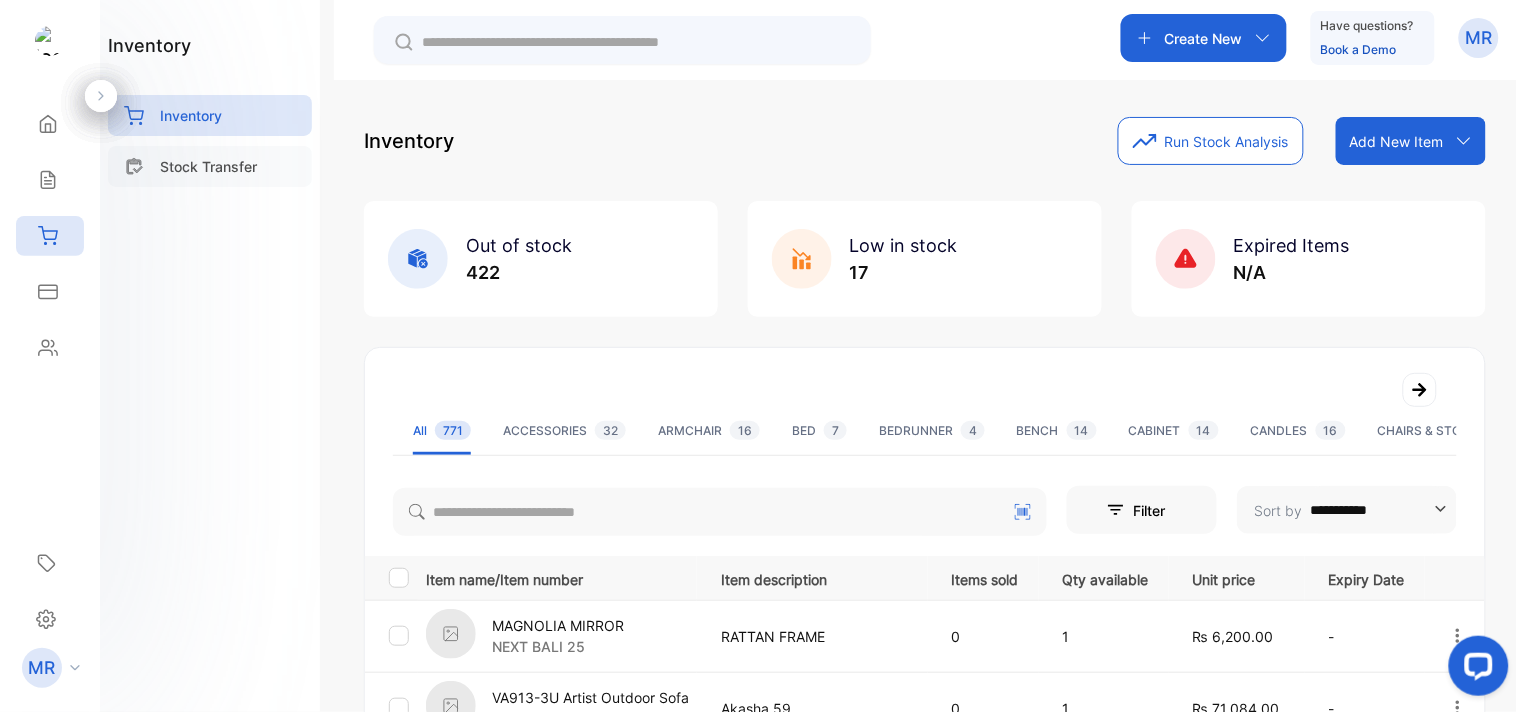 click on "Stock Transfer" at bounding box center [210, 166] 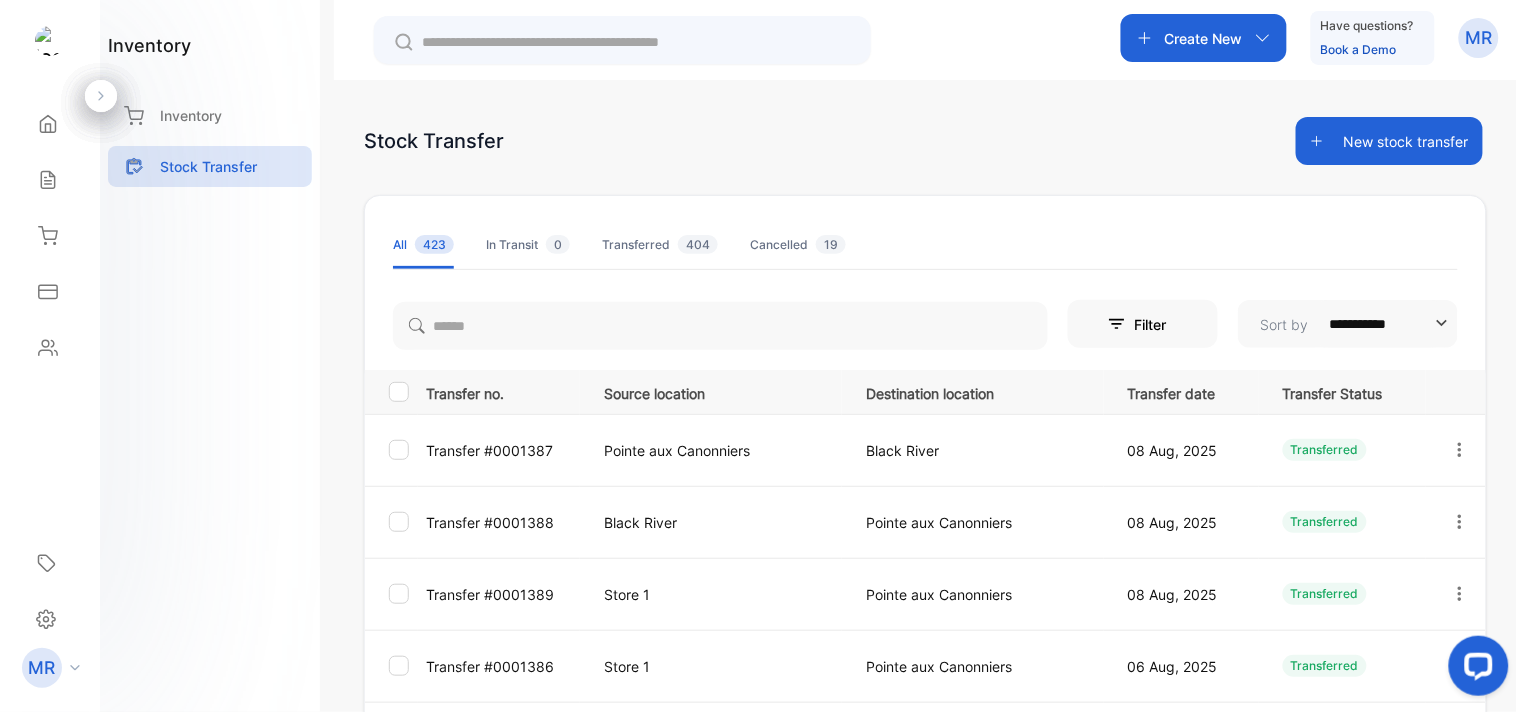 click on "New stock transfer" at bounding box center (1389, 141) 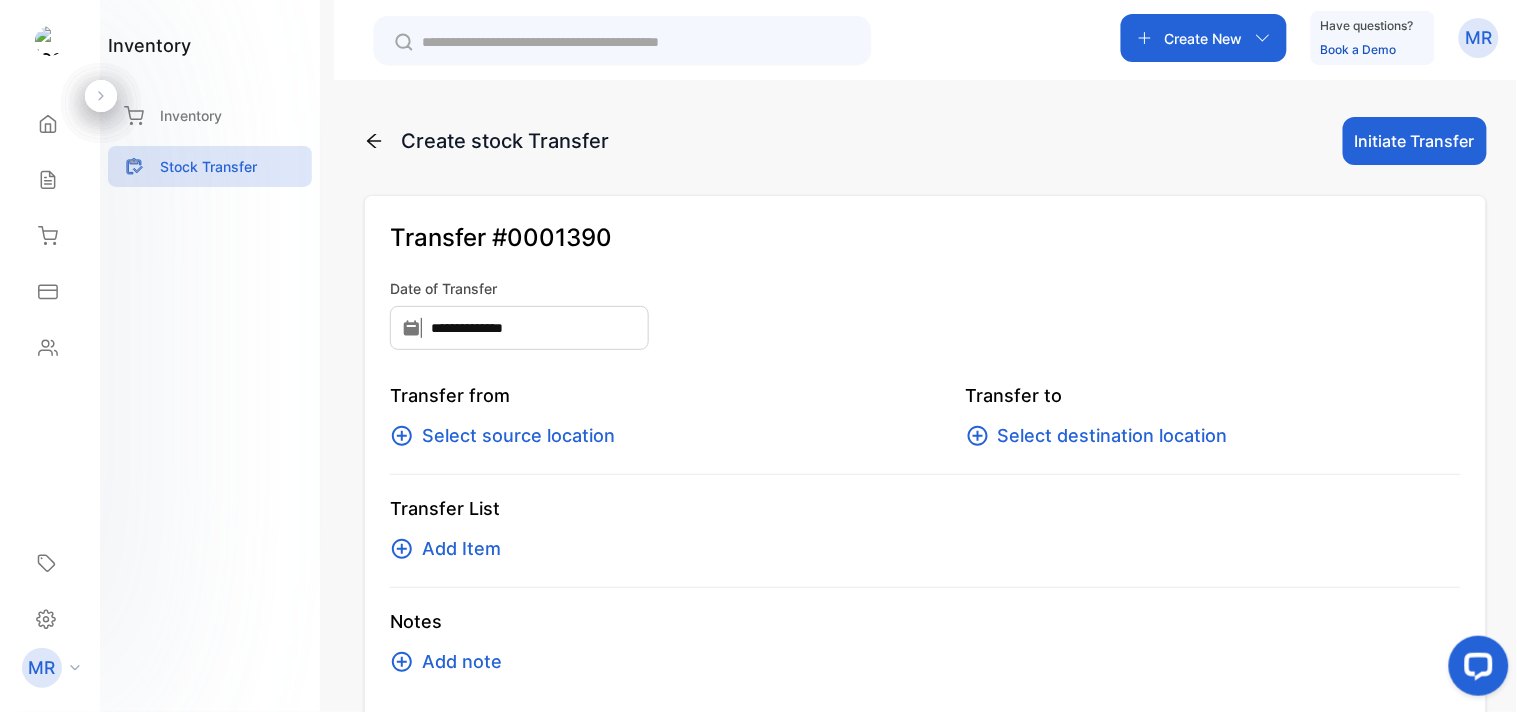 click on "Select source location" at bounding box center (518, 436) 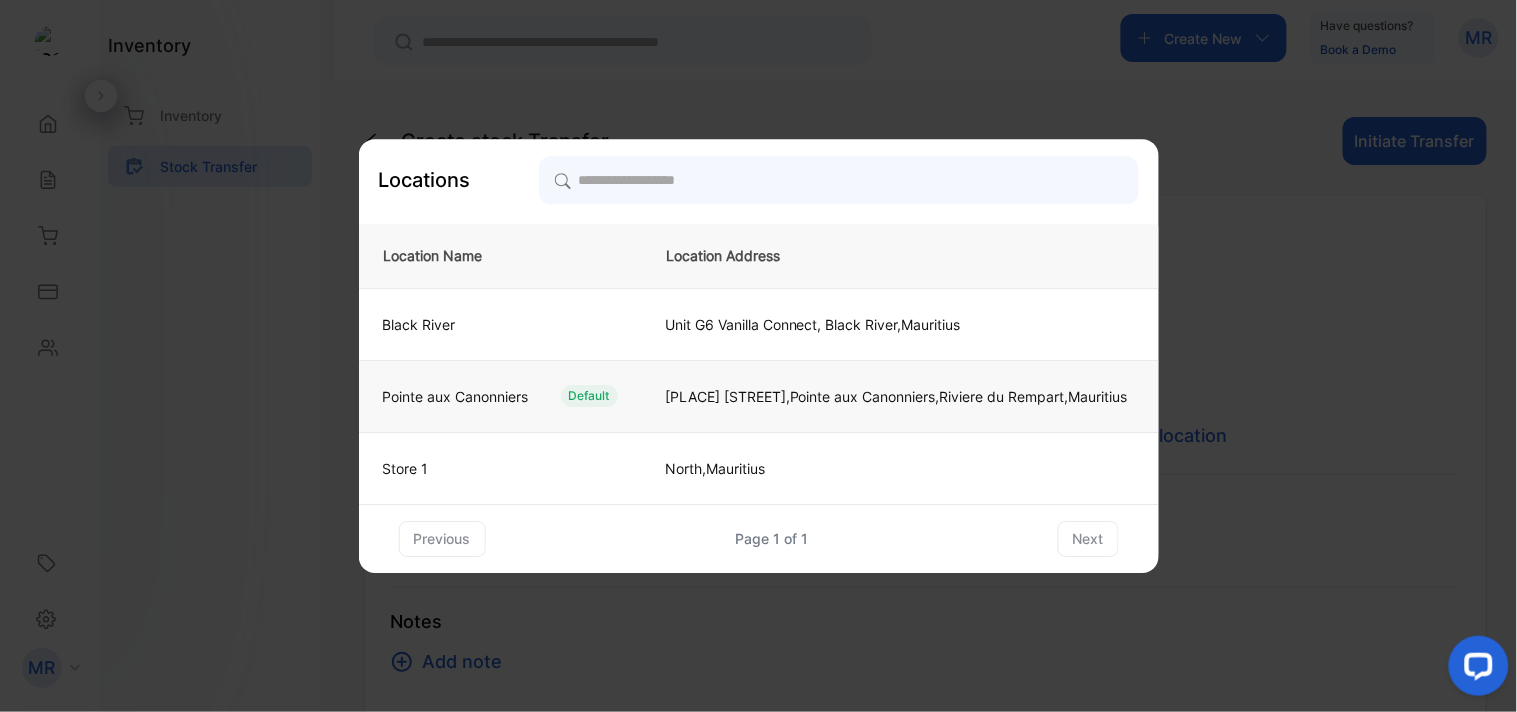 click on "Pointe aux Canonniers" at bounding box center [456, 396] 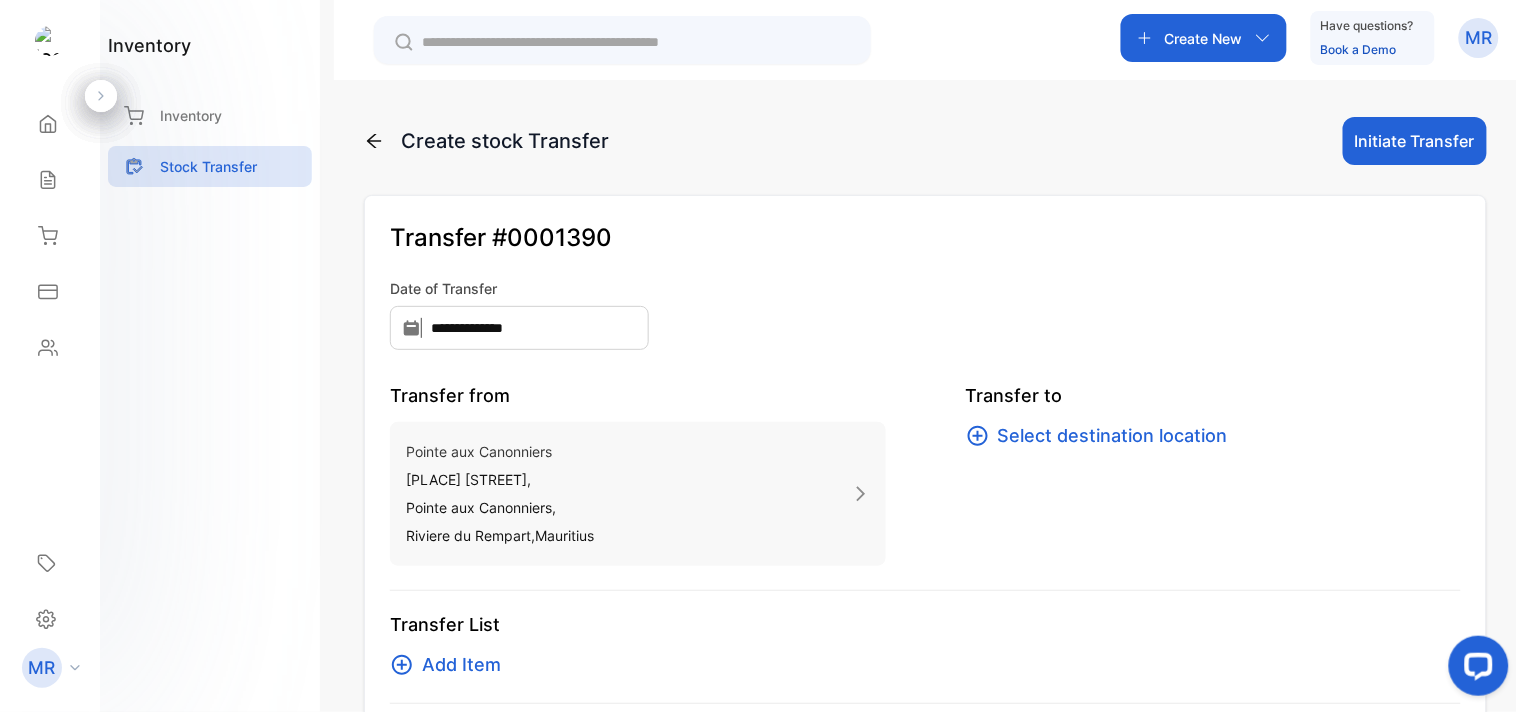 click on "Select destination location" at bounding box center (1113, 436) 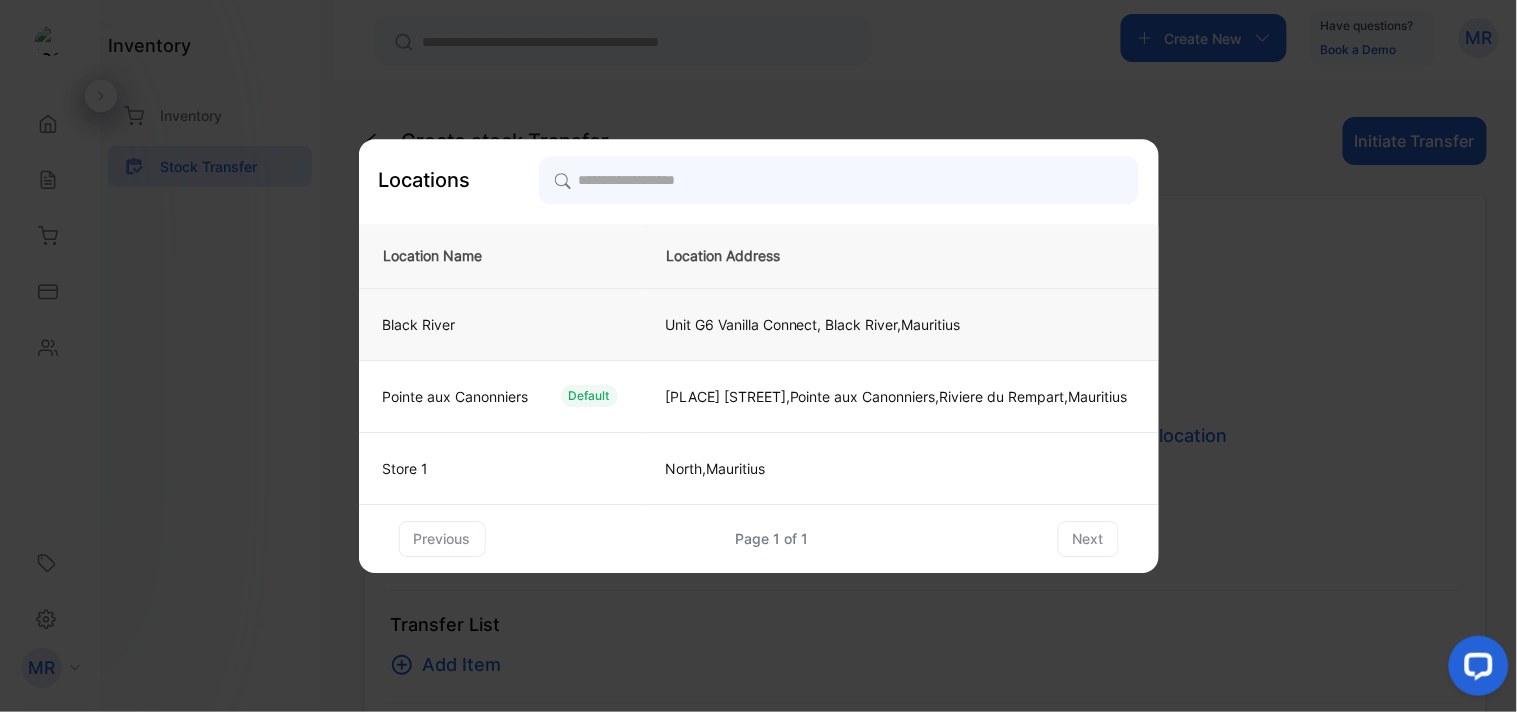 click on "Black River" at bounding box center (496, 324) 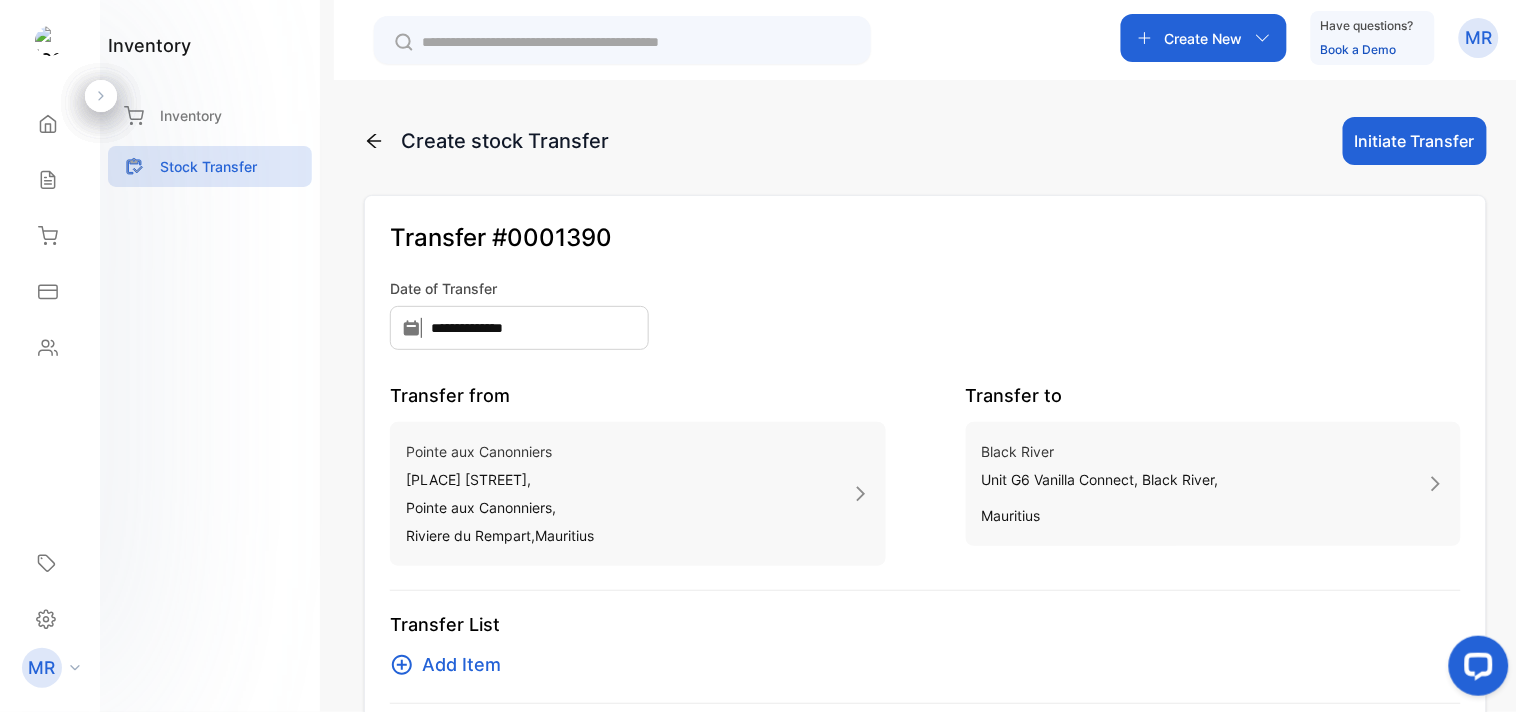 scroll, scrollTop: 140, scrollLeft: 0, axis: vertical 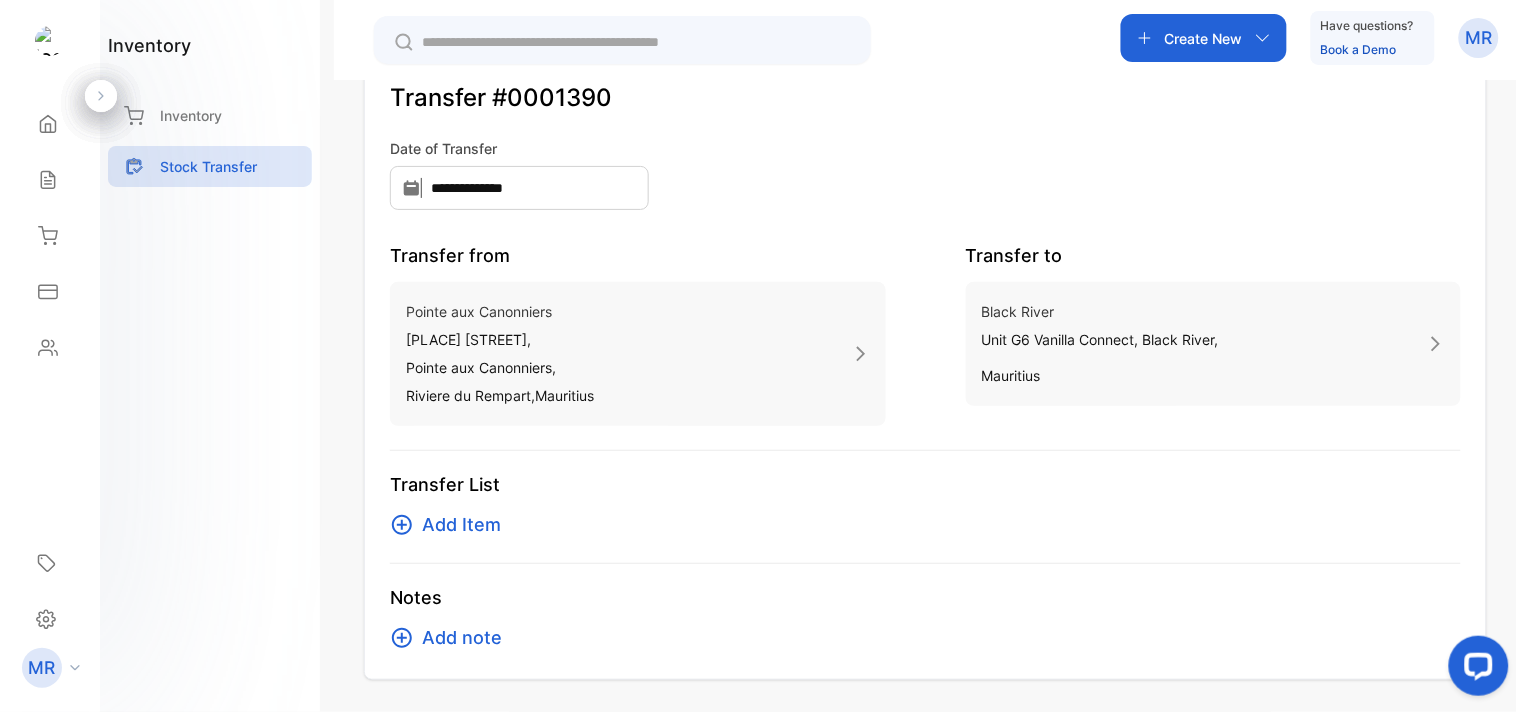 click on "Add Item" at bounding box center [461, 525] 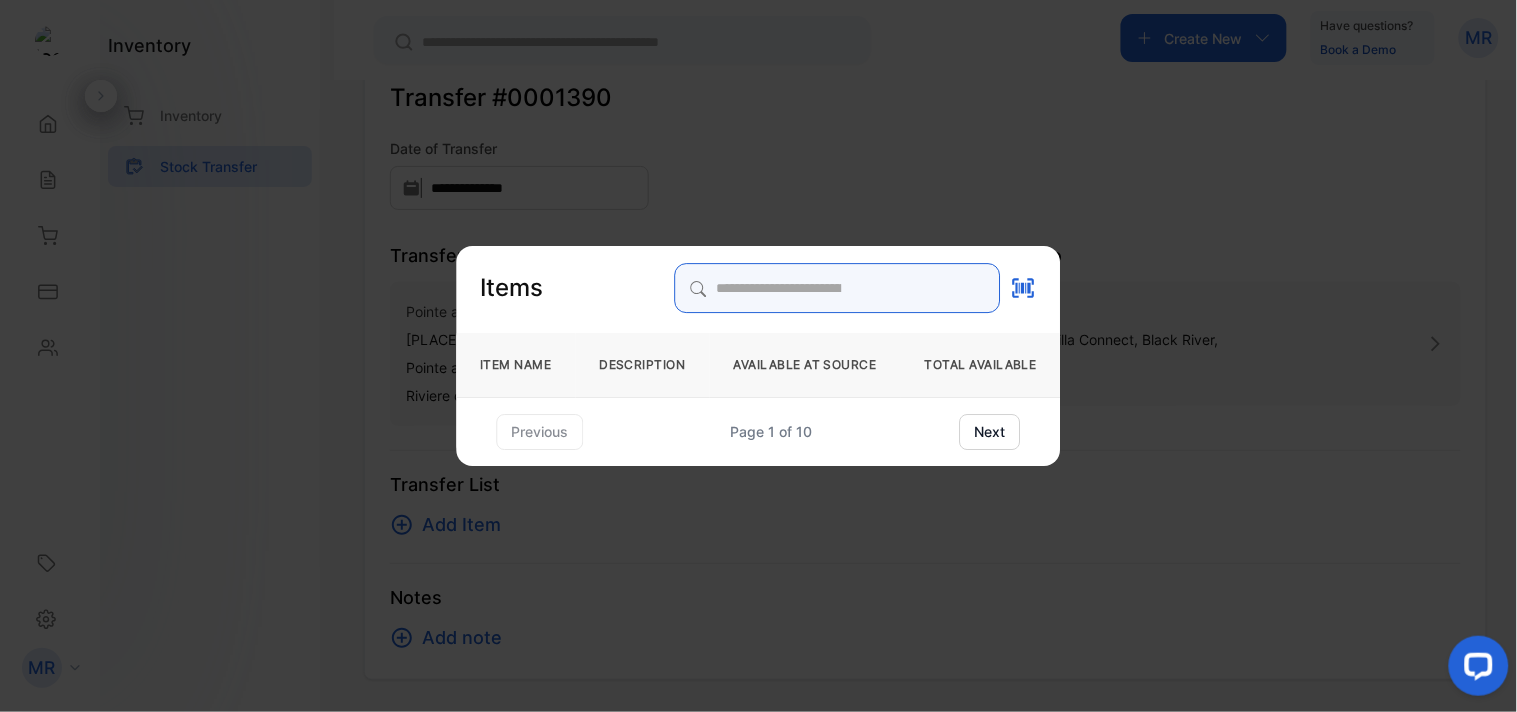 click at bounding box center (838, 288) 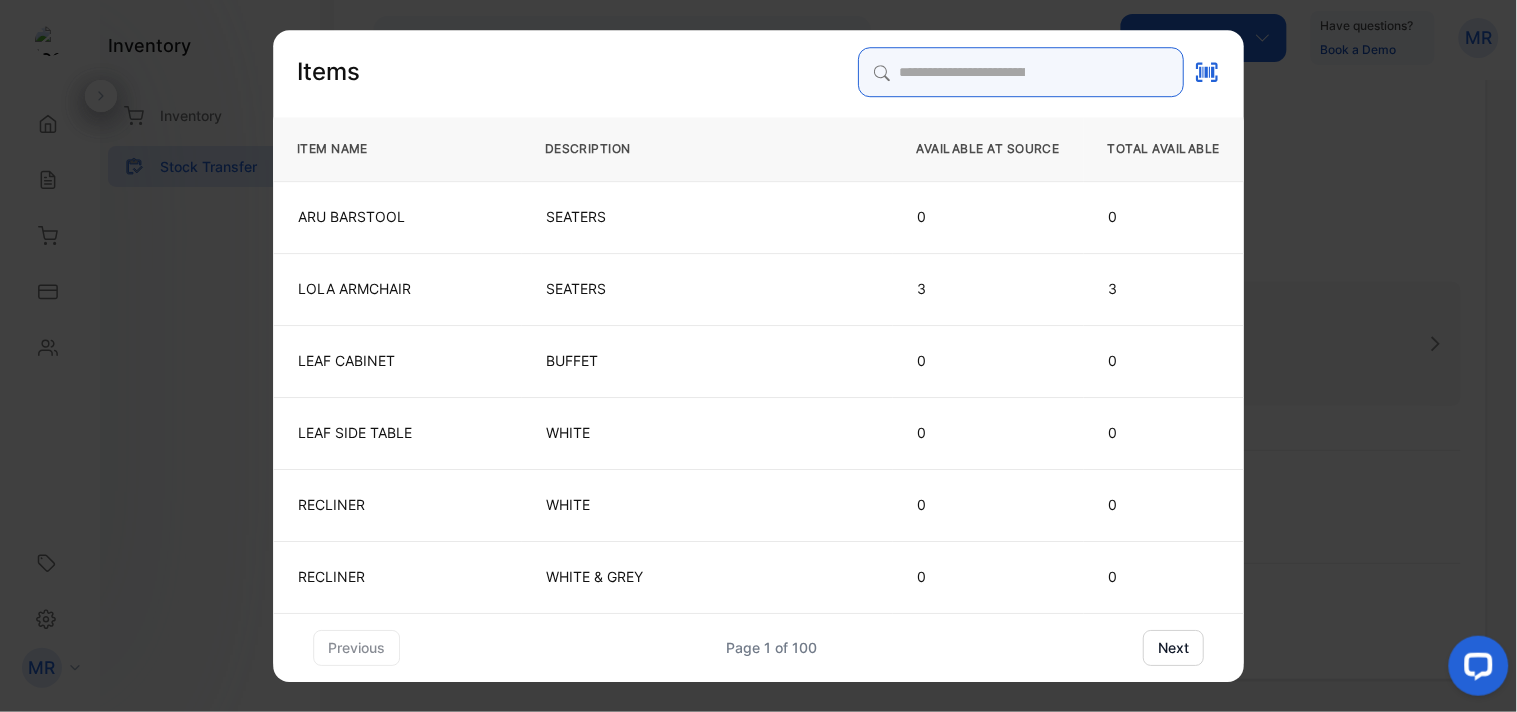 click at bounding box center [1021, 72] 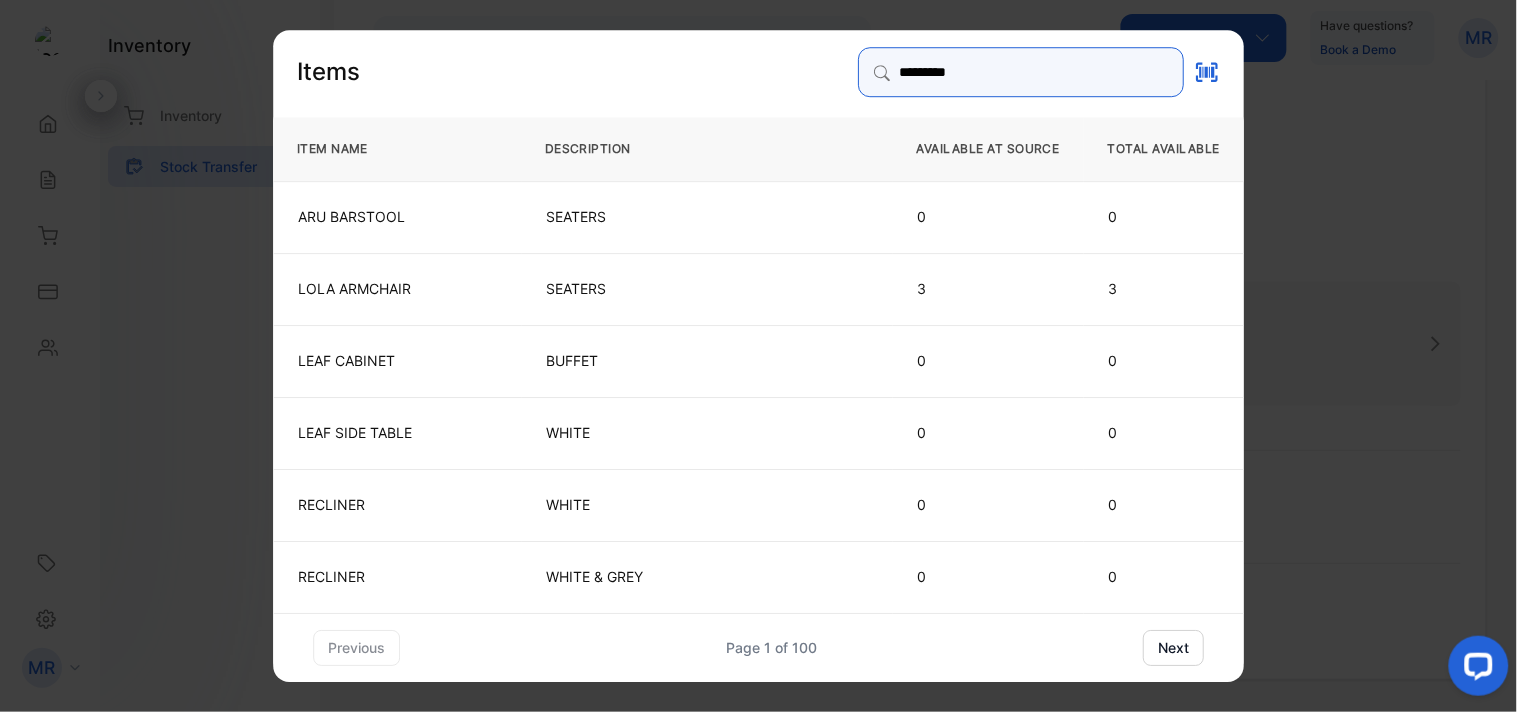 type on "**********" 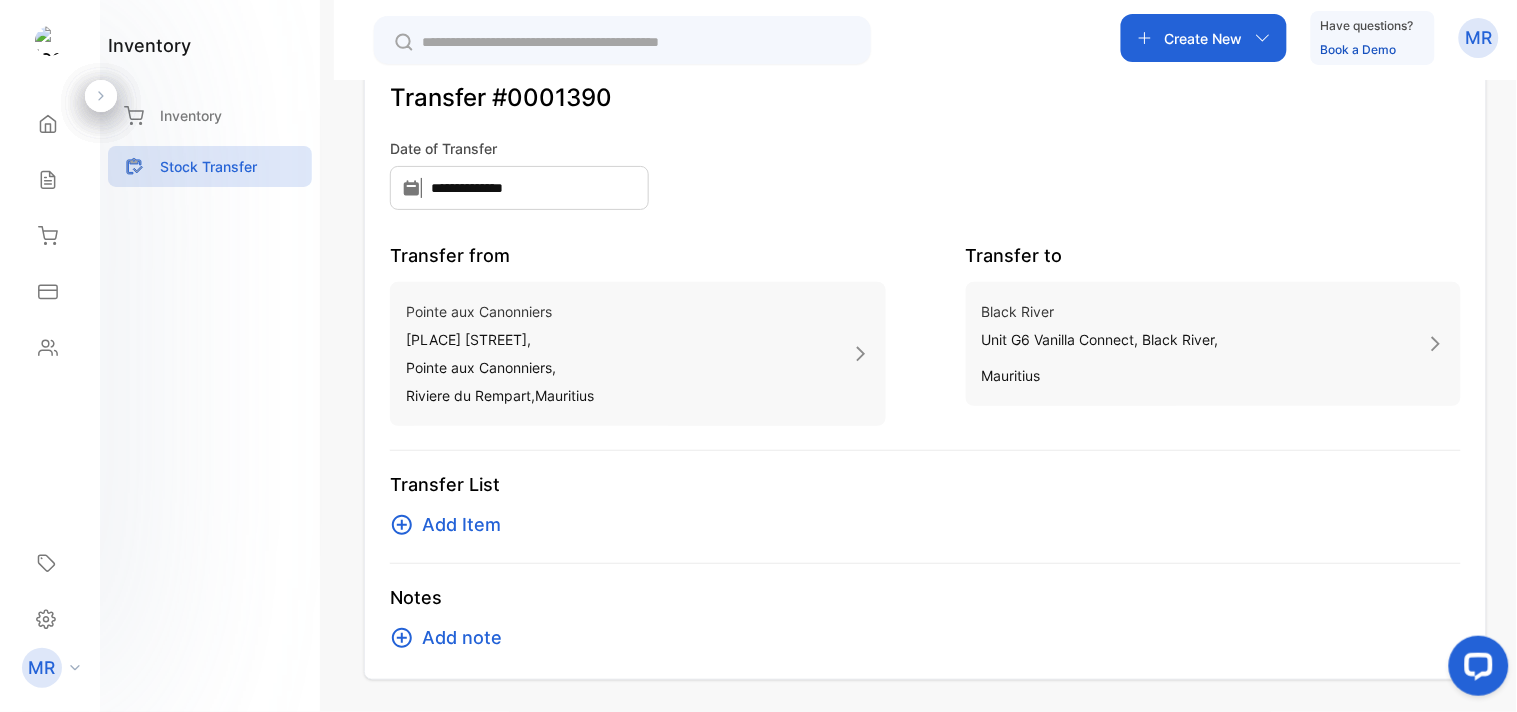 click on "Add Item" at bounding box center [461, 525] 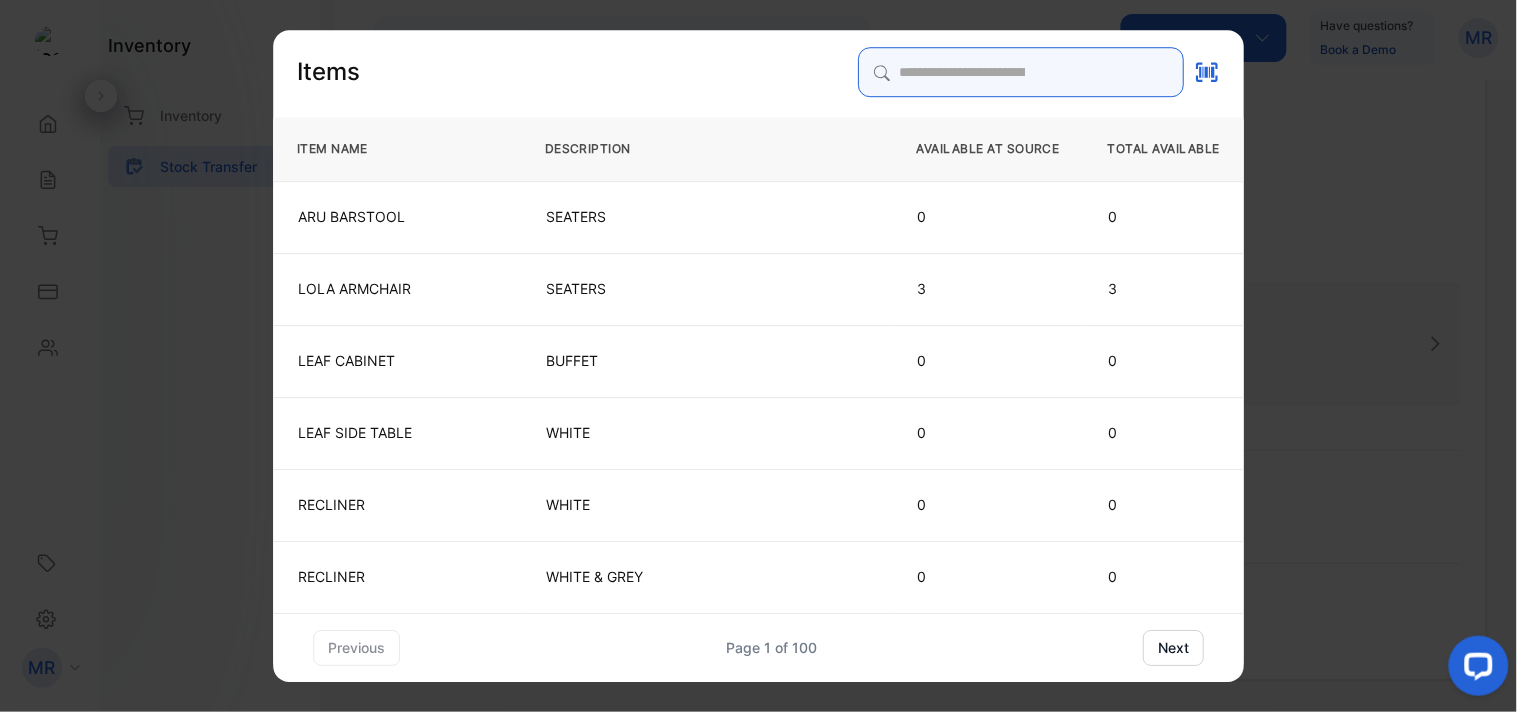 click at bounding box center (1021, 72) 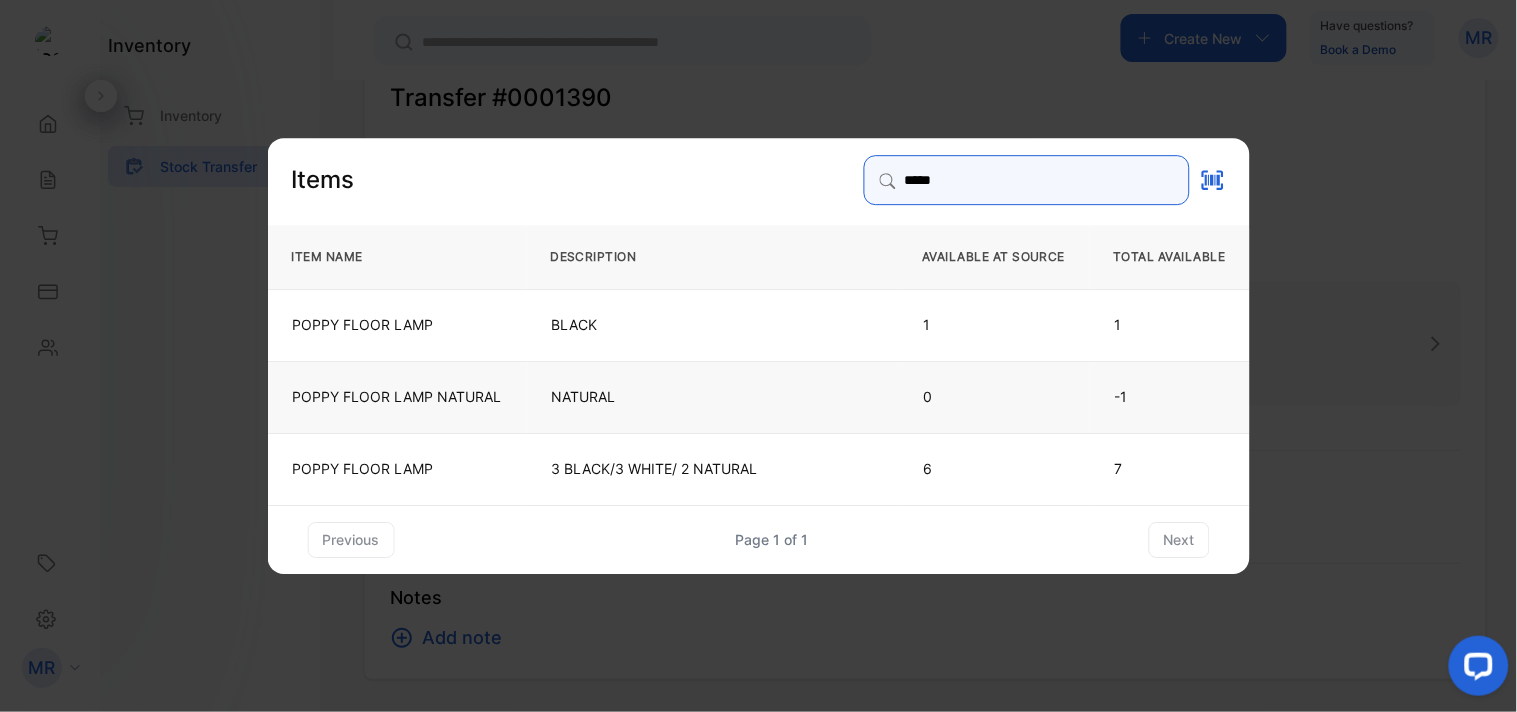 type on "*****" 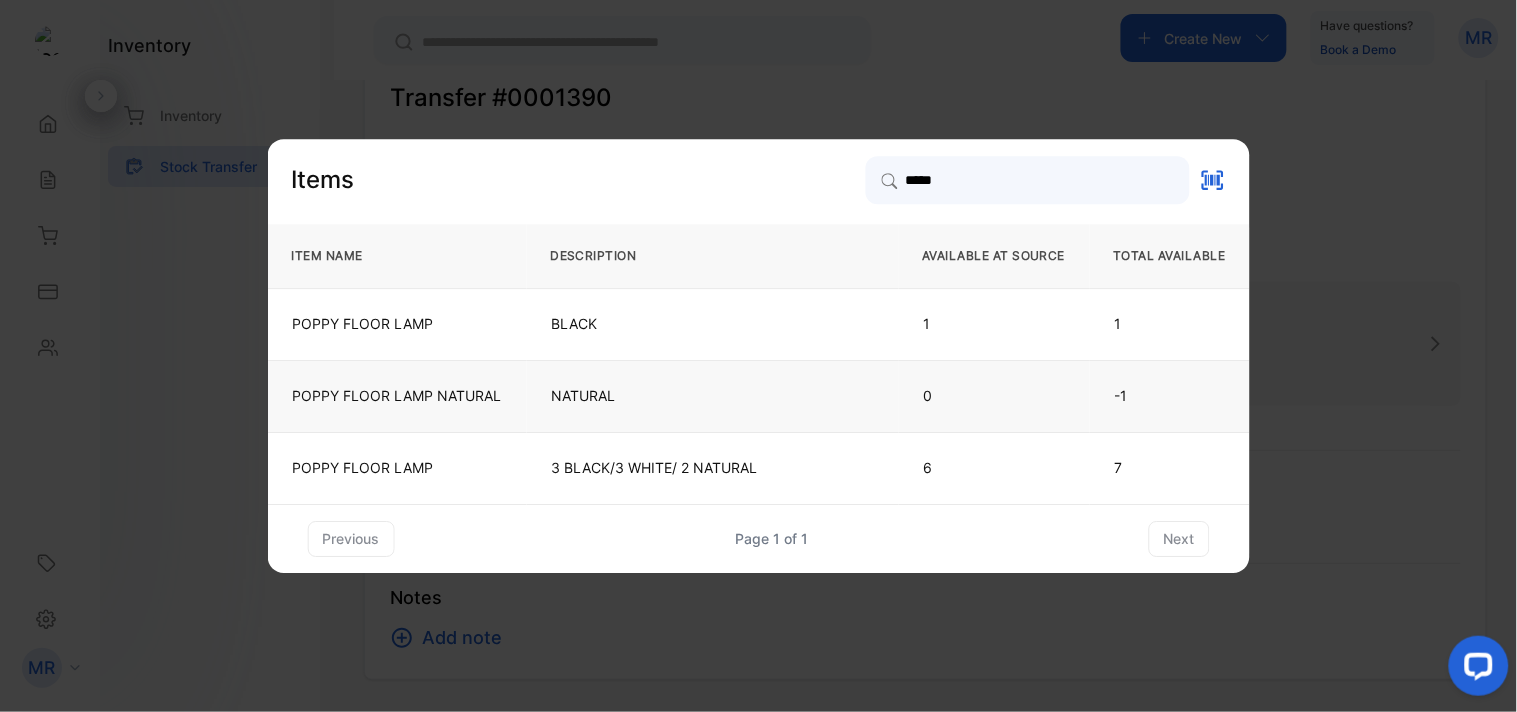 click on "NATURAL" at bounding box center [712, 396] 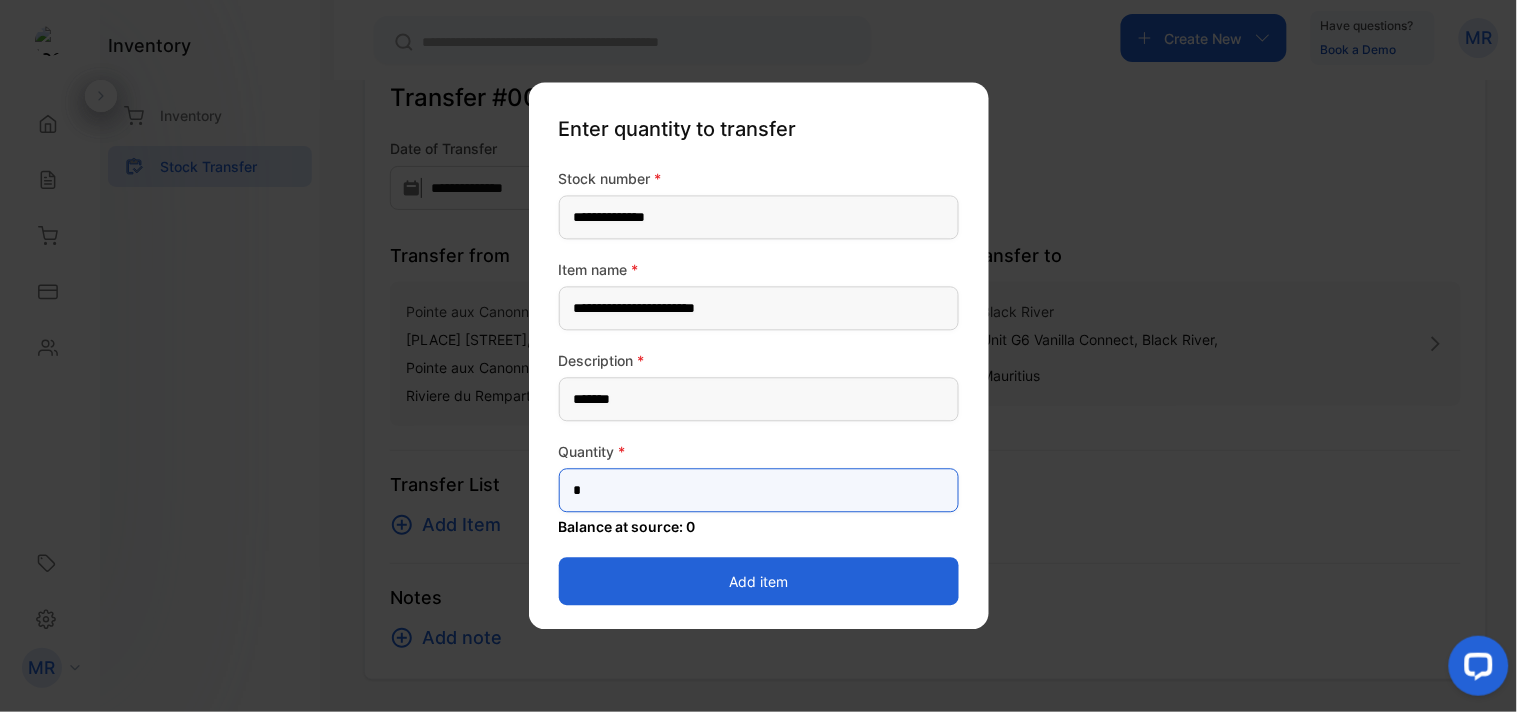 click on "*" at bounding box center (759, 491) 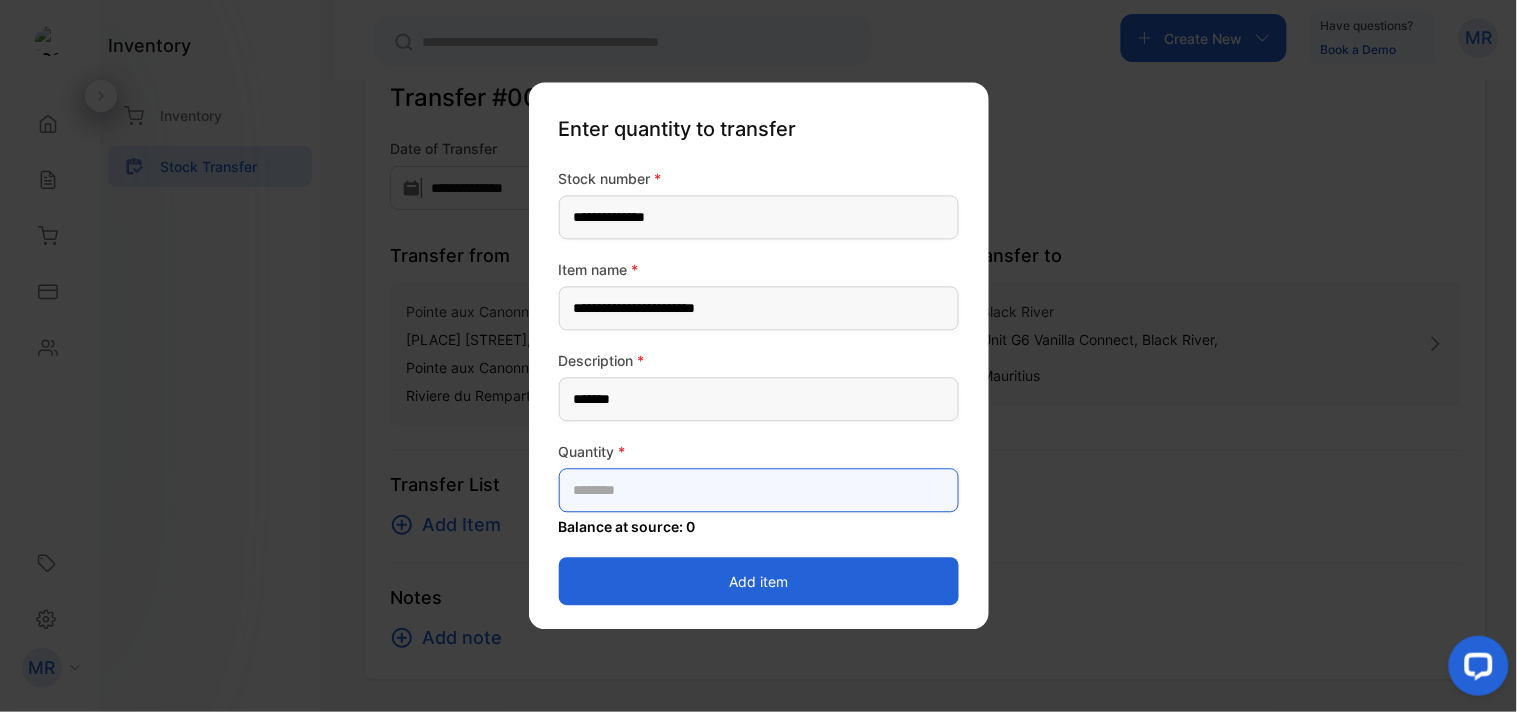 type on "*" 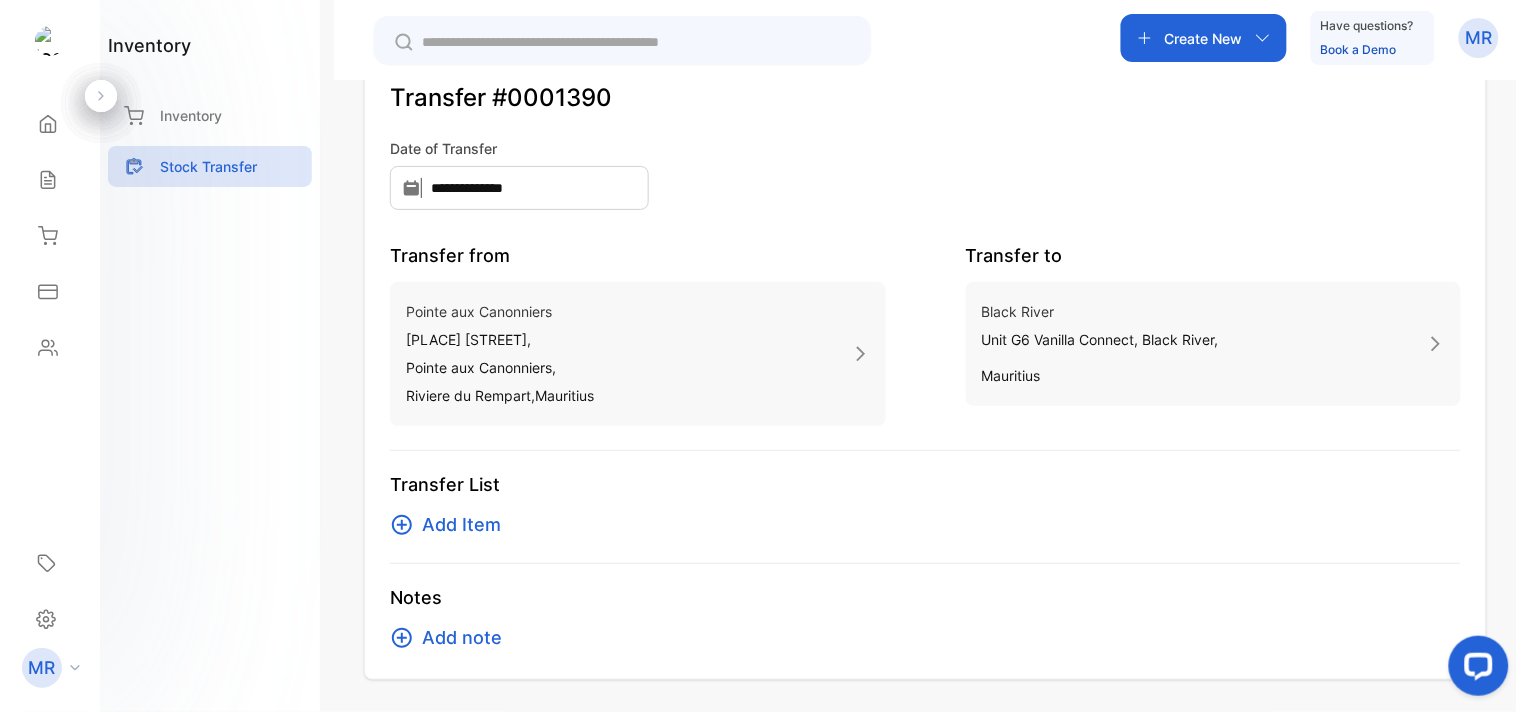 click on "Add Item" at bounding box center [461, 525] 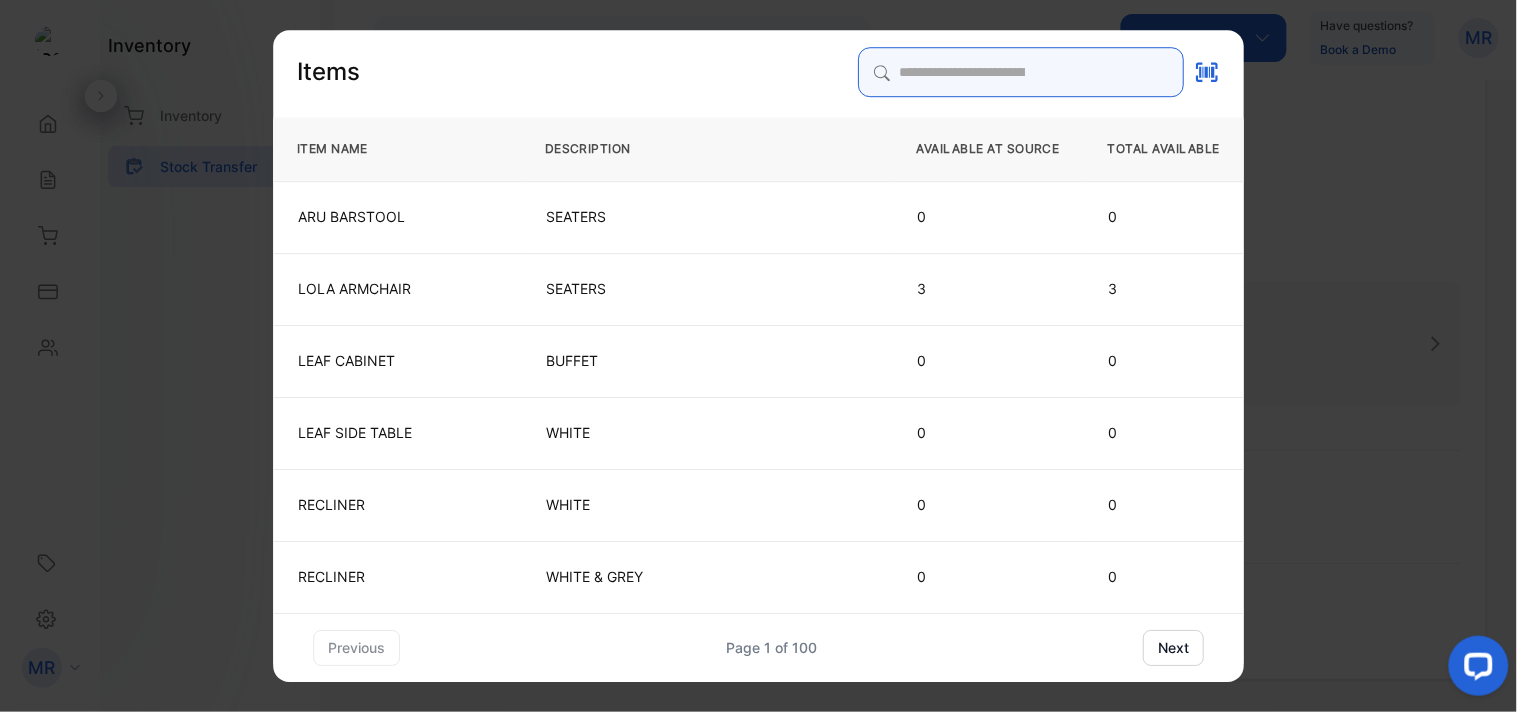 click at bounding box center (1021, 72) 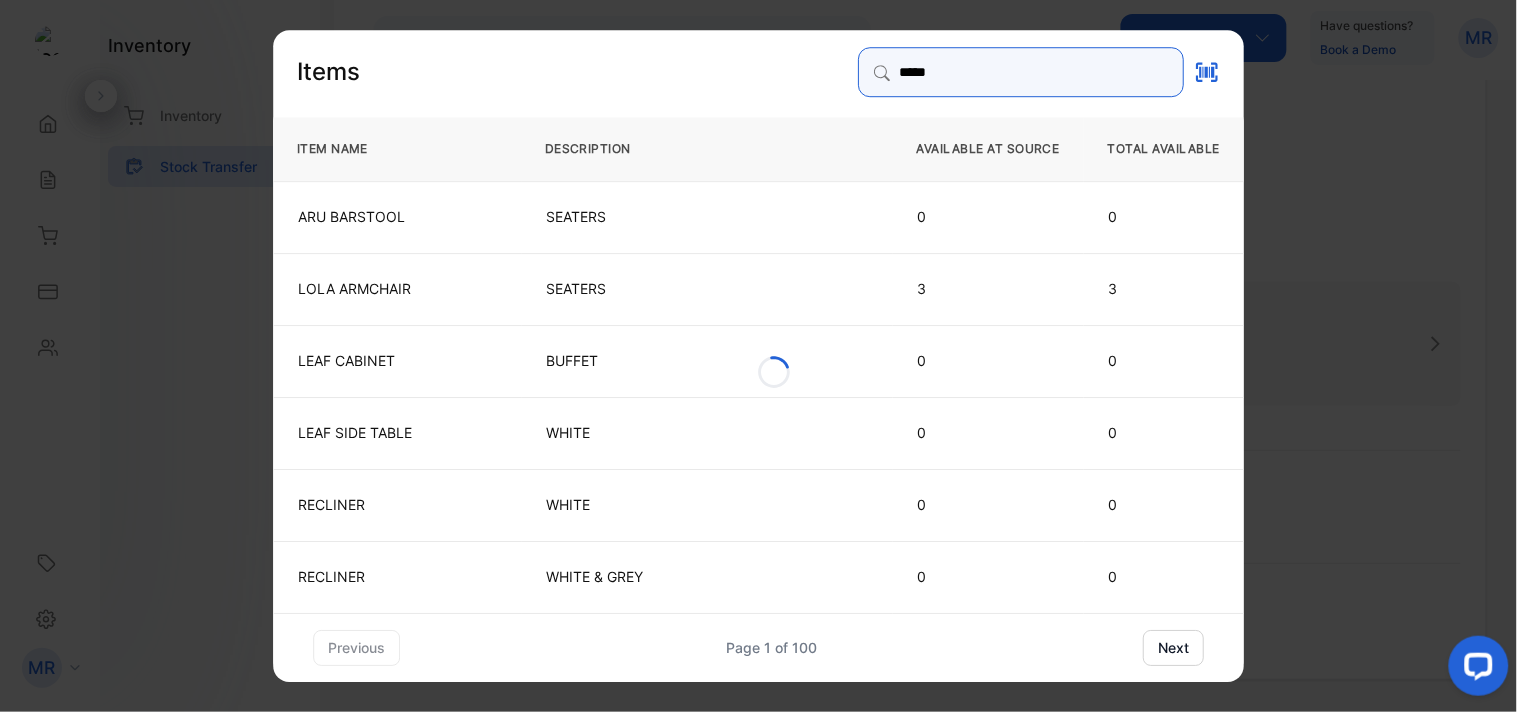 type on "**********" 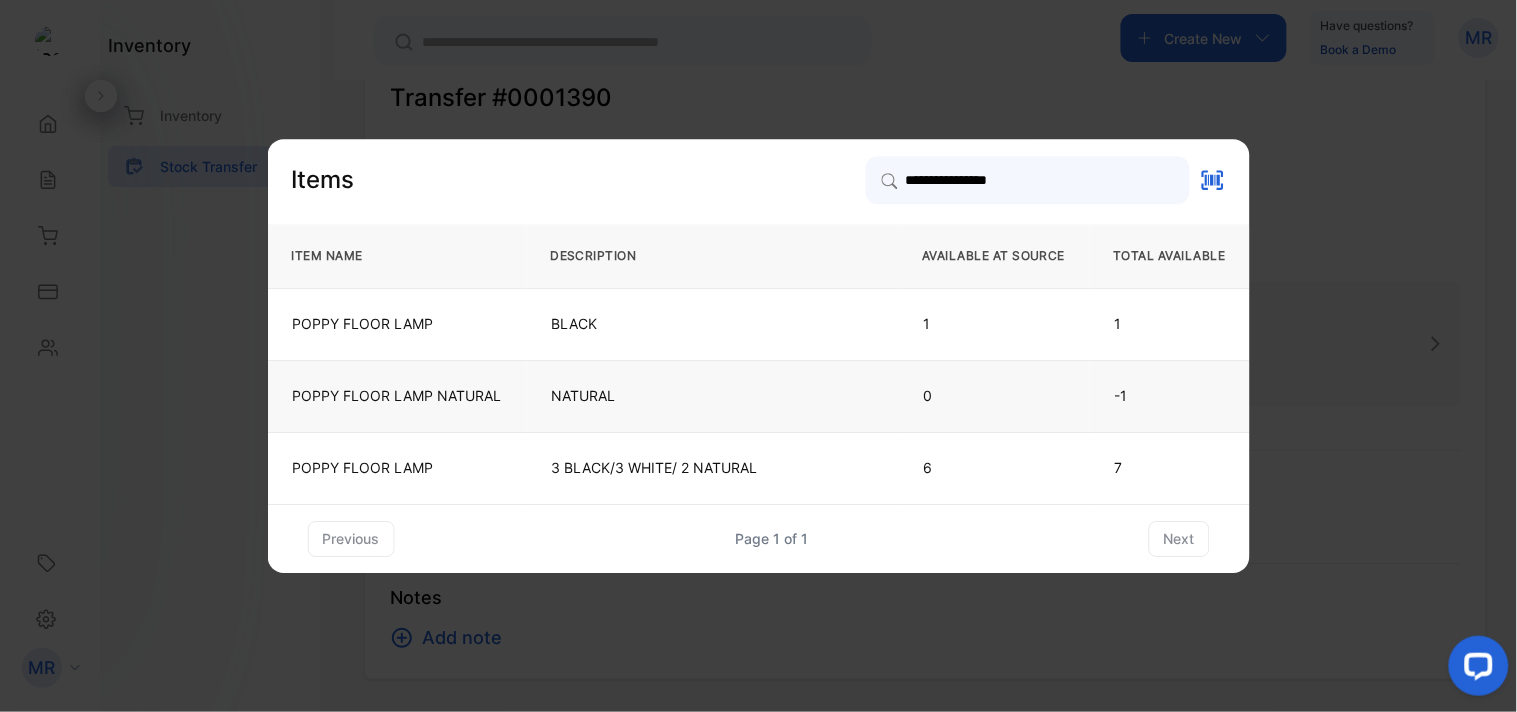 click on "NATURAL" at bounding box center [712, 396] 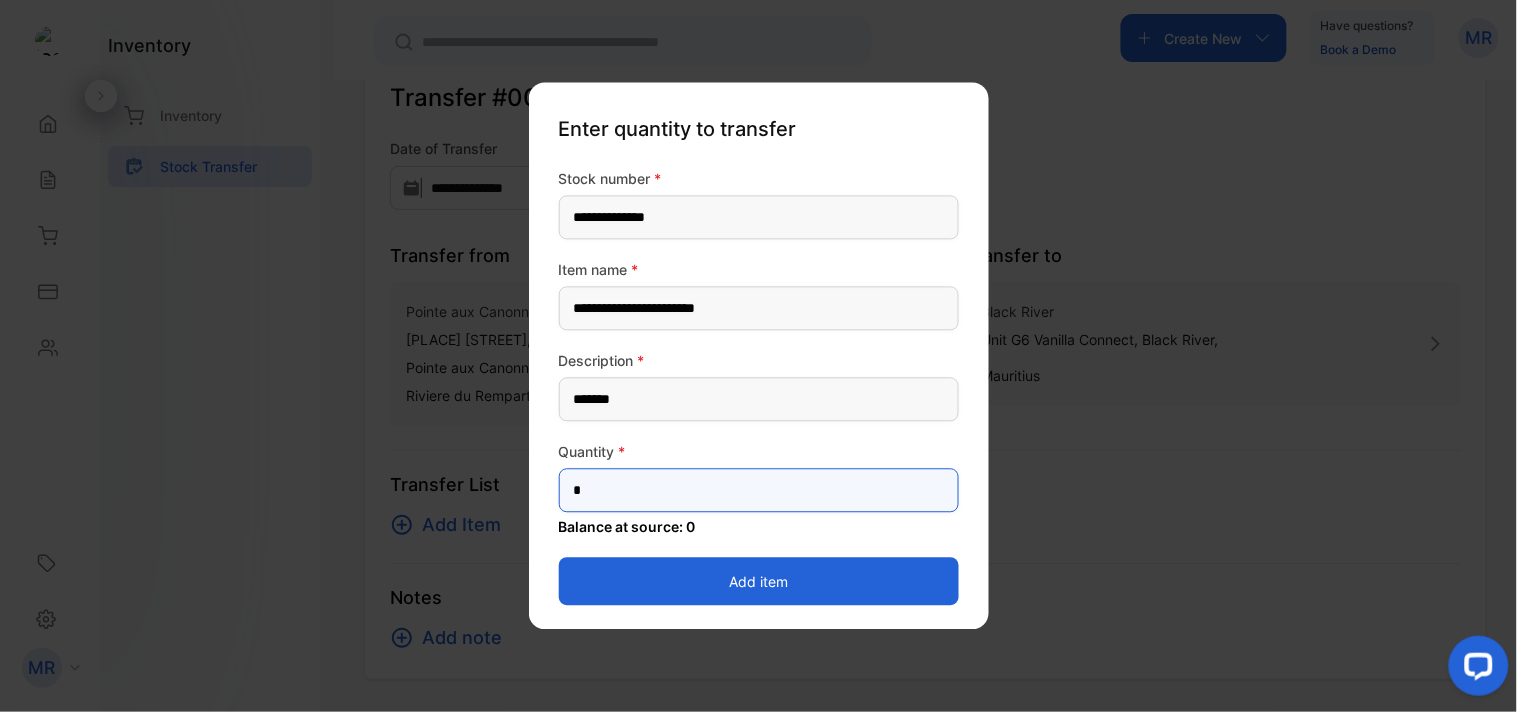 click on "*" at bounding box center (759, 491) 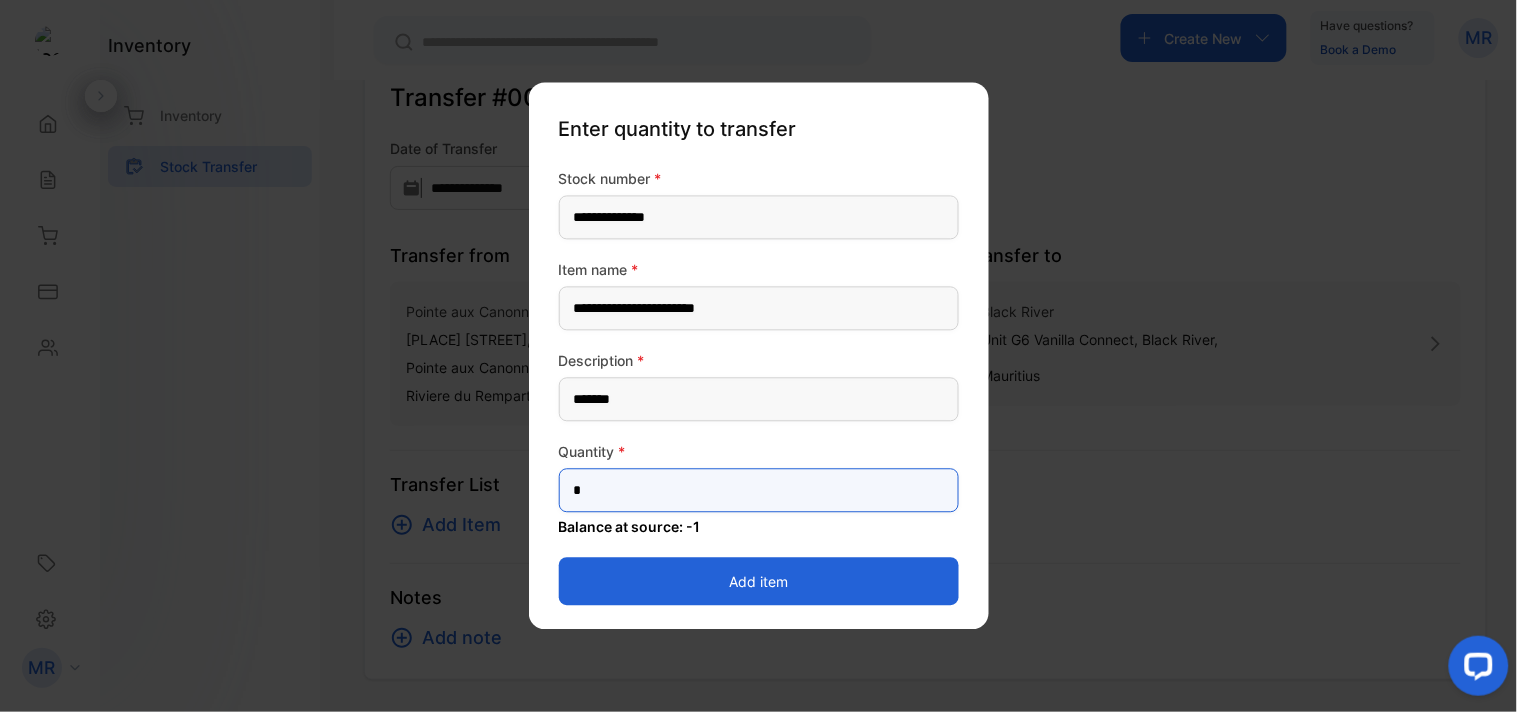 type on "*" 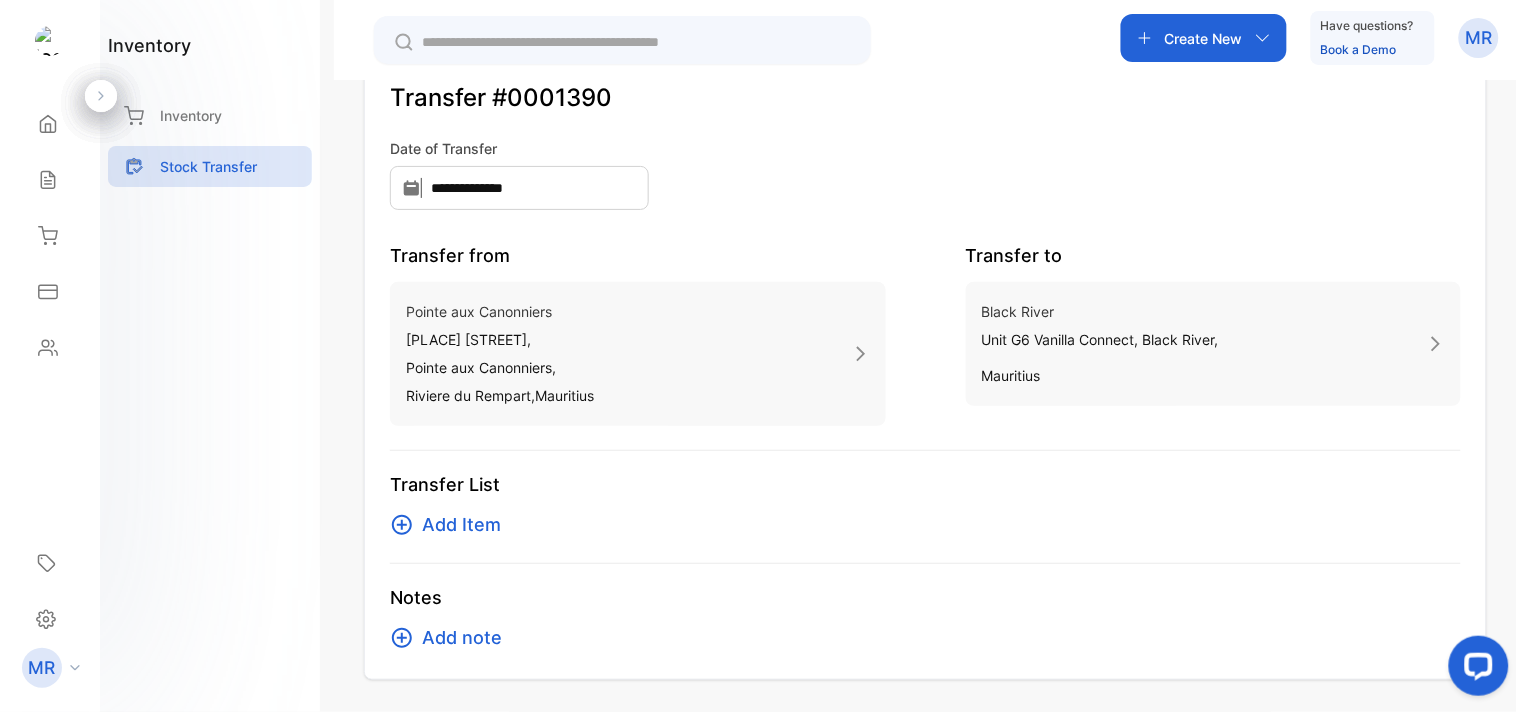 click on "Add Item" at bounding box center (461, 525) 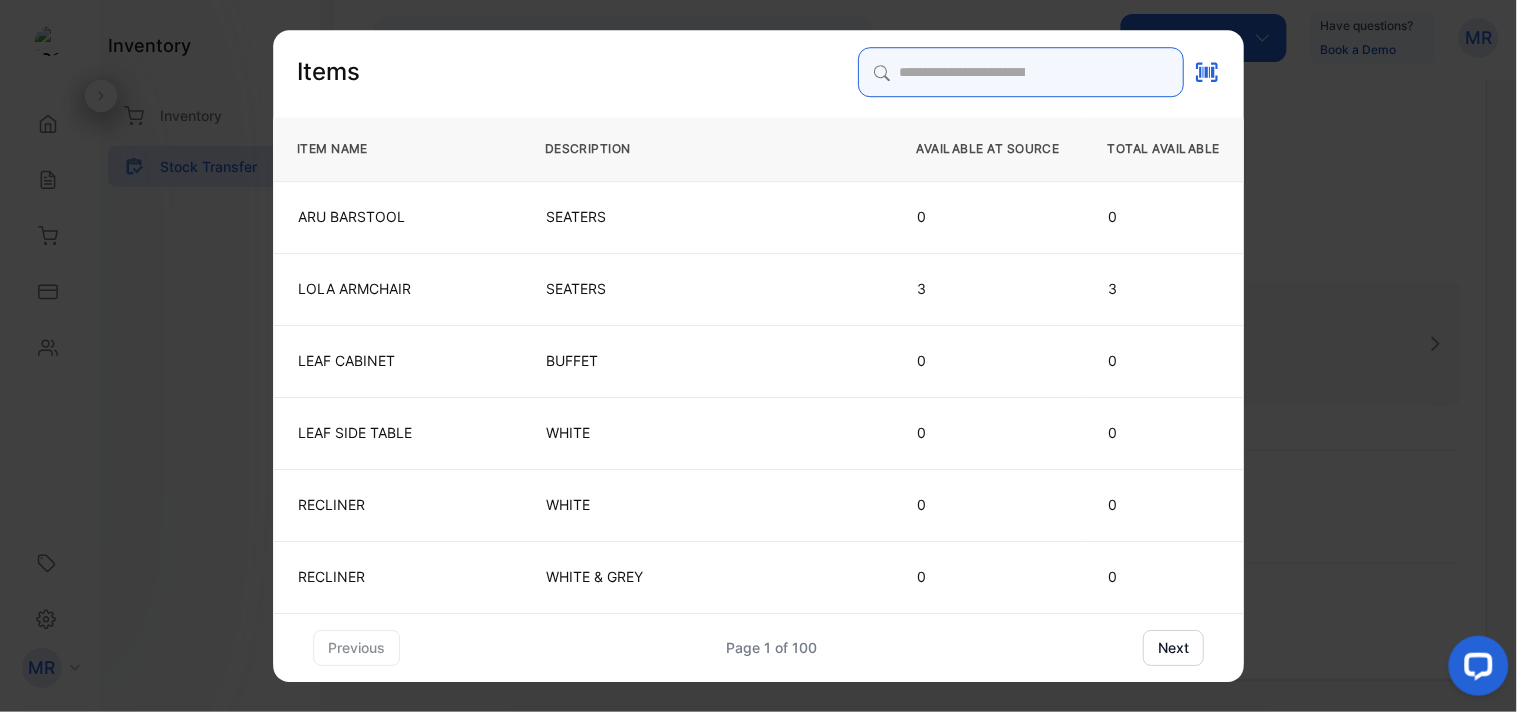 click at bounding box center [1021, 72] 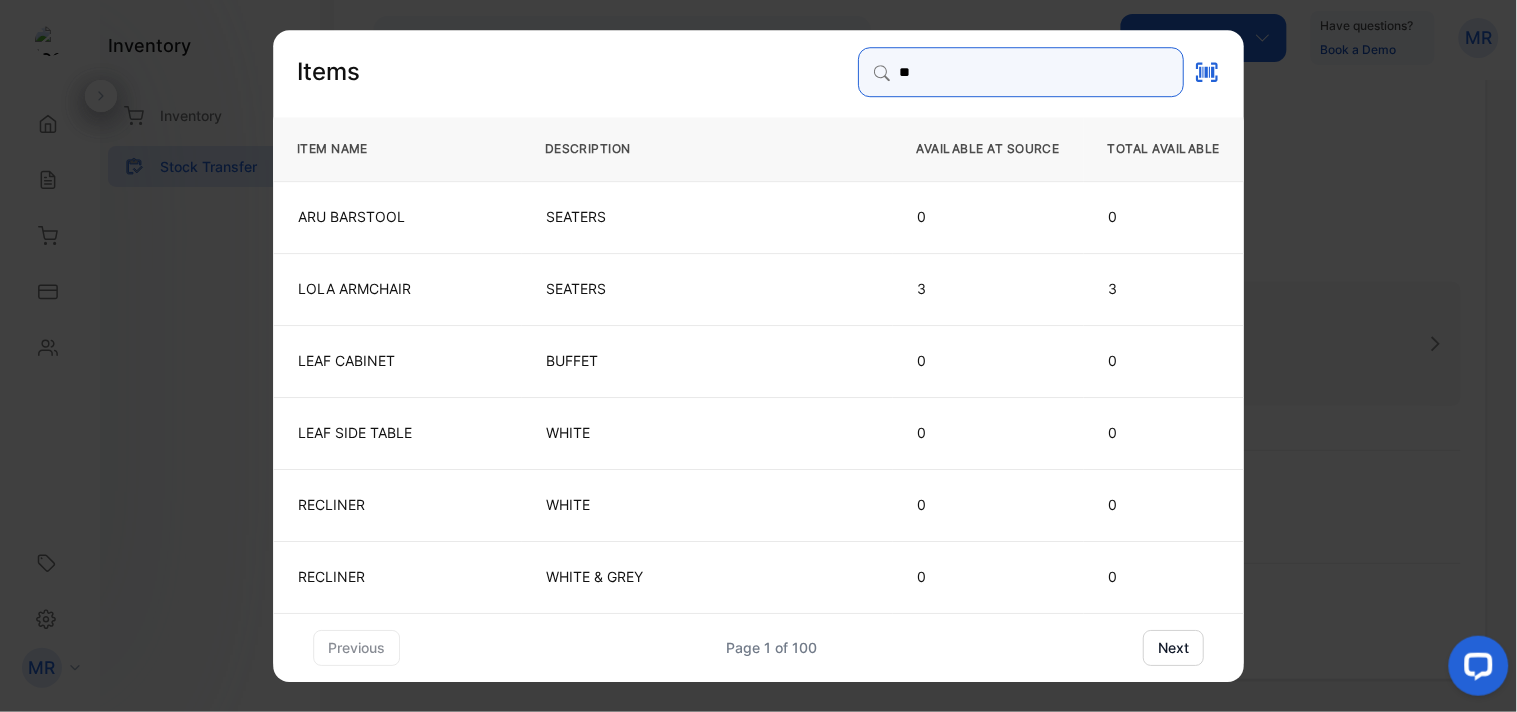 type on "**********" 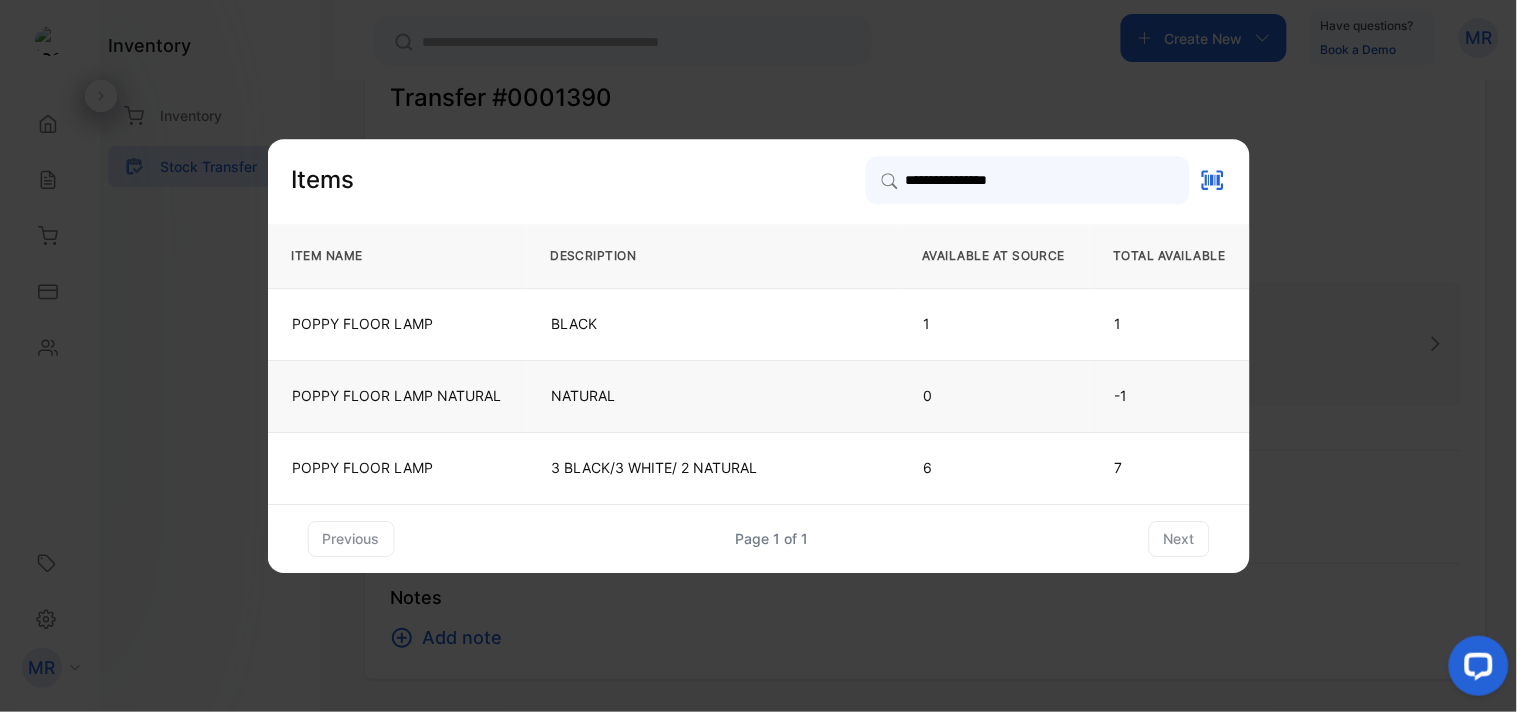 click on "NATURAL" at bounding box center (712, 396) 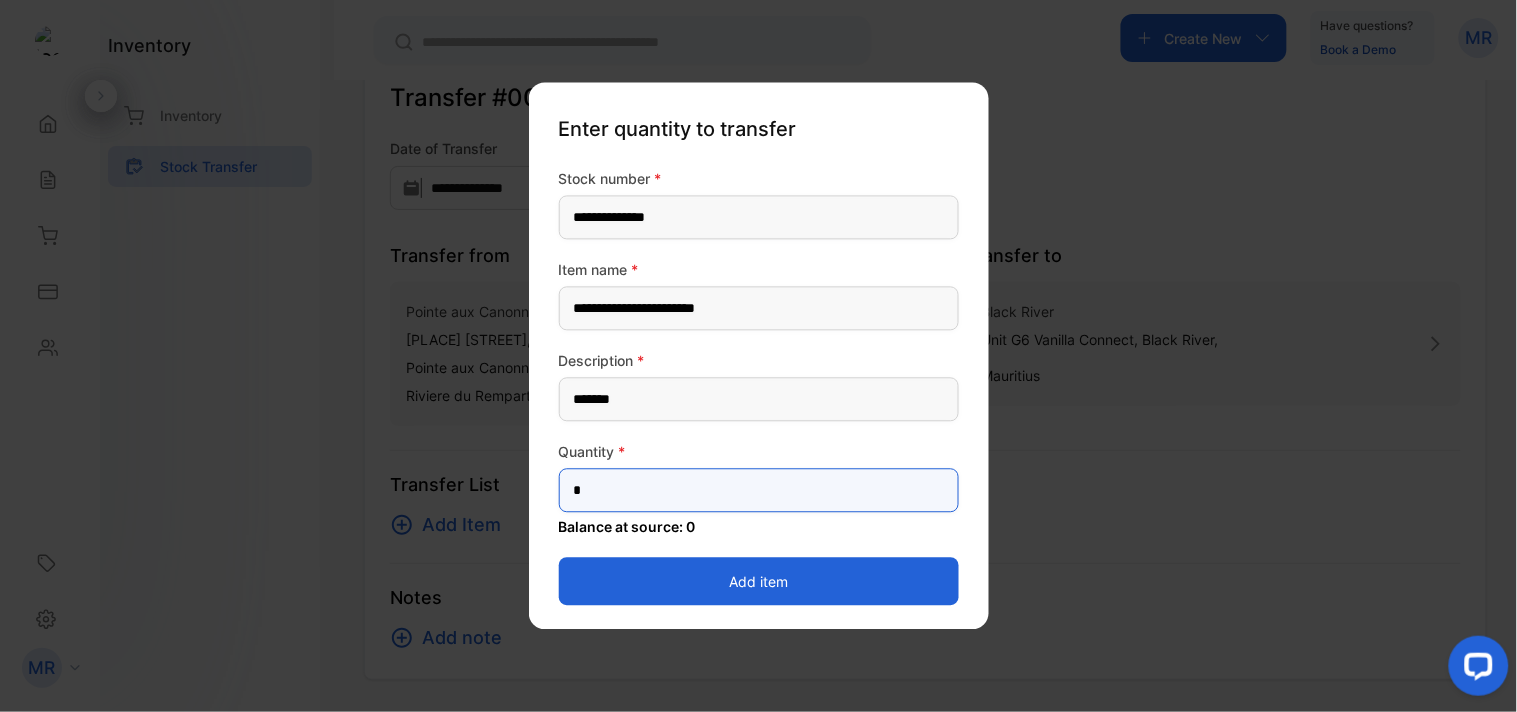 click on "*" at bounding box center (759, 491) 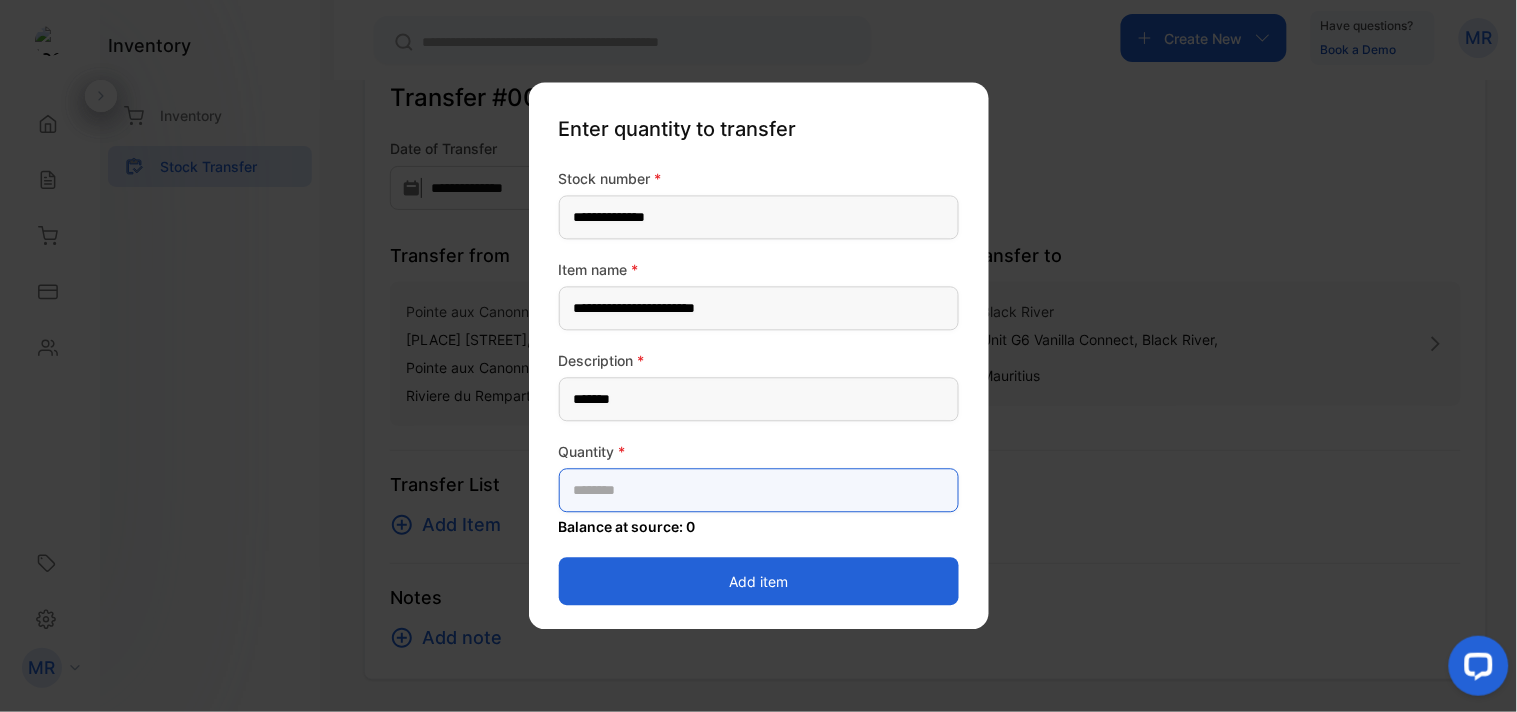 type on "*" 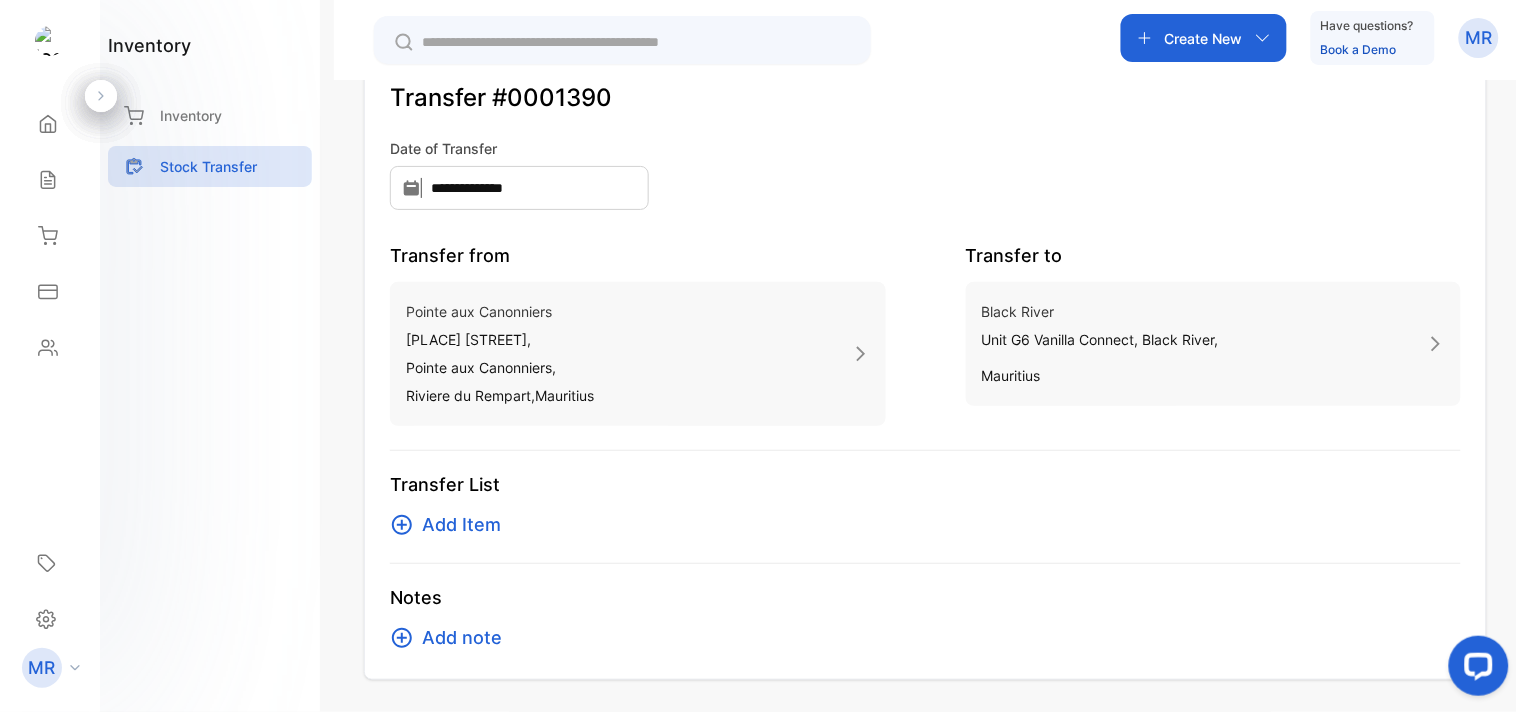 click on "Add Item" at bounding box center [461, 525] 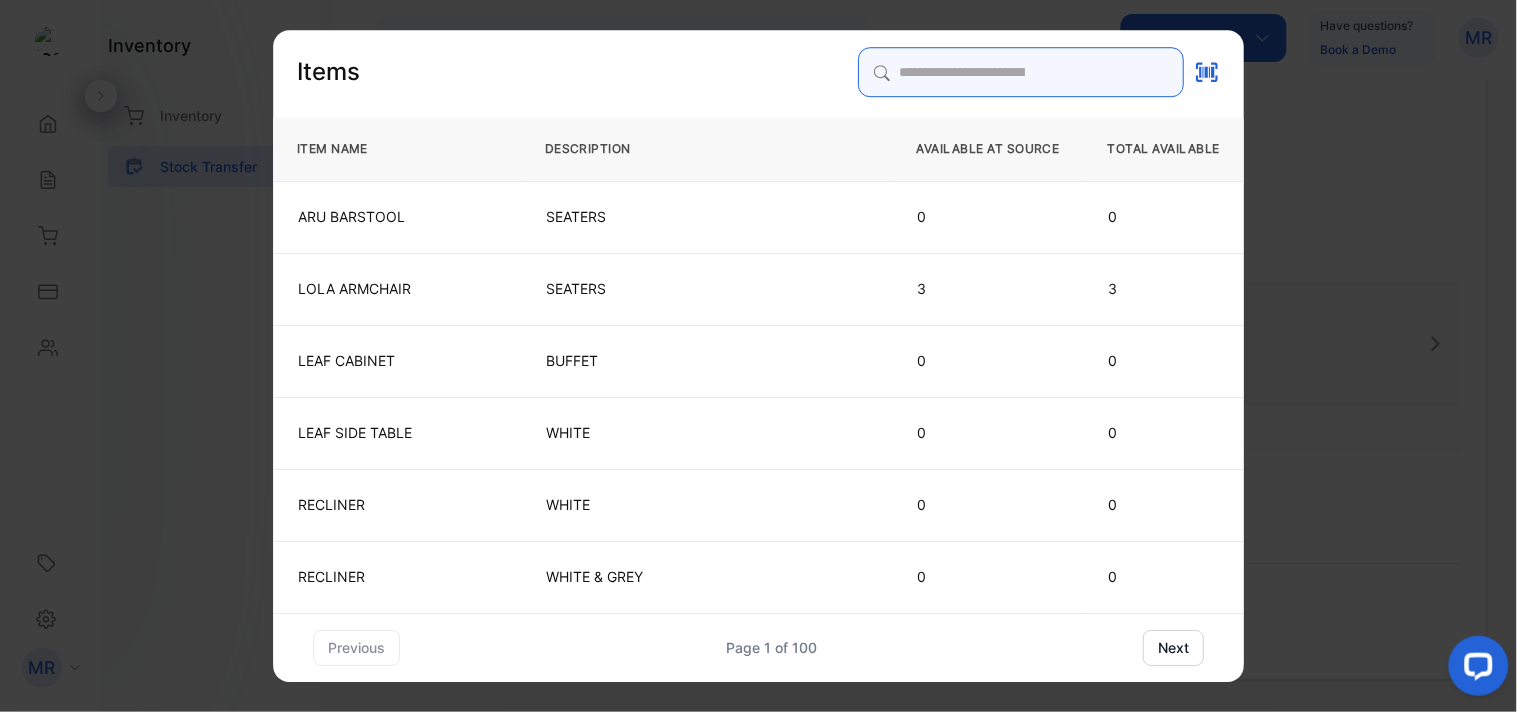 click at bounding box center (1021, 72) 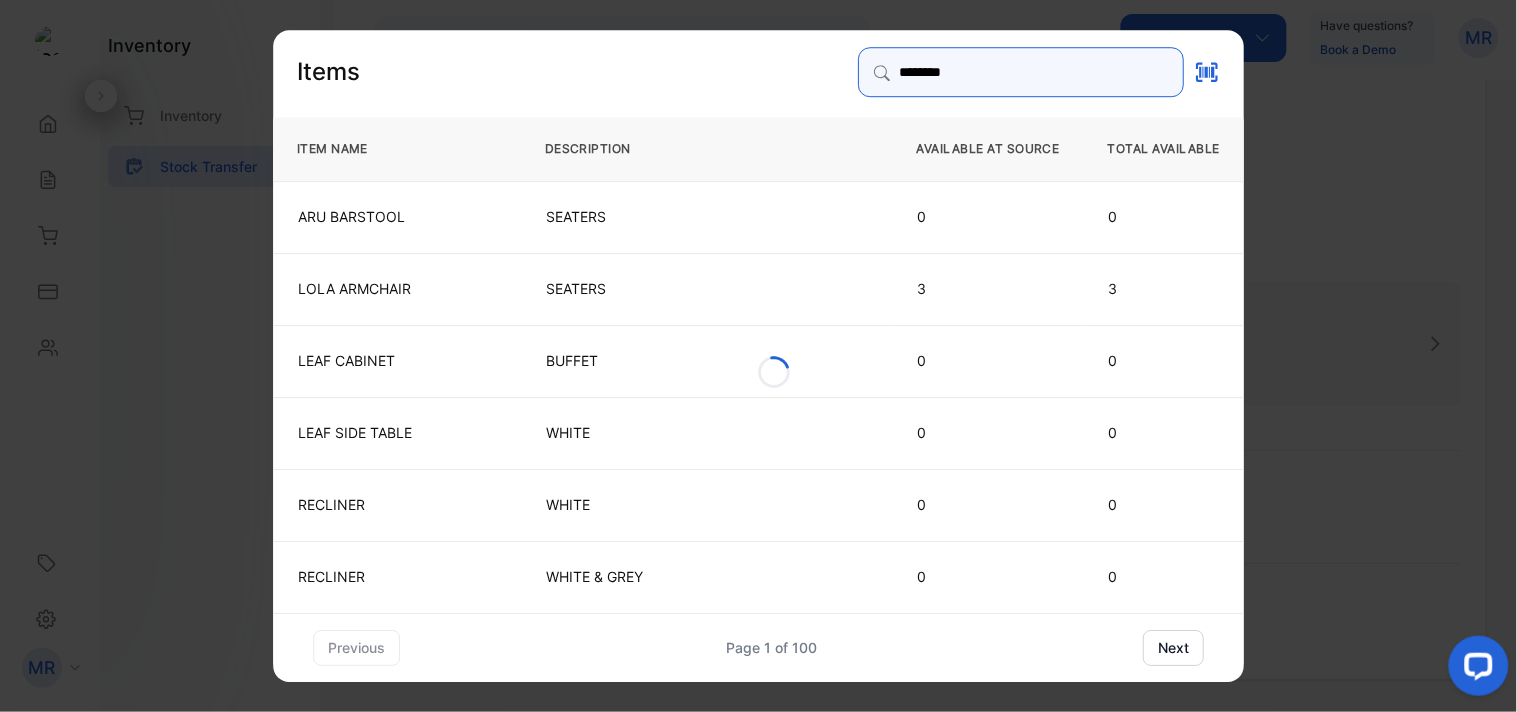 type on "**********" 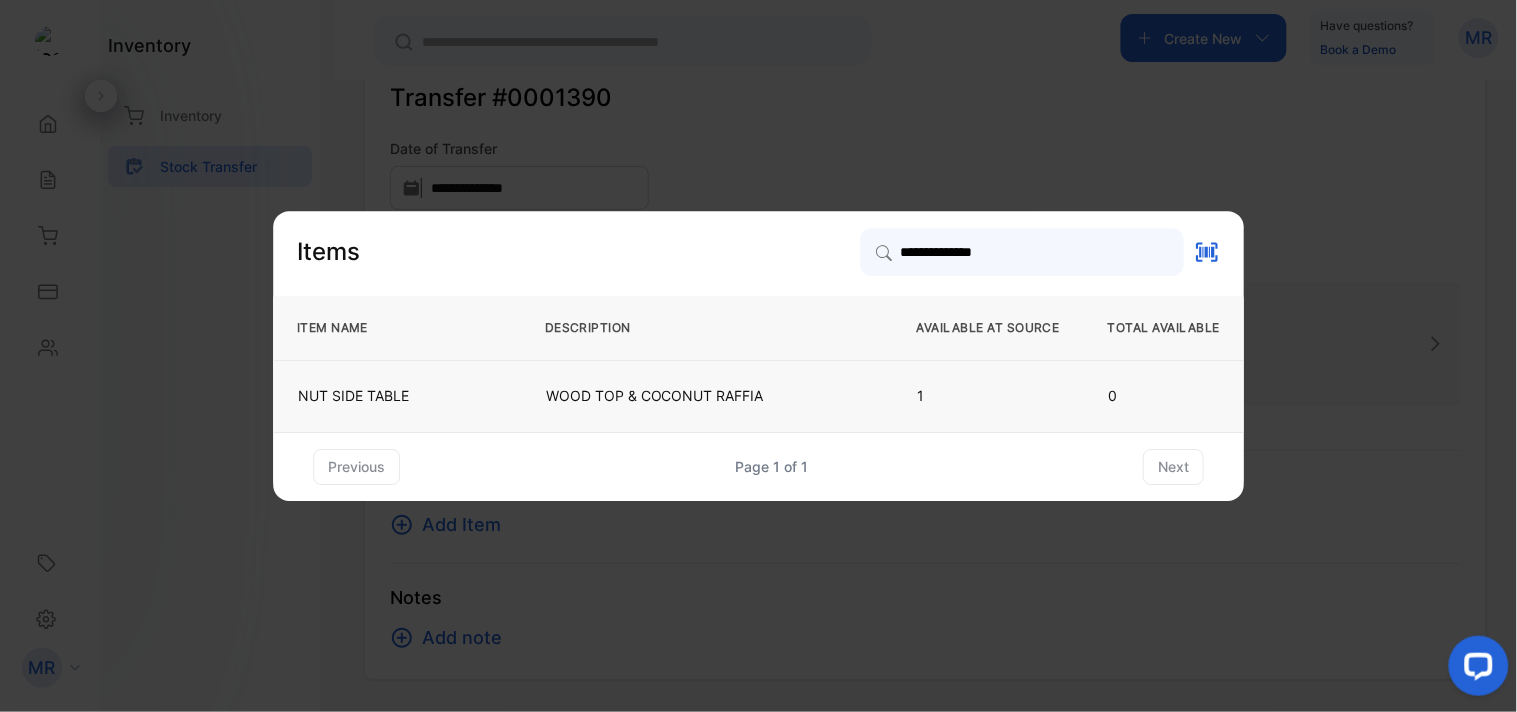 click on "WOOD TOP & COCONUT RAFFIA" at bounding box center [707, 396] 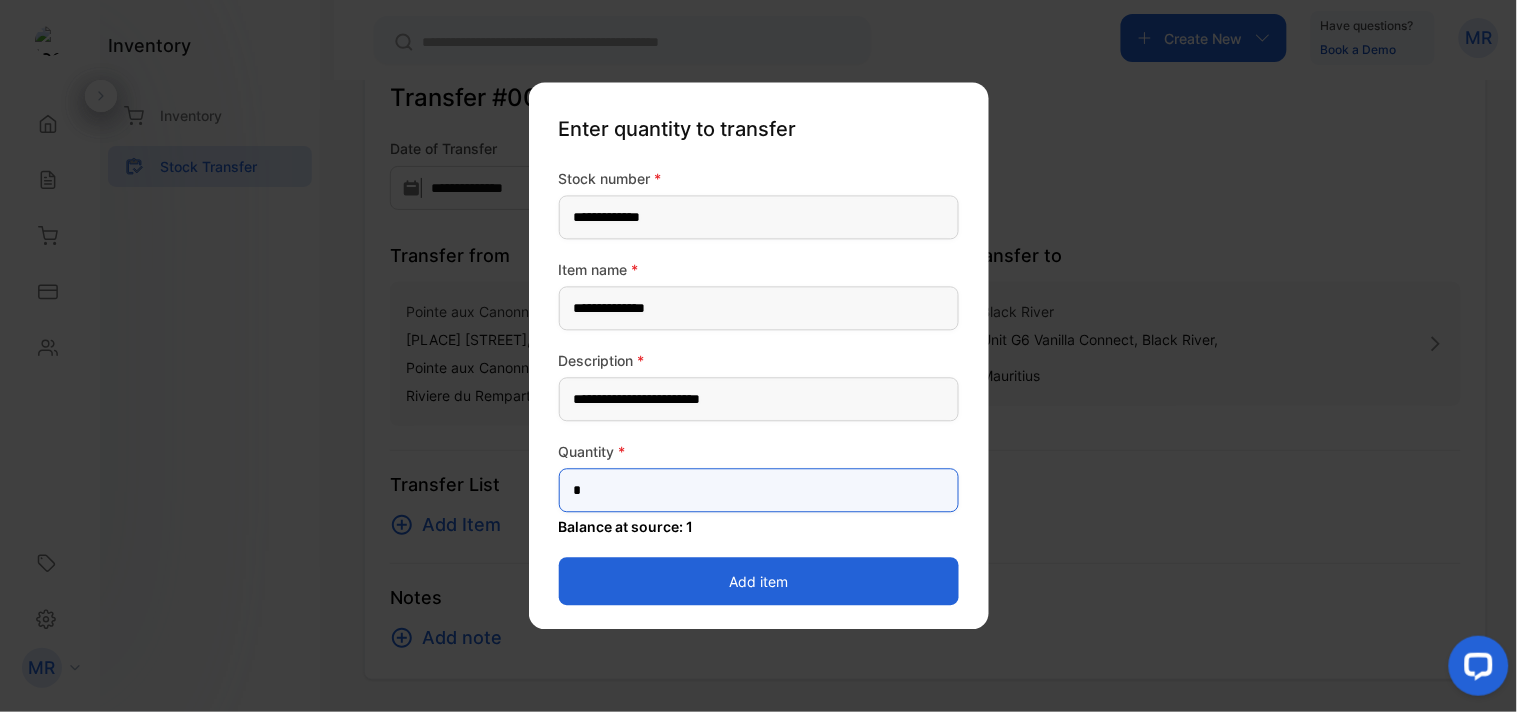 click on "*" at bounding box center [759, 491] 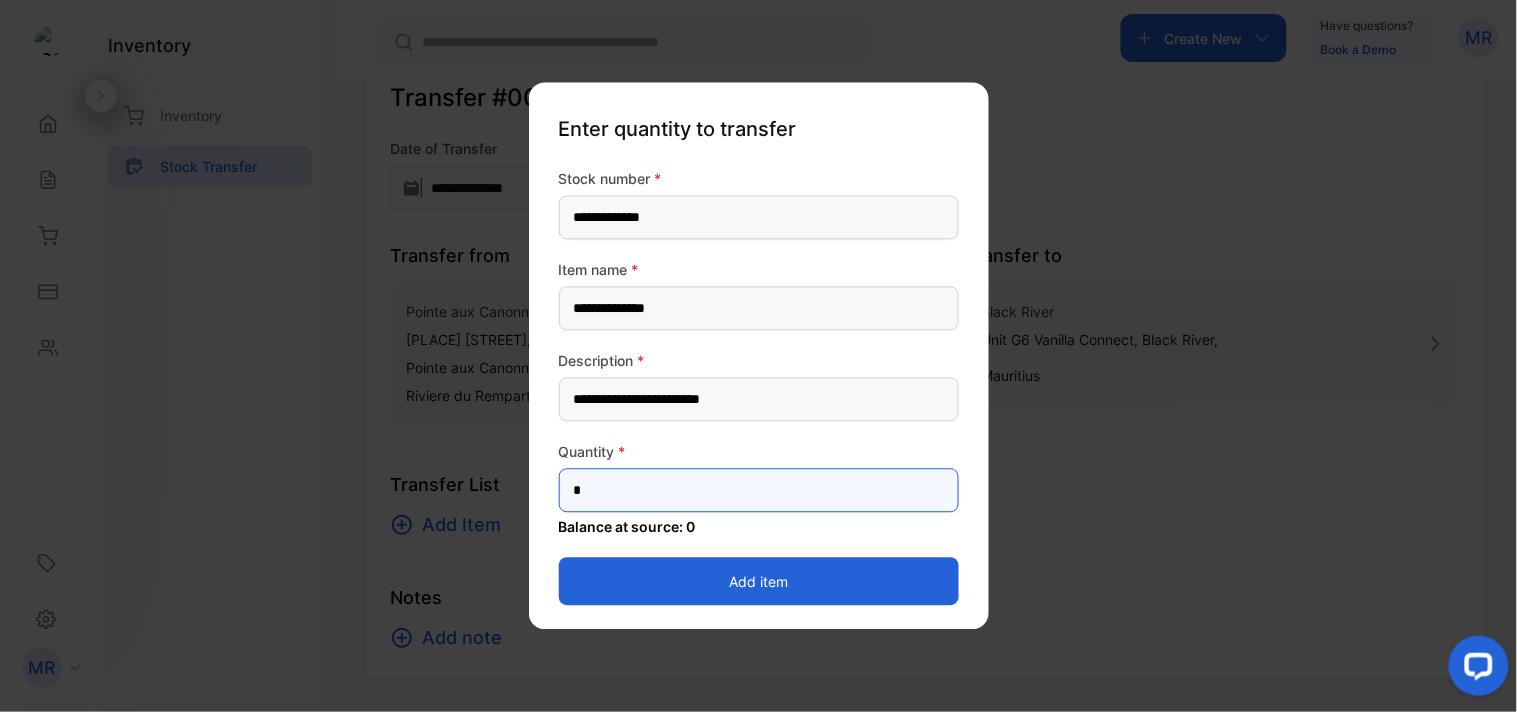 type on "*" 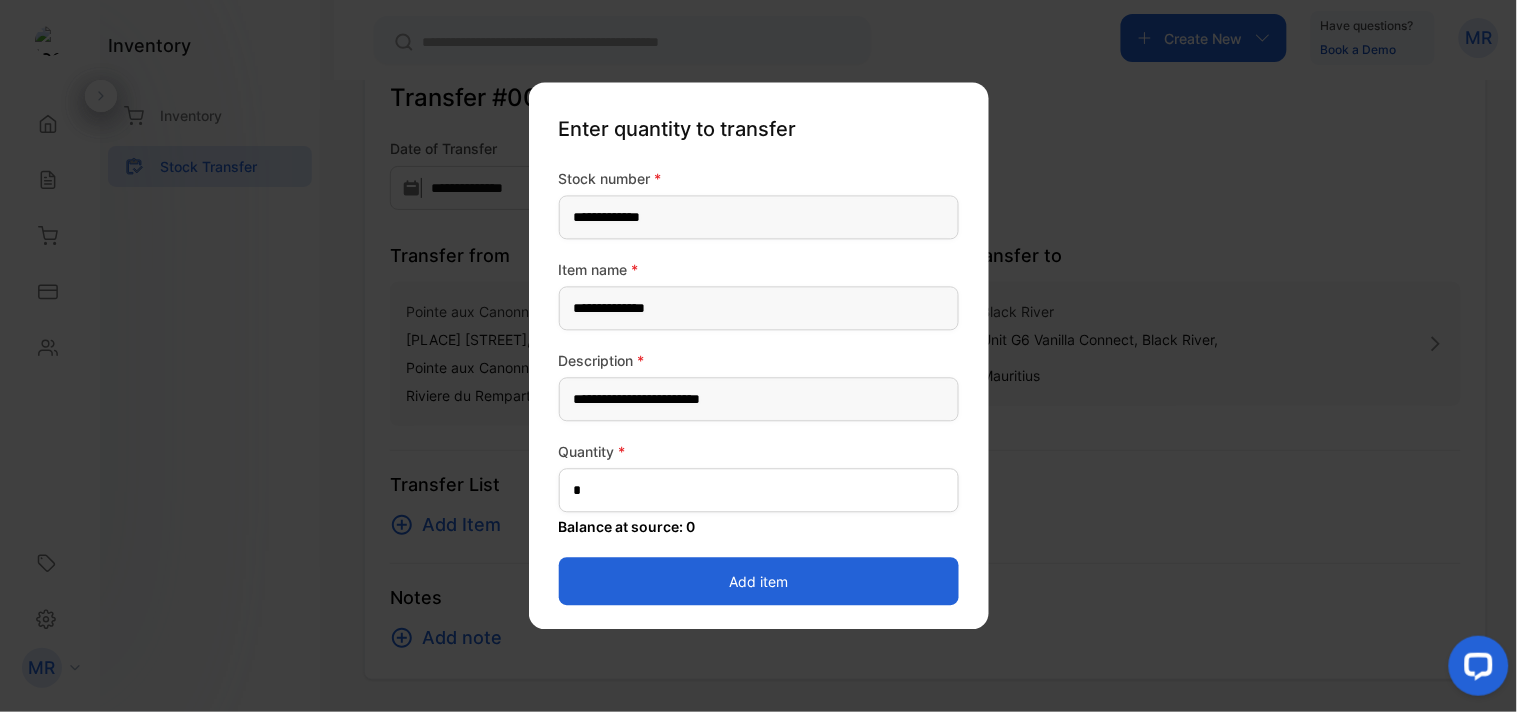click on "Add item" at bounding box center [759, 582] 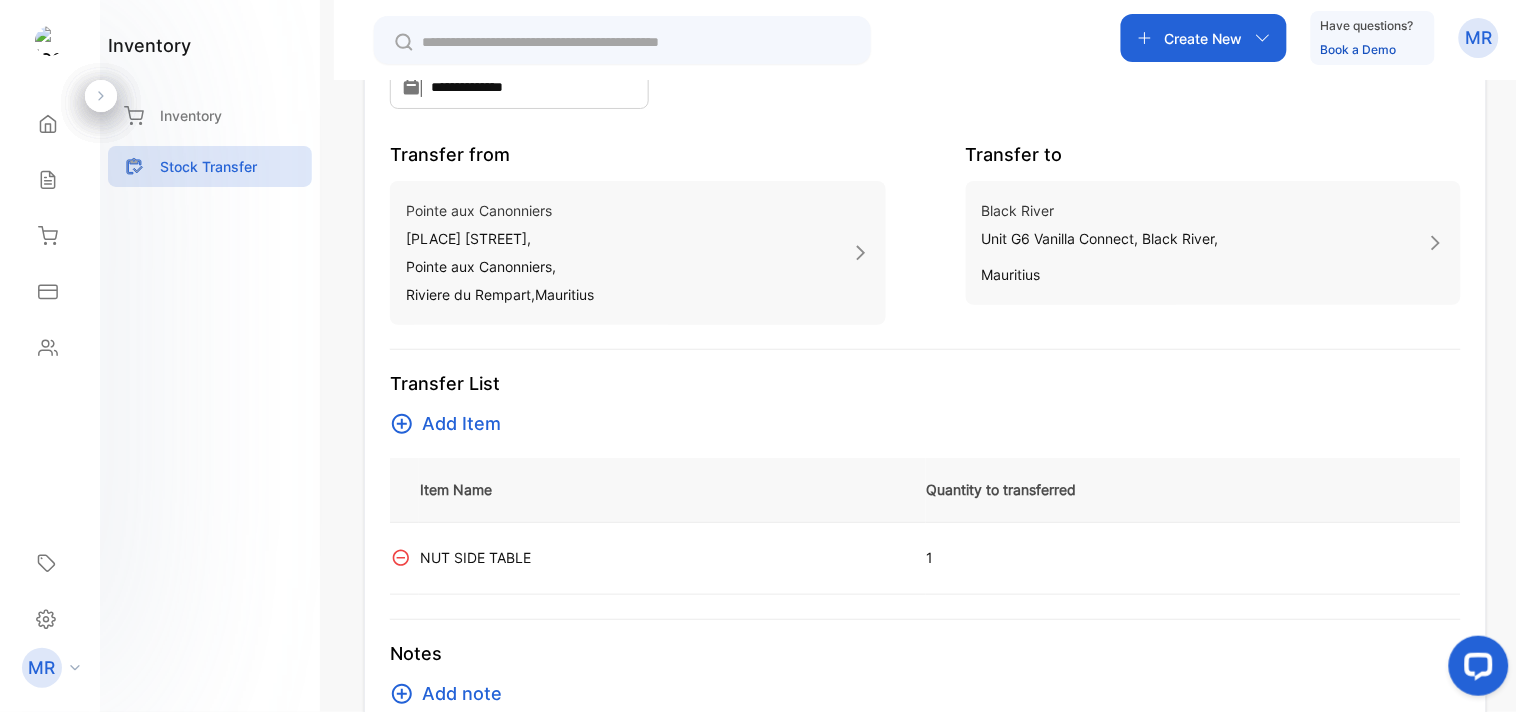 scroll, scrollTop: 296, scrollLeft: 0, axis: vertical 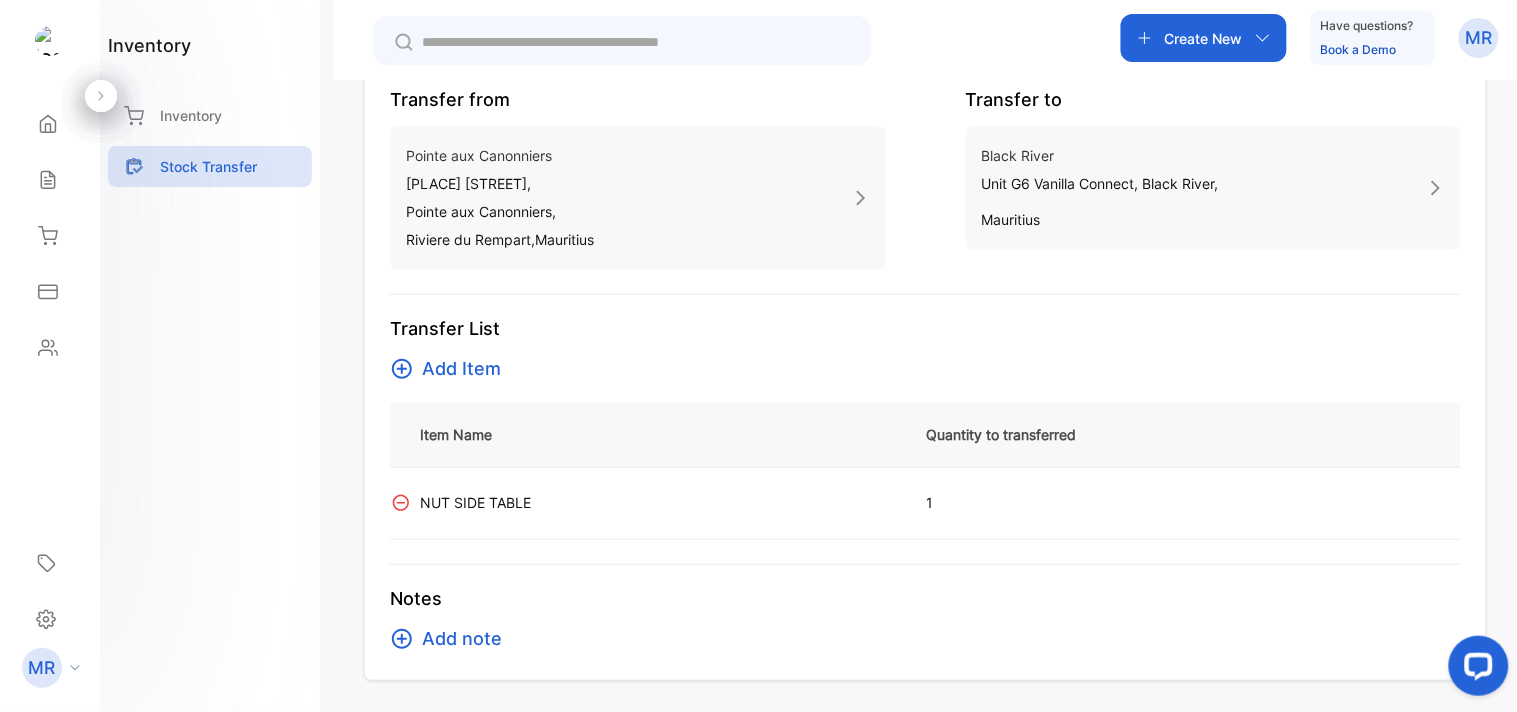 click on "Add Item" at bounding box center [461, 369] 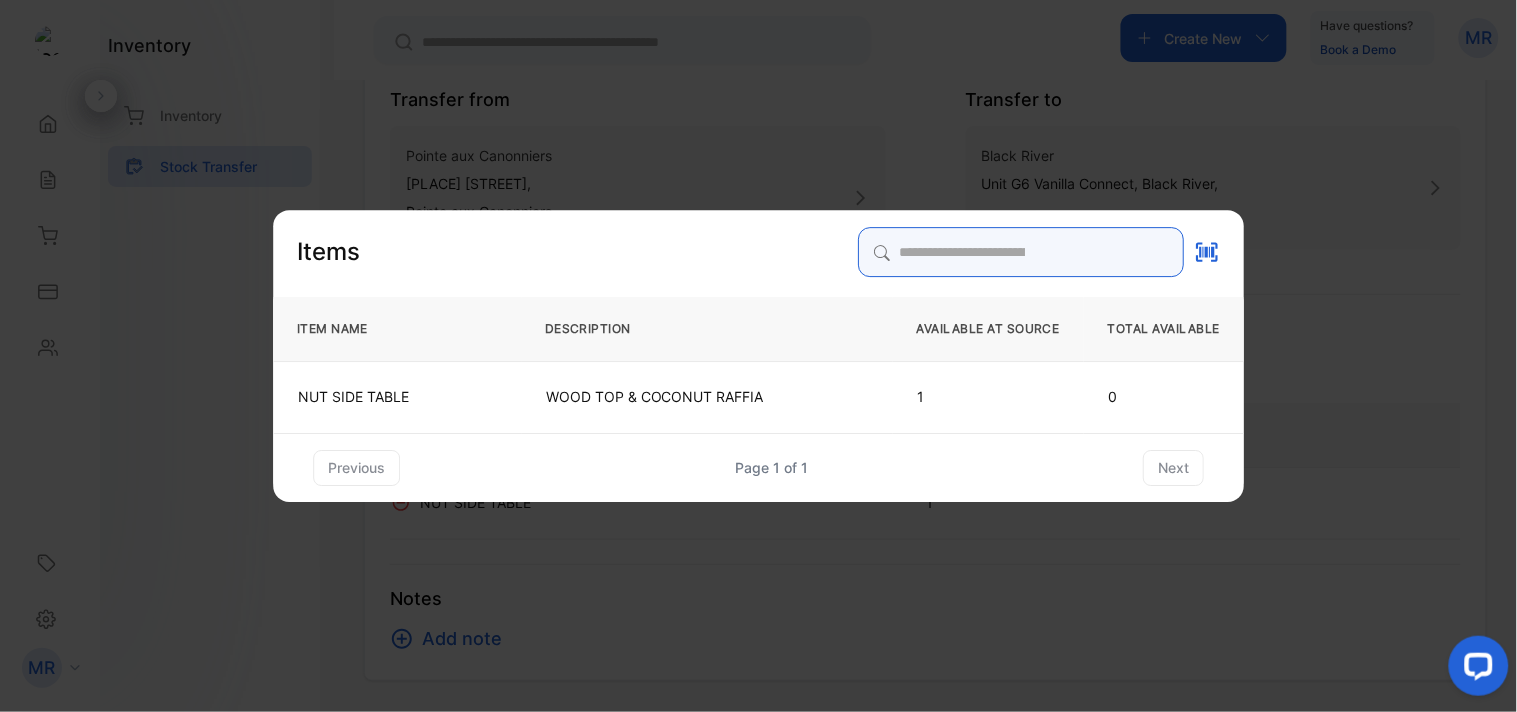 click at bounding box center (1021, 252) 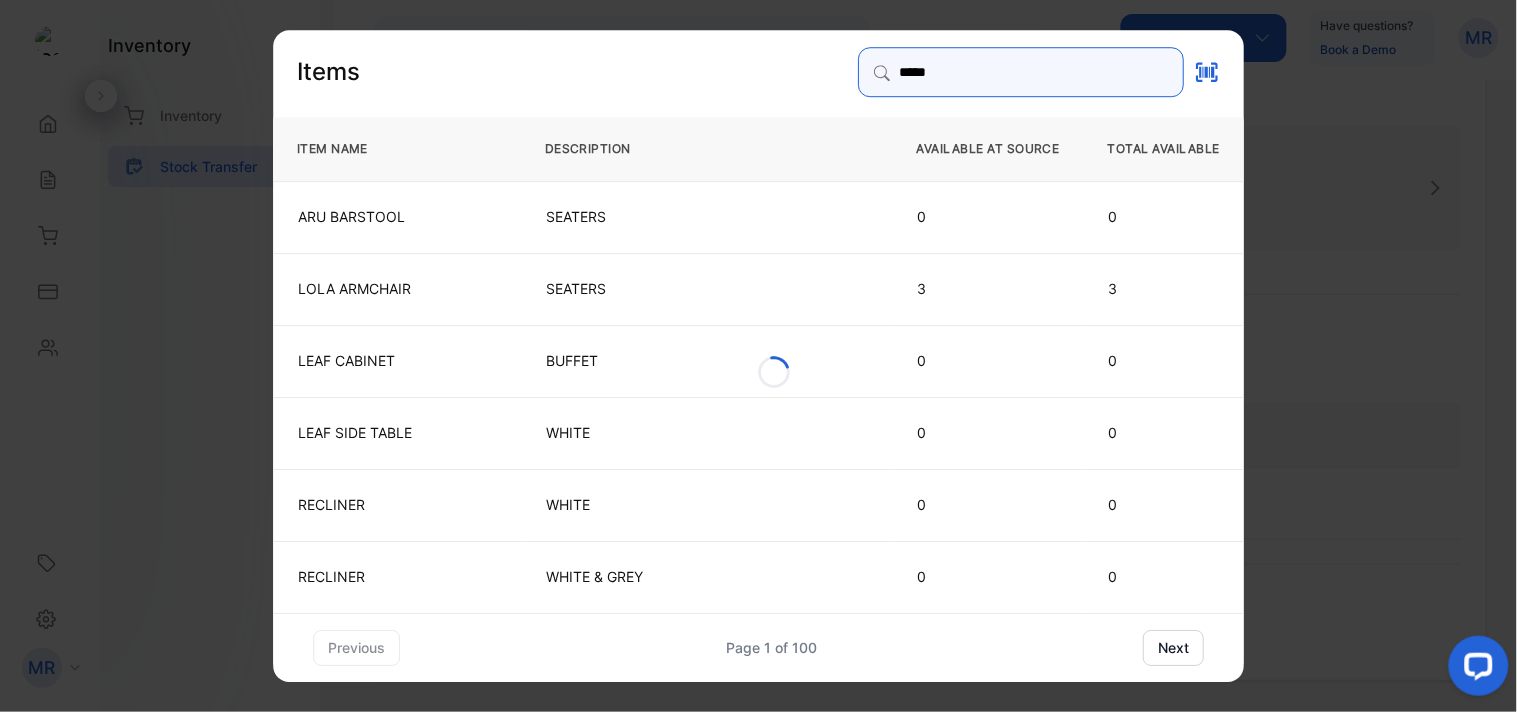 type on "**********" 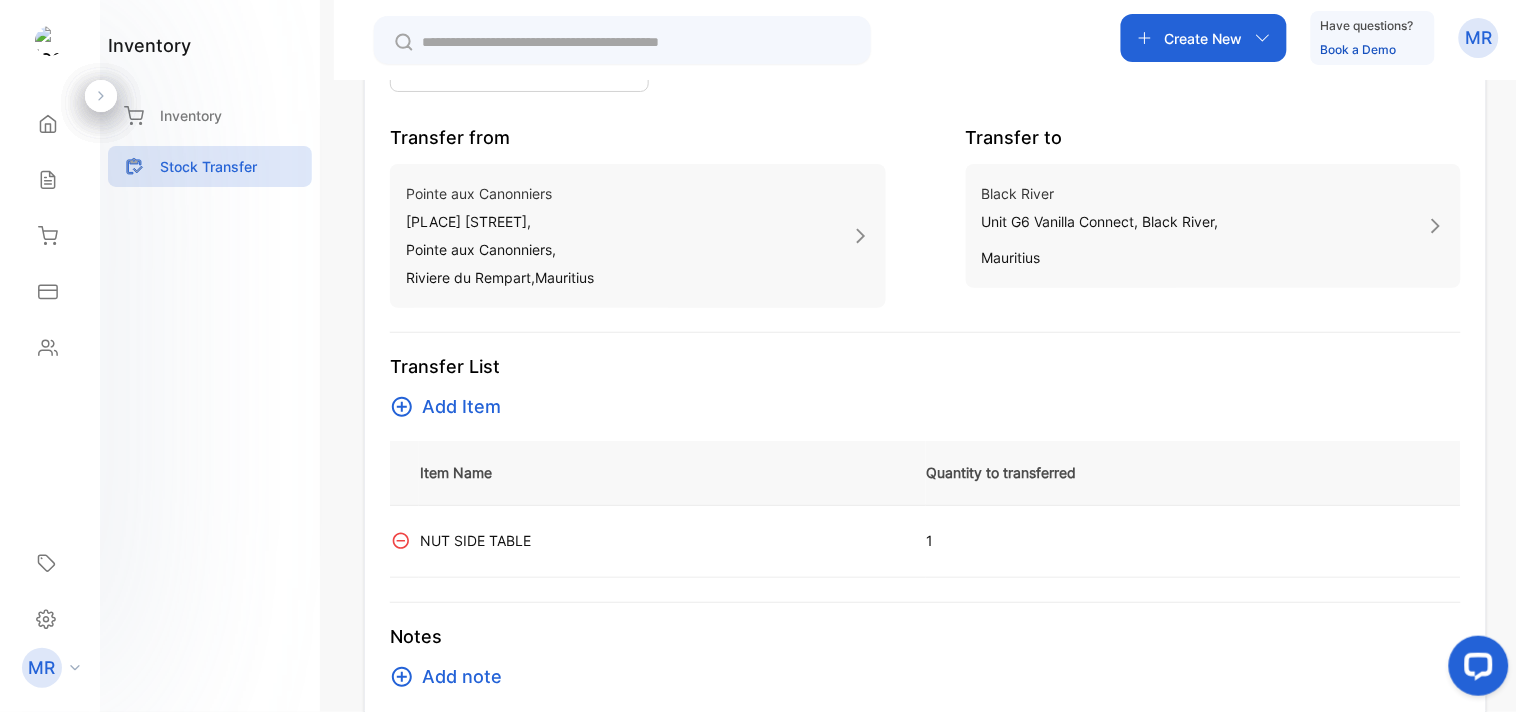 scroll, scrollTop: 296, scrollLeft: 0, axis: vertical 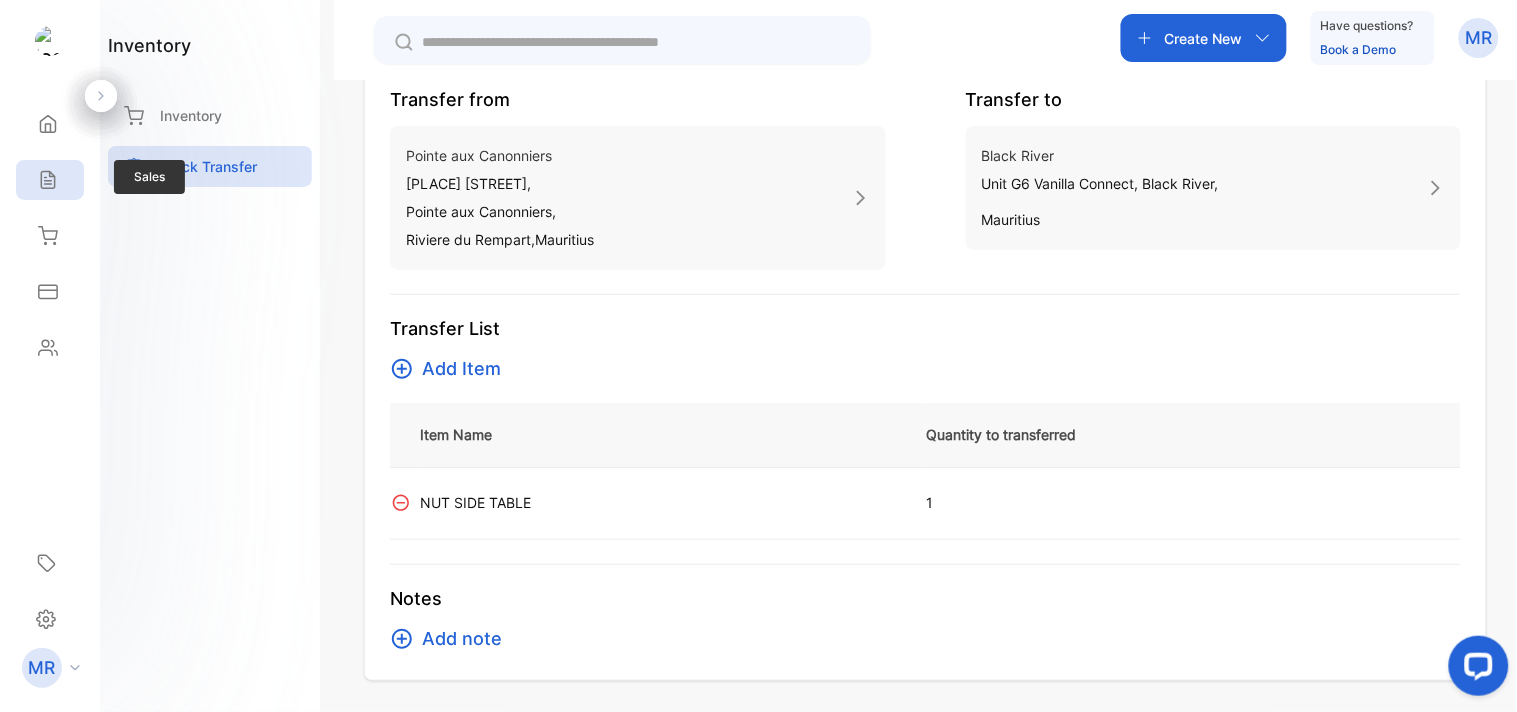 click on "Sales" at bounding box center [50, 180] 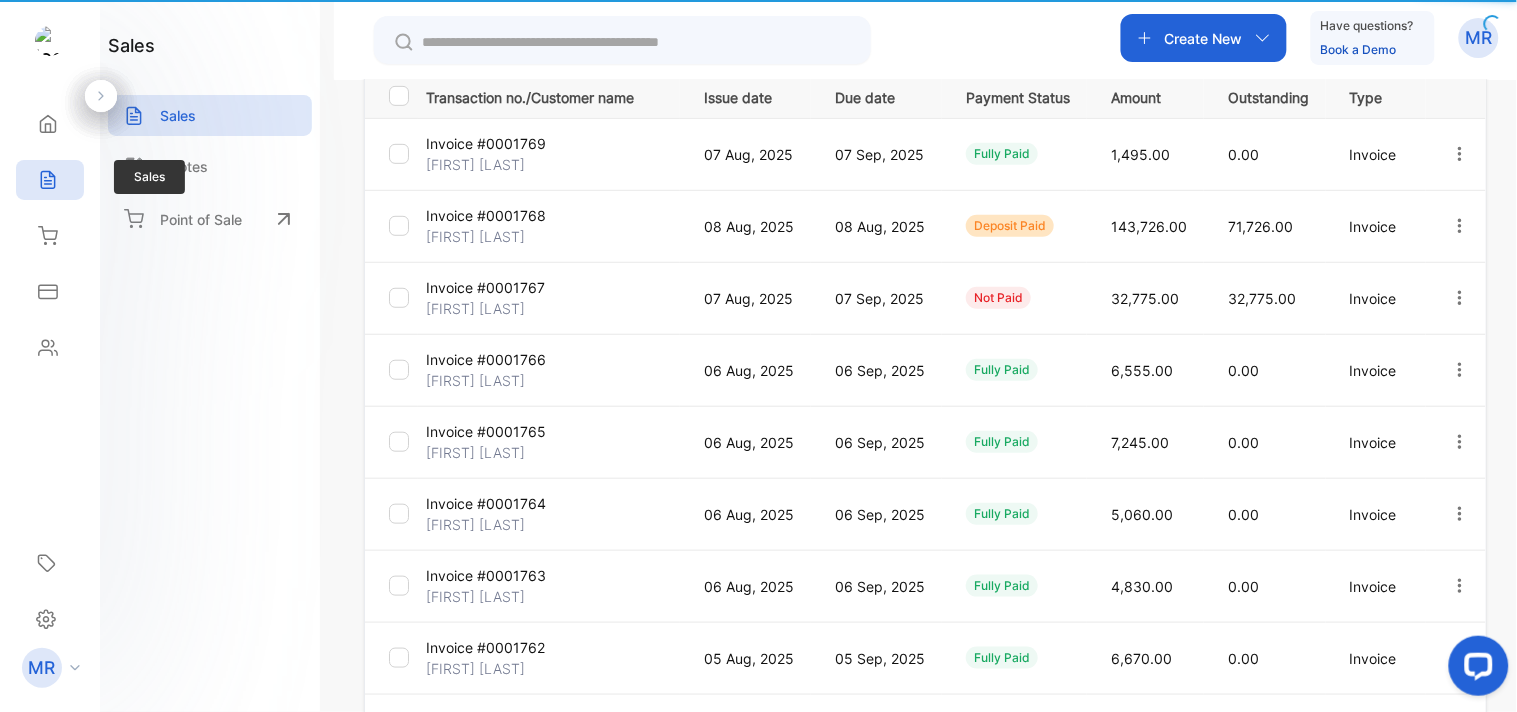 type on "**********" 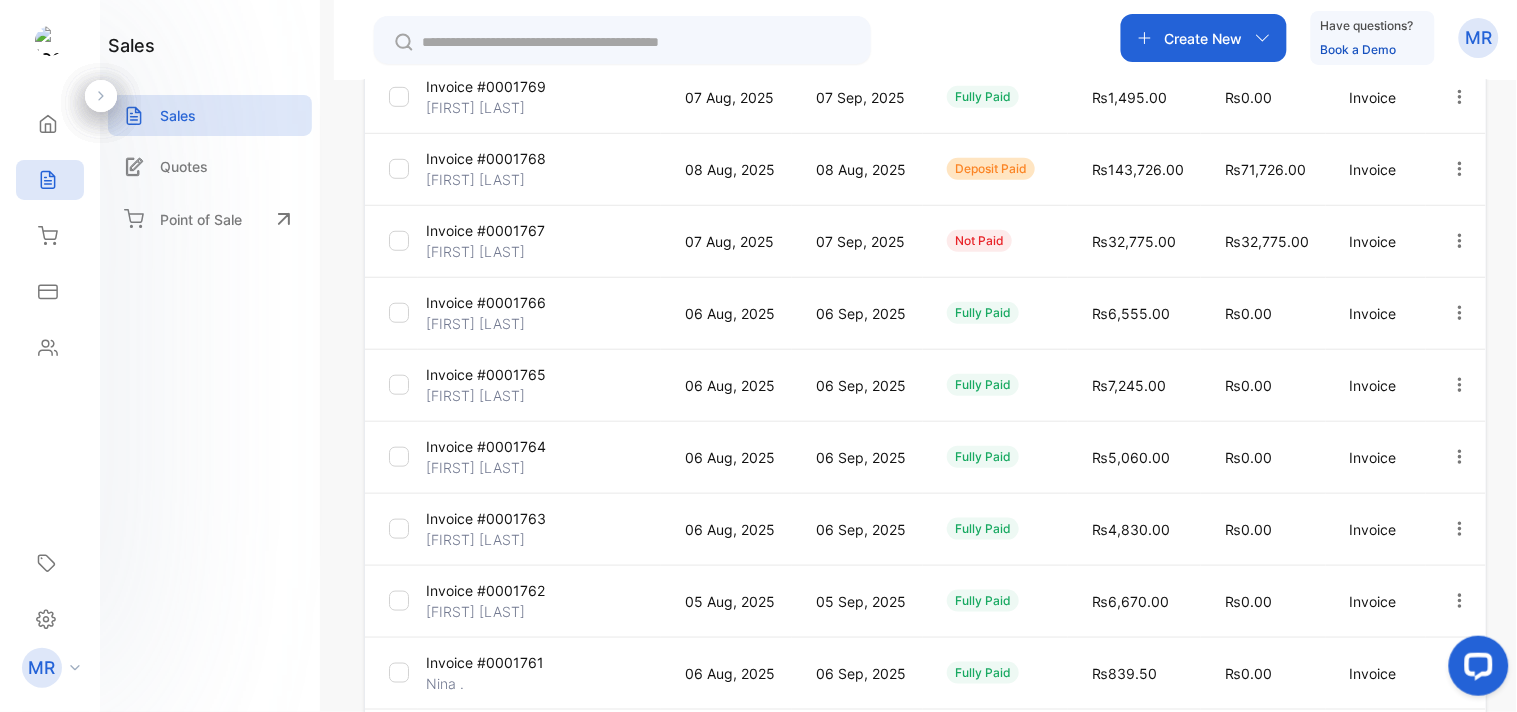 scroll, scrollTop: 380, scrollLeft: 0, axis: vertical 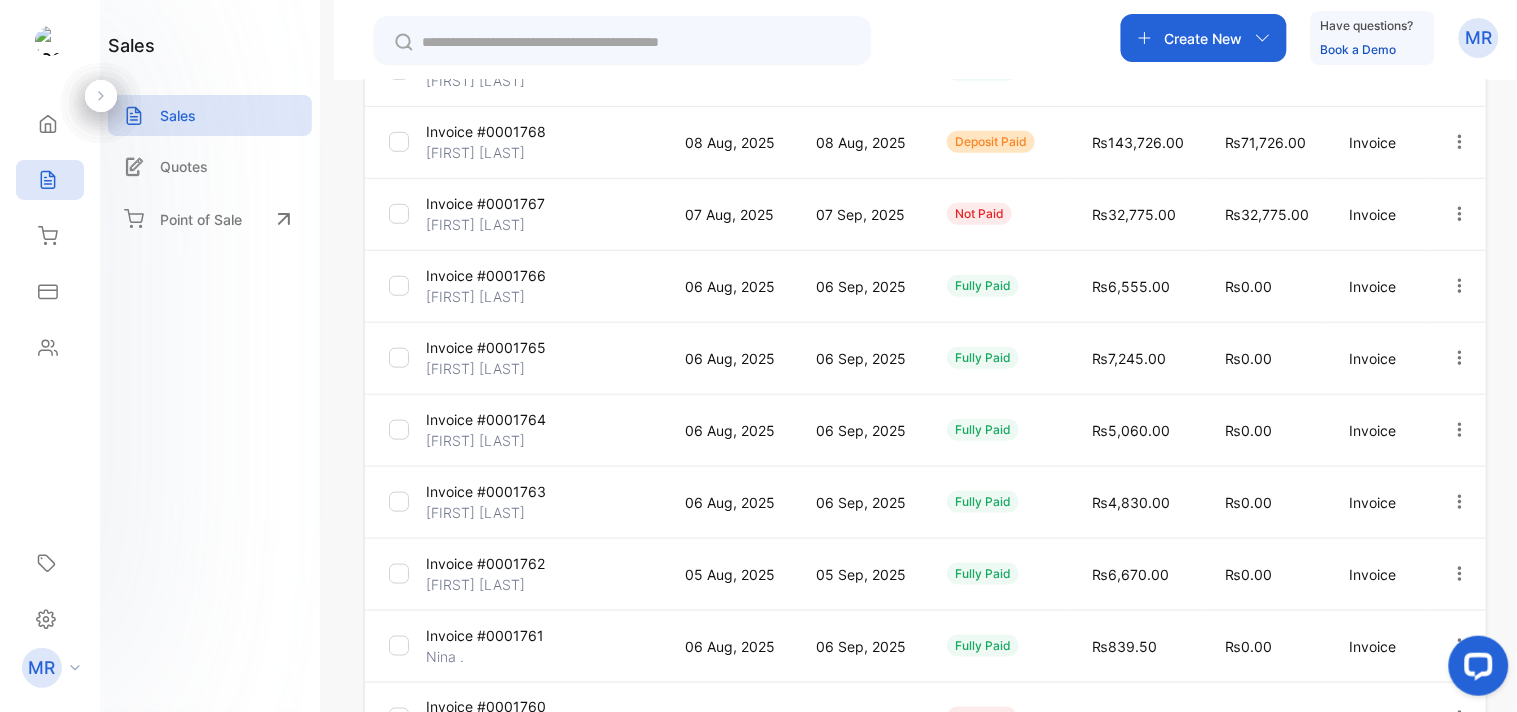 click at bounding box center [1459, 214] 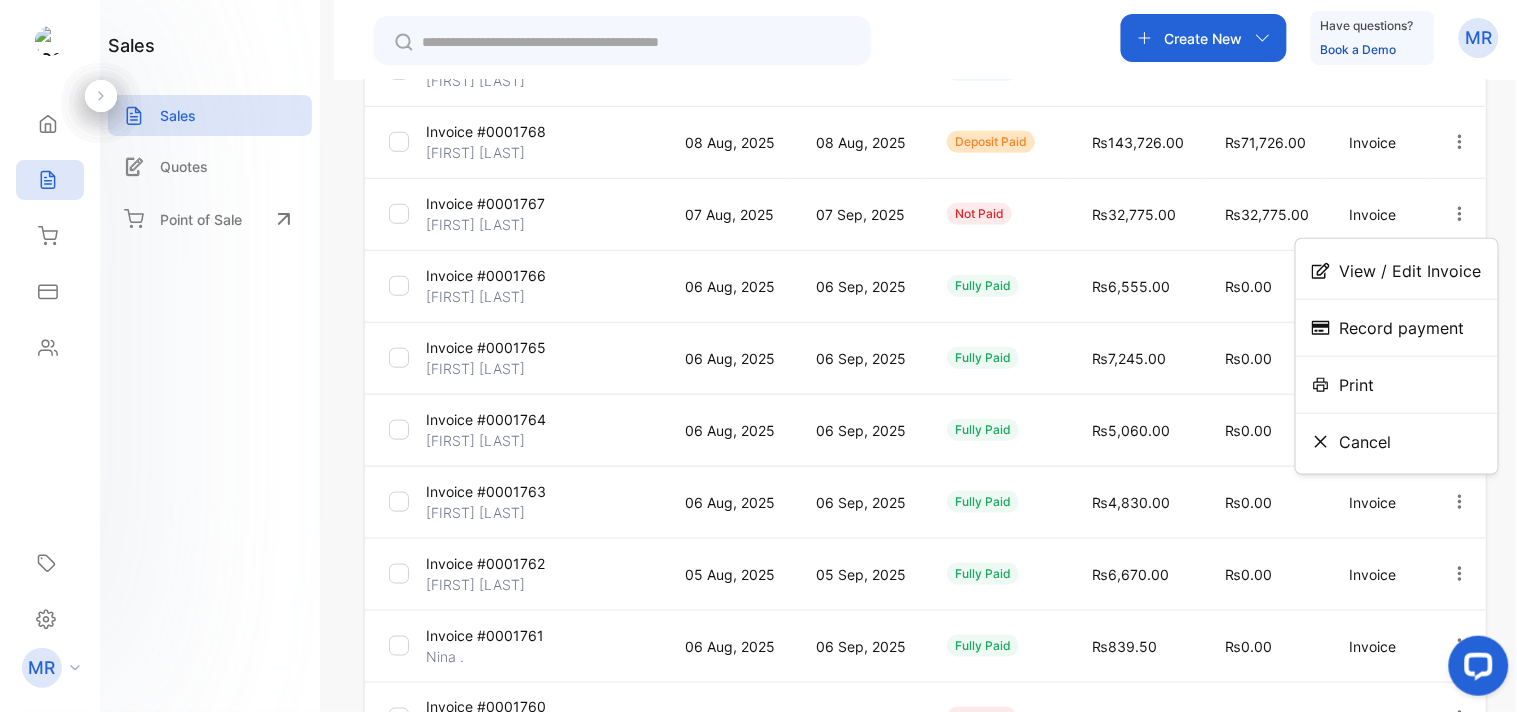 click 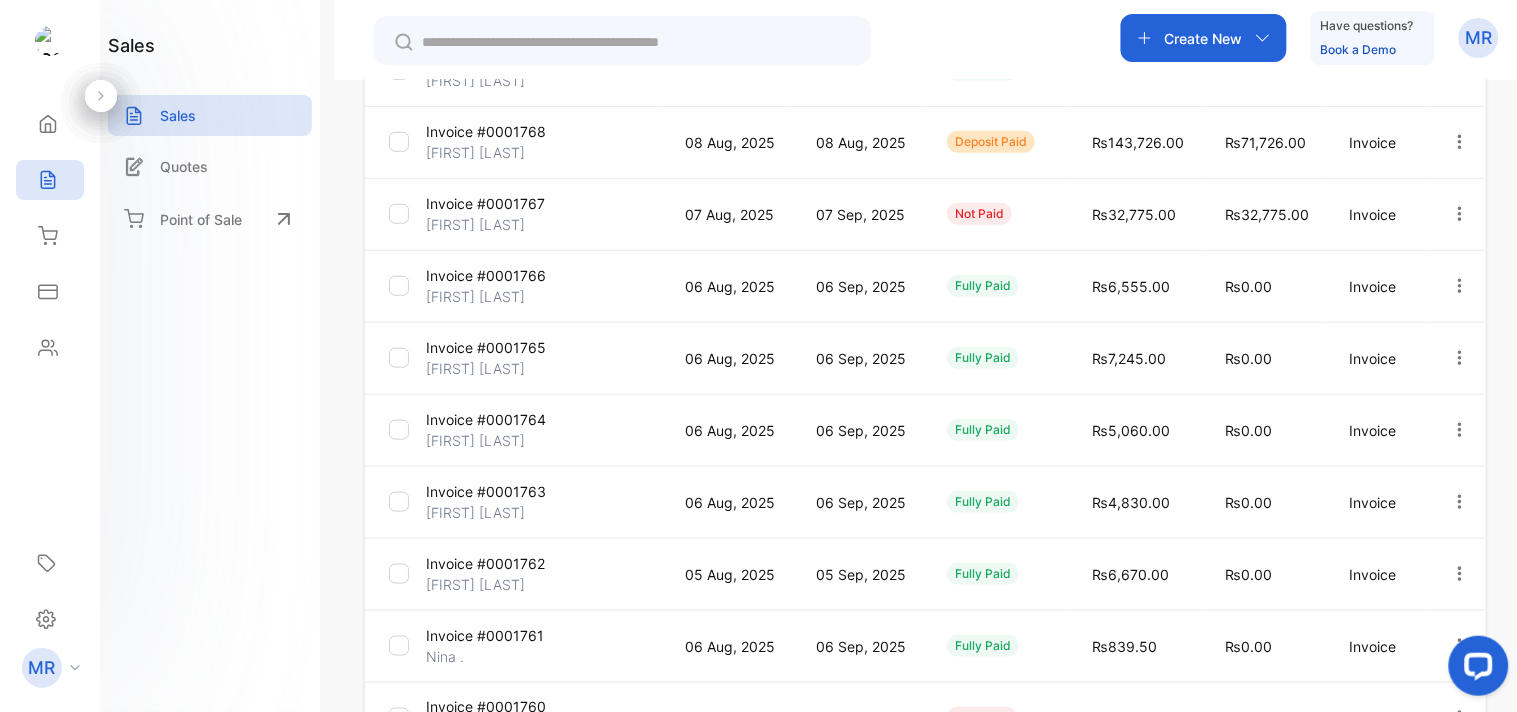 click 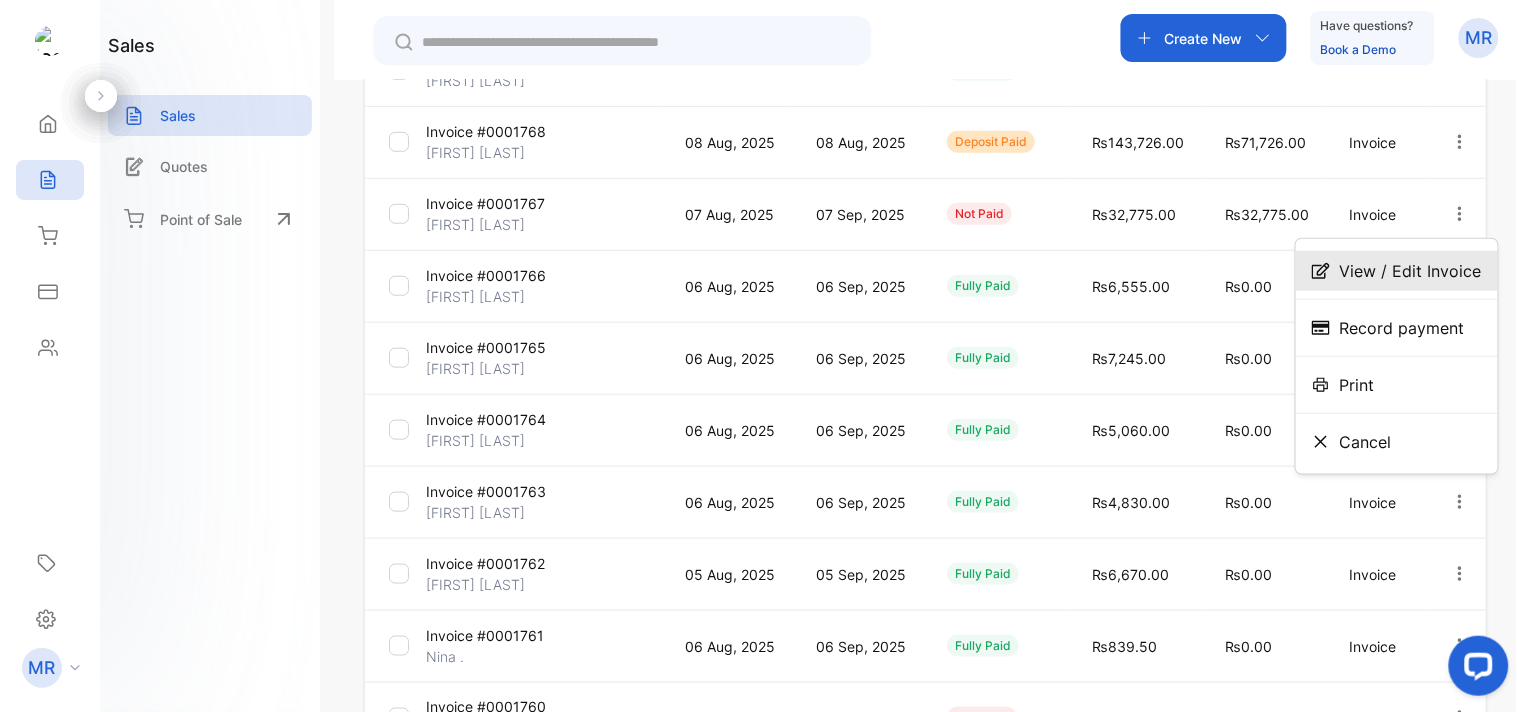 click on "View / Edit Invoice" at bounding box center (1411, 271) 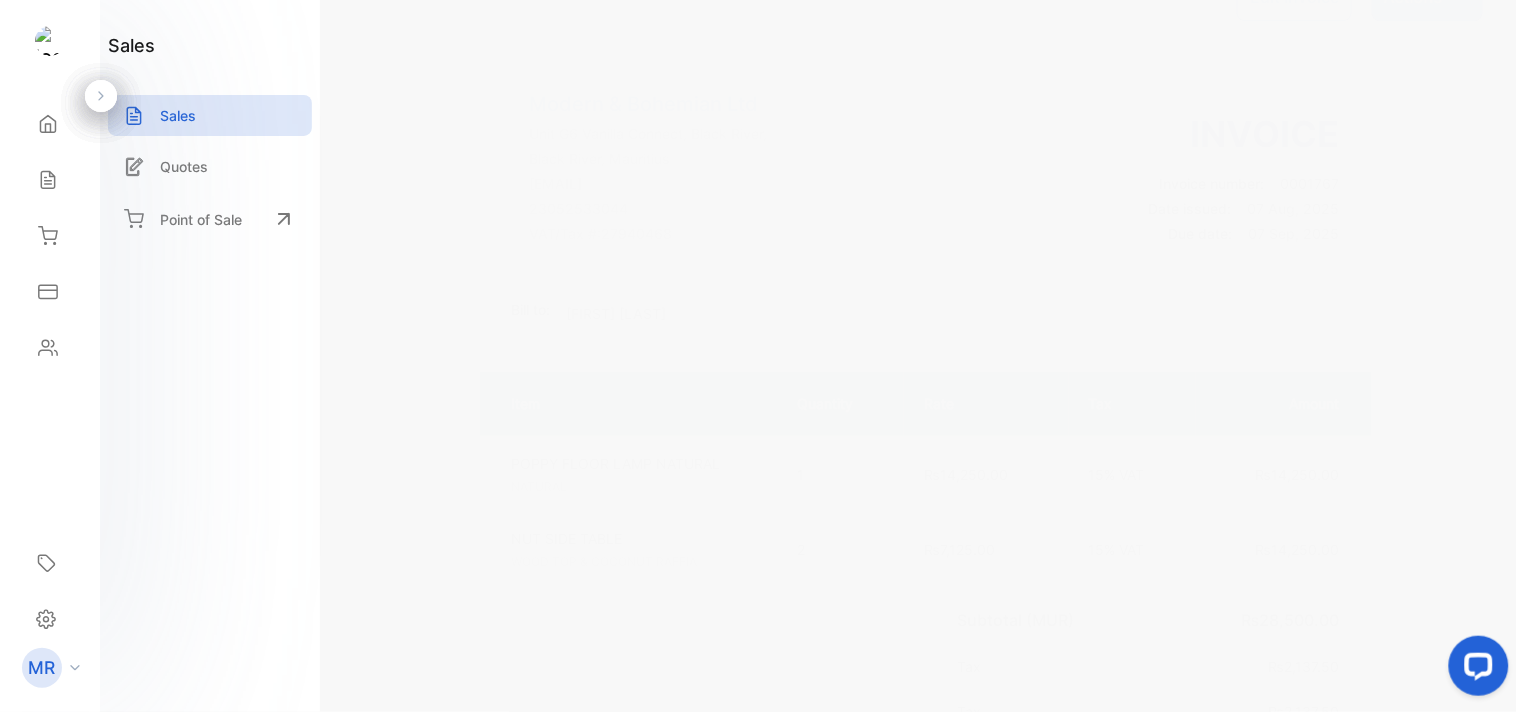 scroll, scrollTop: 0, scrollLeft: 0, axis: both 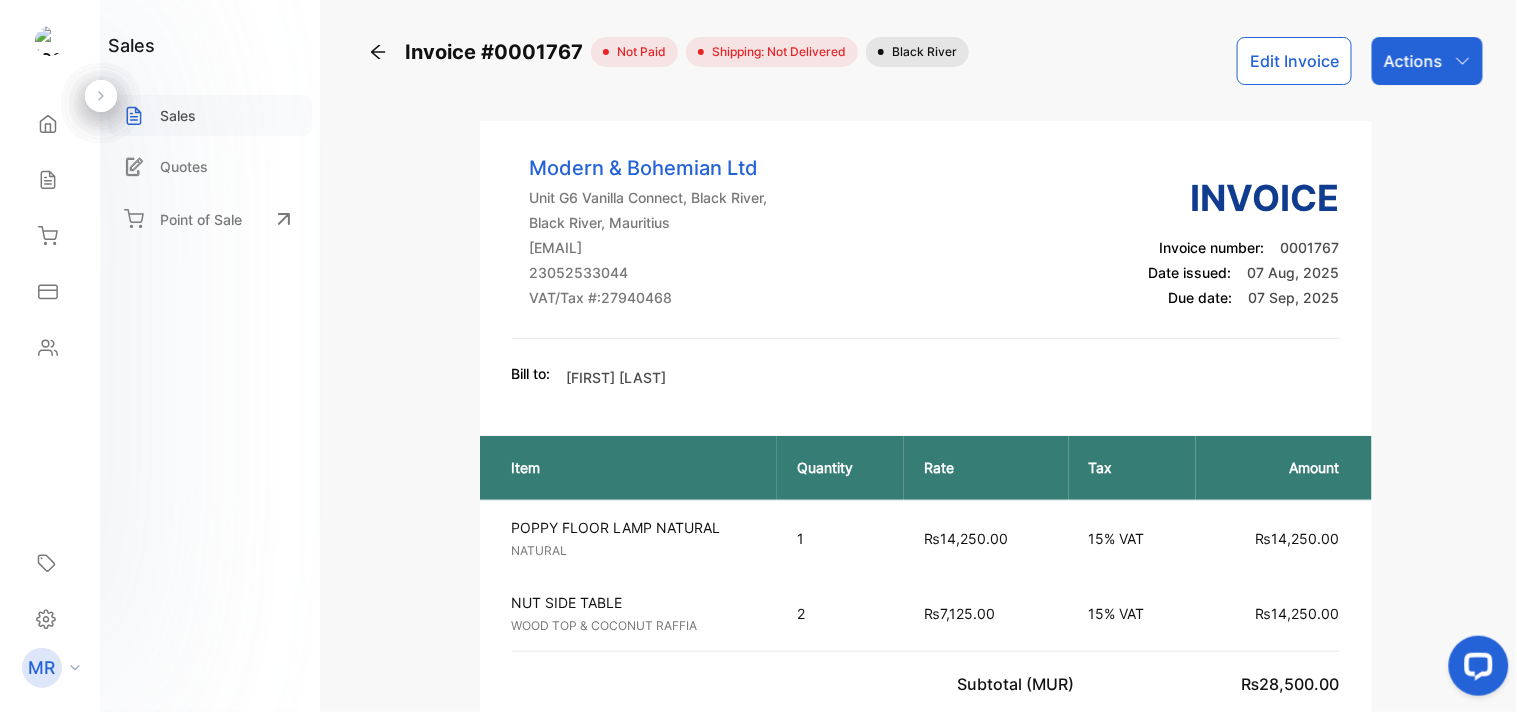 click on "Sales" at bounding box center (210, 115) 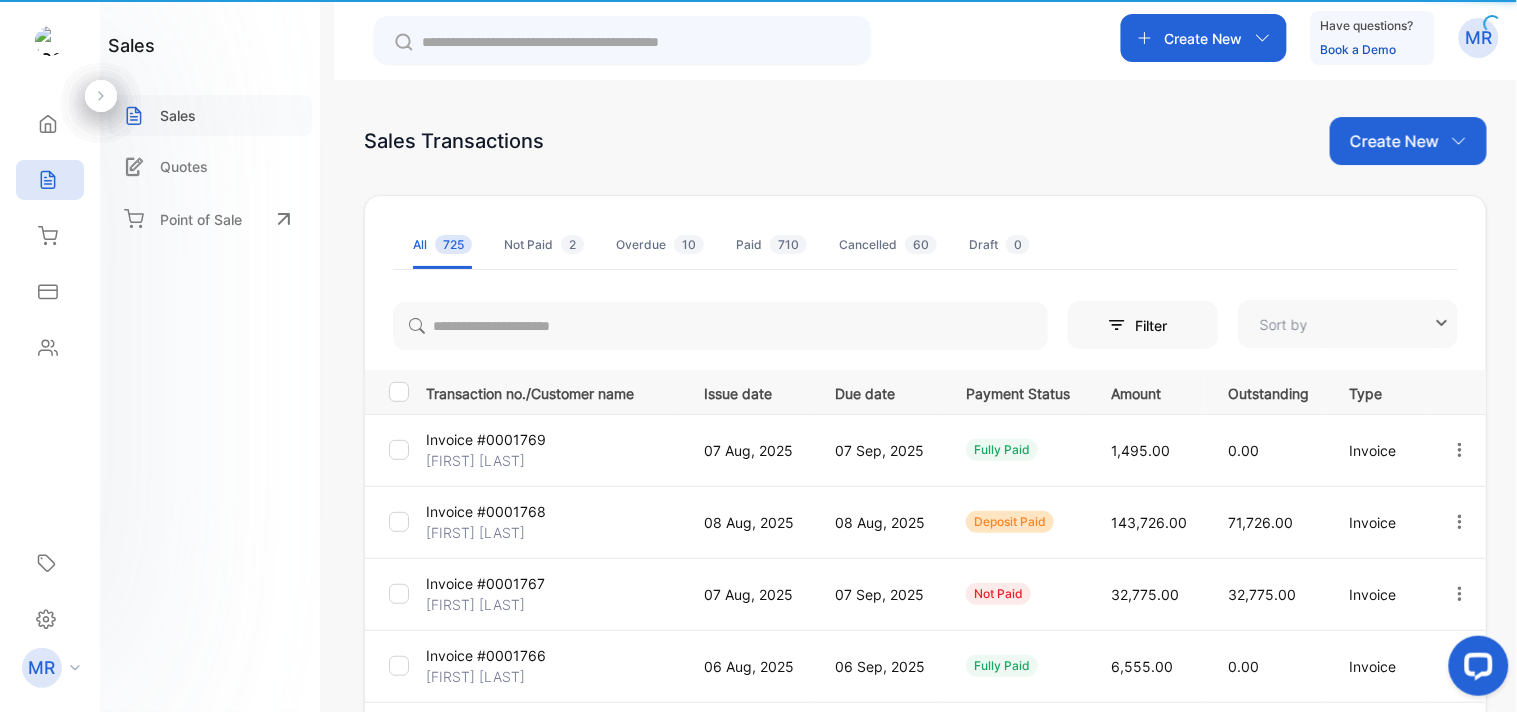 type on "**********" 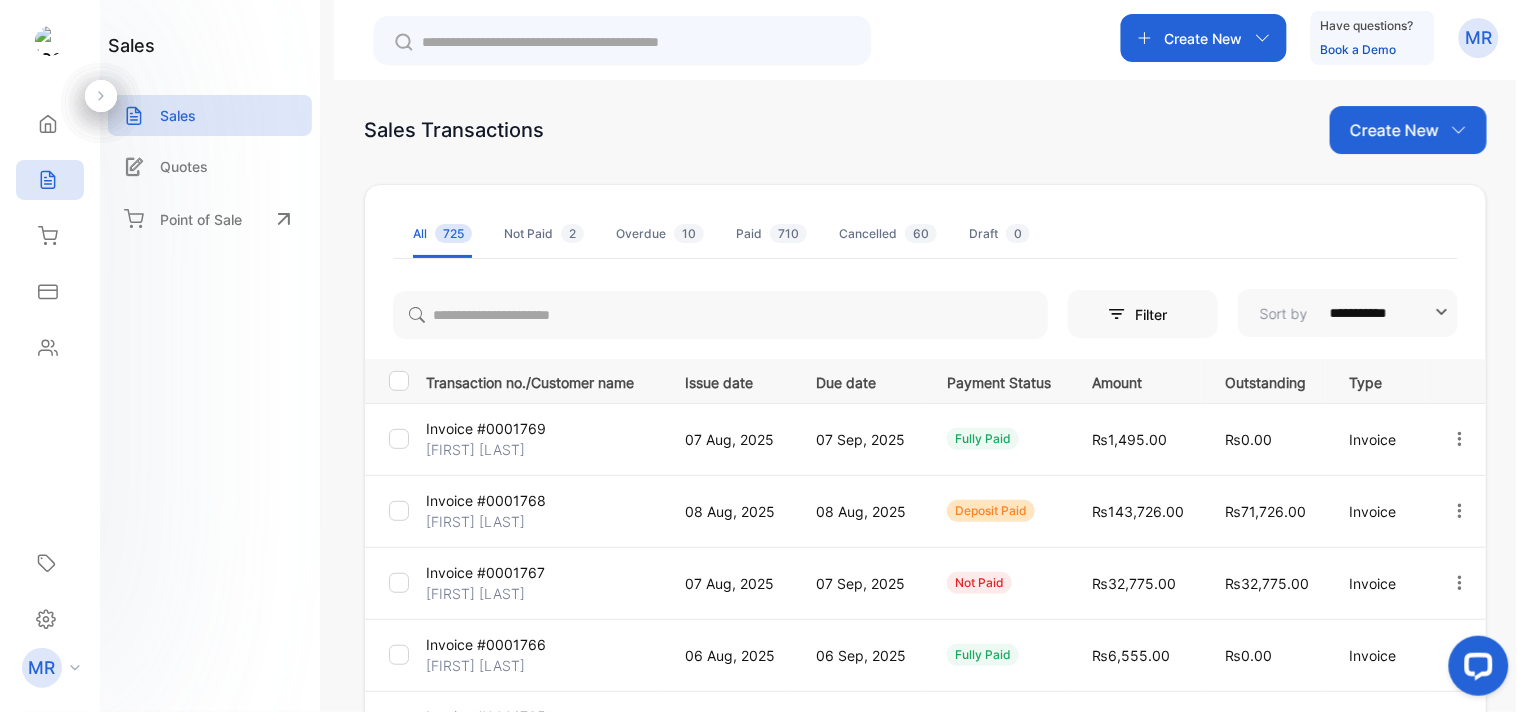 scroll, scrollTop: 0, scrollLeft: 0, axis: both 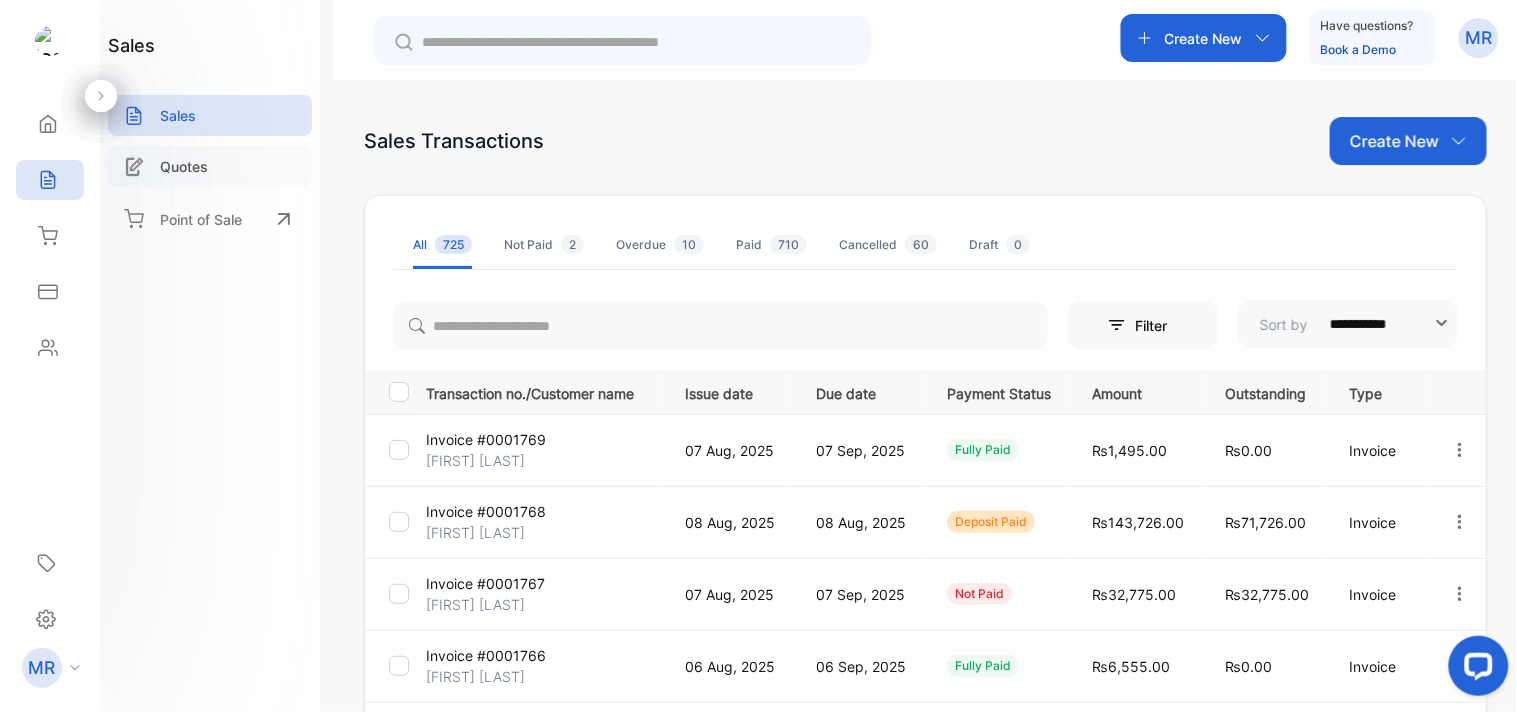 click on "Quotes" at bounding box center [184, 166] 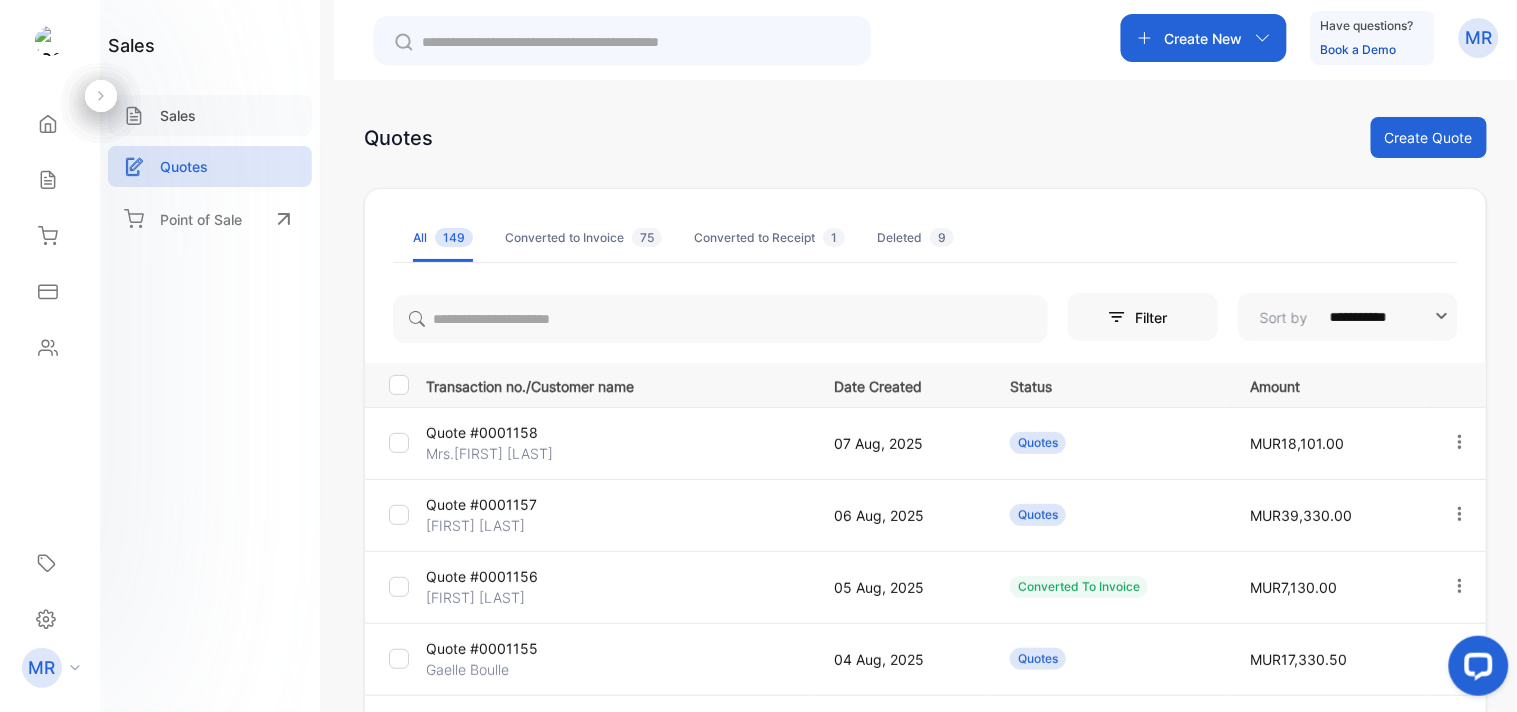 click on "Sales" at bounding box center (178, 115) 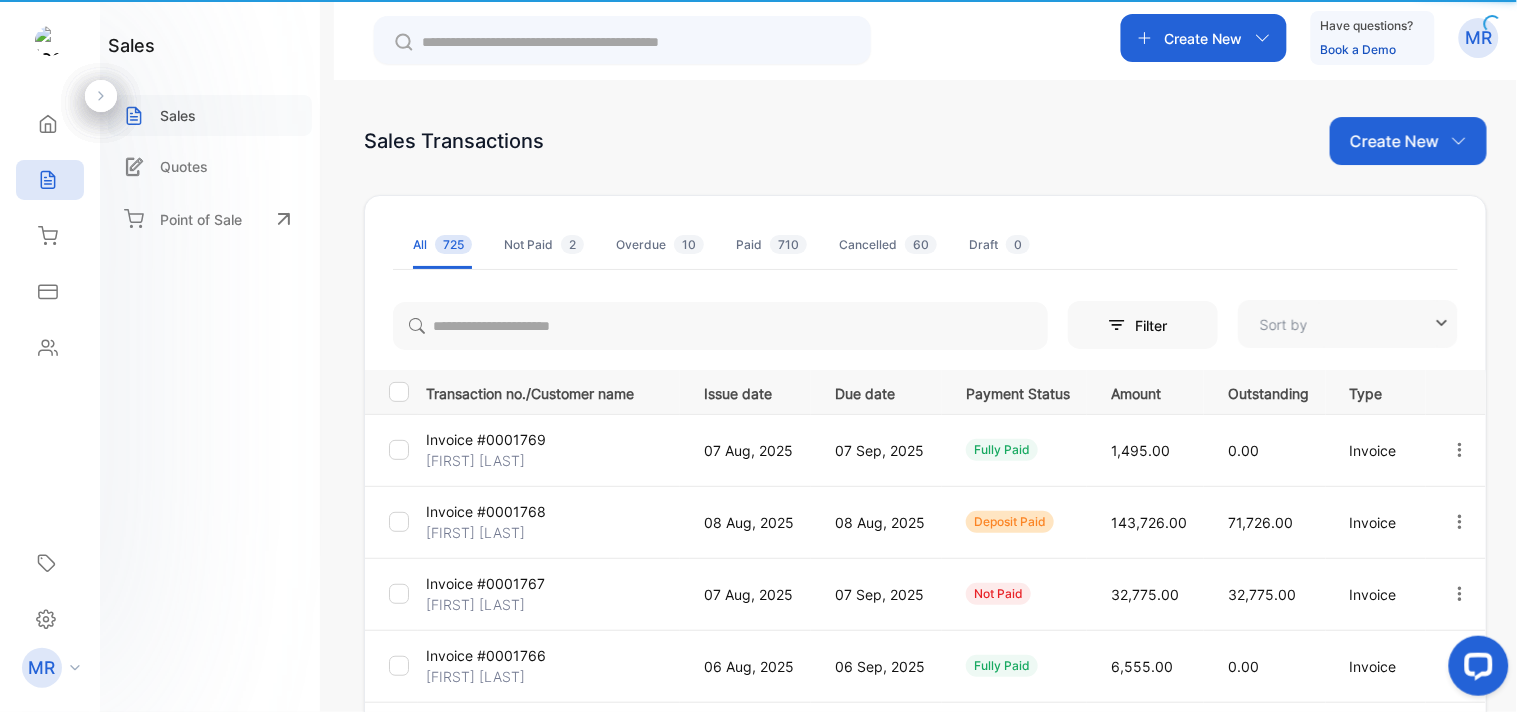 type on "**********" 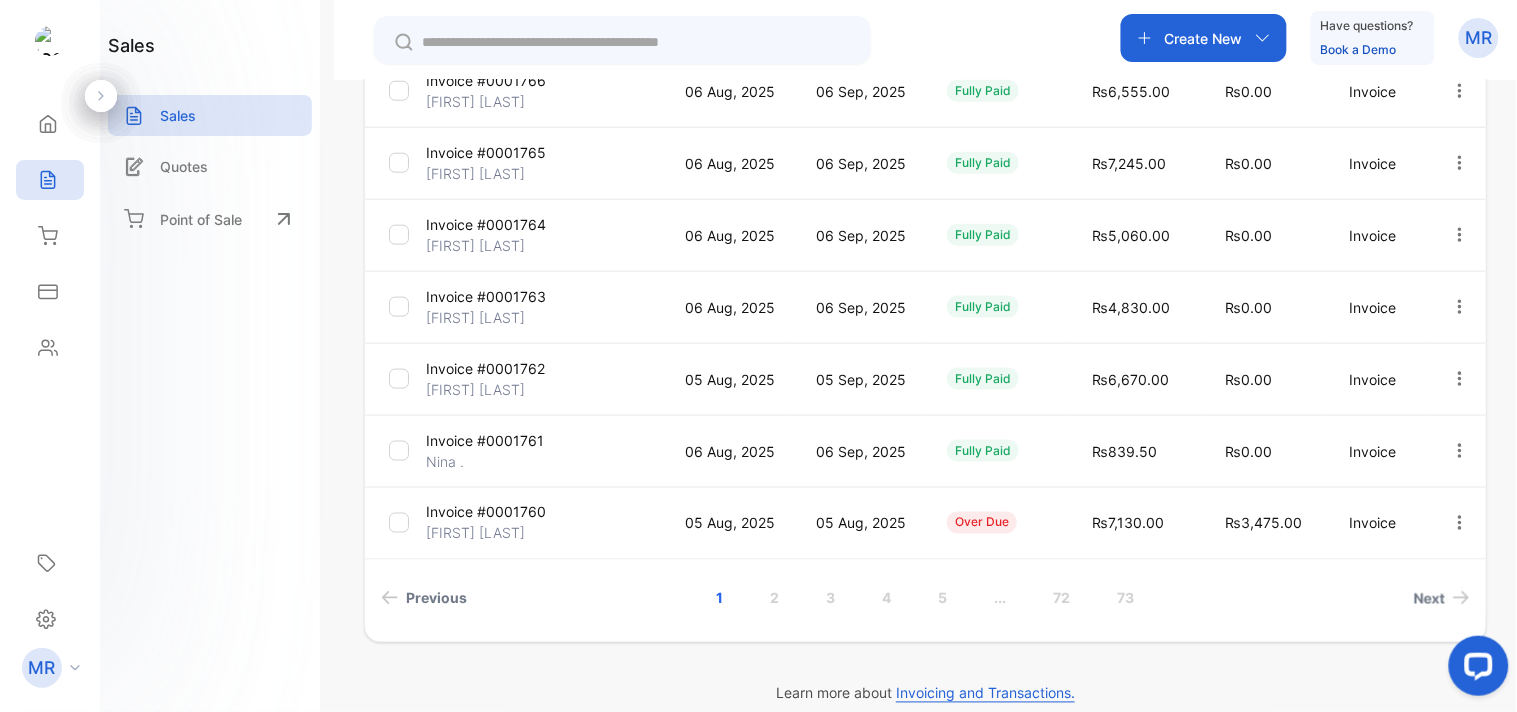 scroll, scrollTop: 576, scrollLeft: 0, axis: vertical 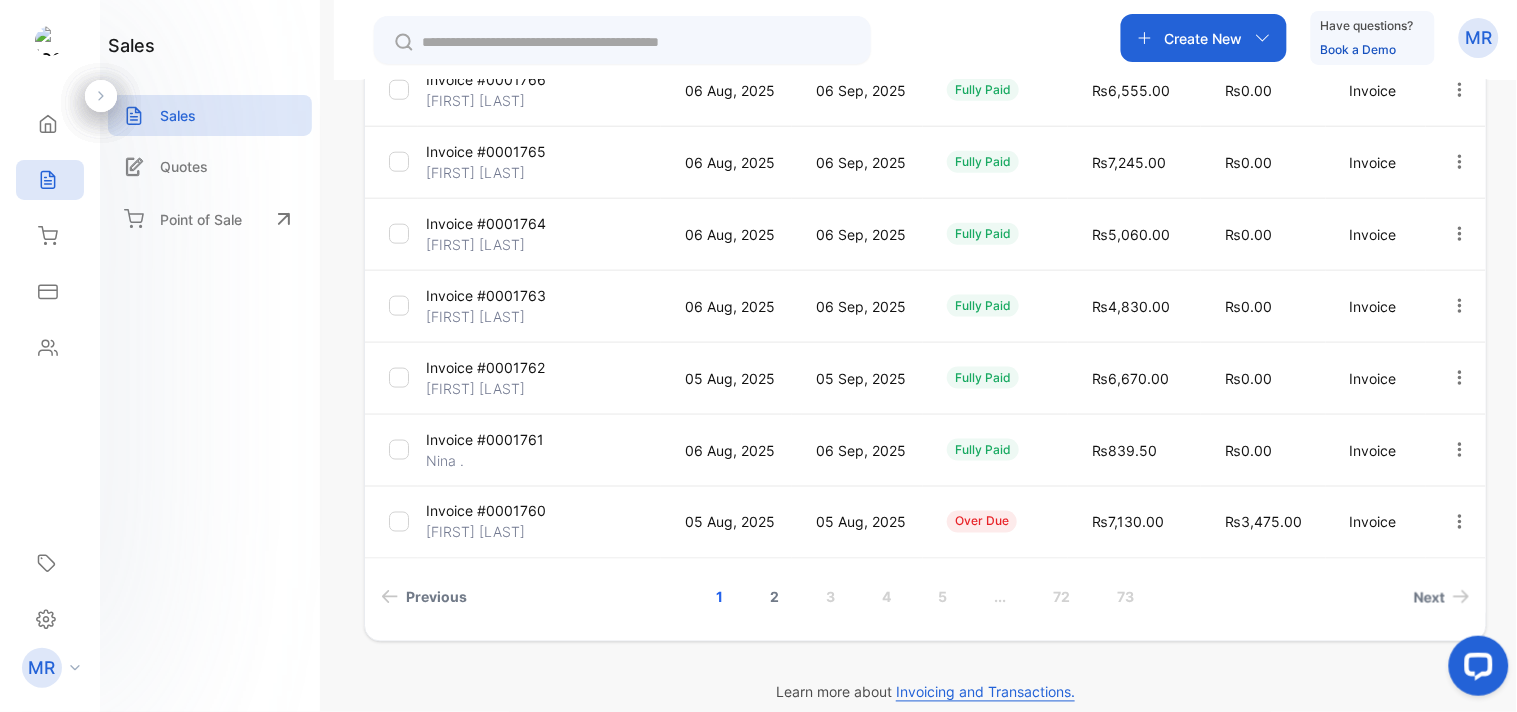 click on "2" at bounding box center [775, 597] 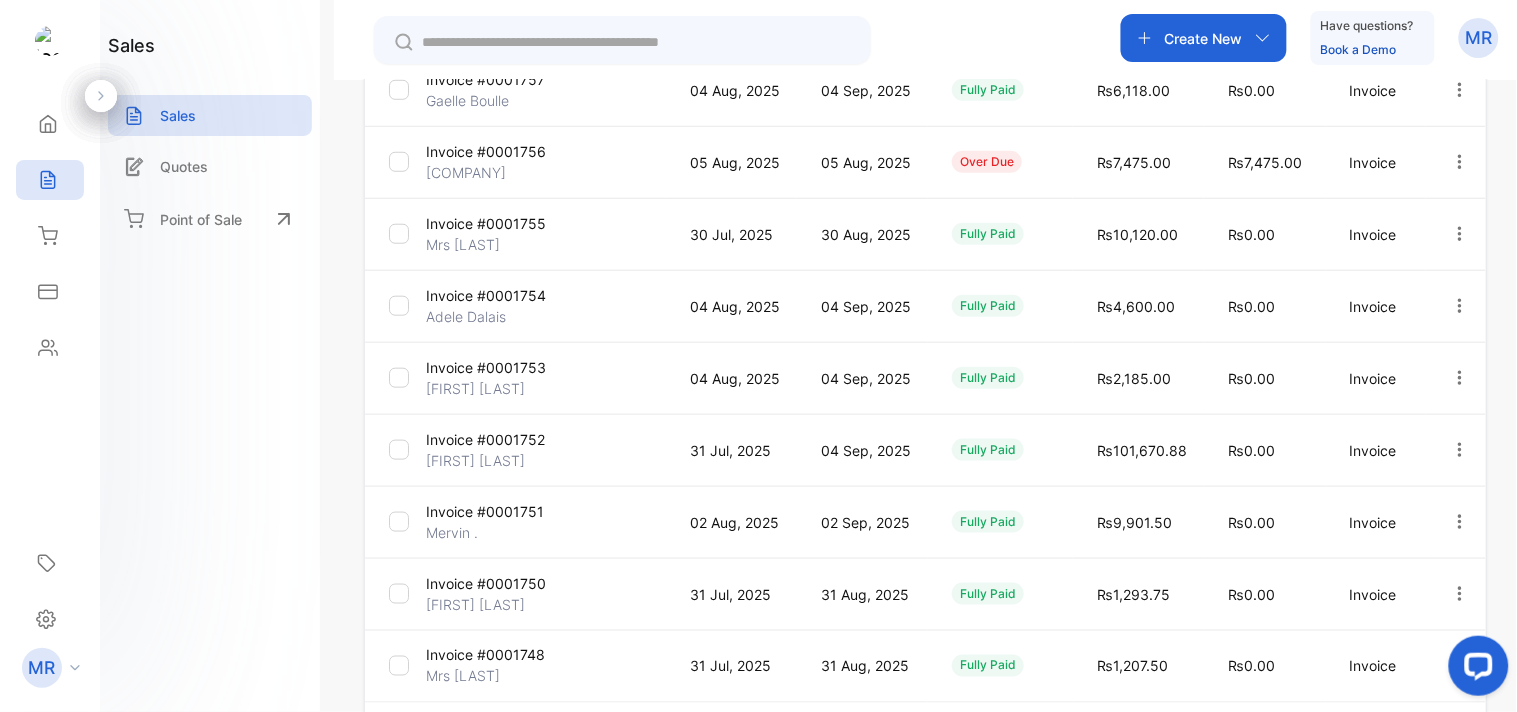 scroll, scrollTop: 598, scrollLeft: 0, axis: vertical 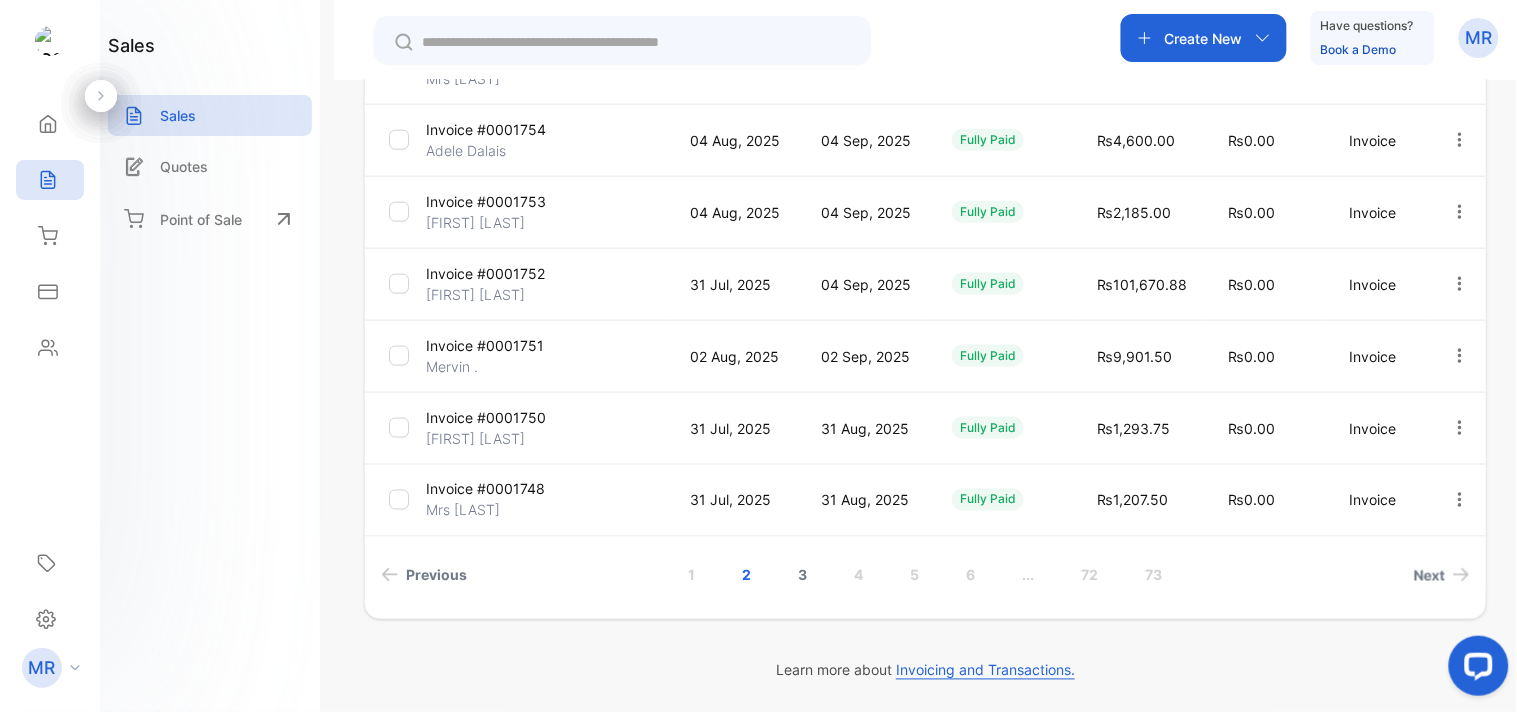 click on "3" at bounding box center (803, 575) 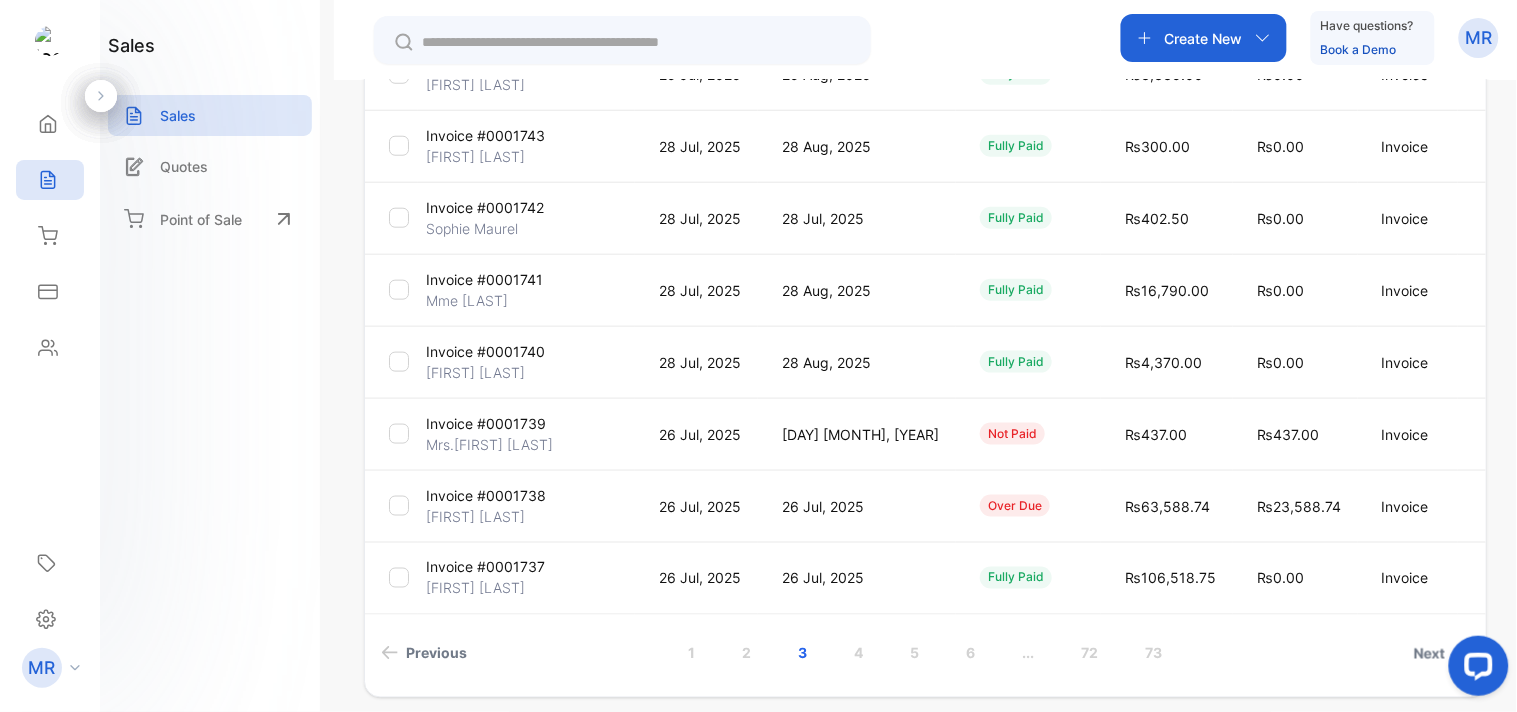 scroll, scrollTop: 521, scrollLeft: 0, axis: vertical 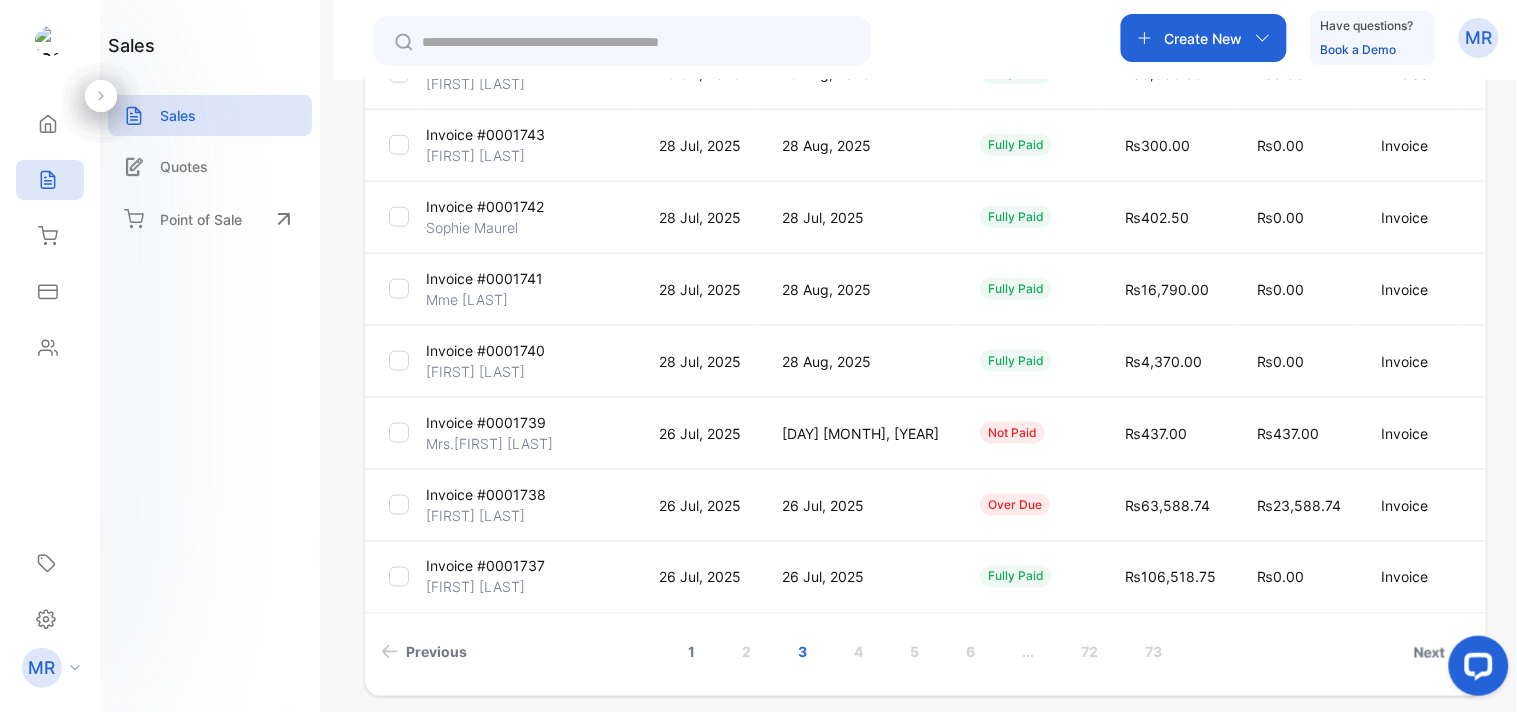 click on "1" at bounding box center (692, 652) 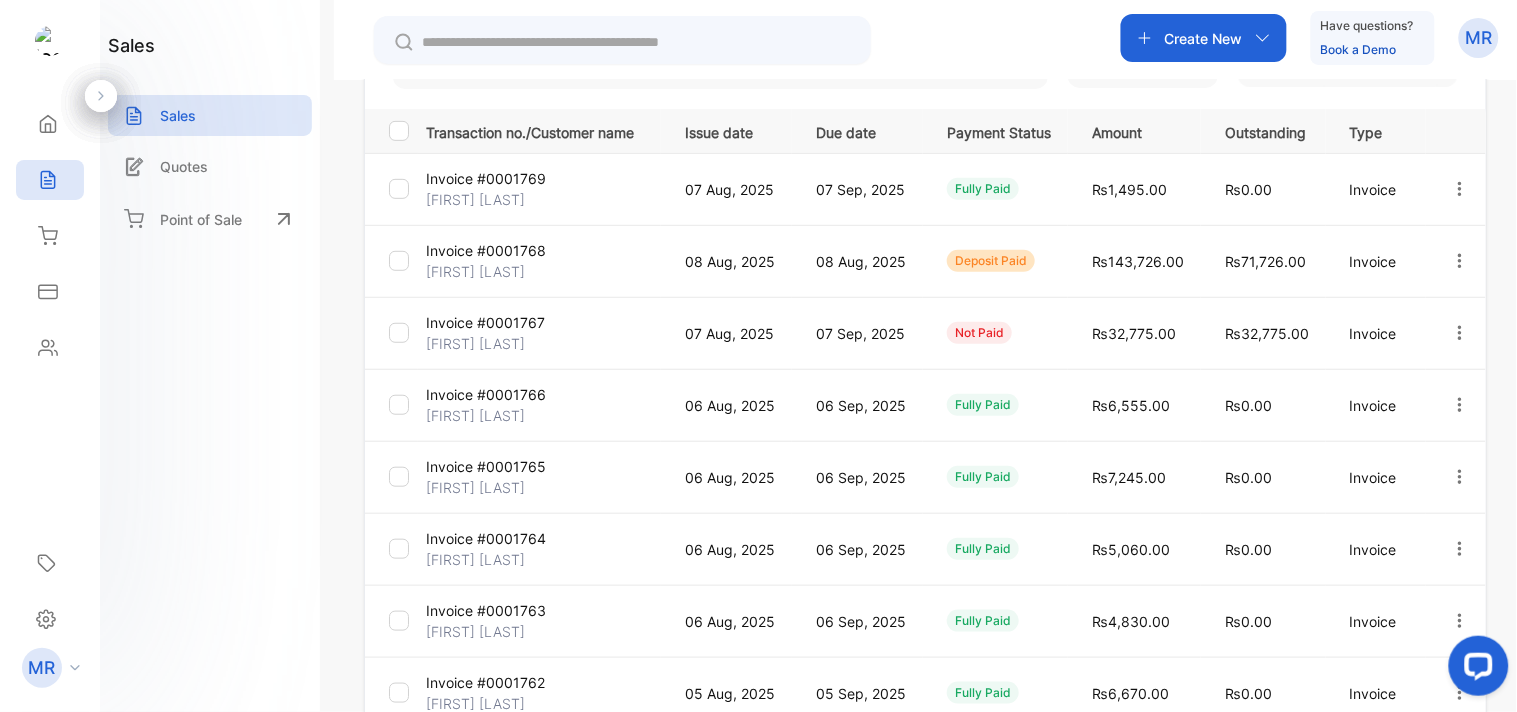 scroll, scrollTop: 598, scrollLeft: 0, axis: vertical 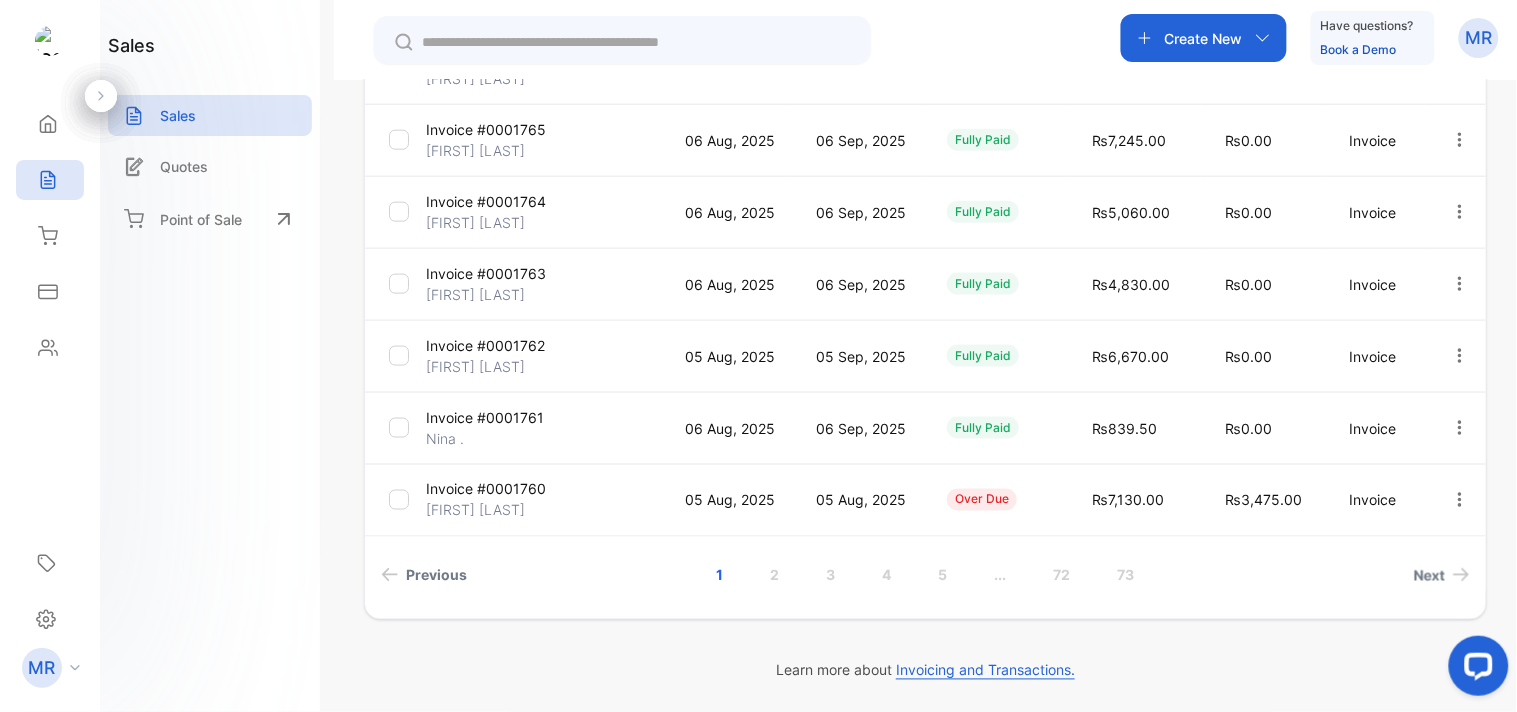 click 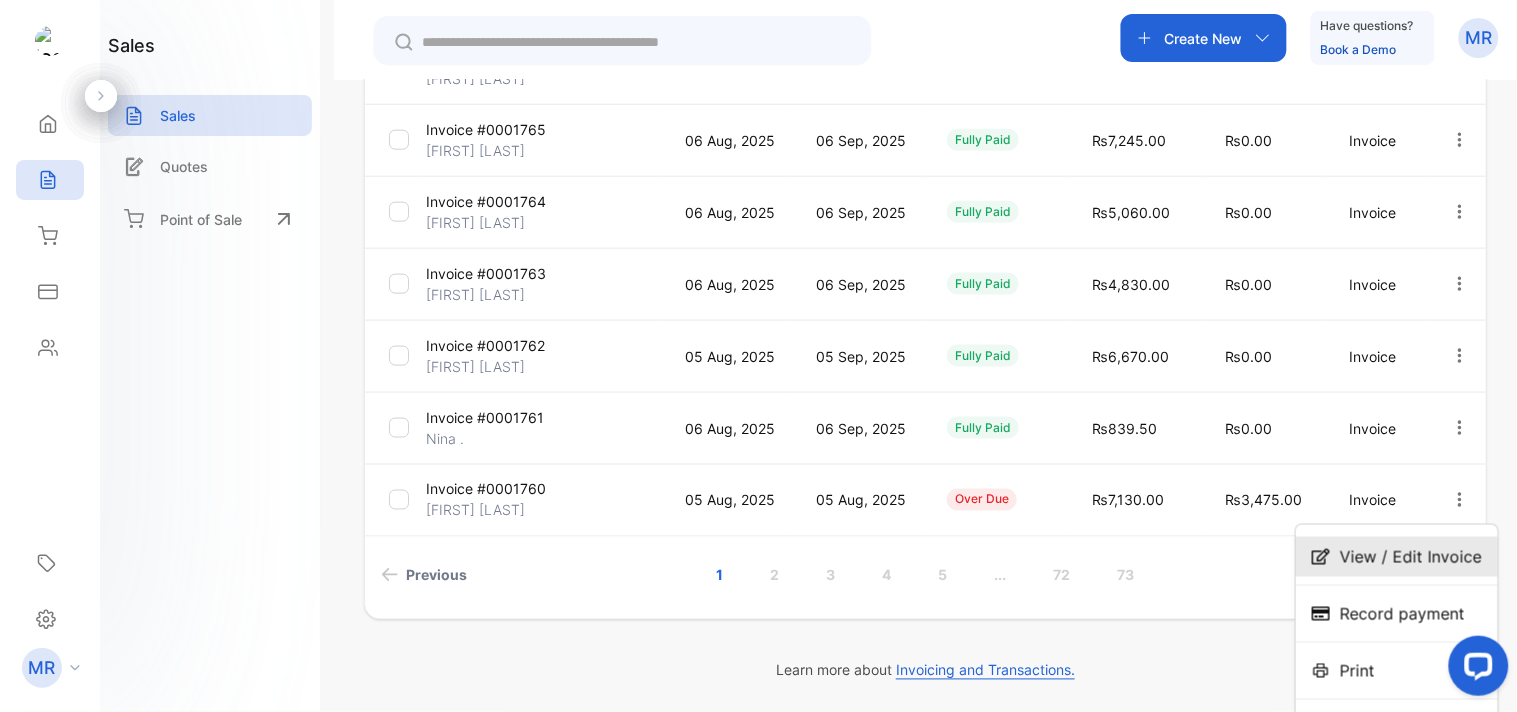 click on "View / Edit Invoice" at bounding box center (1411, 557) 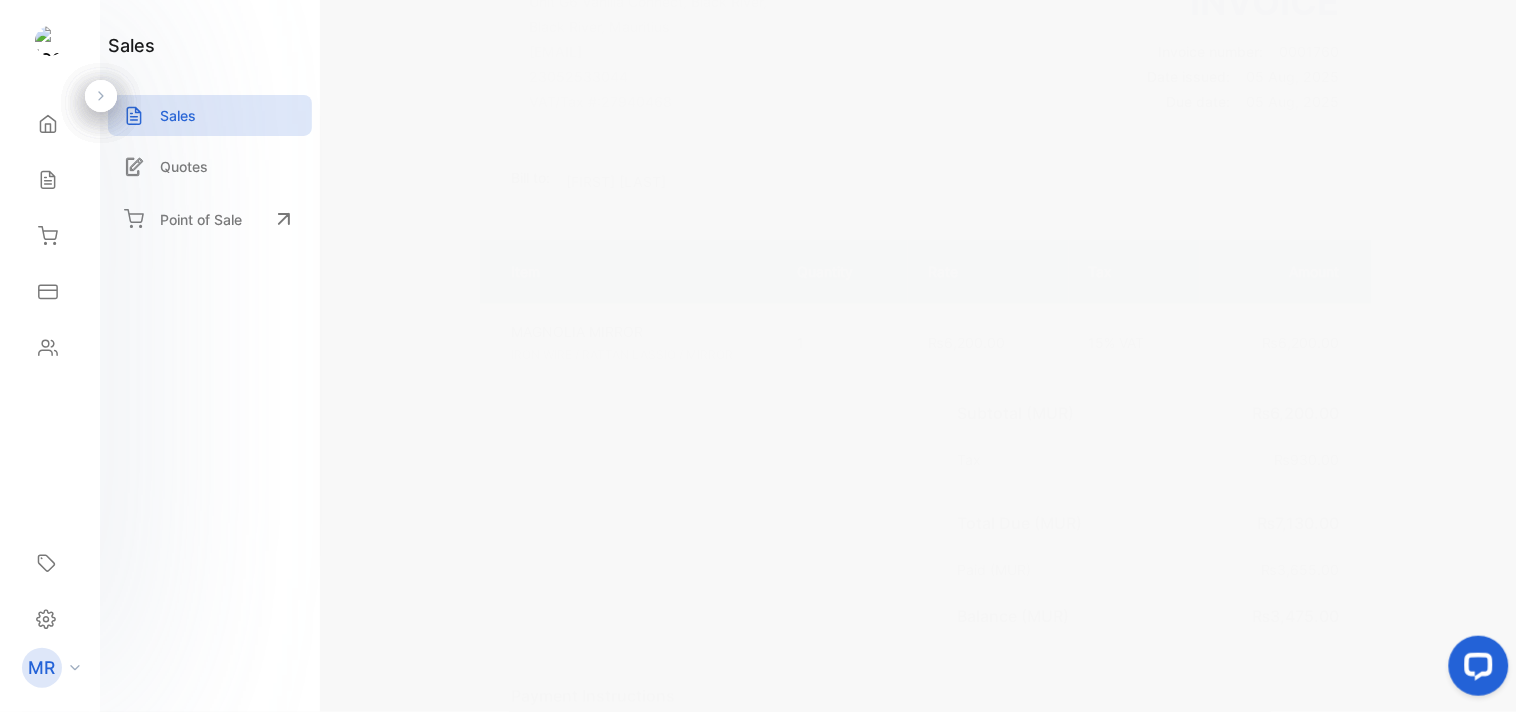 scroll, scrollTop: 197, scrollLeft: 0, axis: vertical 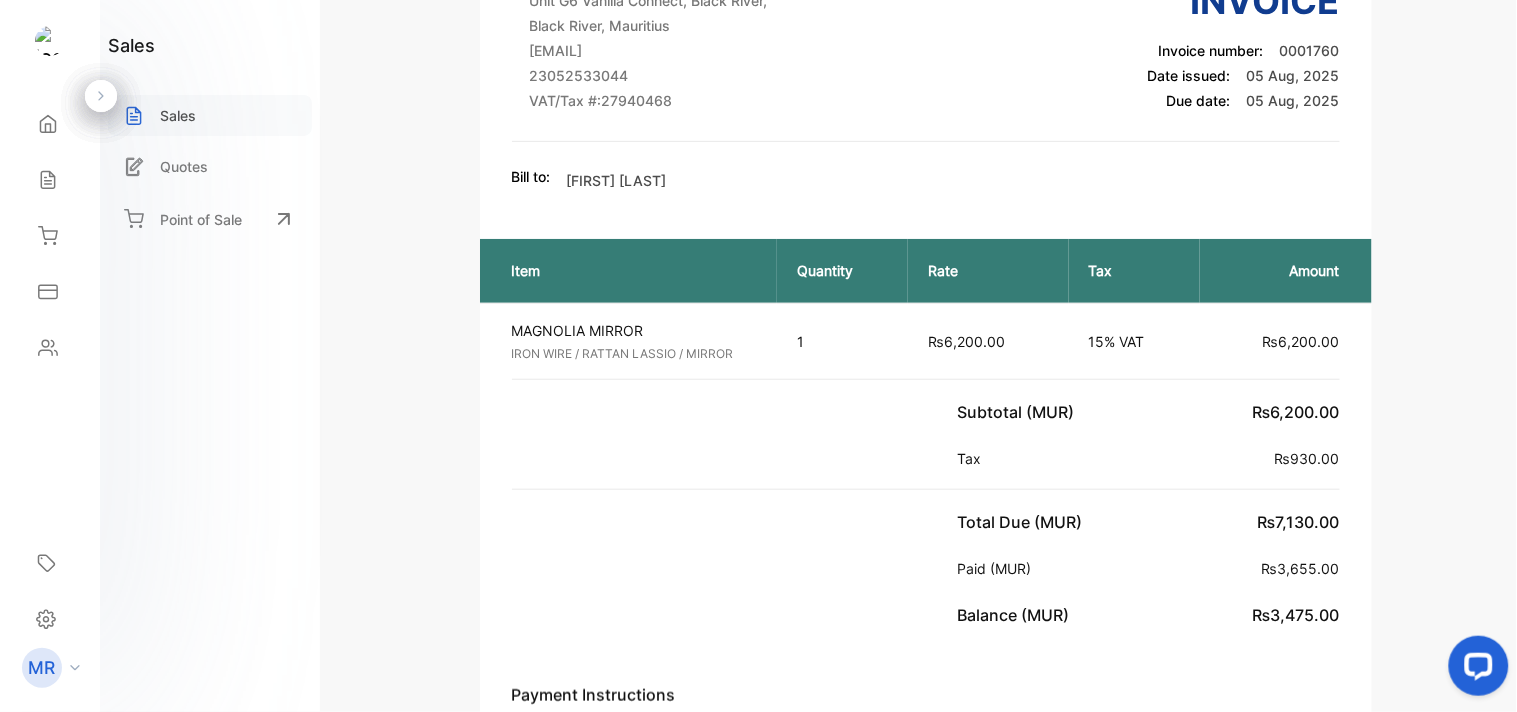 click on "Sales" at bounding box center [210, 115] 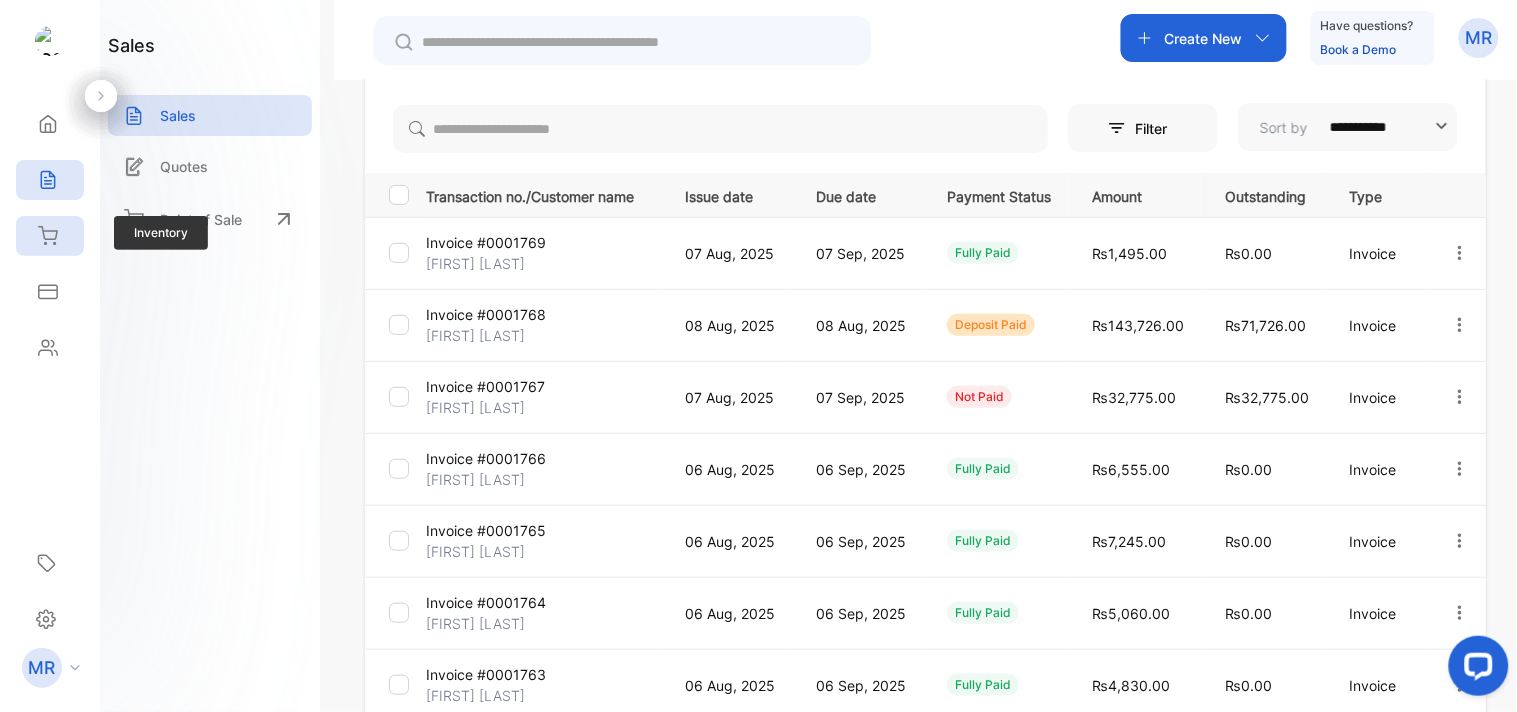 click 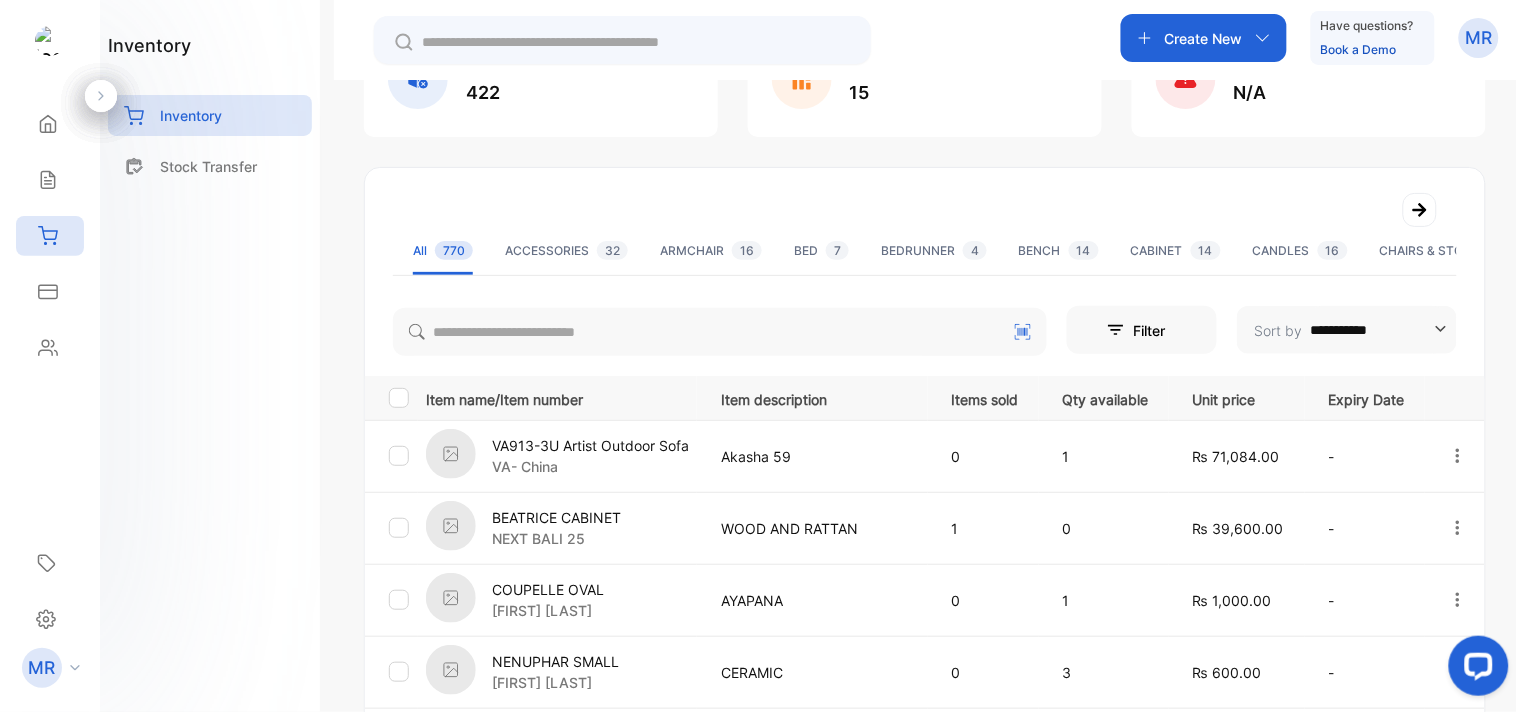 scroll, scrollTop: 181, scrollLeft: 0, axis: vertical 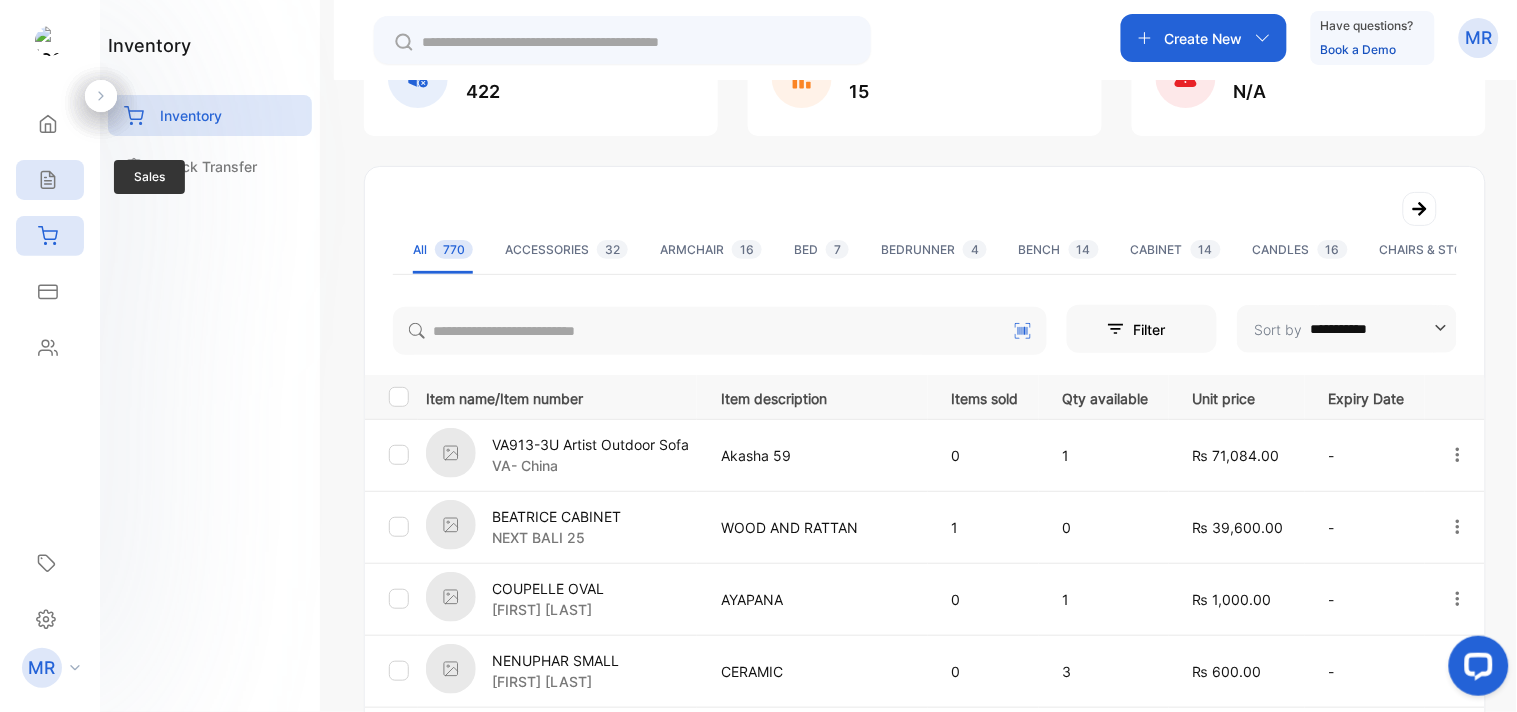 click 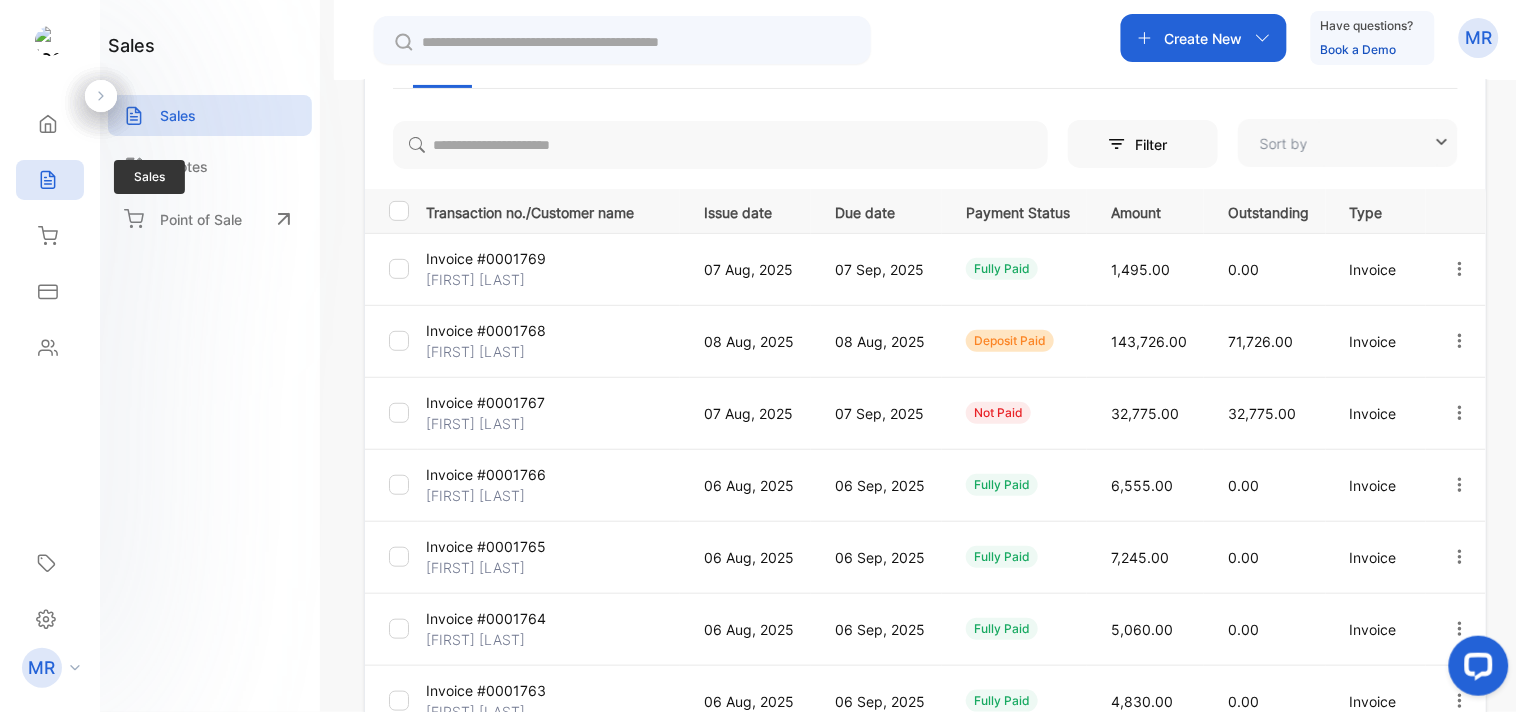 type on "**********" 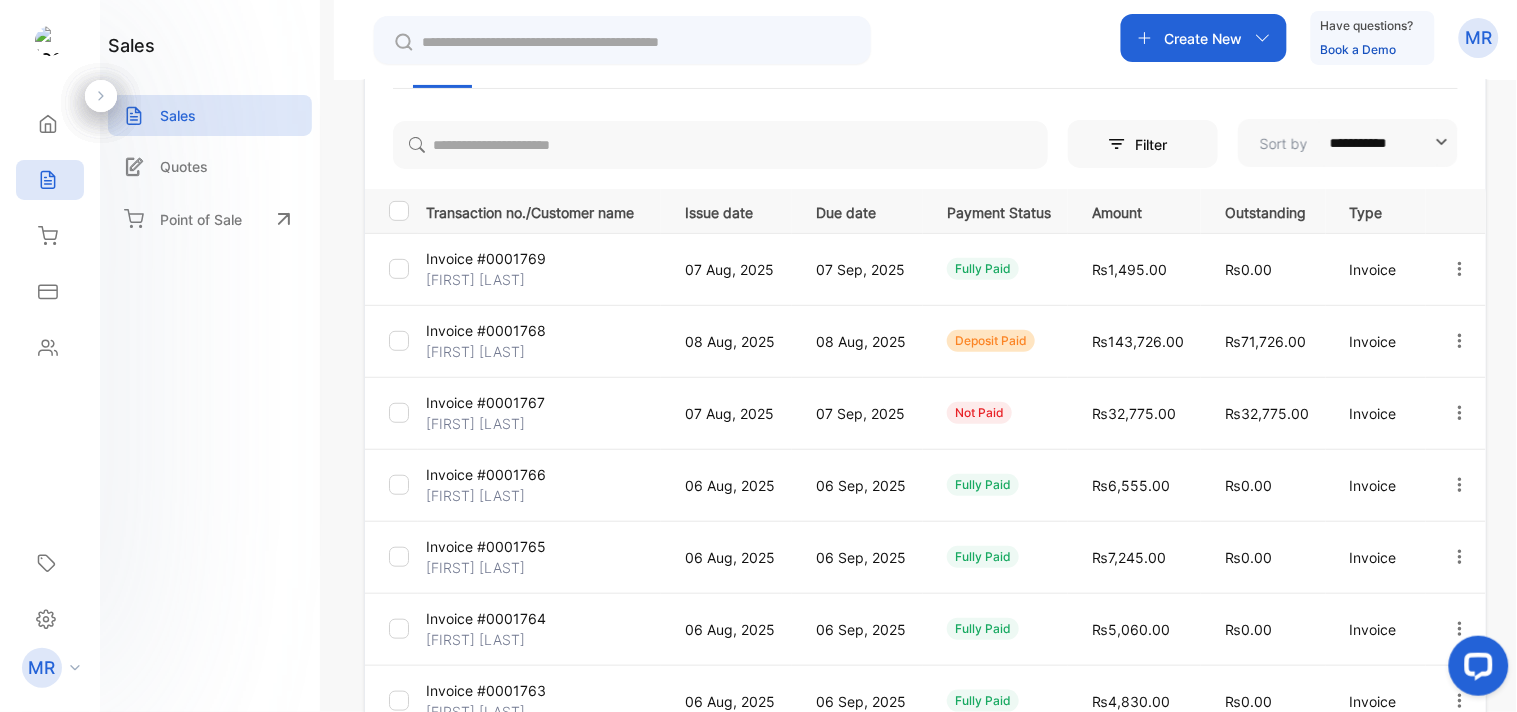 scroll, scrollTop: 0, scrollLeft: 0, axis: both 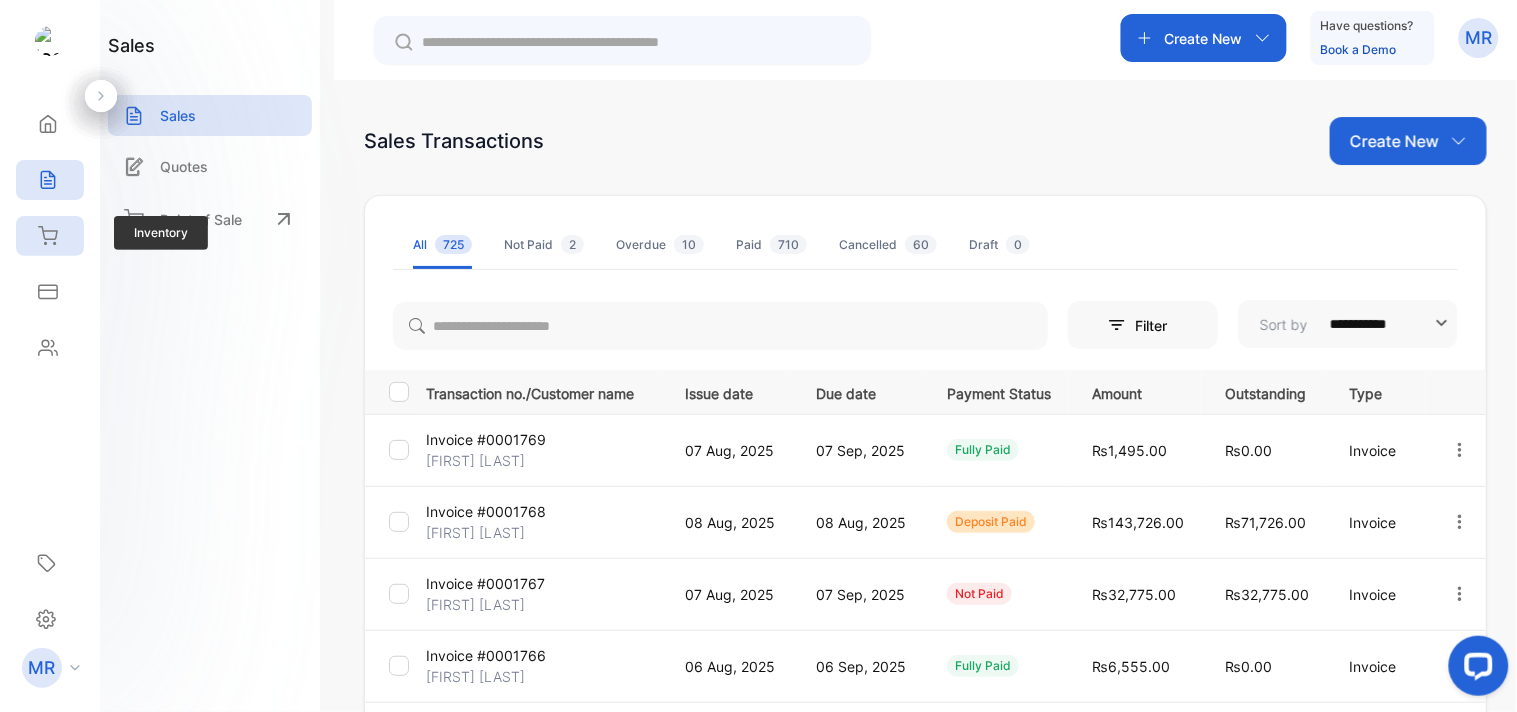 click 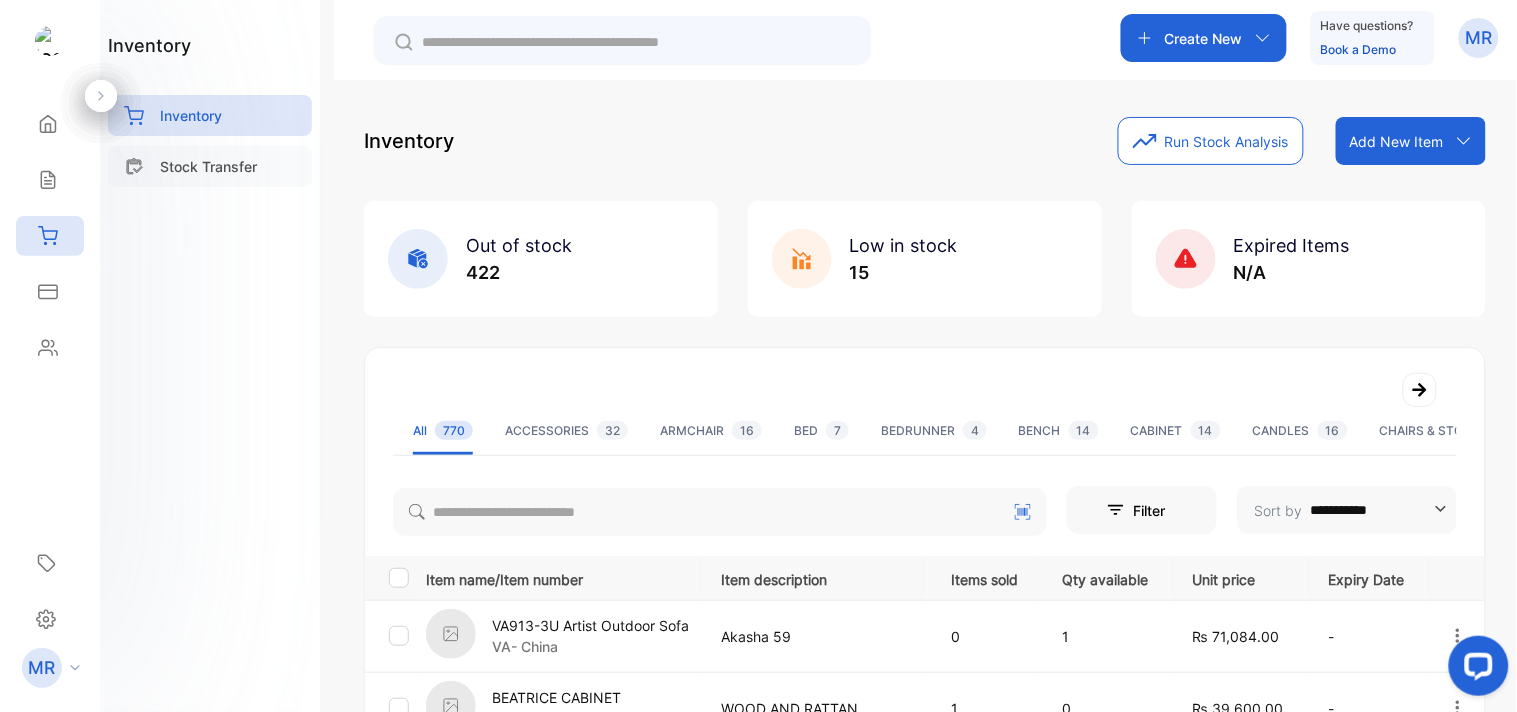 click on "Stock Transfer" at bounding box center (208, 166) 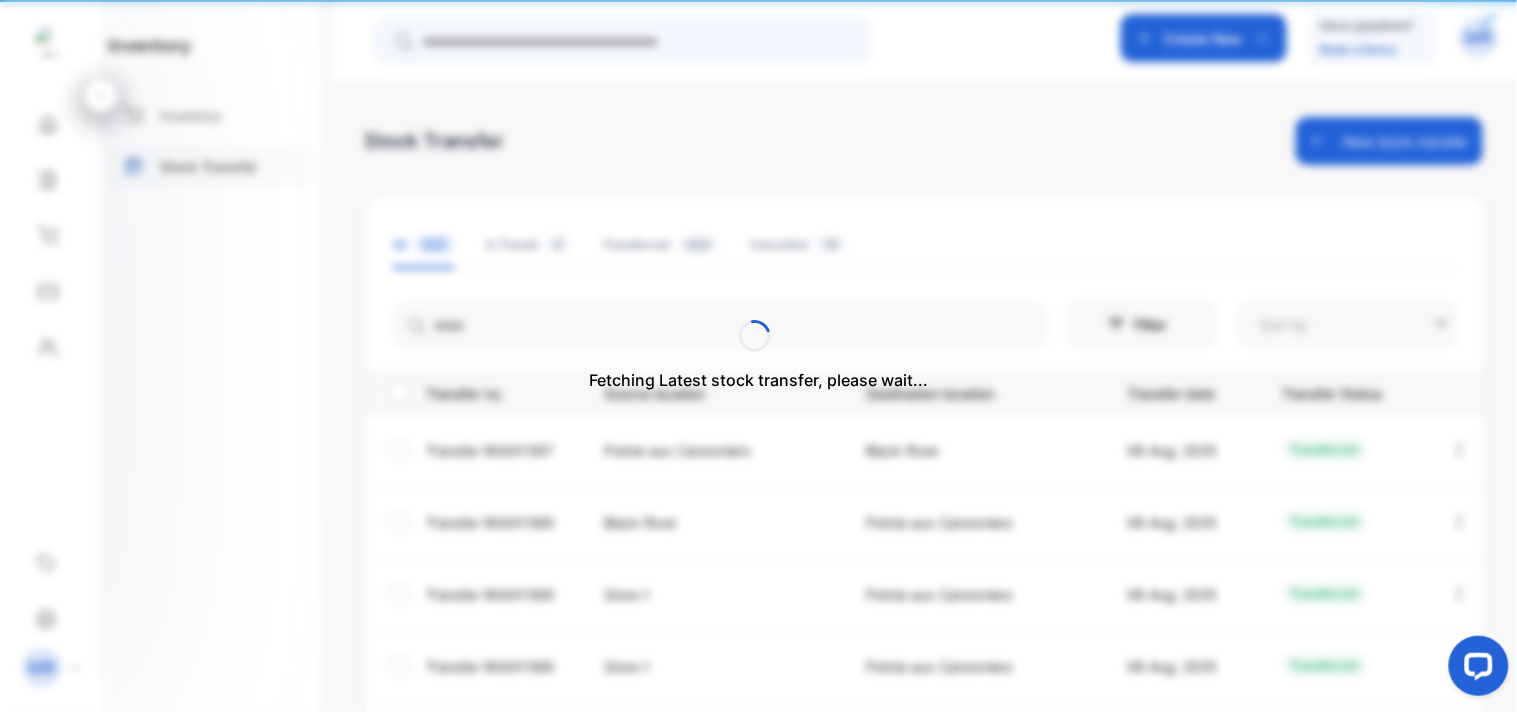type on "**********" 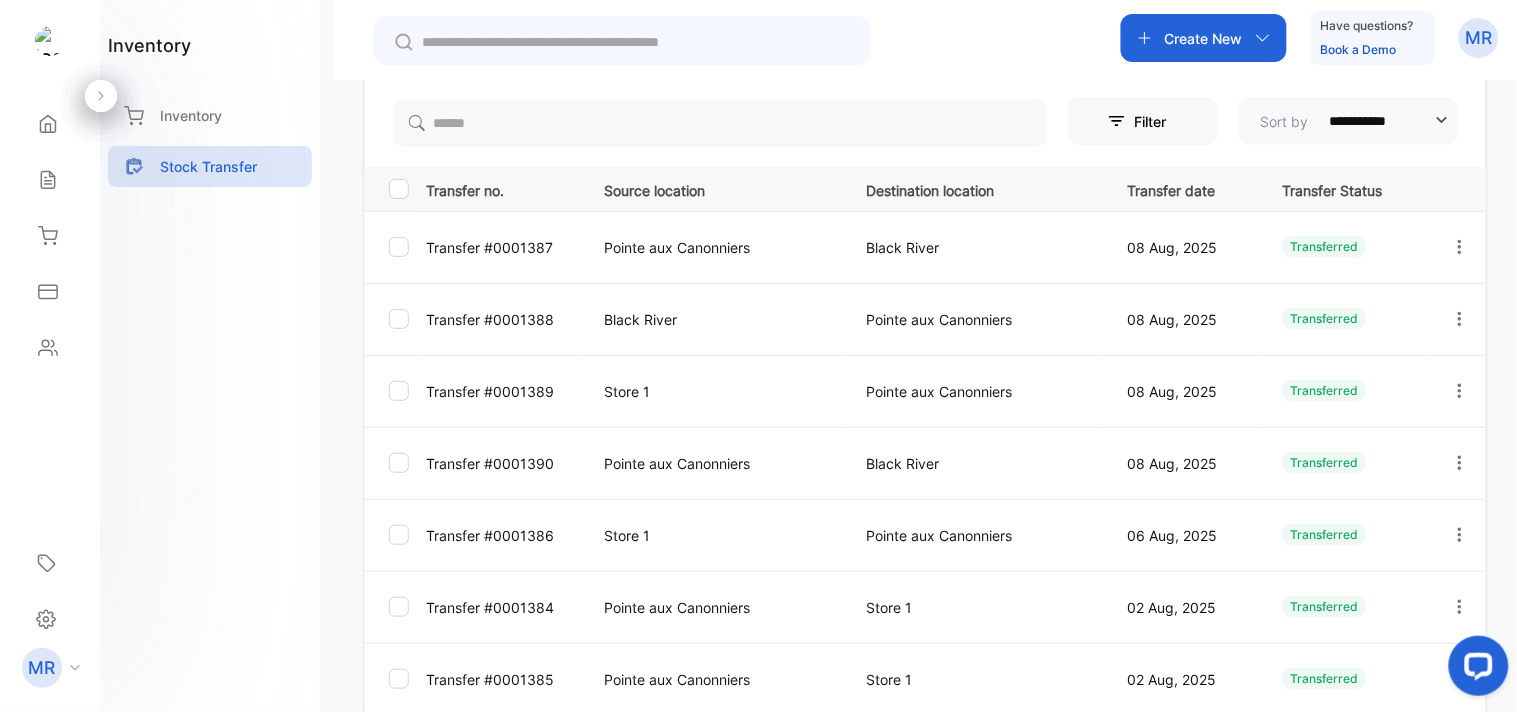 scroll, scrollTop: 204, scrollLeft: 0, axis: vertical 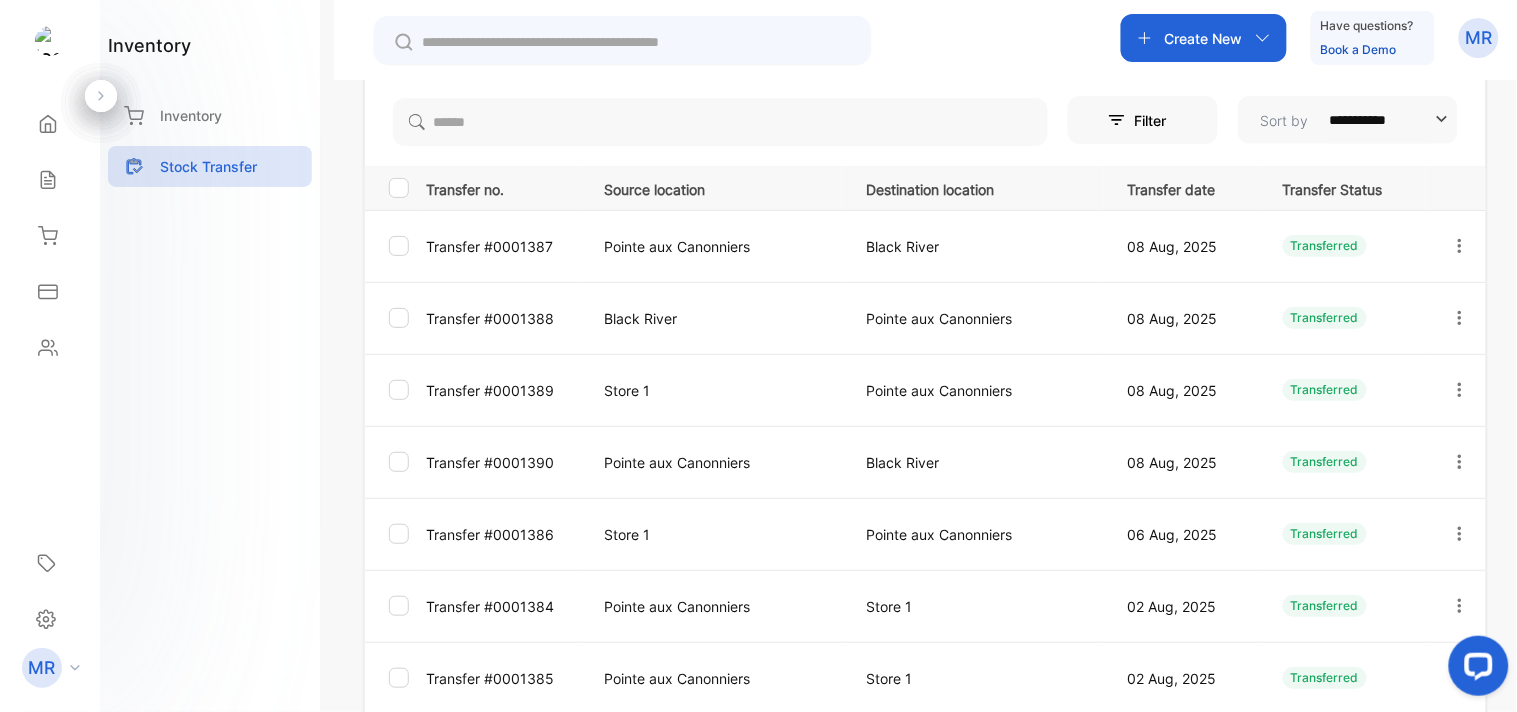 click 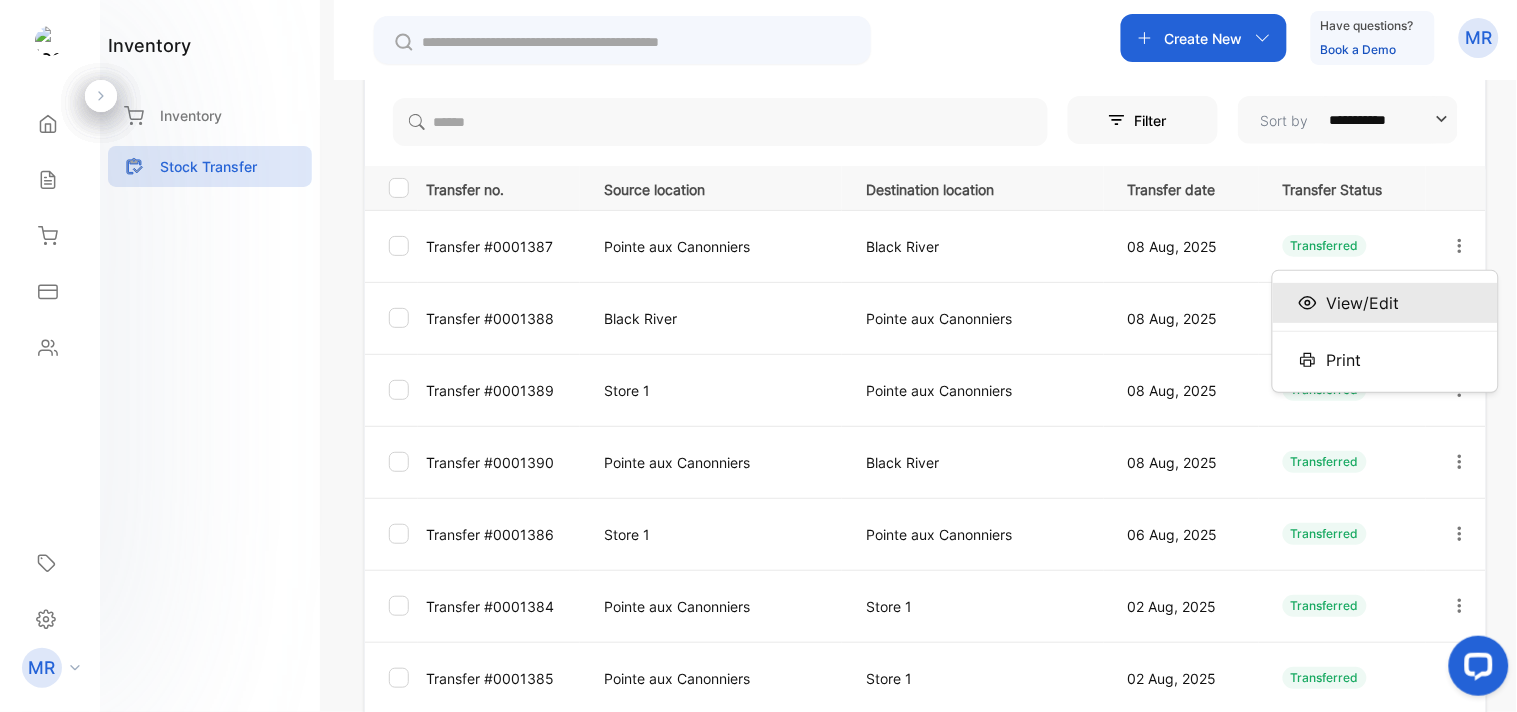 click on "View/Edit" at bounding box center (1385, 303) 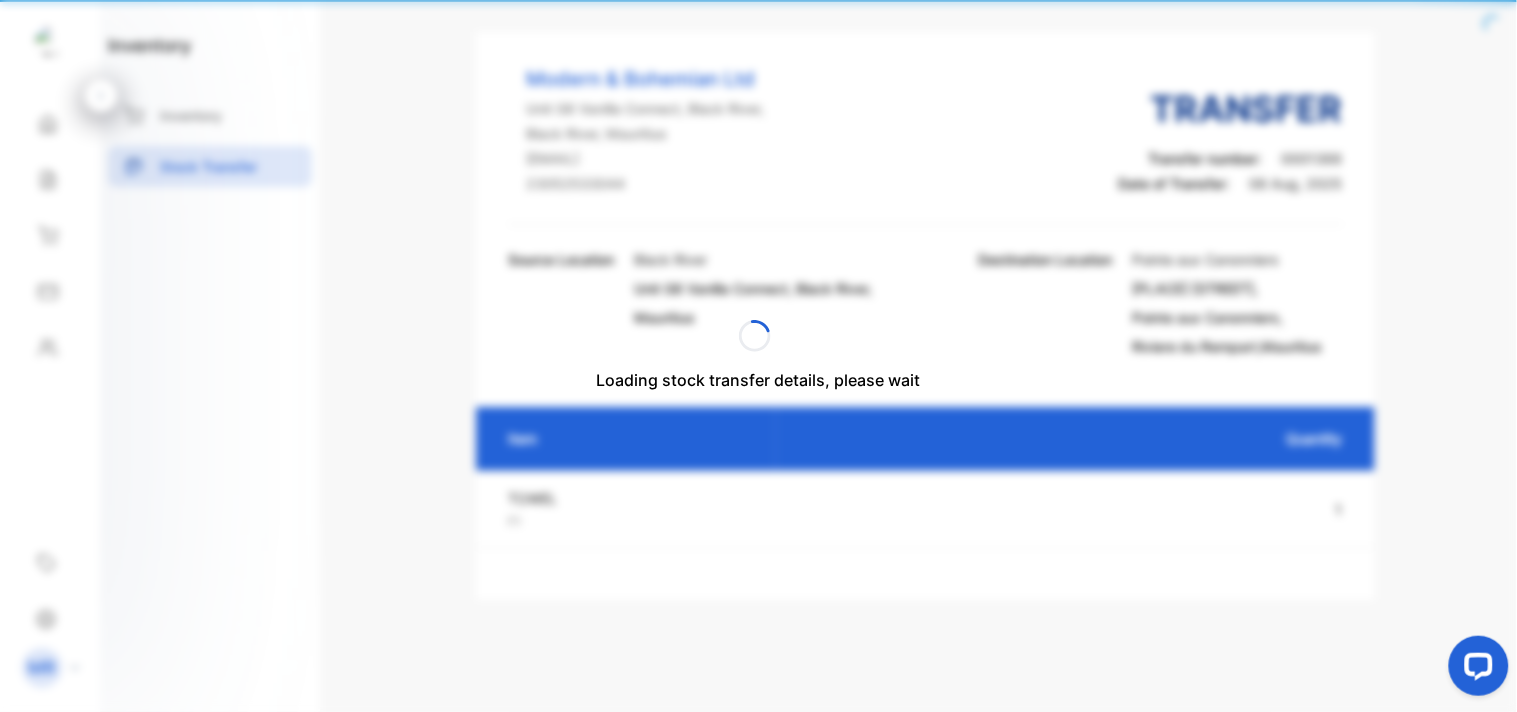scroll, scrollTop: 87, scrollLeft: 0, axis: vertical 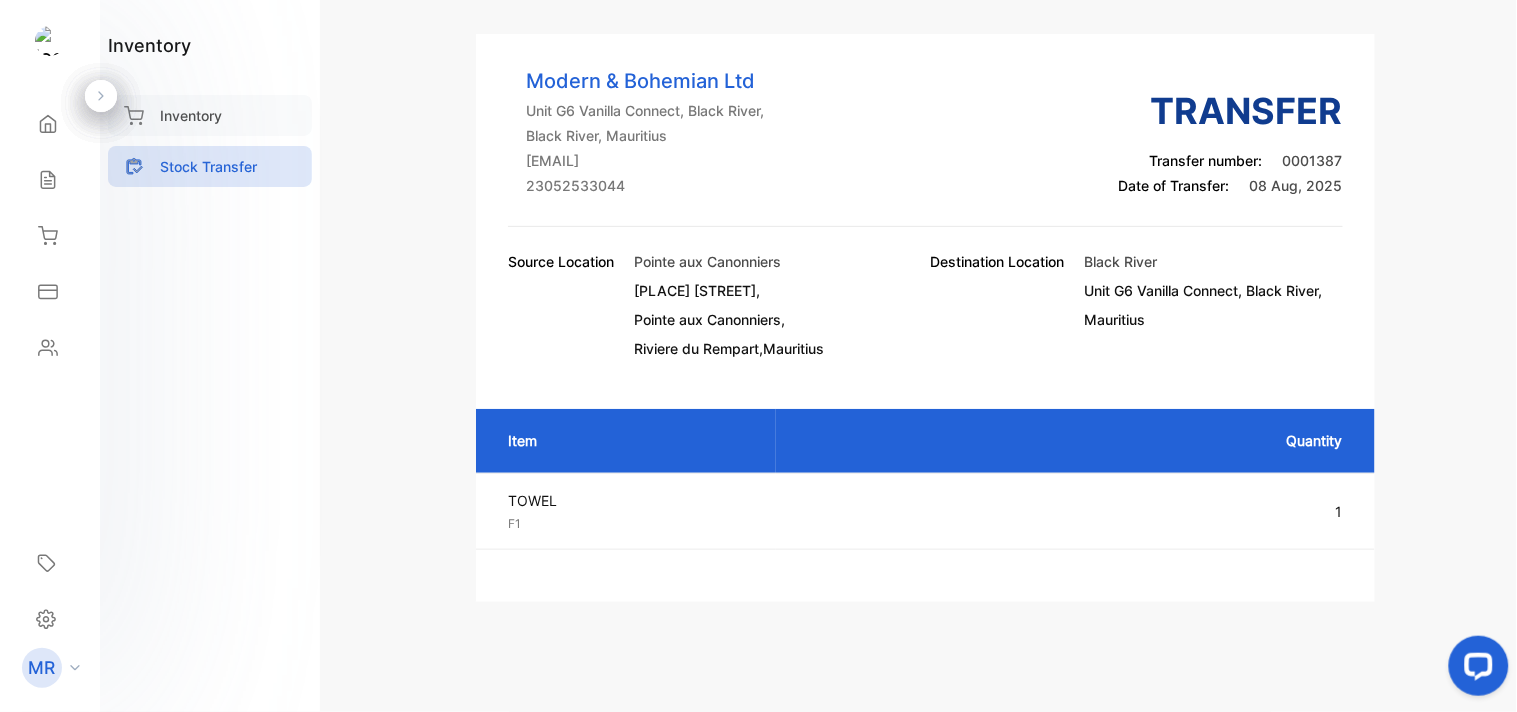 click on "Inventory" at bounding box center [191, 115] 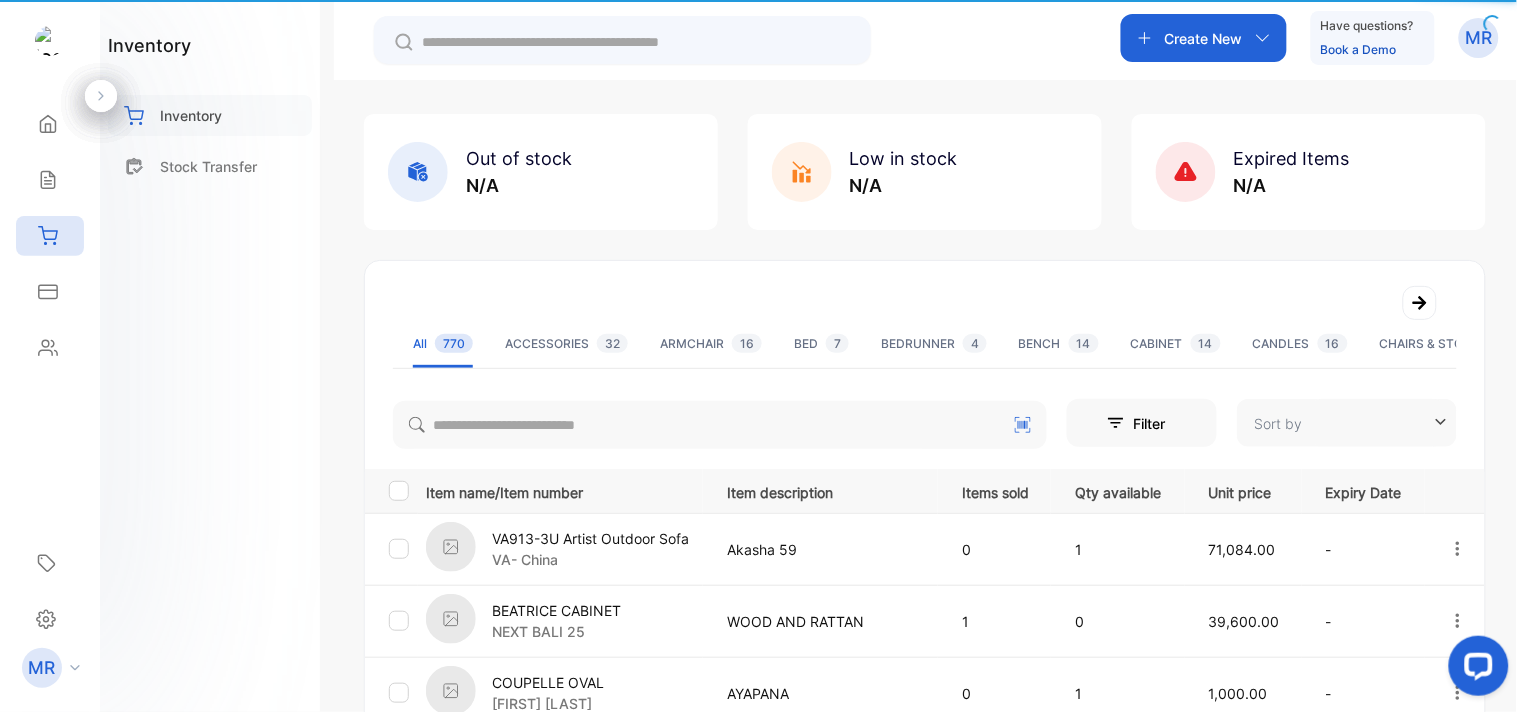 type on "**********" 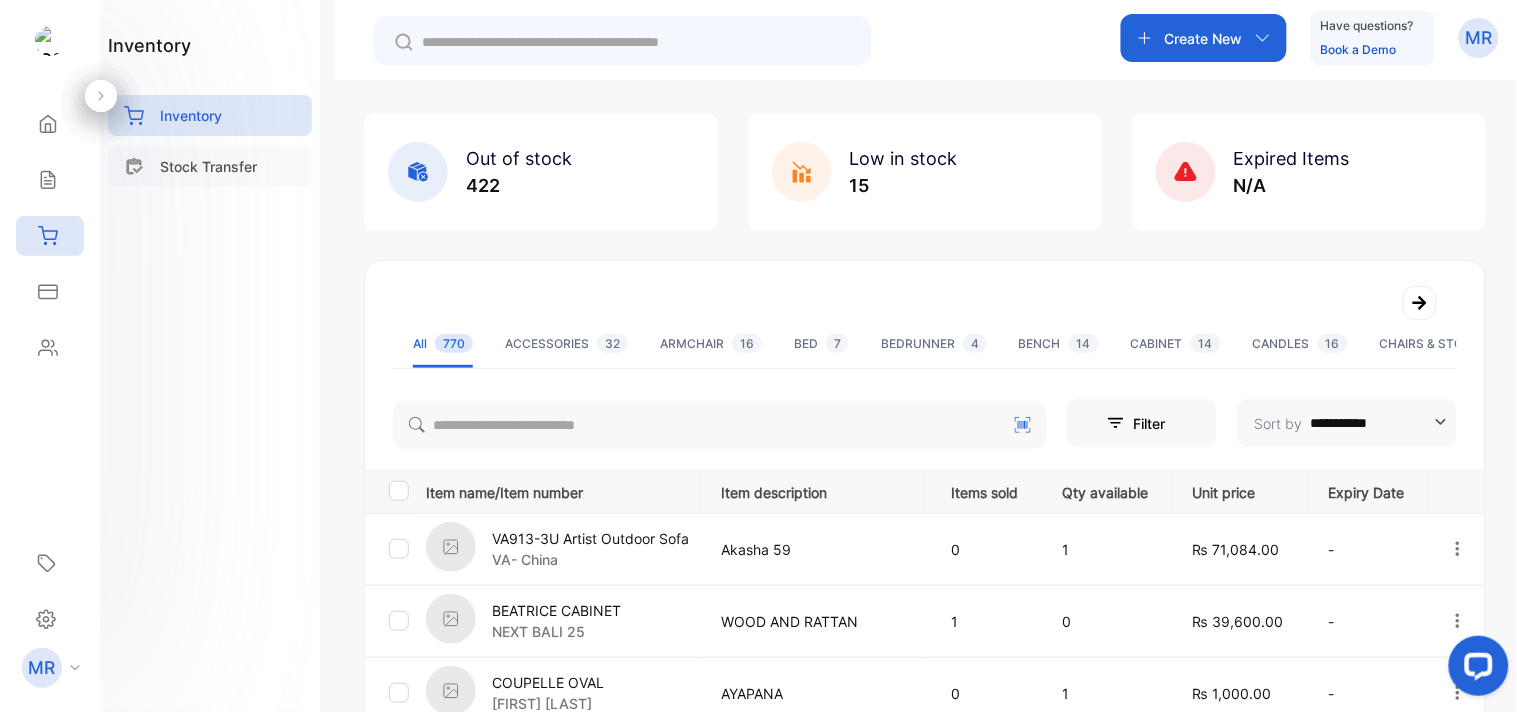 click on "Stock Transfer" at bounding box center (208, 166) 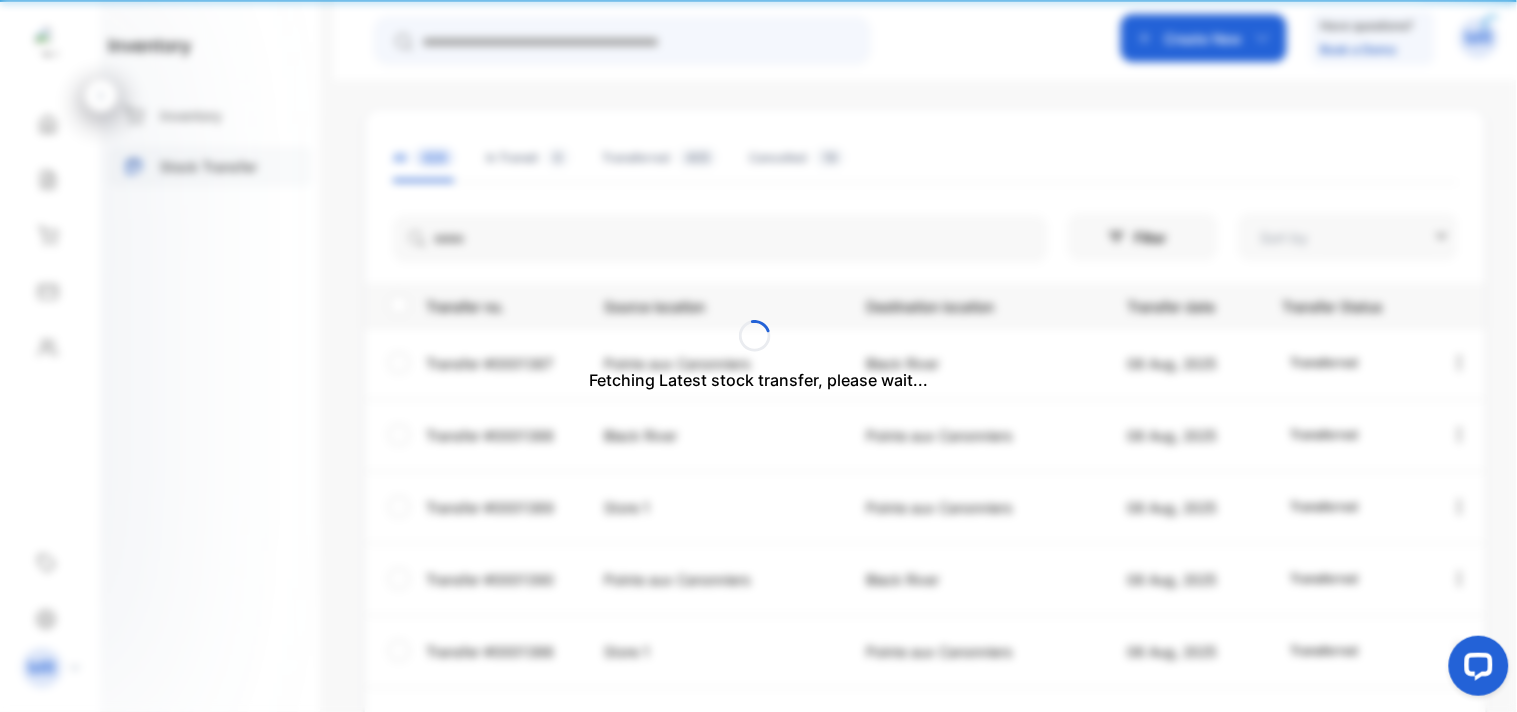 type on "**********" 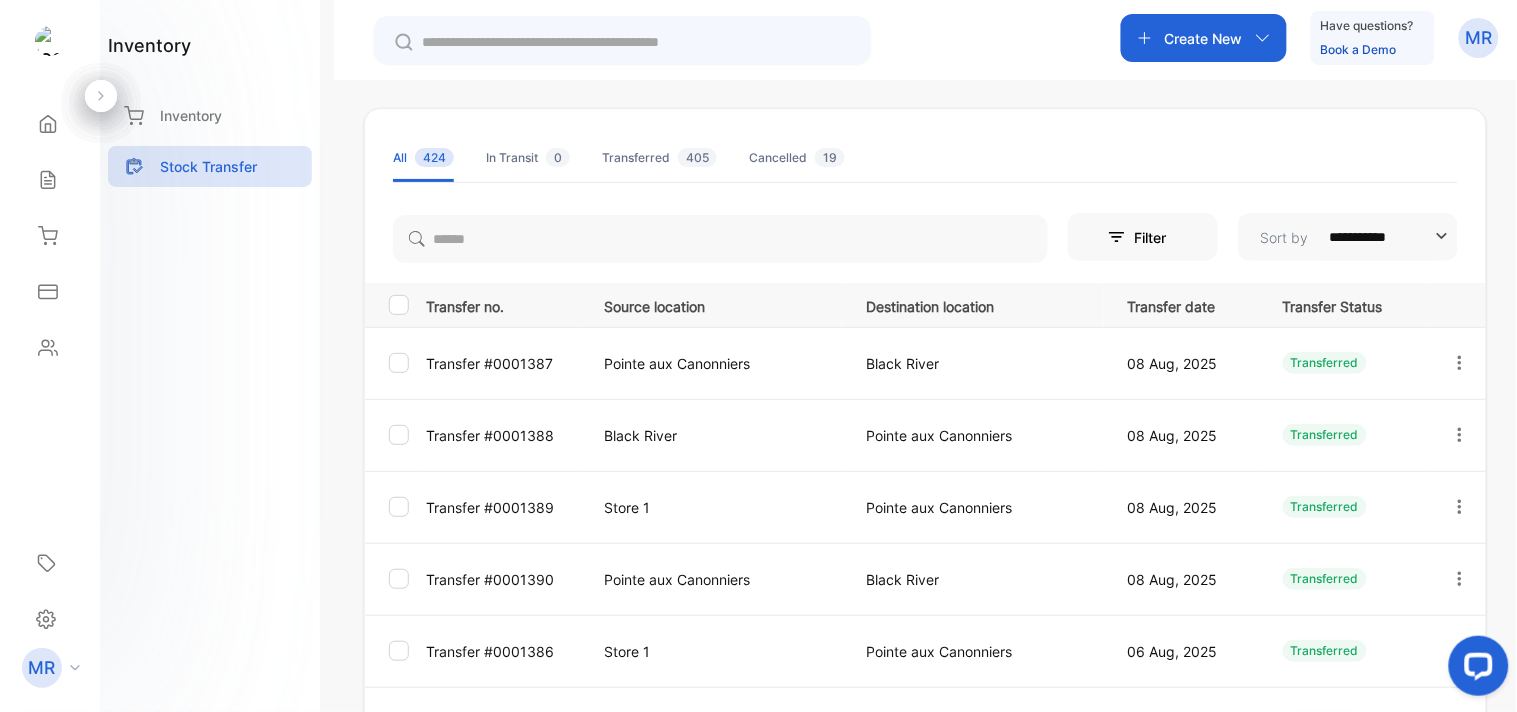 scroll, scrollTop: 185, scrollLeft: 0, axis: vertical 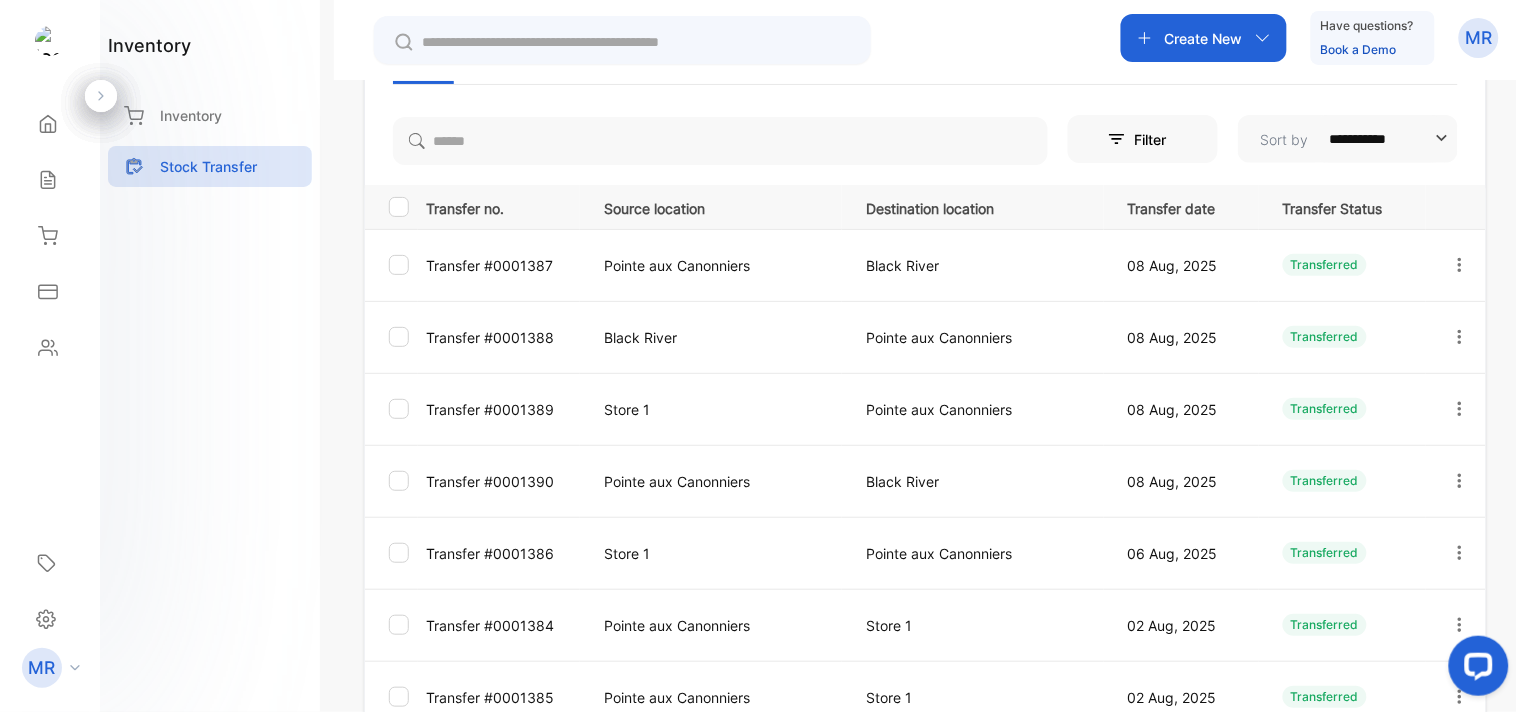click 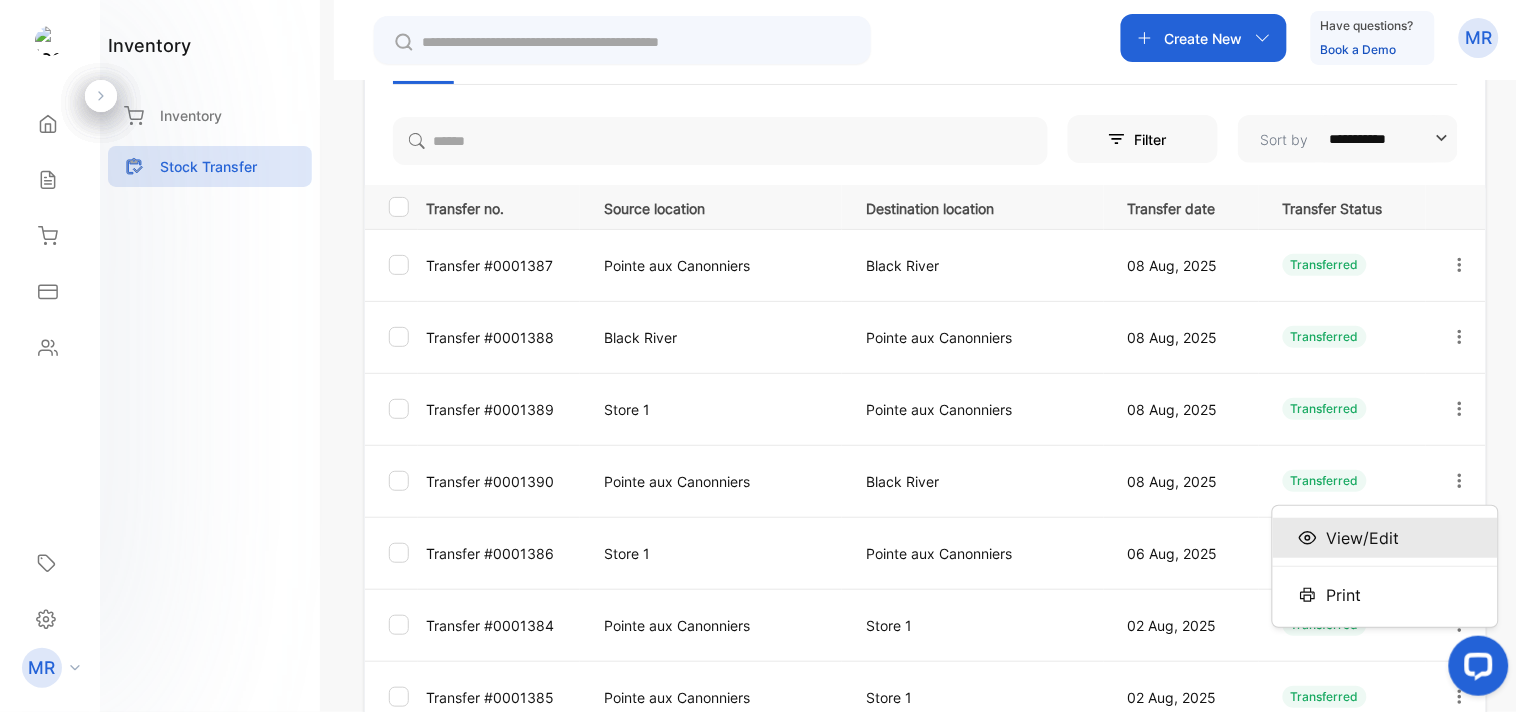 click on "View/Edit" at bounding box center [1385, 538] 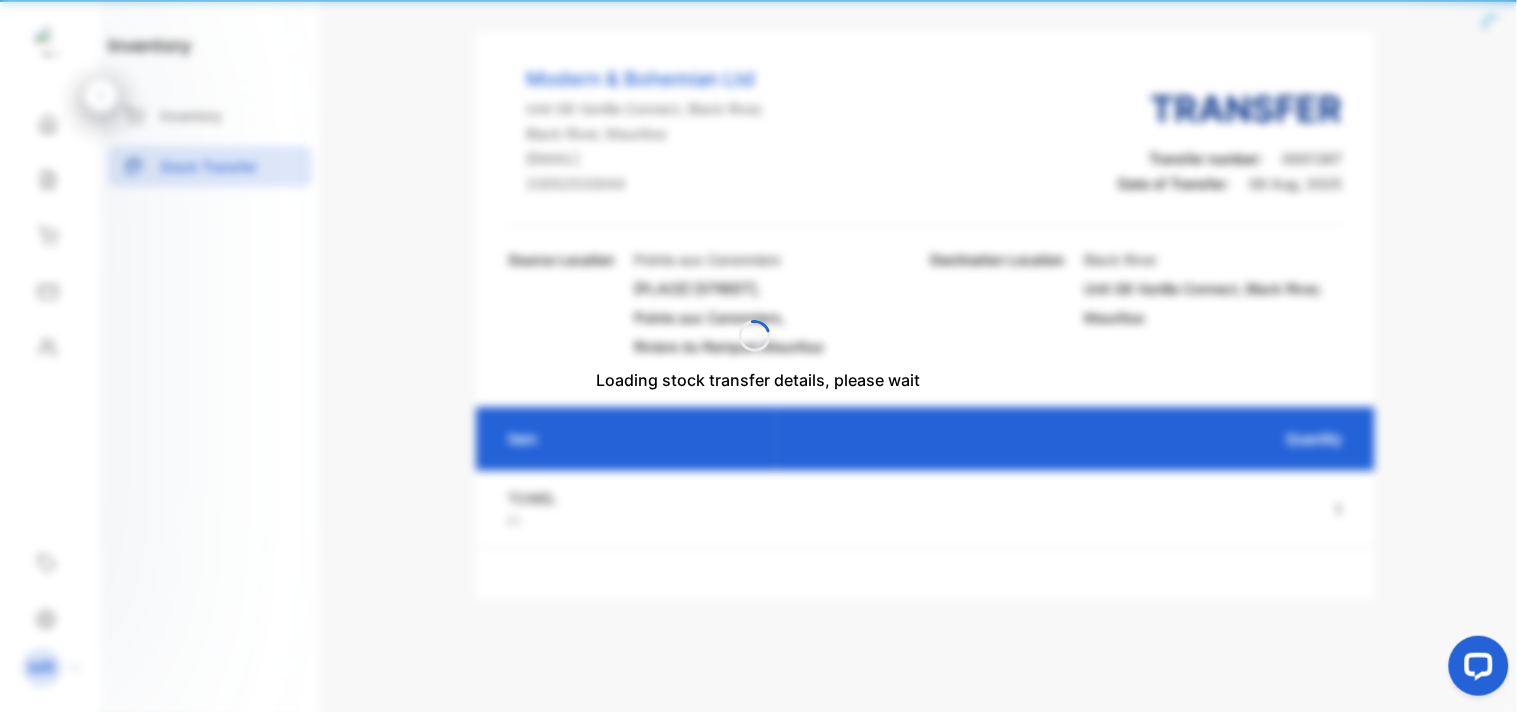 scroll, scrollTop: 87, scrollLeft: 0, axis: vertical 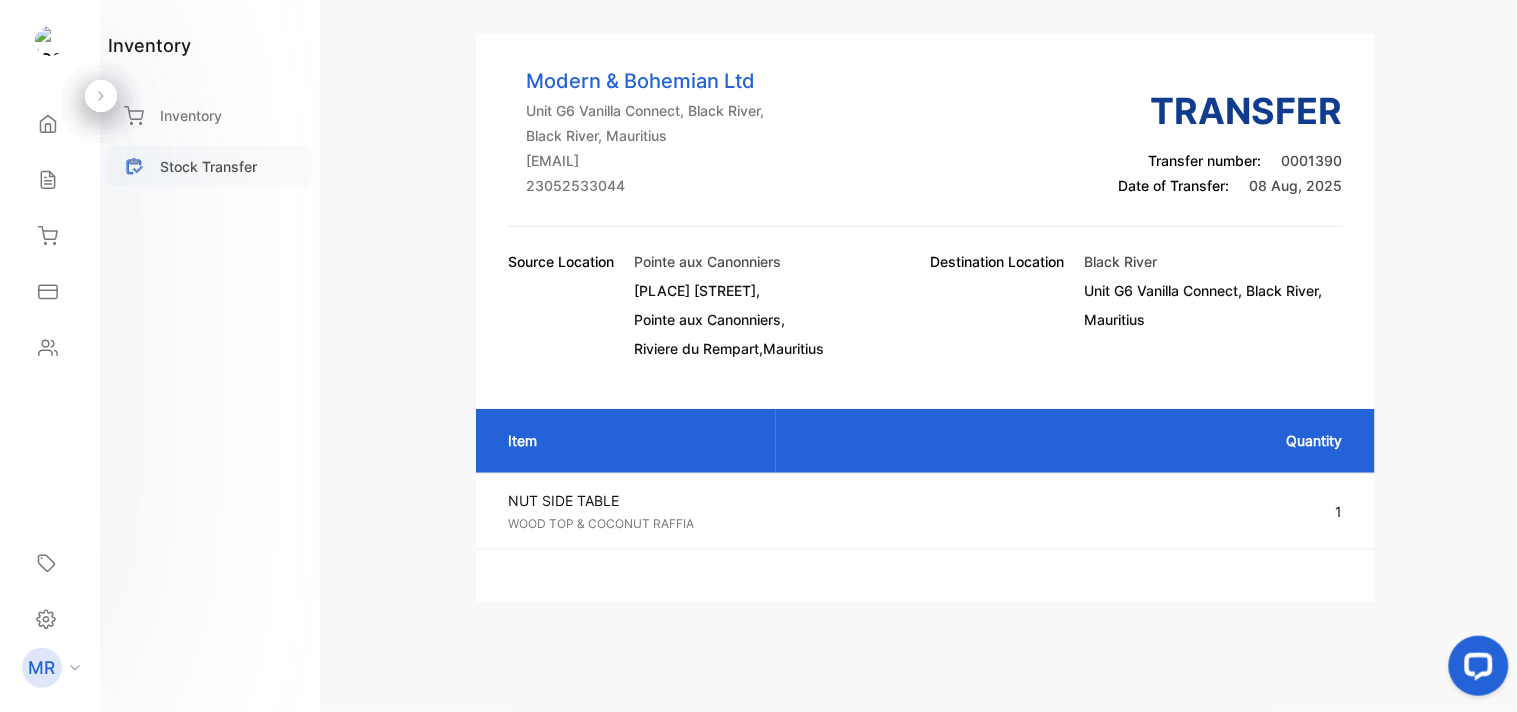 click on "Stock Transfer" at bounding box center [208, 166] 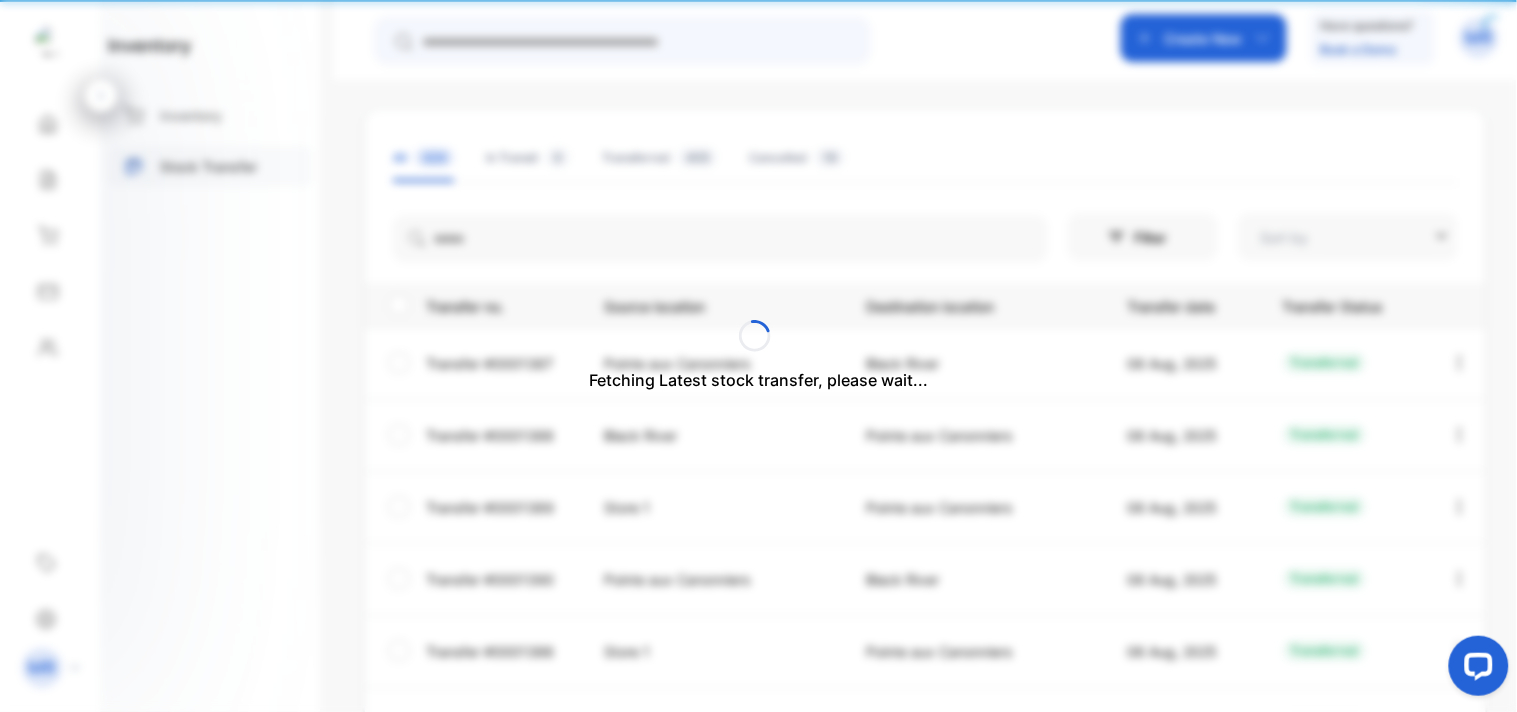 type on "**********" 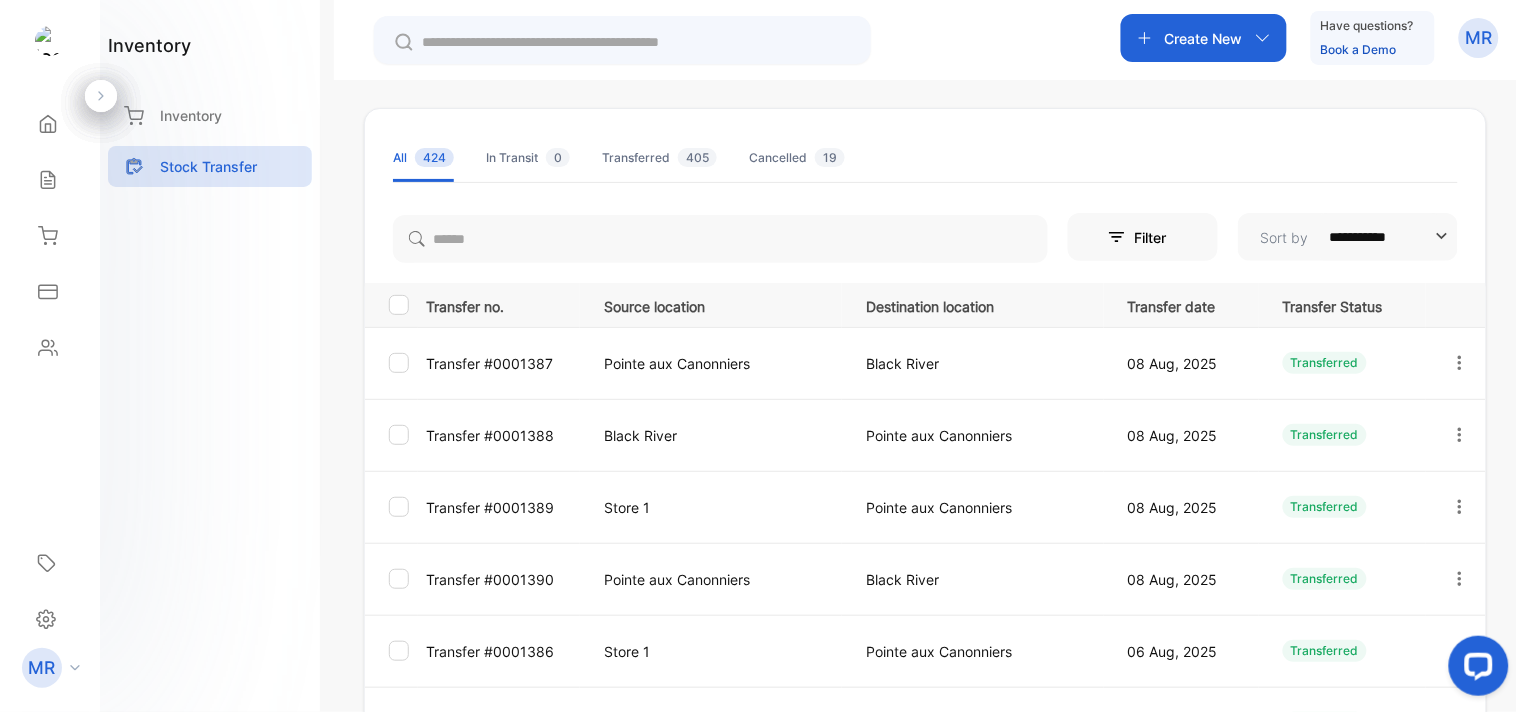 scroll, scrollTop: 0, scrollLeft: 0, axis: both 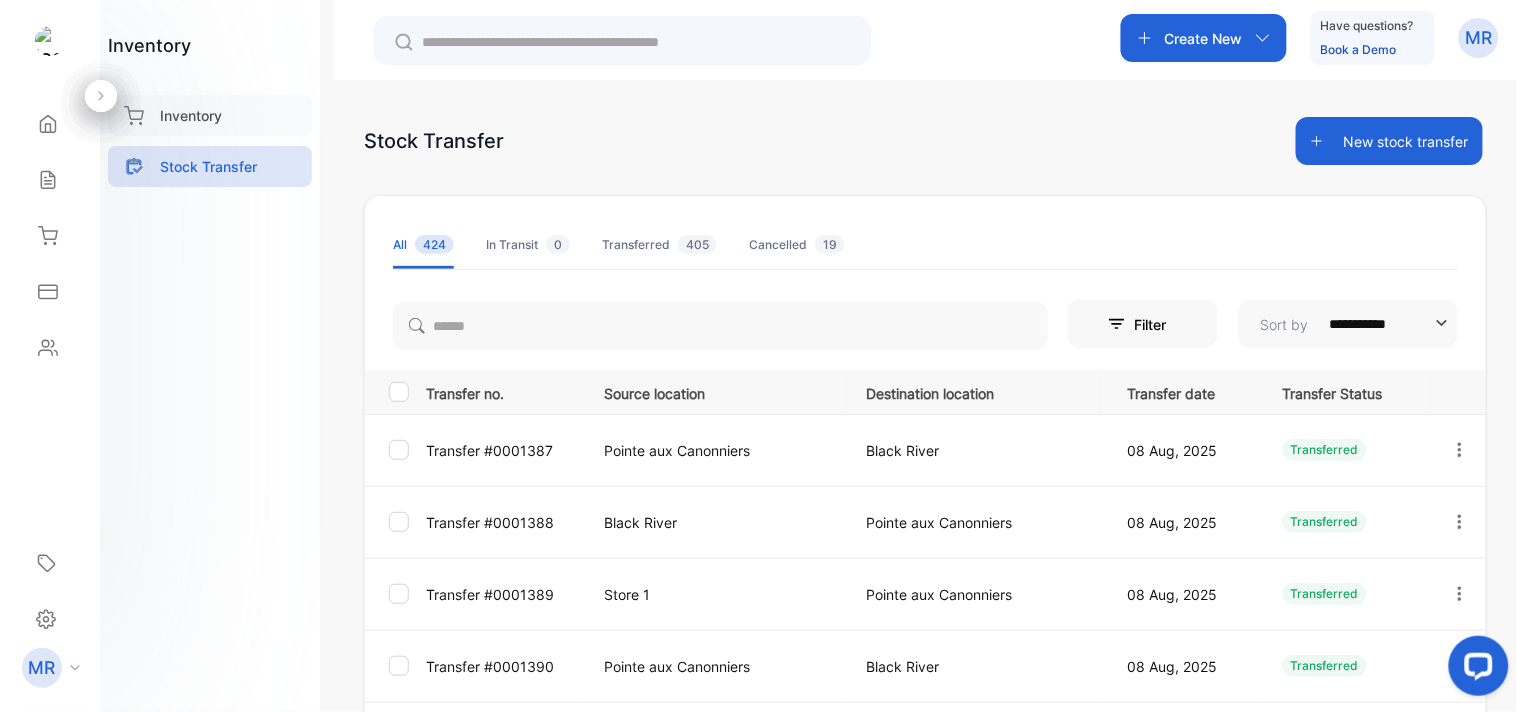 click on "Inventory" at bounding box center [191, 115] 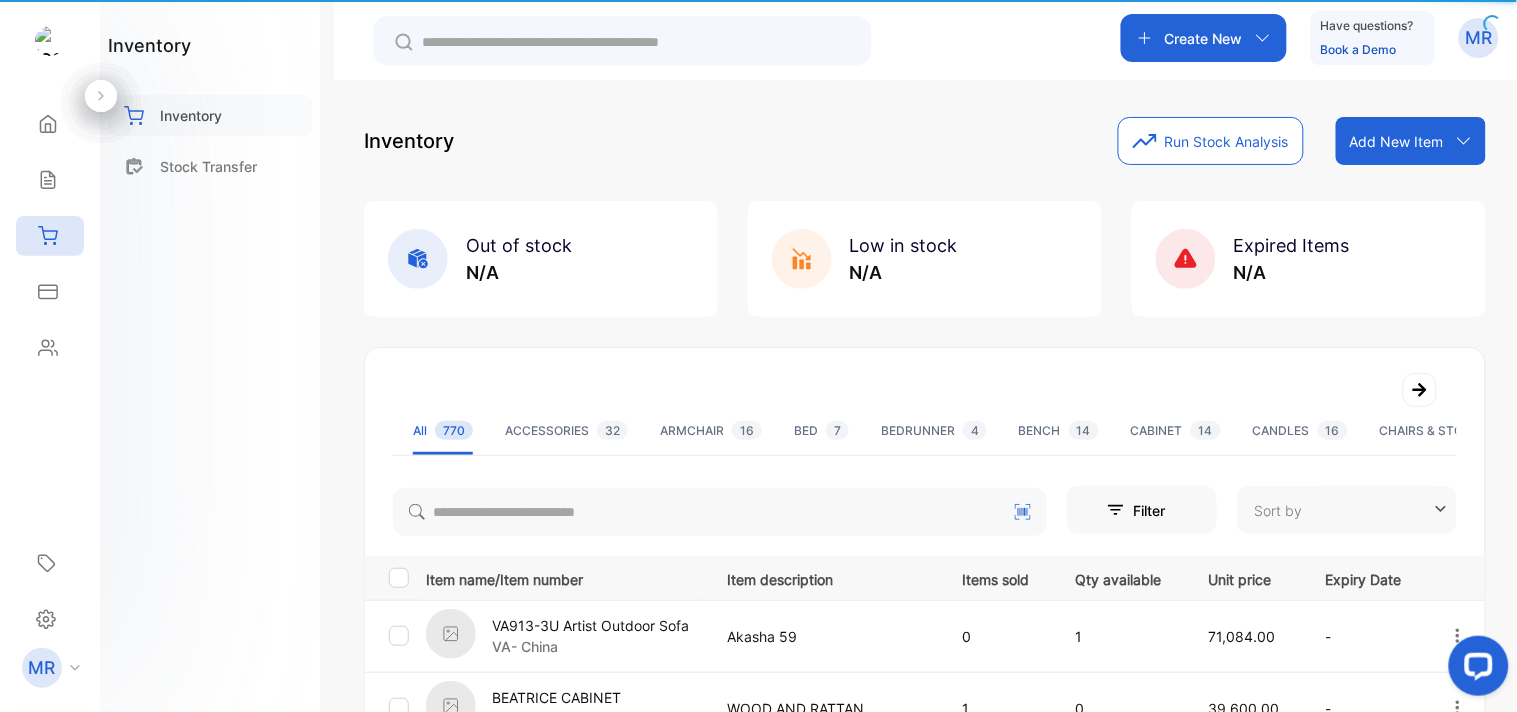 type on "**********" 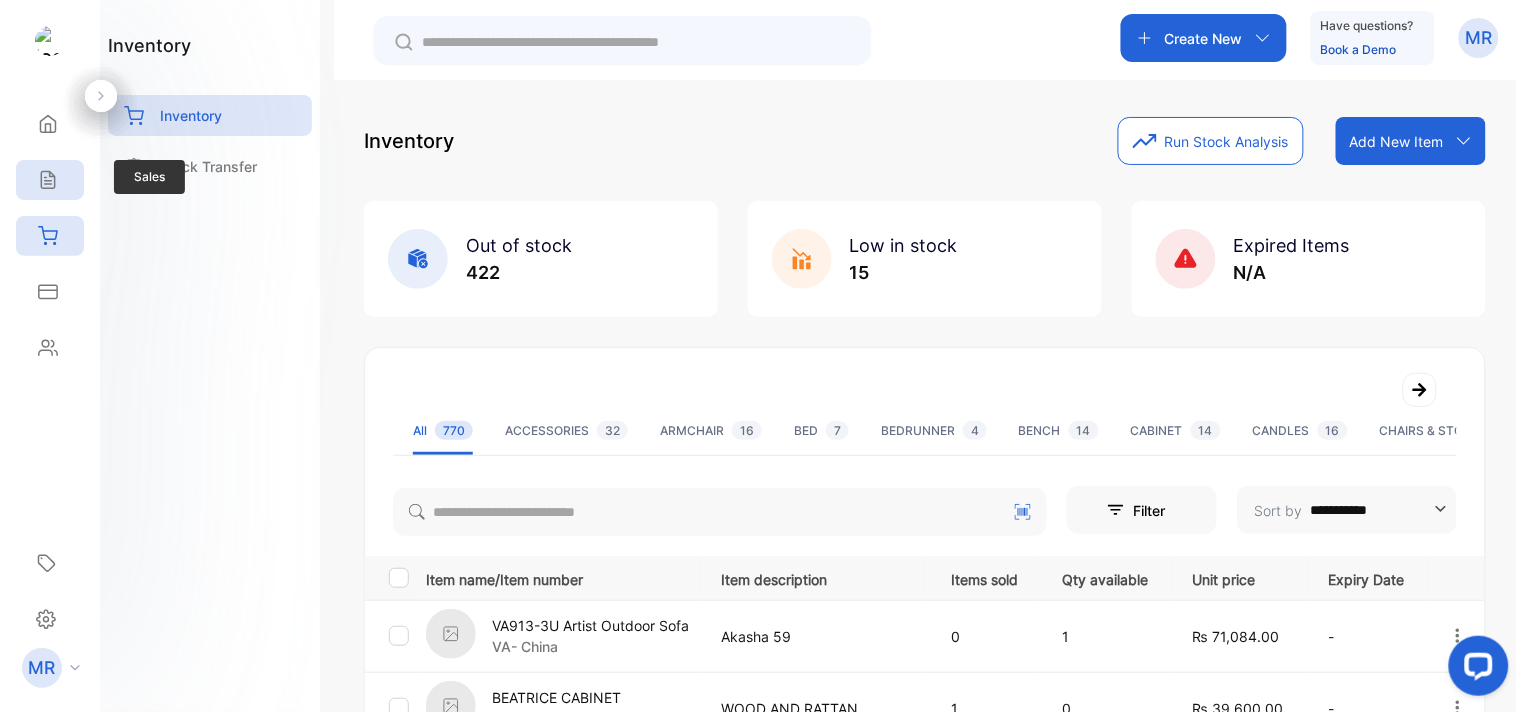 click 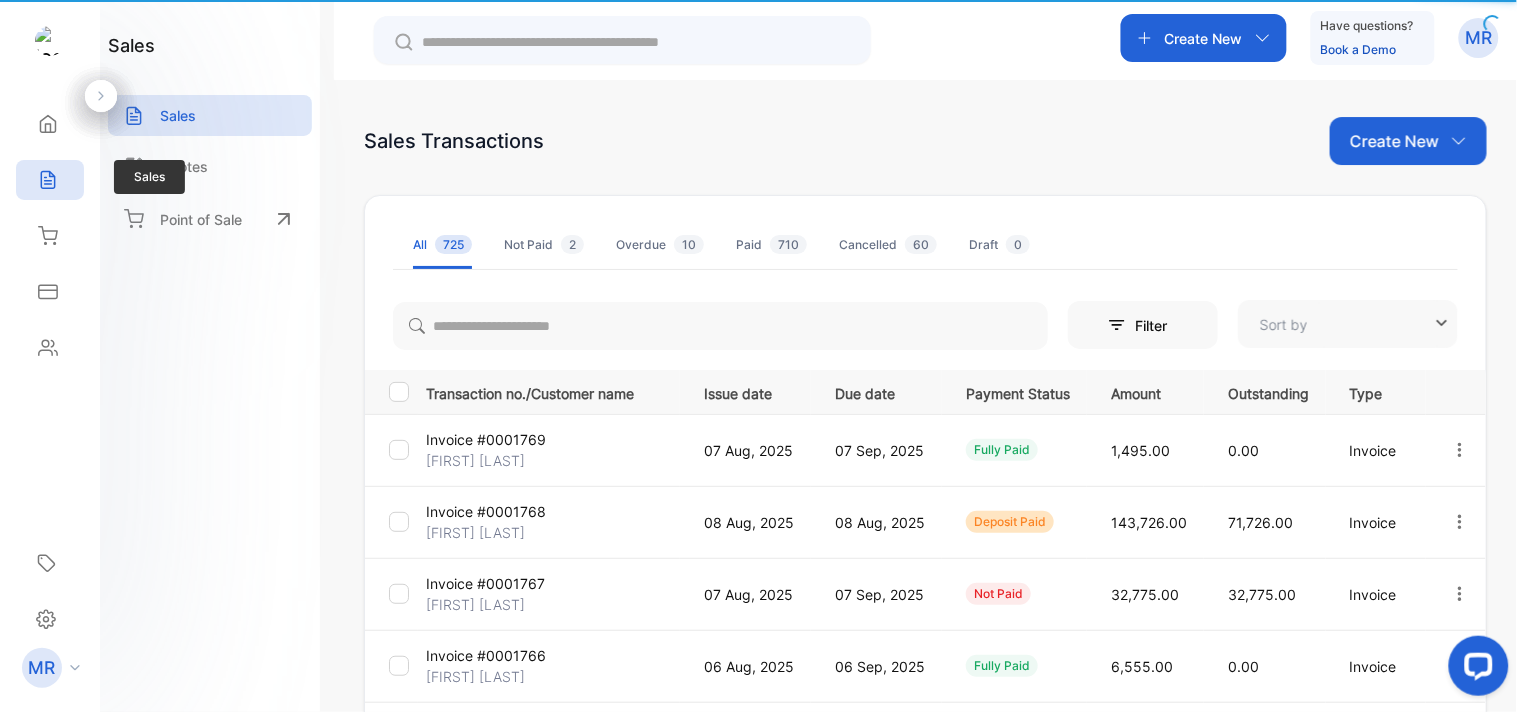 type on "**********" 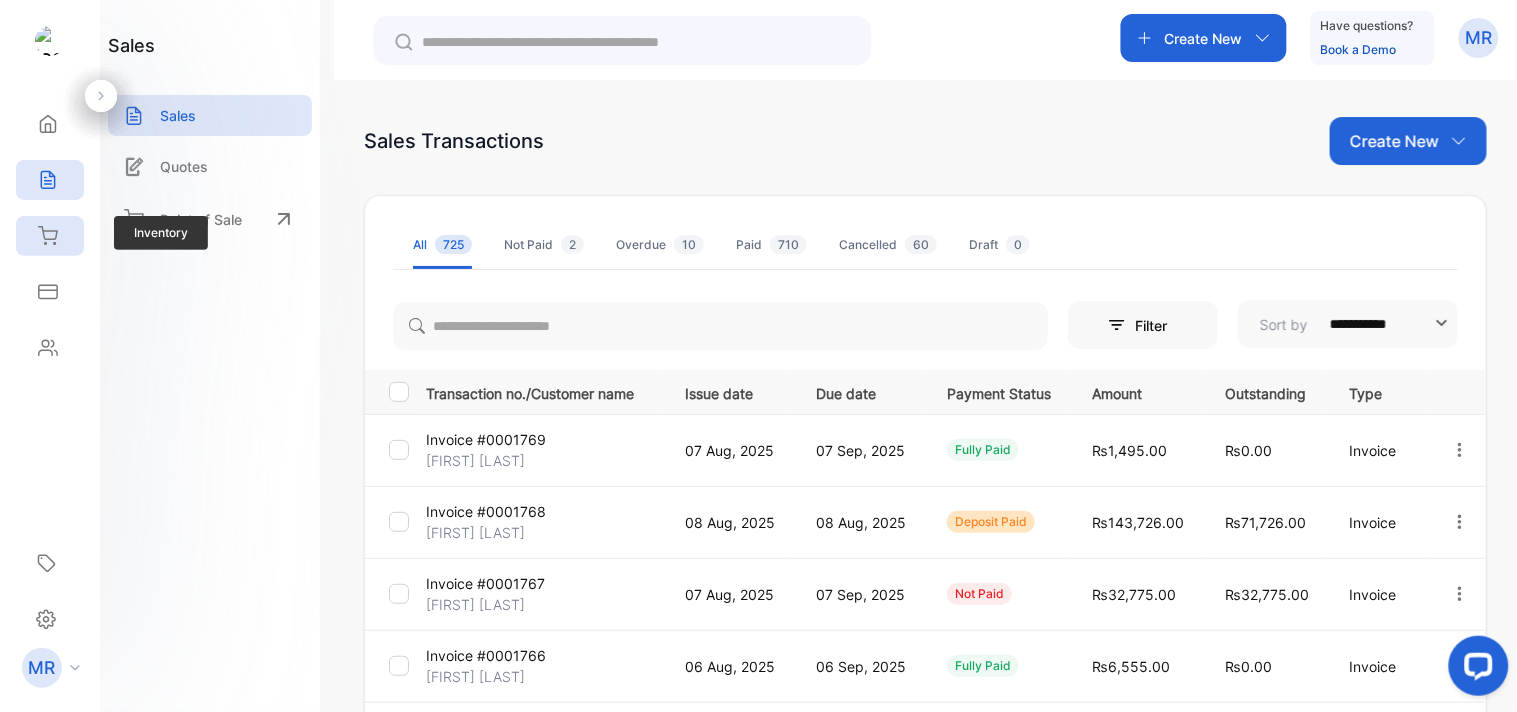 click 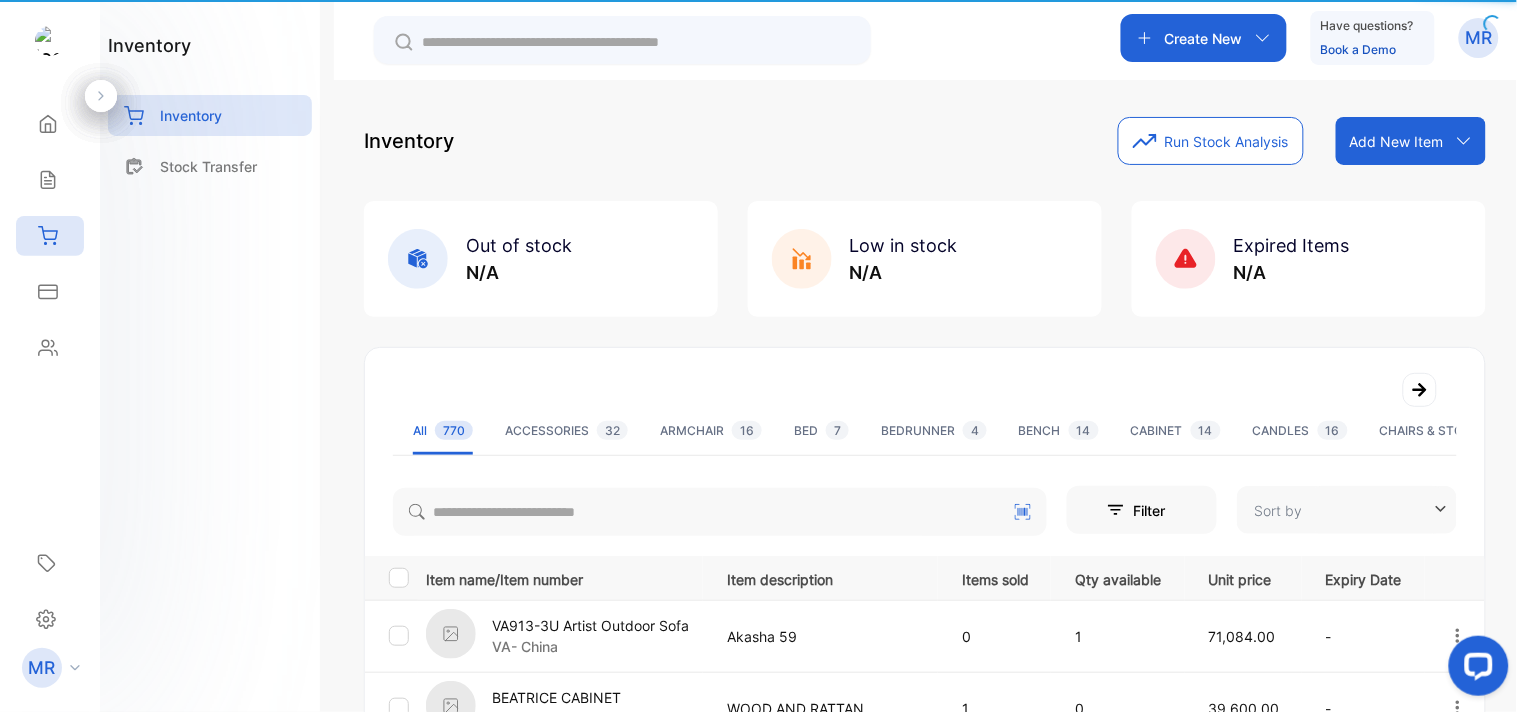 type on "**********" 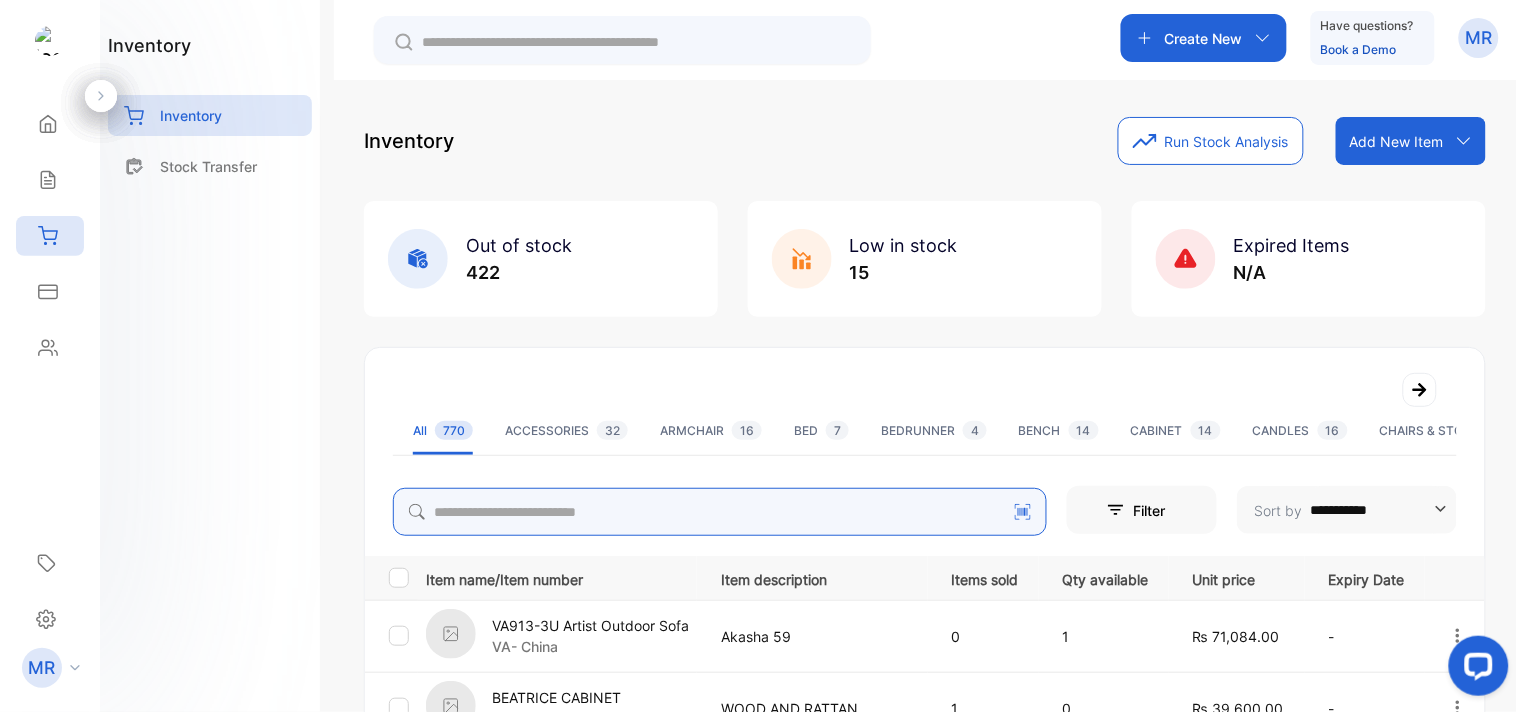 click at bounding box center (720, 512) 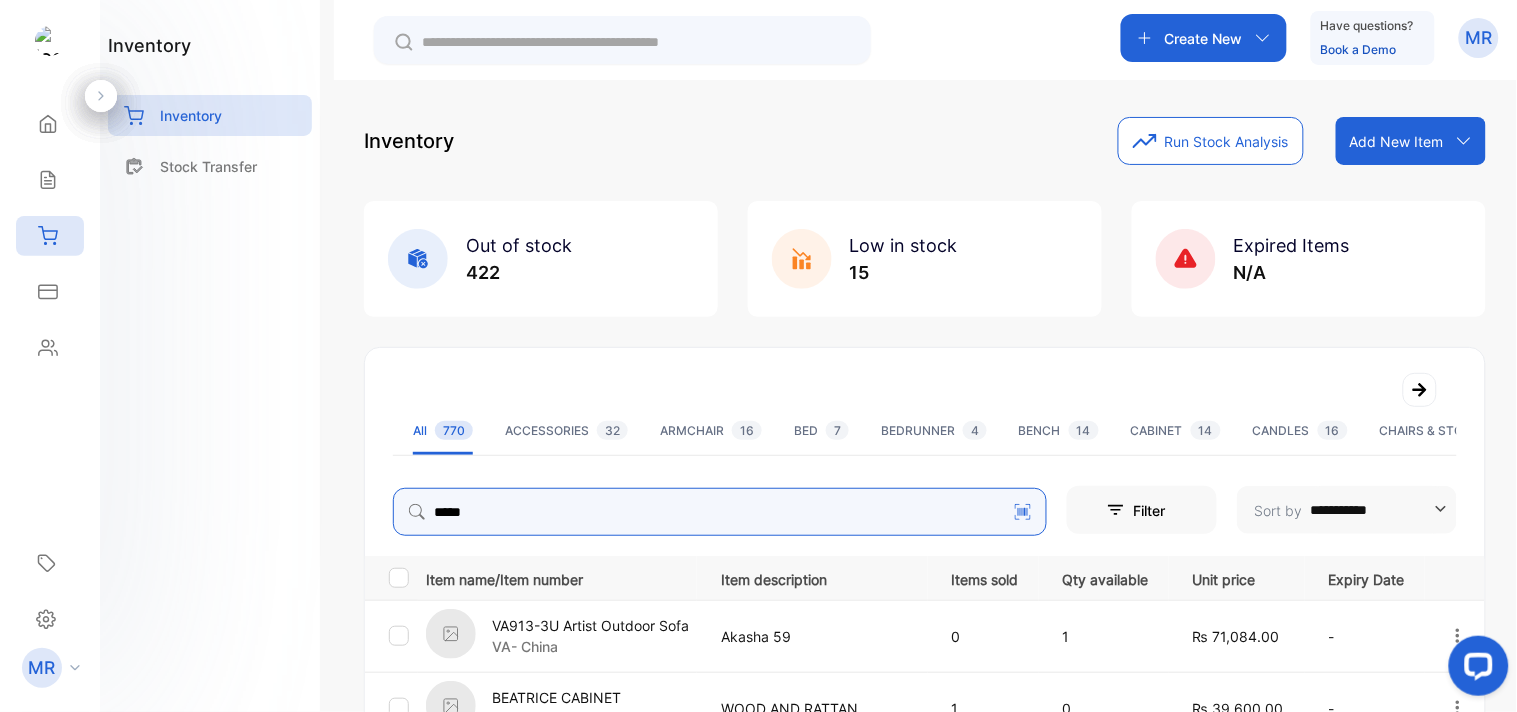 type on "**********" 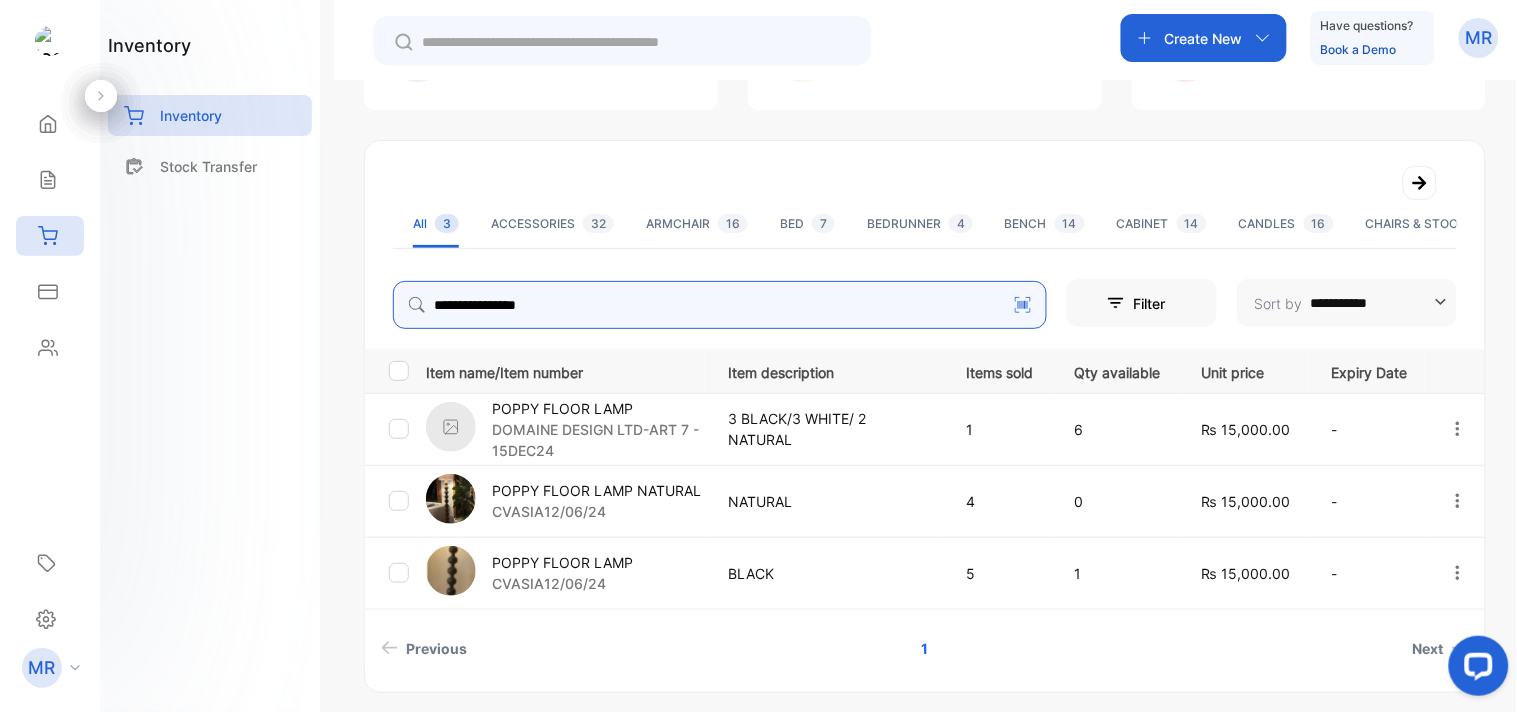 scroll, scrollTop: 208, scrollLeft: 0, axis: vertical 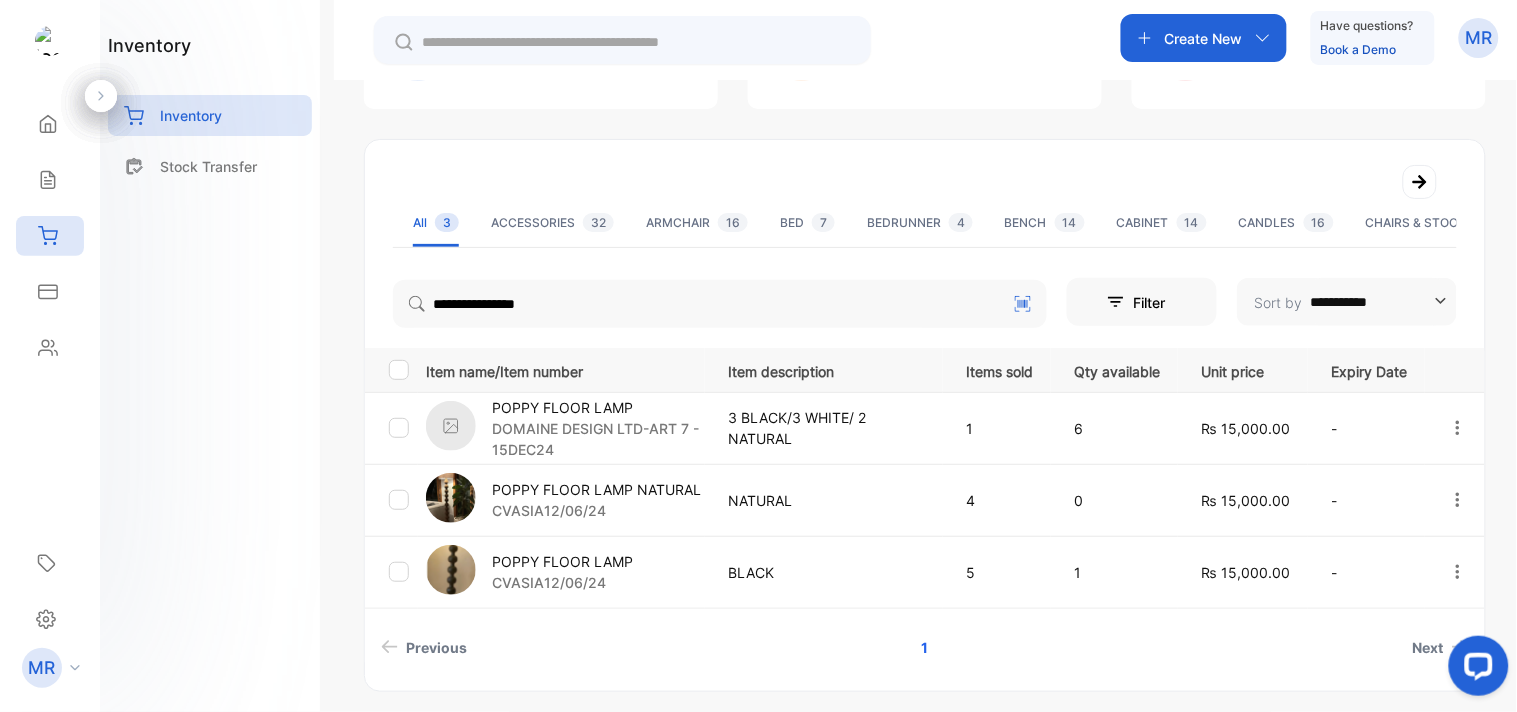click on "3 BLACK/3 WHITE/ 2 NATURAL" at bounding box center [827, 428] 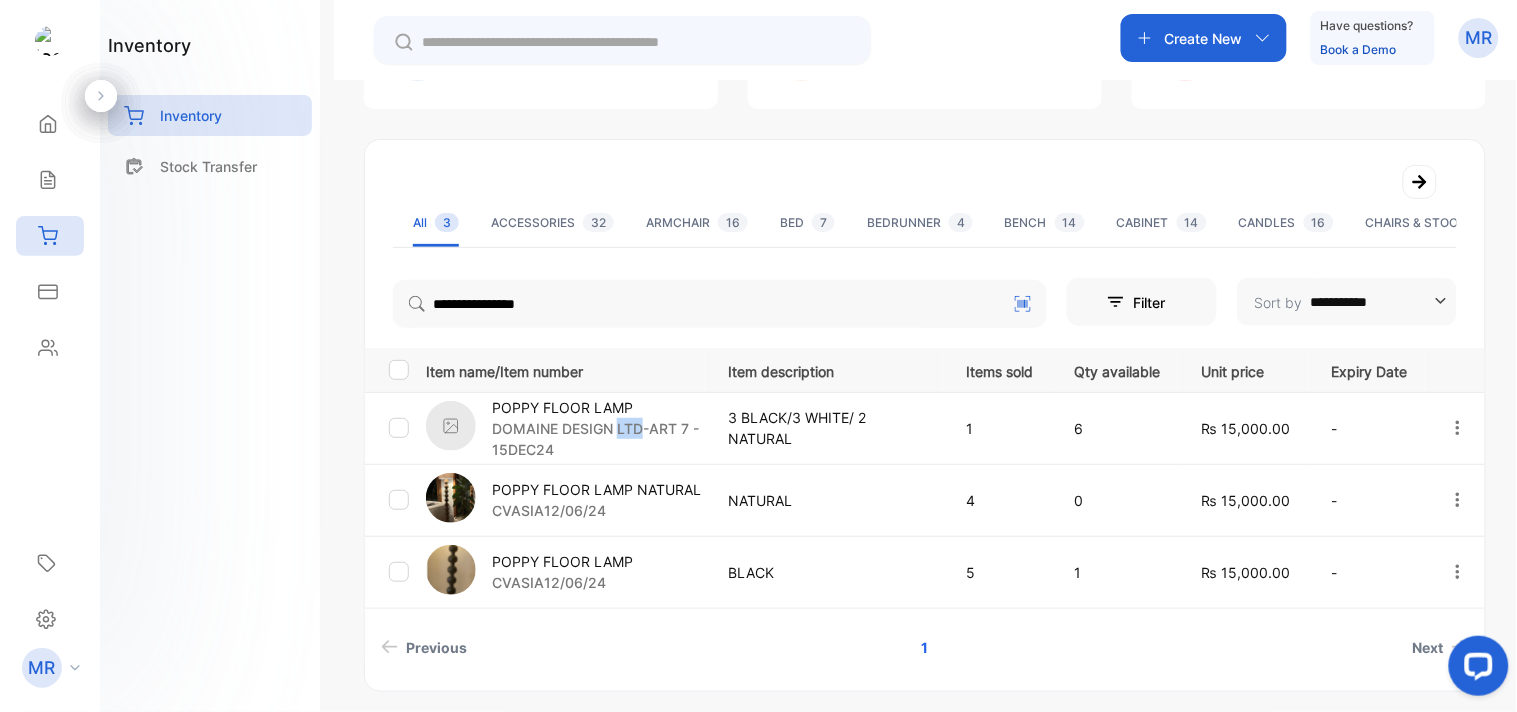 click on "DOMAINE DESIGN LTD-ART 7 - 15DEC24" at bounding box center [598, 439] 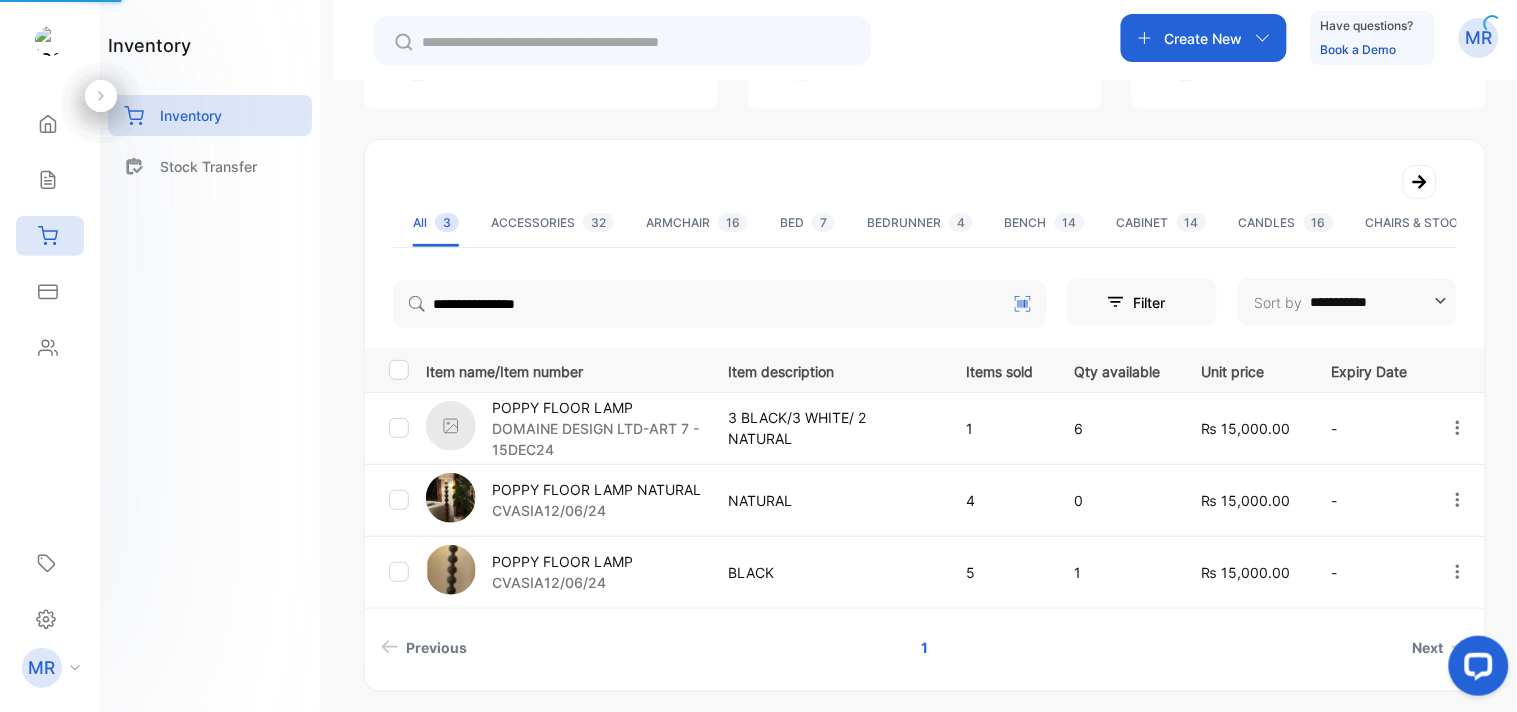 click on "inventory Inventory Stock Transfer" at bounding box center [210, 356] 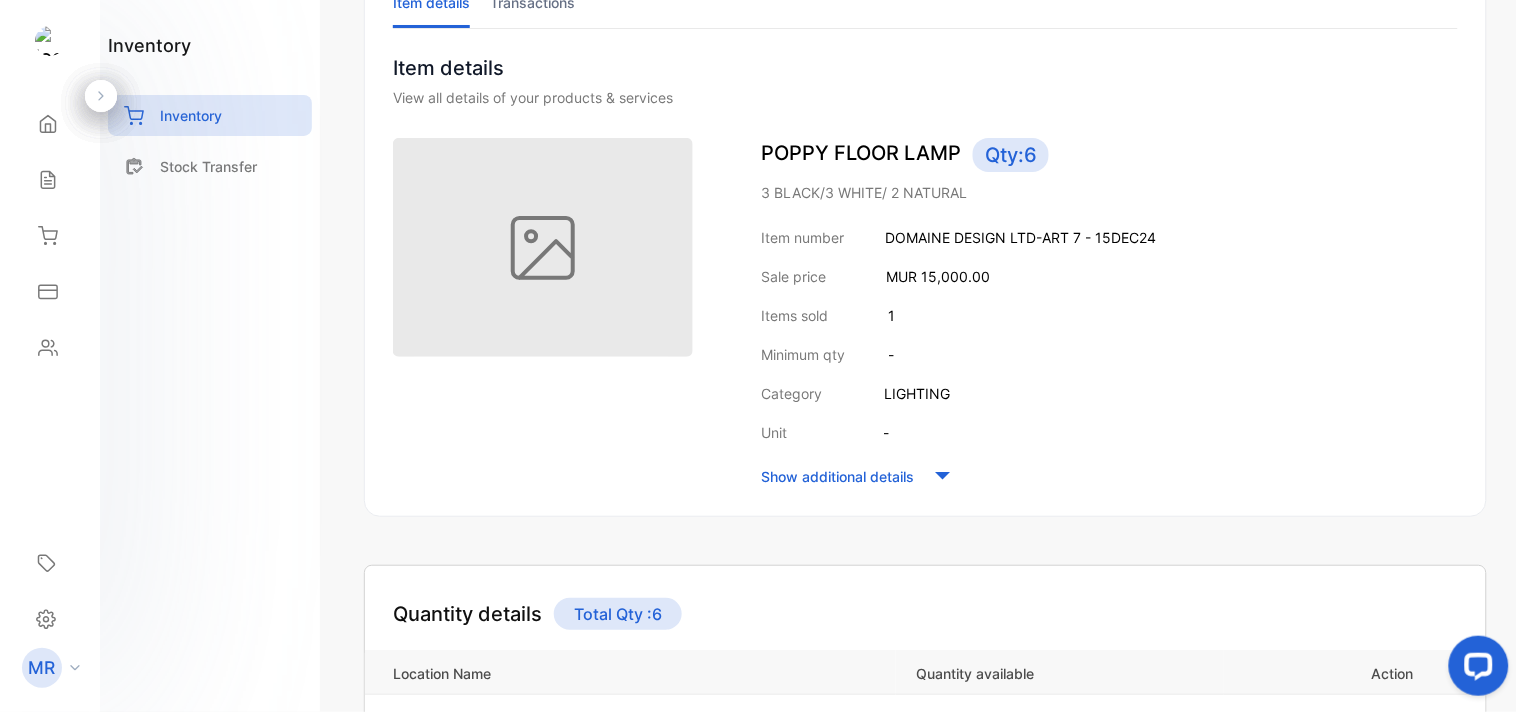 scroll, scrollTop: 0, scrollLeft: 0, axis: both 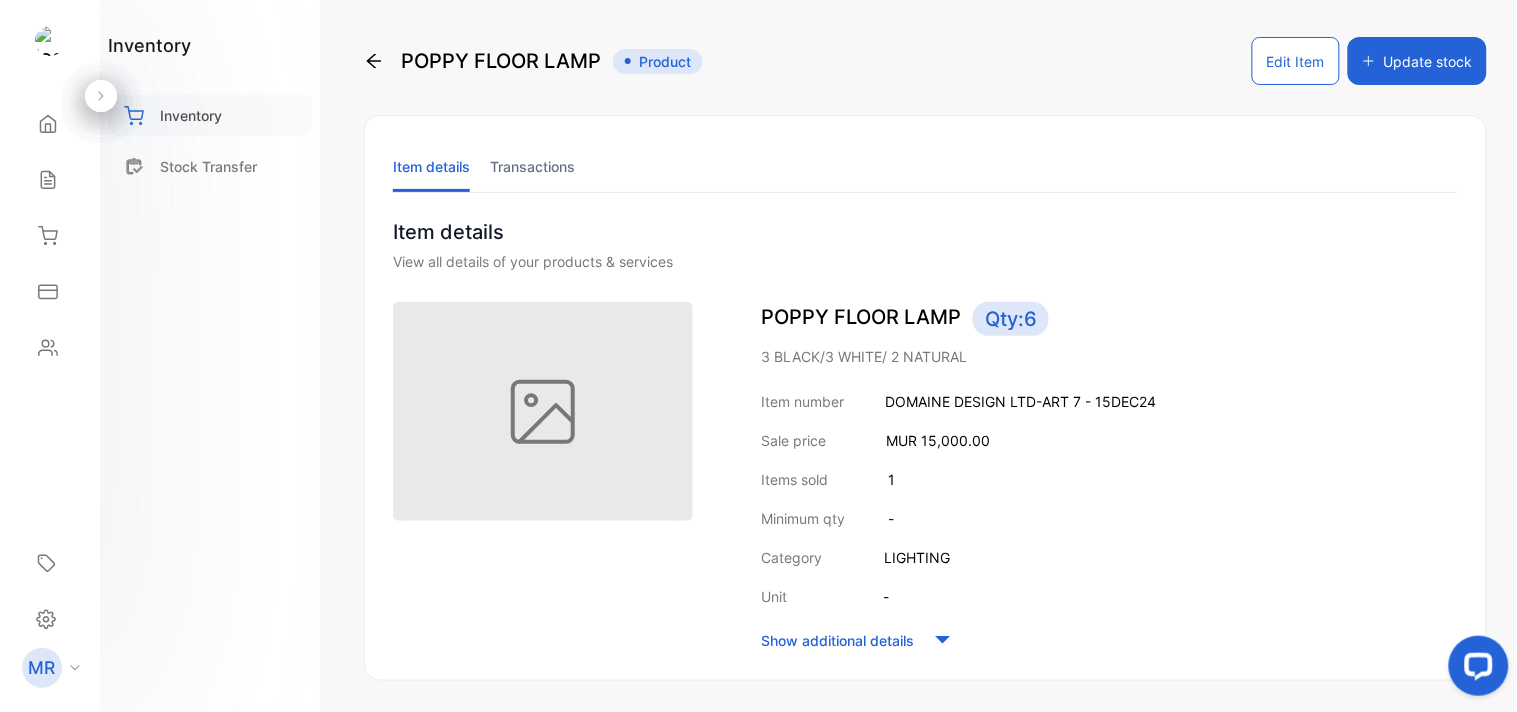 click on "Inventory" at bounding box center [210, 115] 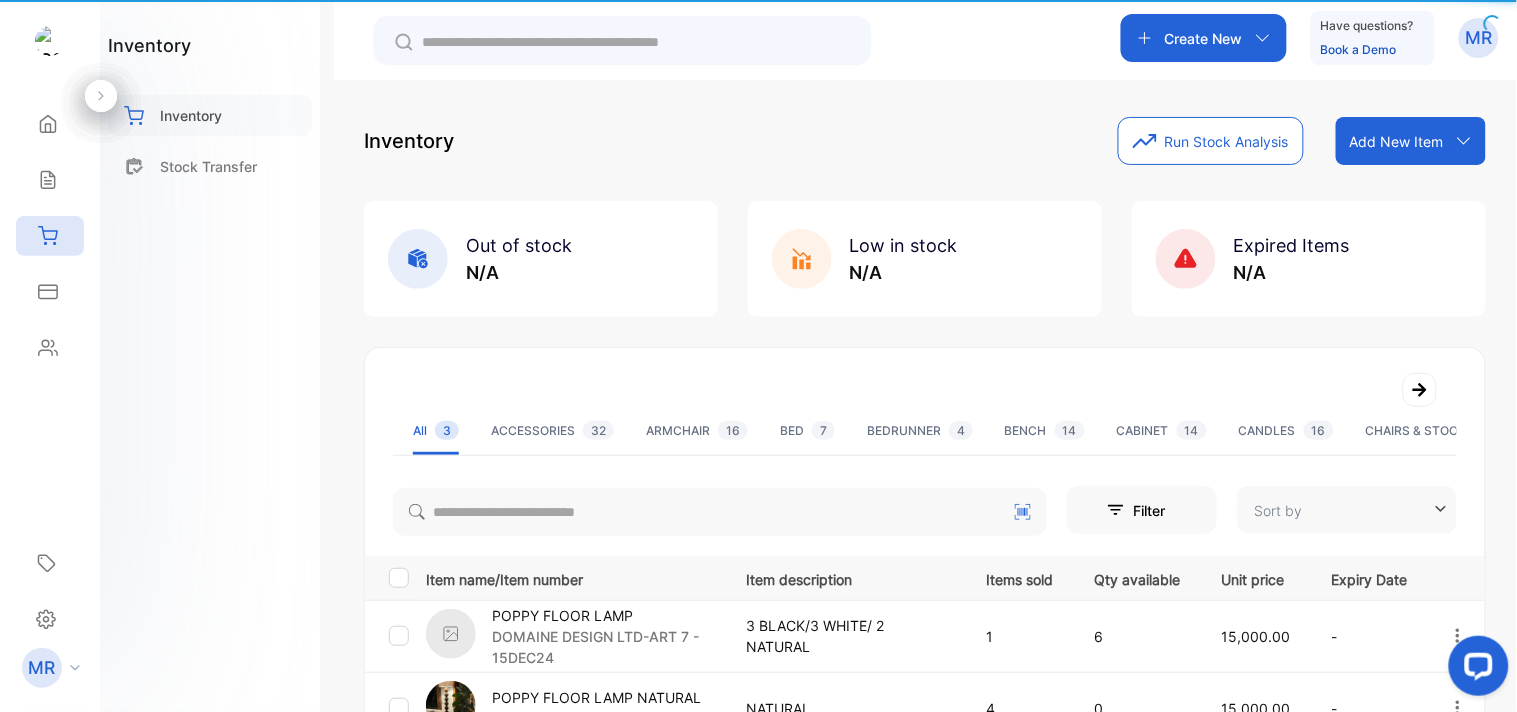 type on "**********" 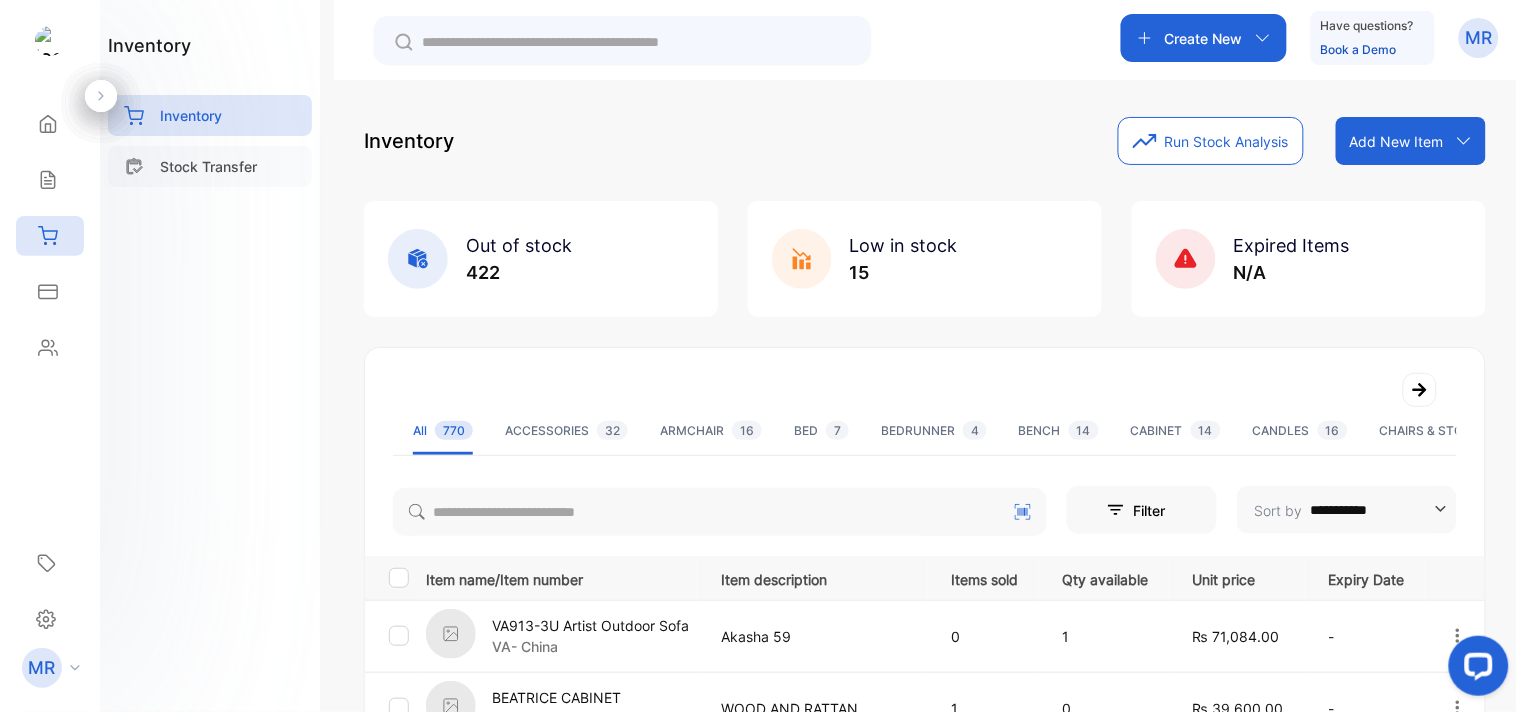 click on "Stock Transfer" at bounding box center (208, 166) 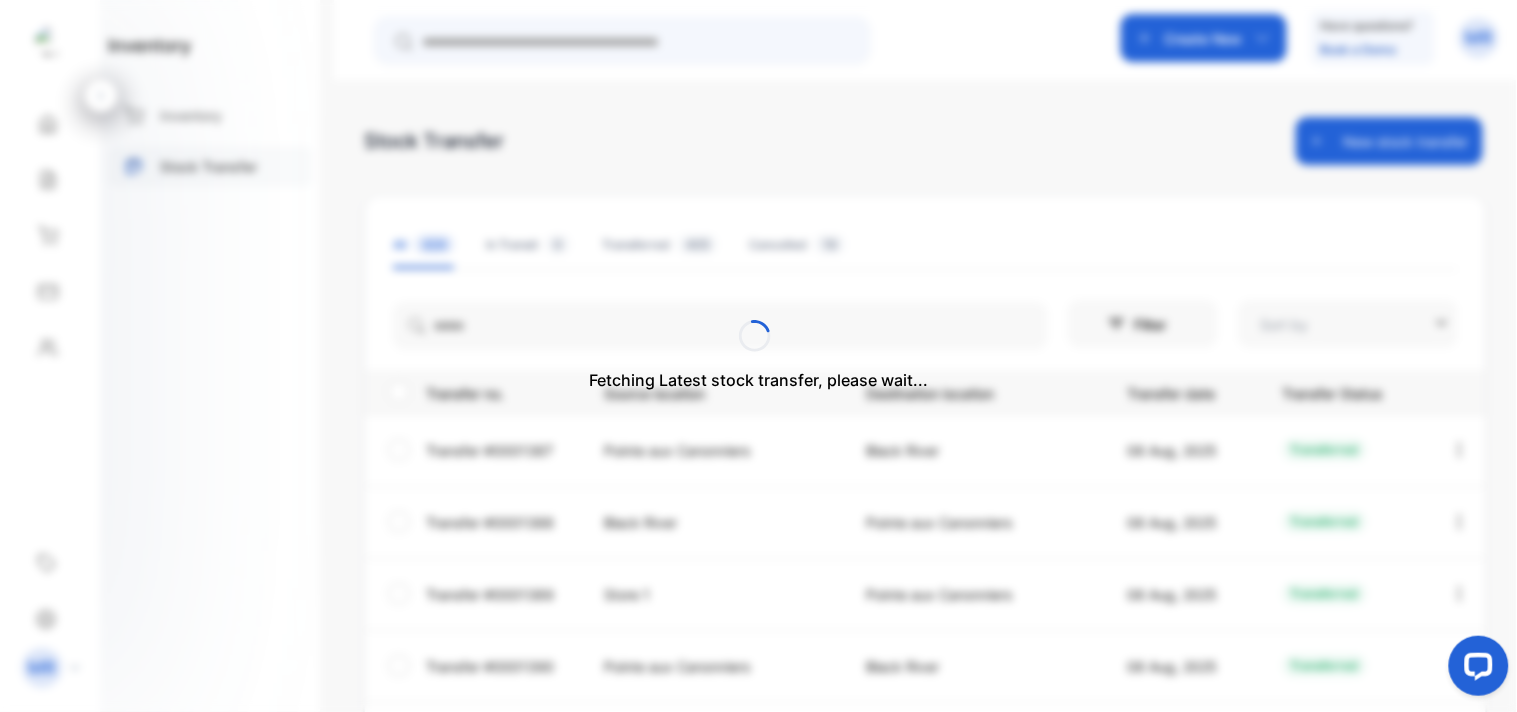 type on "**********" 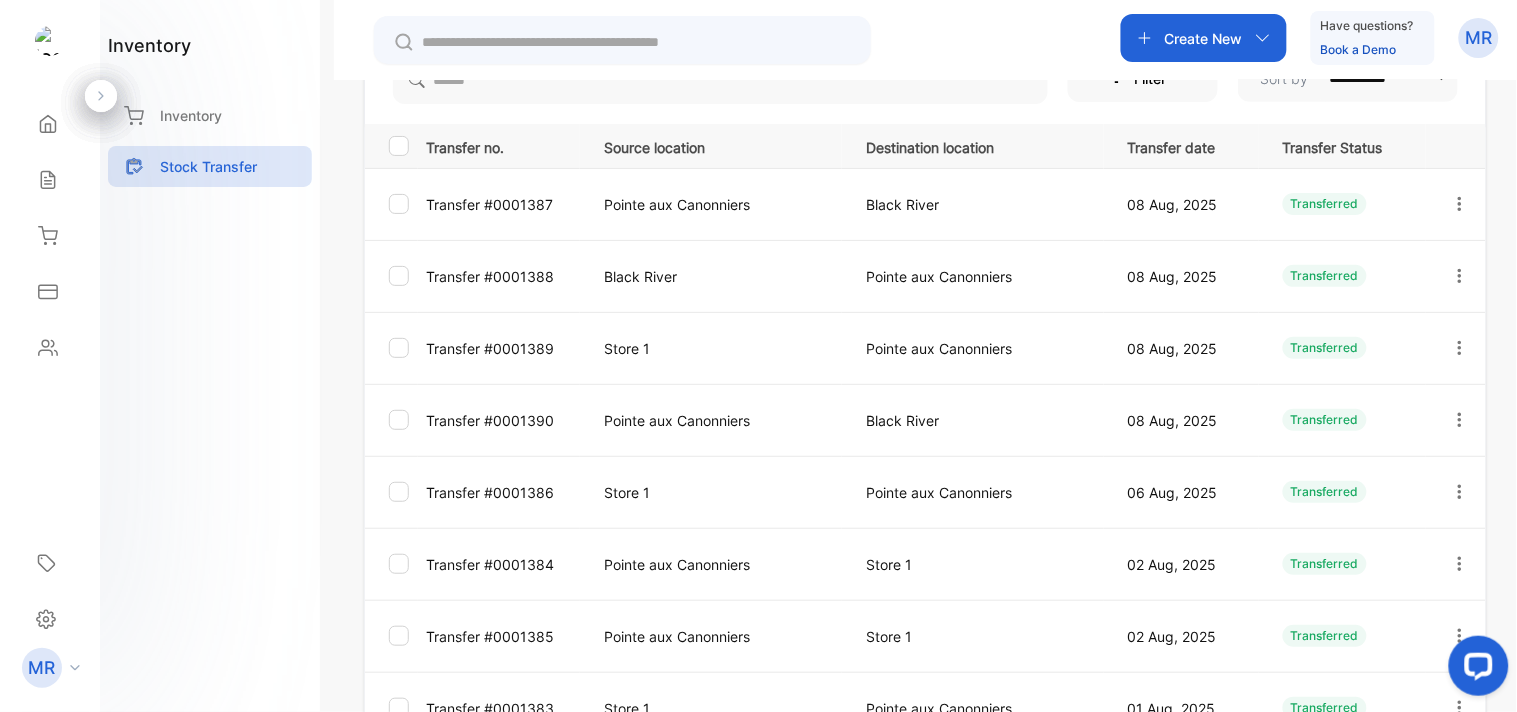scroll, scrollTop: 244, scrollLeft: 0, axis: vertical 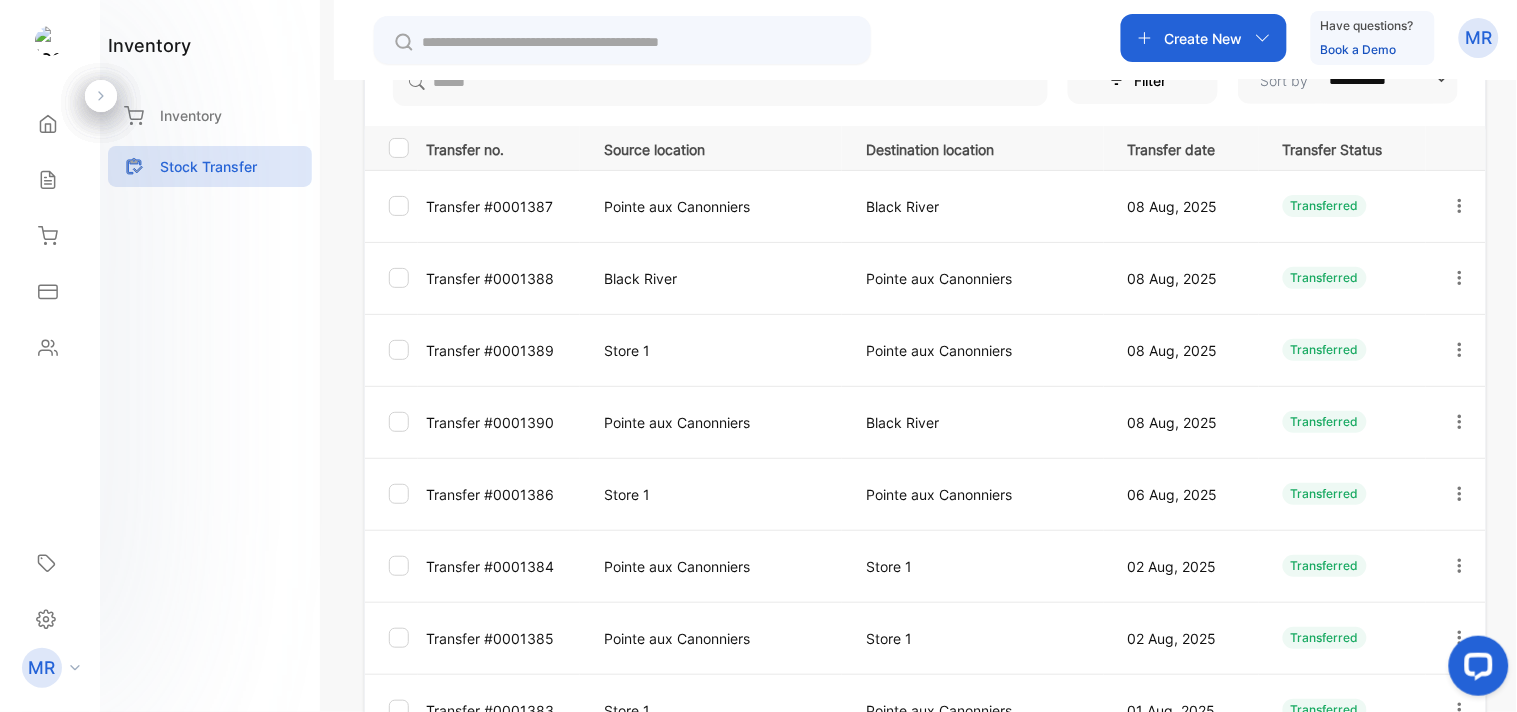 click 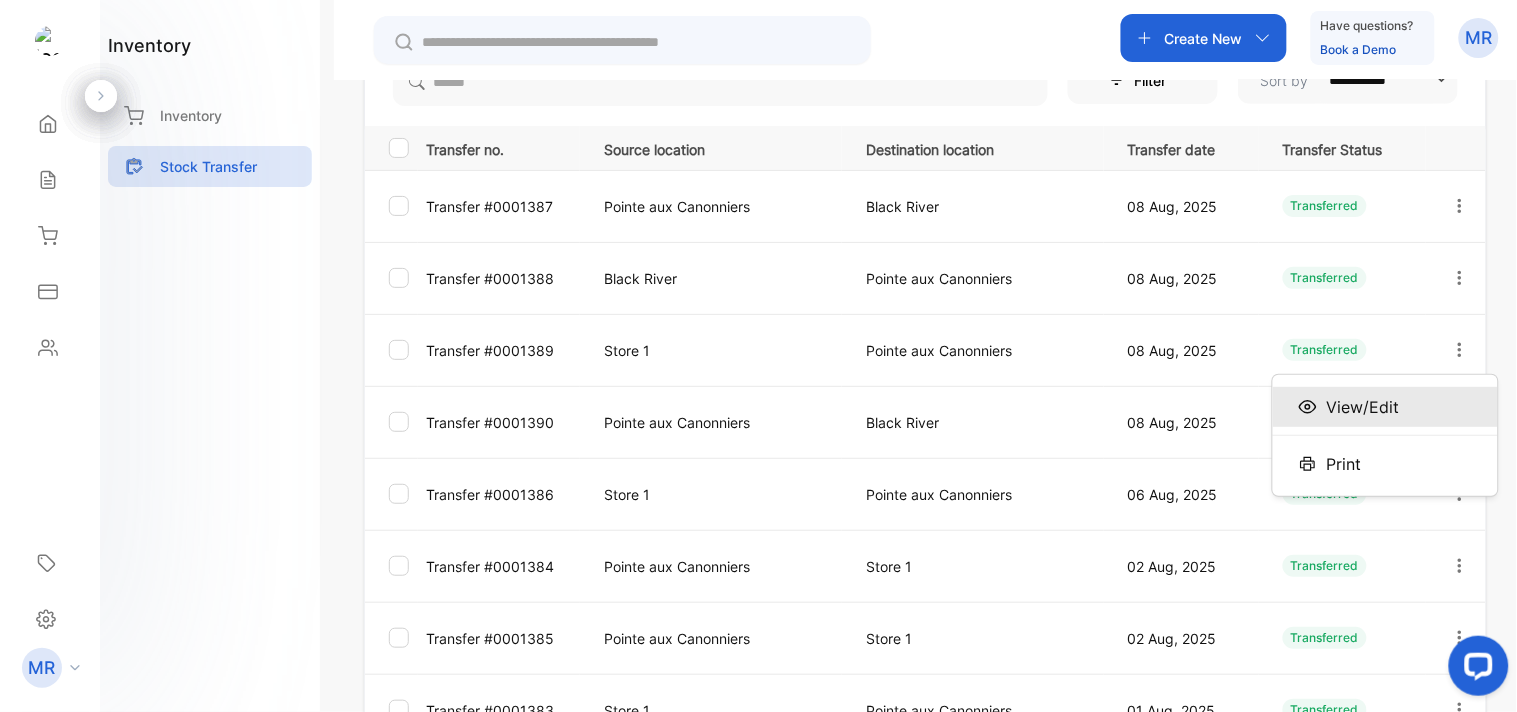 click on "View/Edit" at bounding box center (1385, 407) 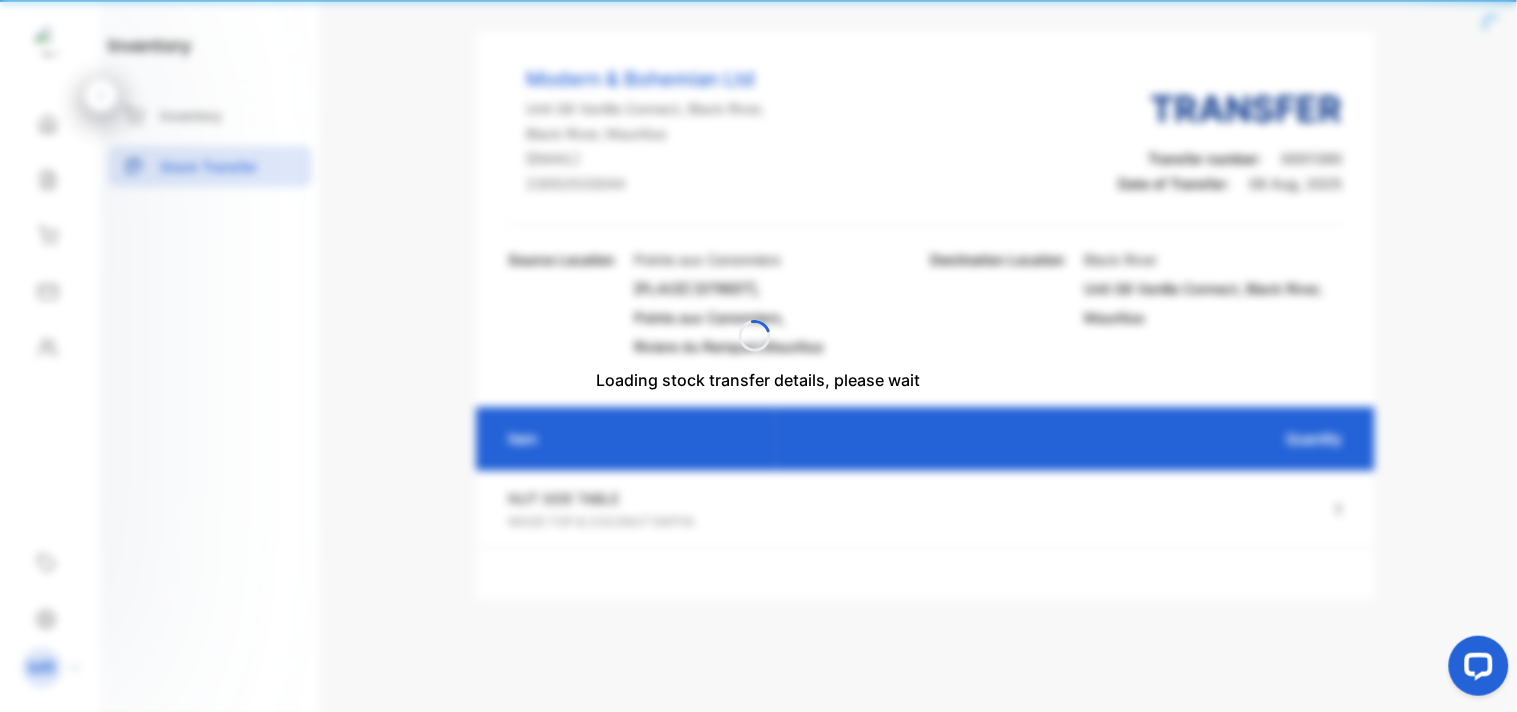 scroll, scrollTop: 87, scrollLeft: 0, axis: vertical 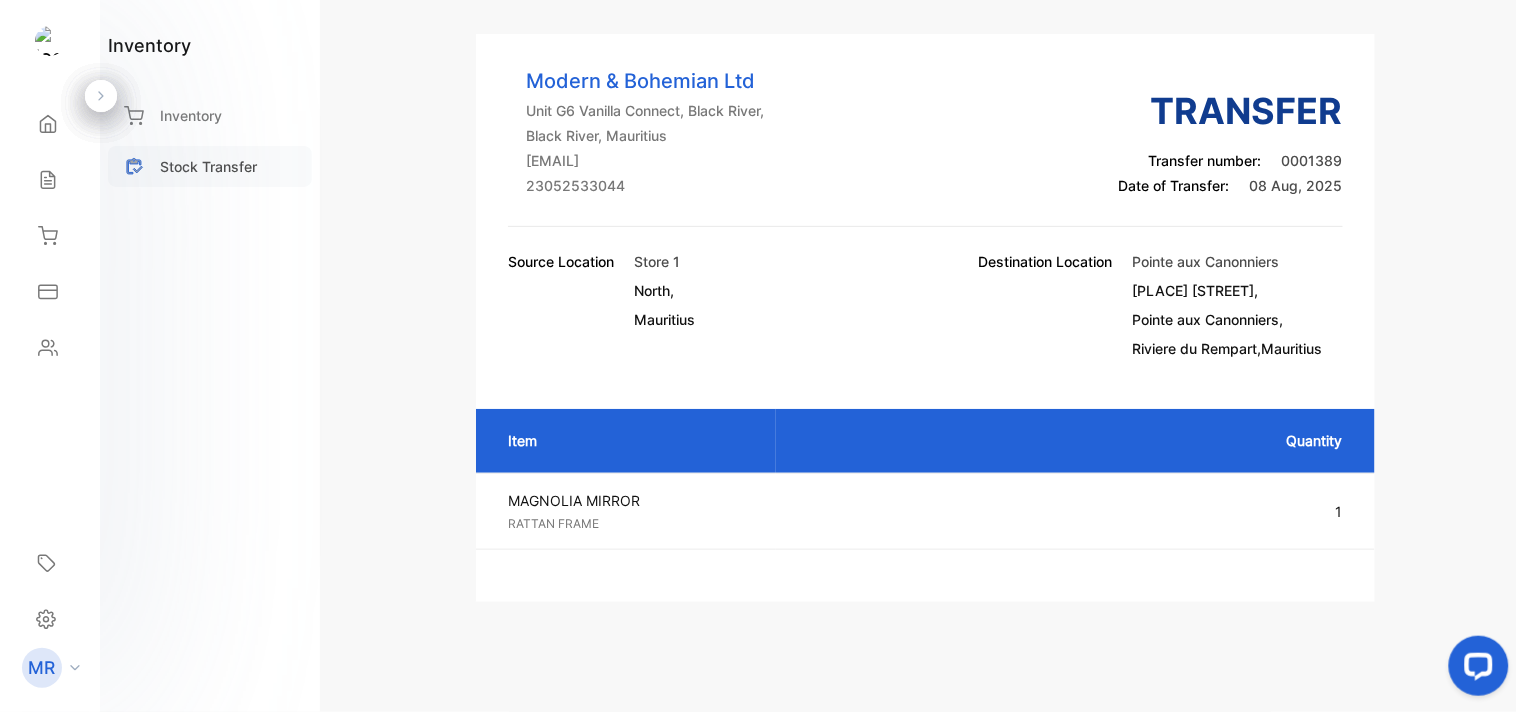 click on "Stock Transfer" at bounding box center [208, 166] 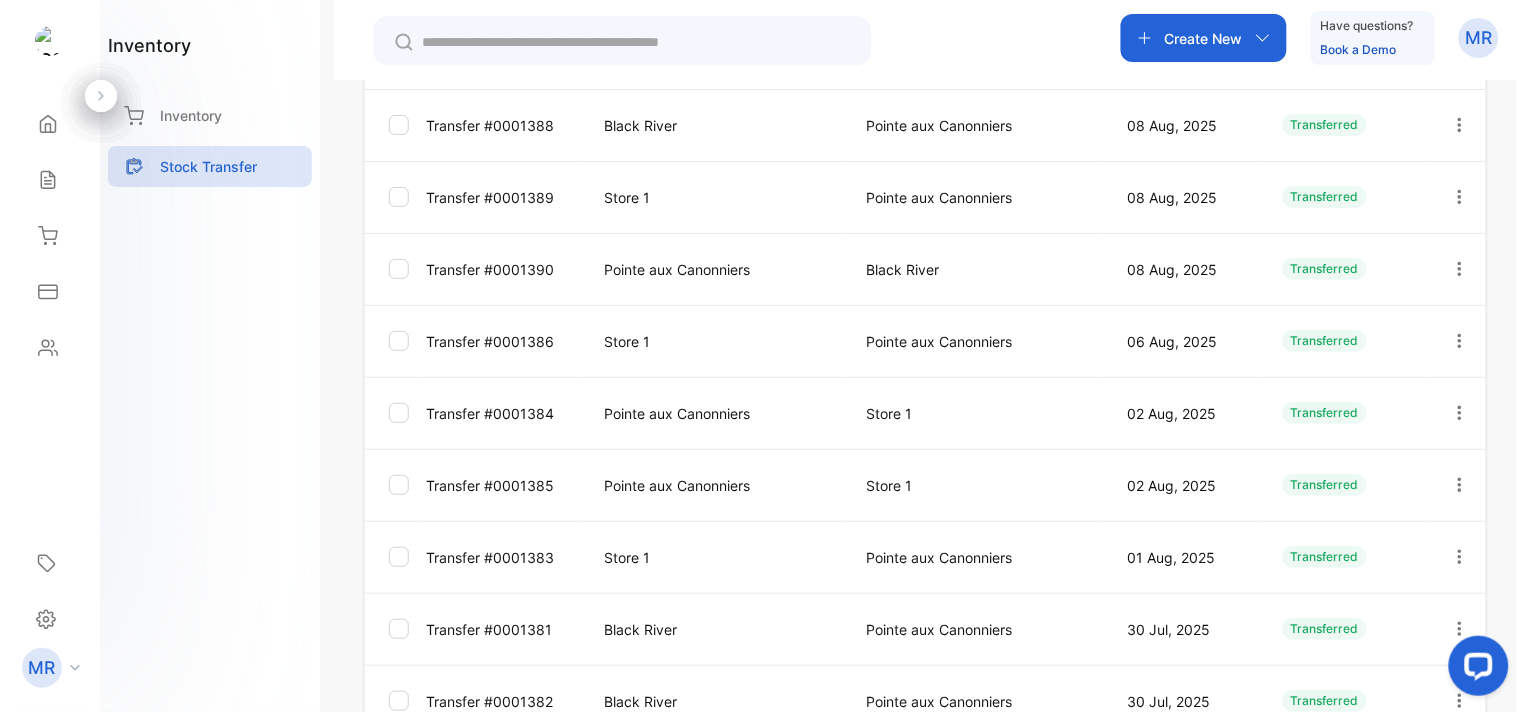 scroll, scrollTop: 0, scrollLeft: 0, axis: both 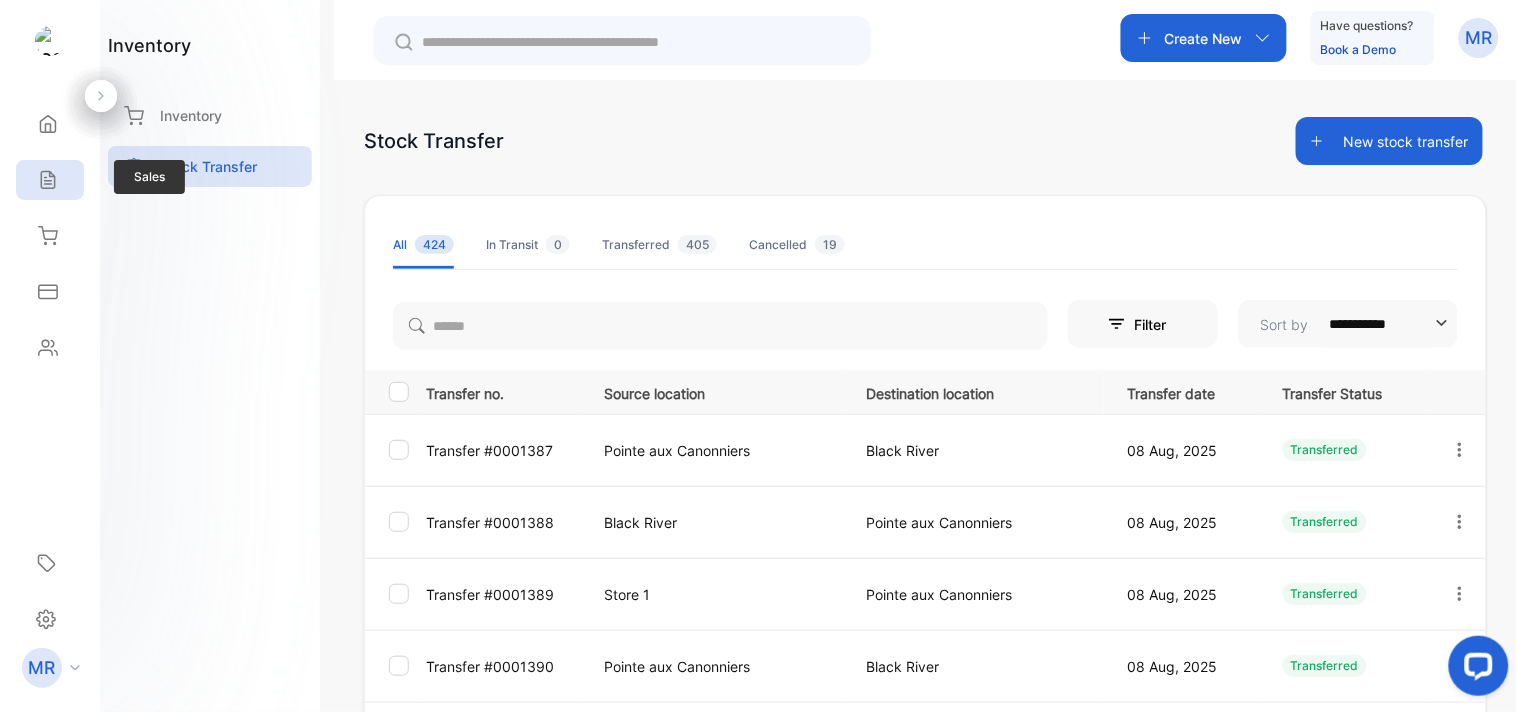 click on "Sales" at bounding box center (45, 180) 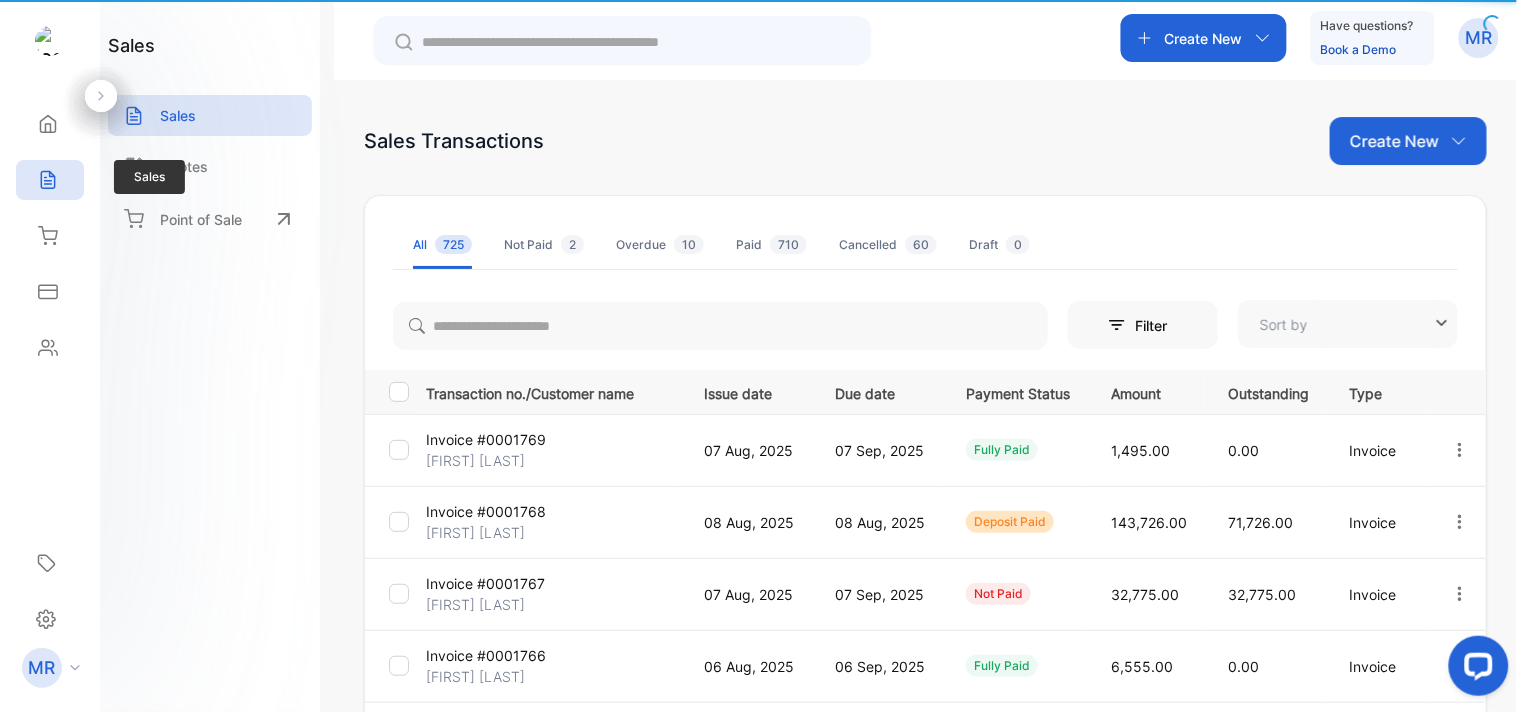 type on "**********" 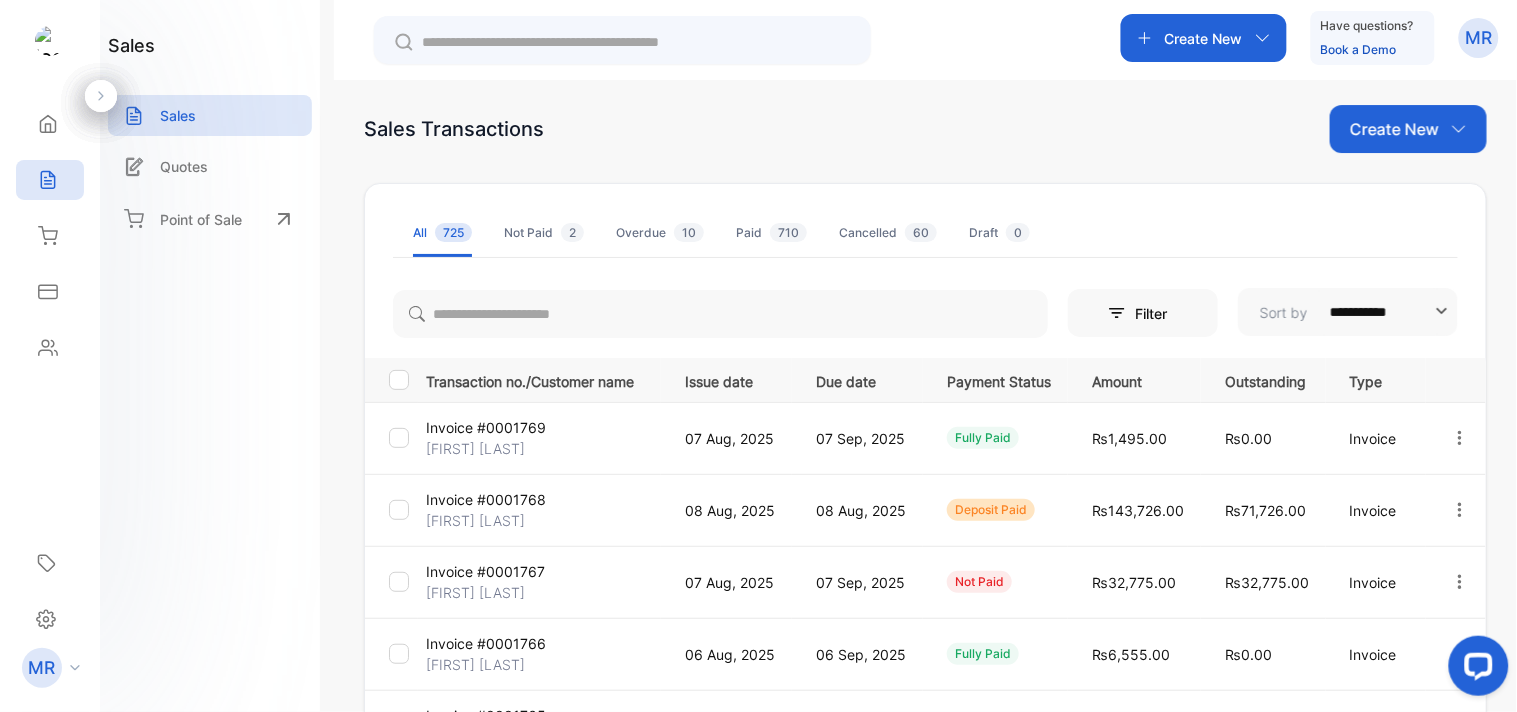 scroll, scrollTop: 0, scrollLeft: 0, axis: both 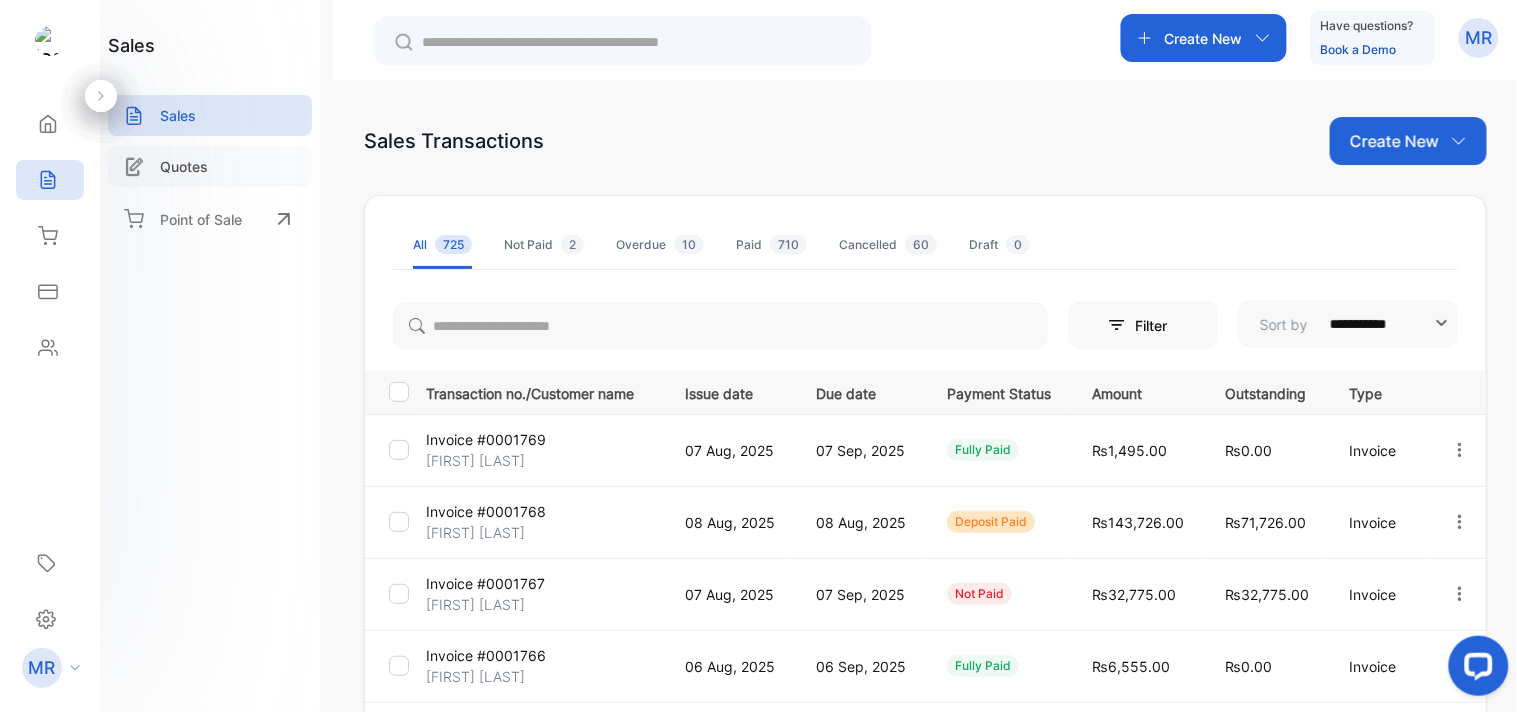 click on "Quotes" at bounding box center [210, 166] 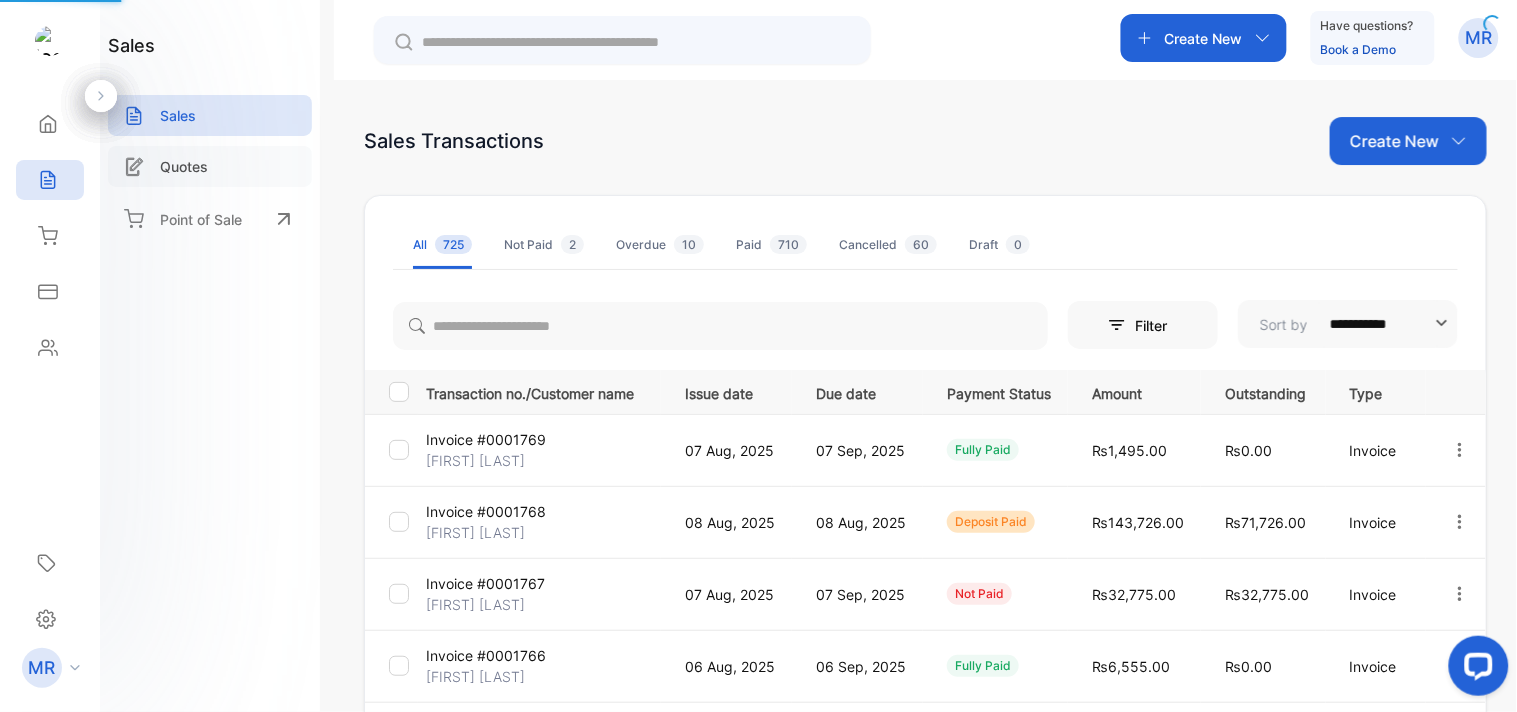 click on "Quotes" at bounding box center [210, 166] 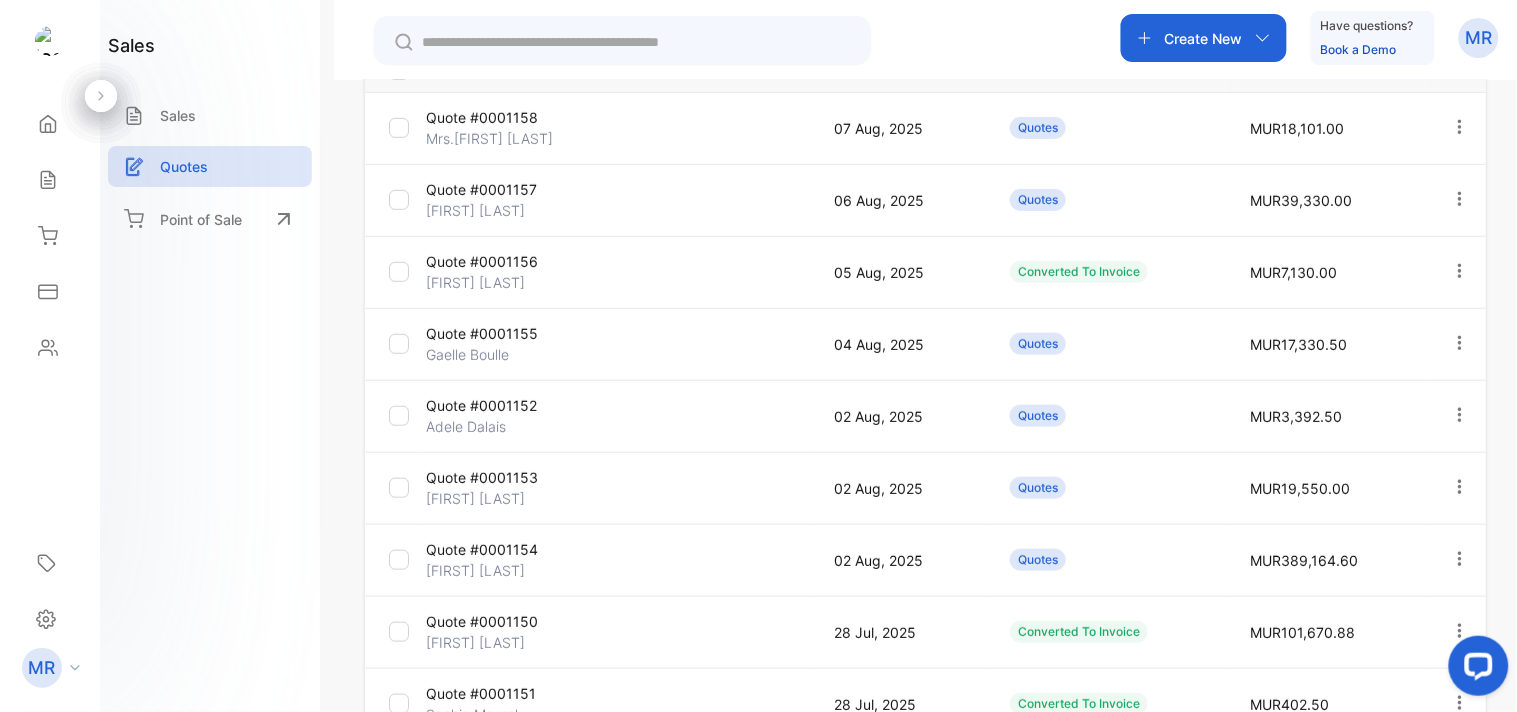 scroll, scrollTop: 314, scrollLeft: 0, axis: vertical 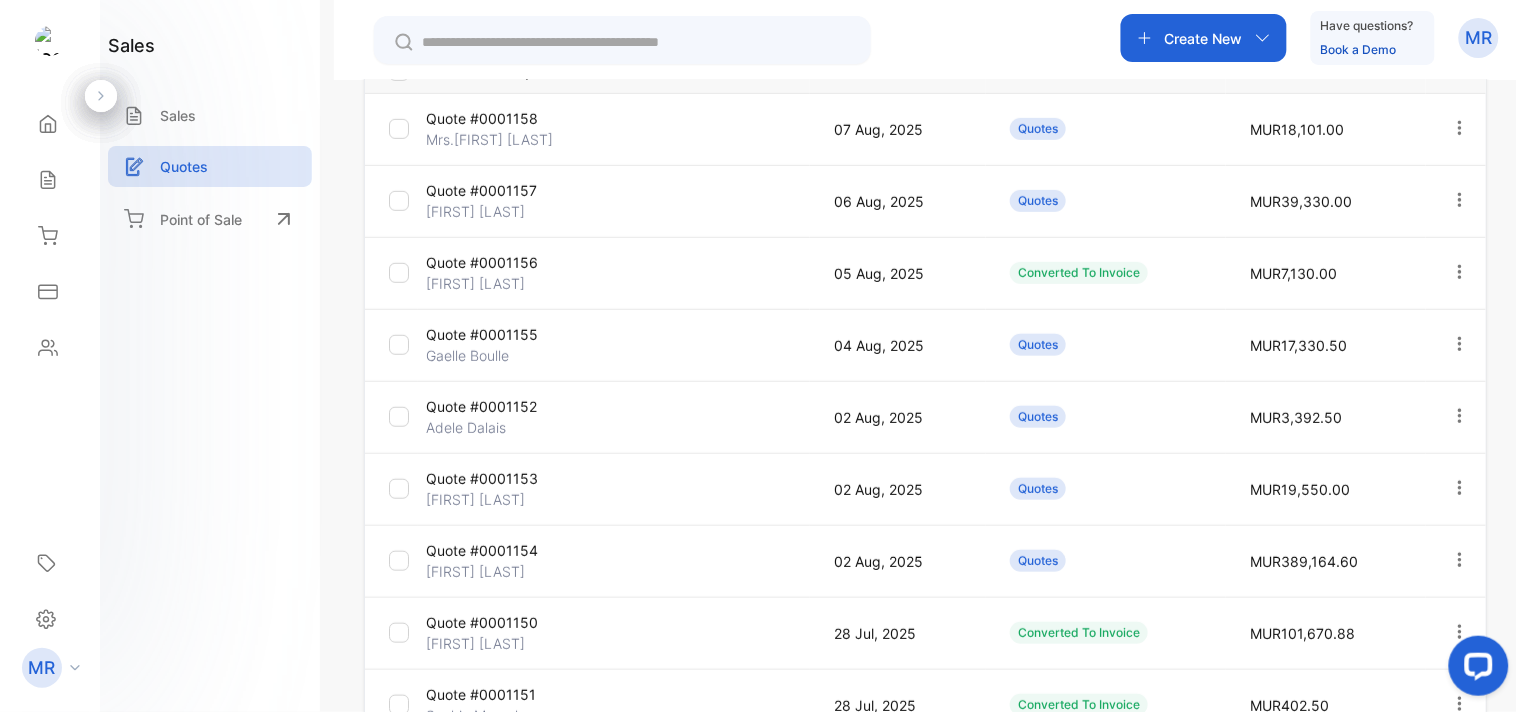 click 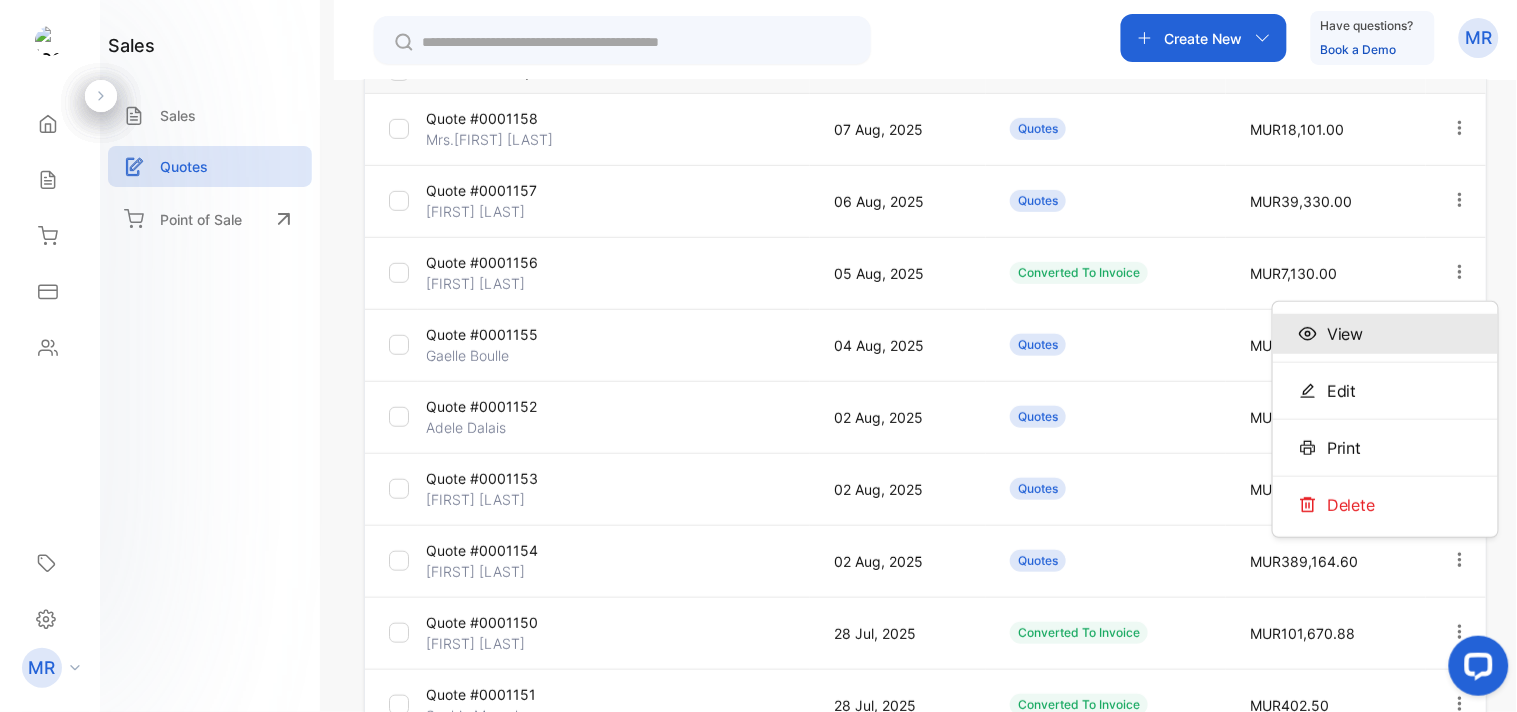 click on "View" at bounding box center [1385, 334] 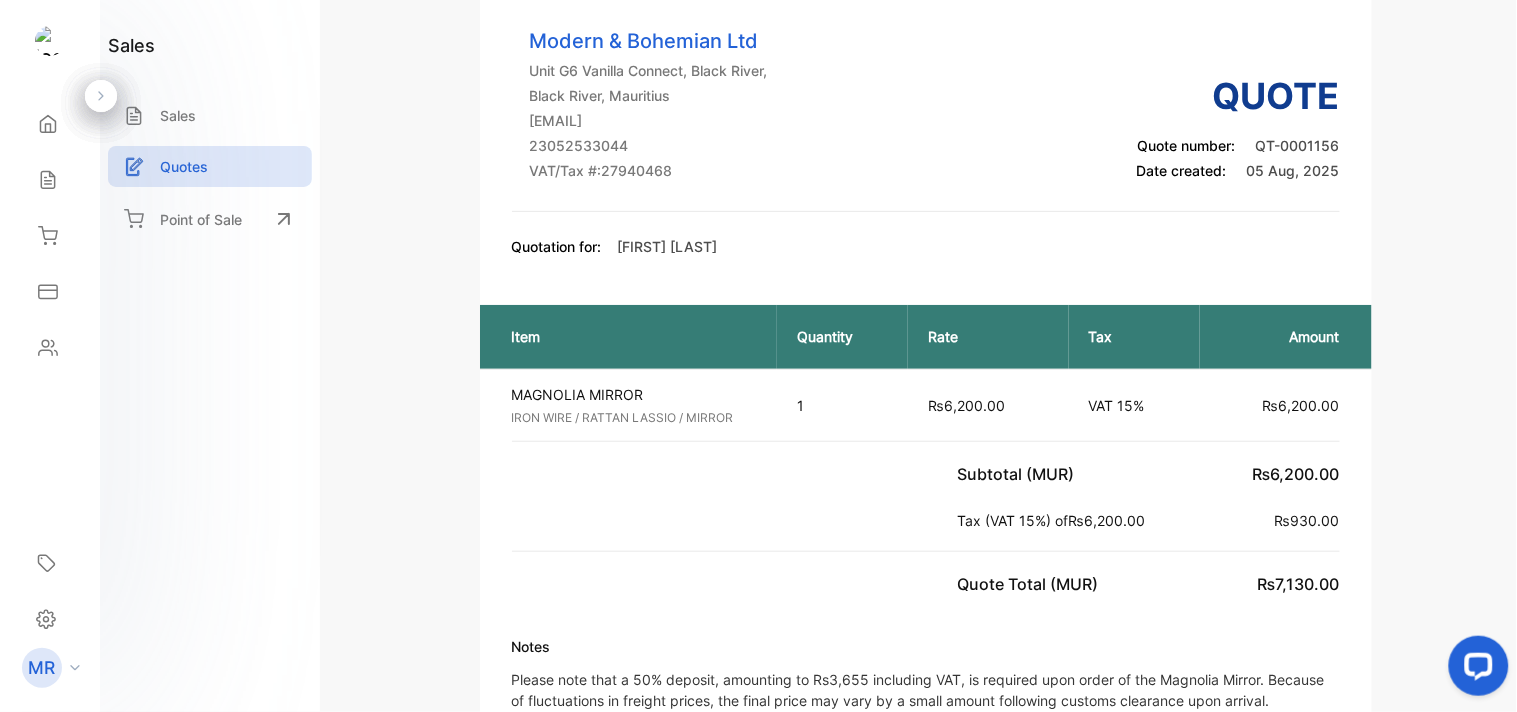 scroll, scrollTop: 0, scrollLeft: 0, axis: both 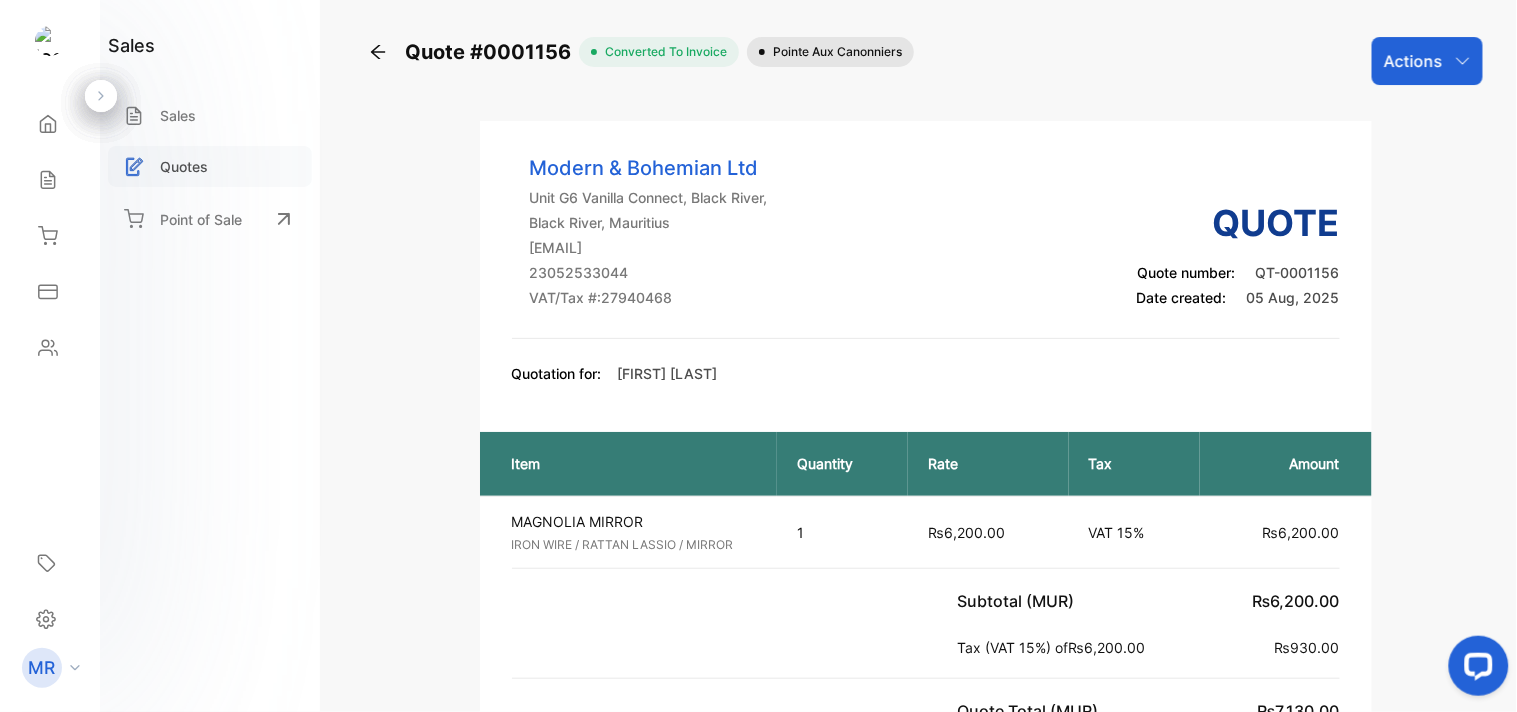 click on "Quotes" at bounding box center [210, 166] 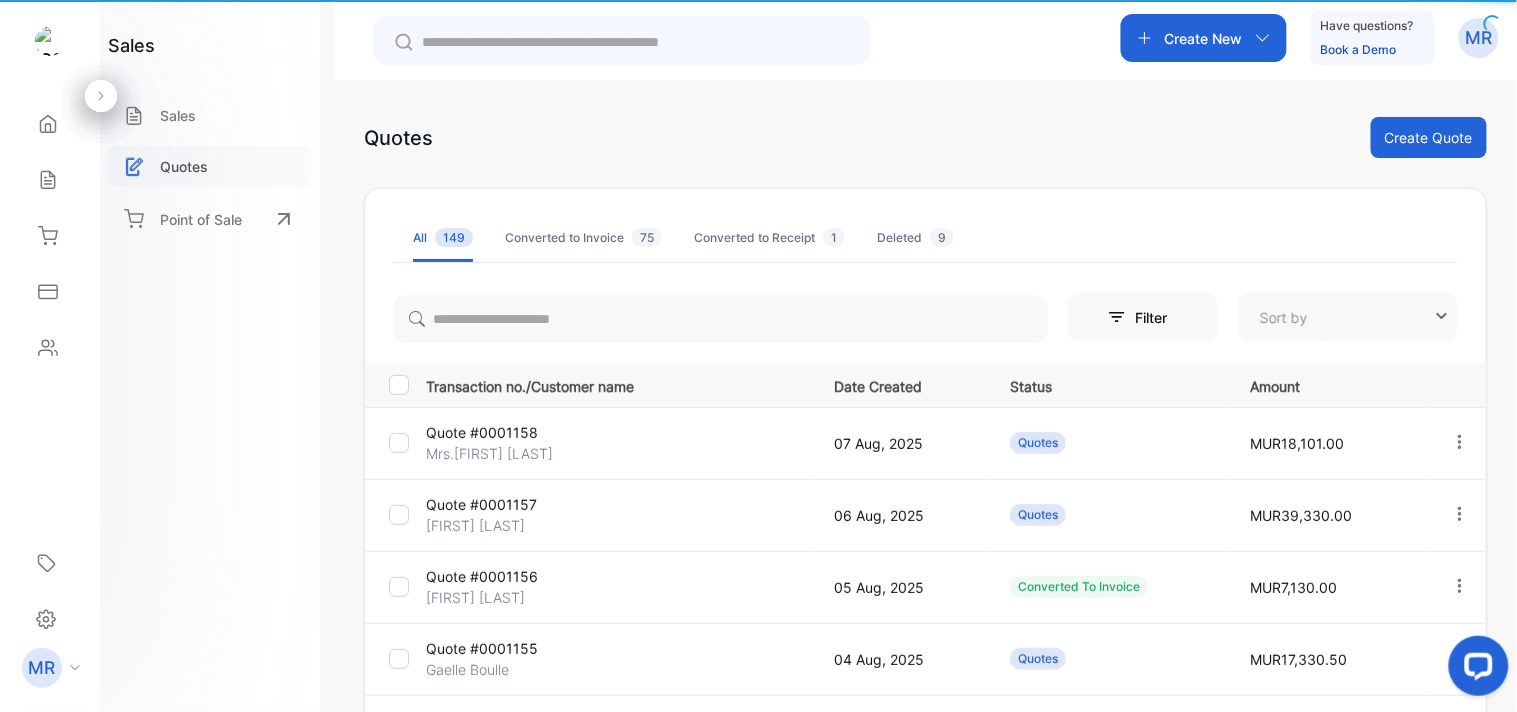 type on "**********" 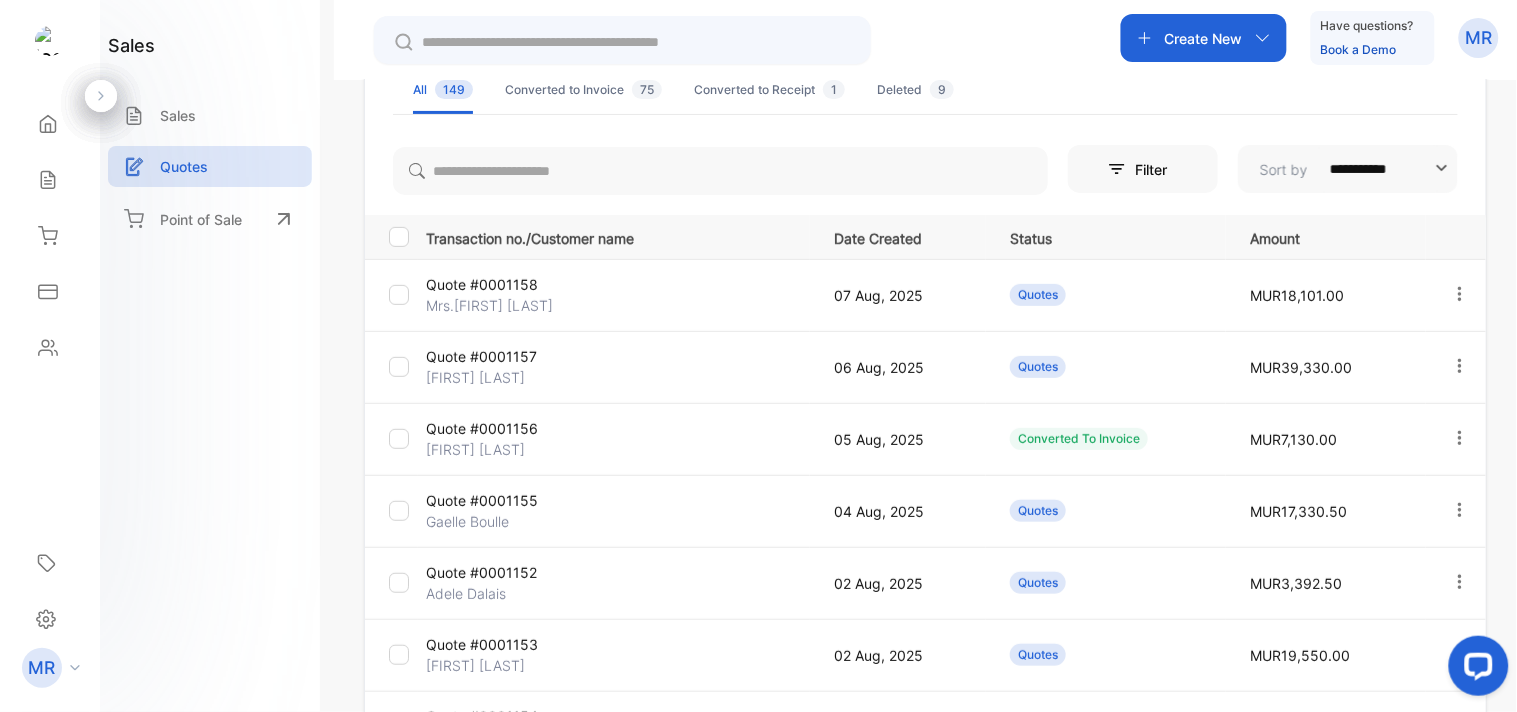 scroll, scrollTop: 0, scrollLeft: 0, axis: both 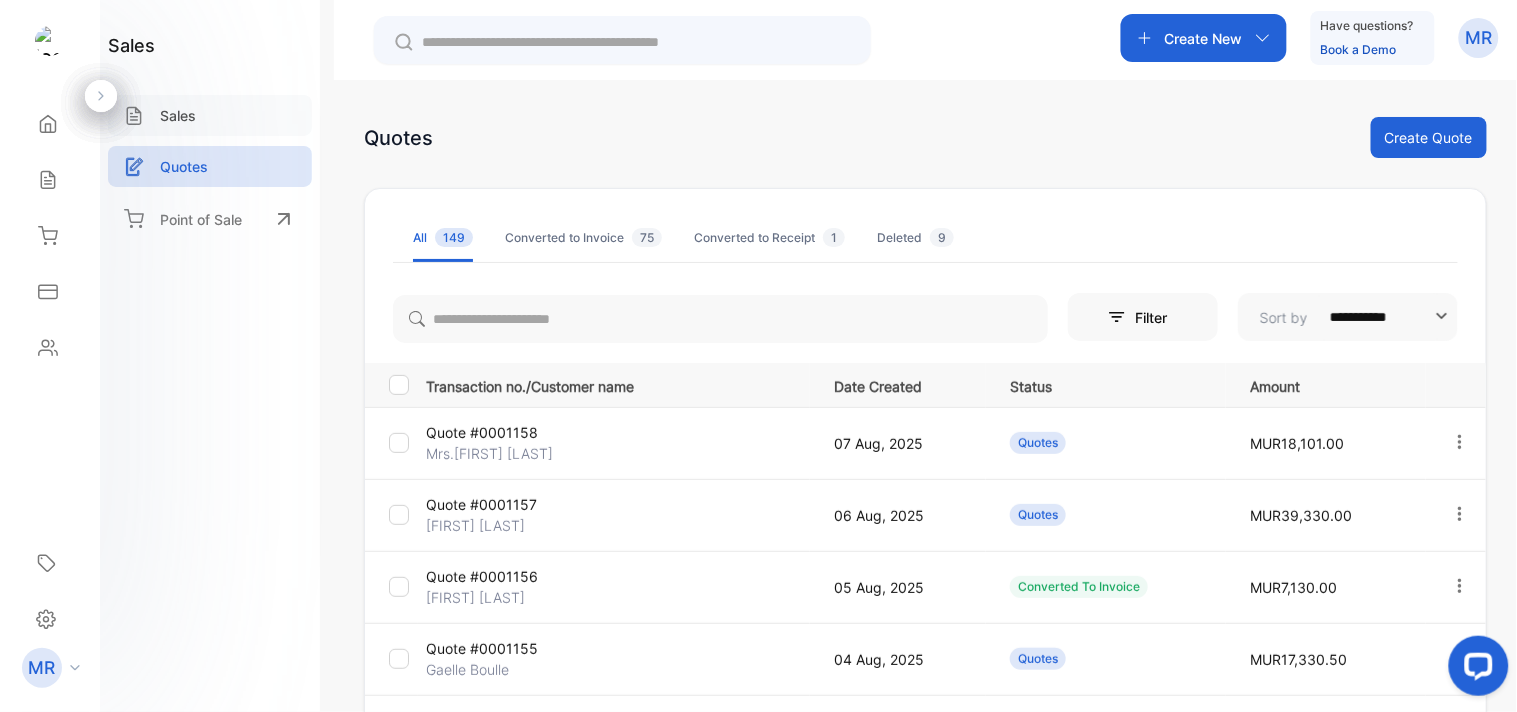 click on "Sales" at bounding box center [210, 115] 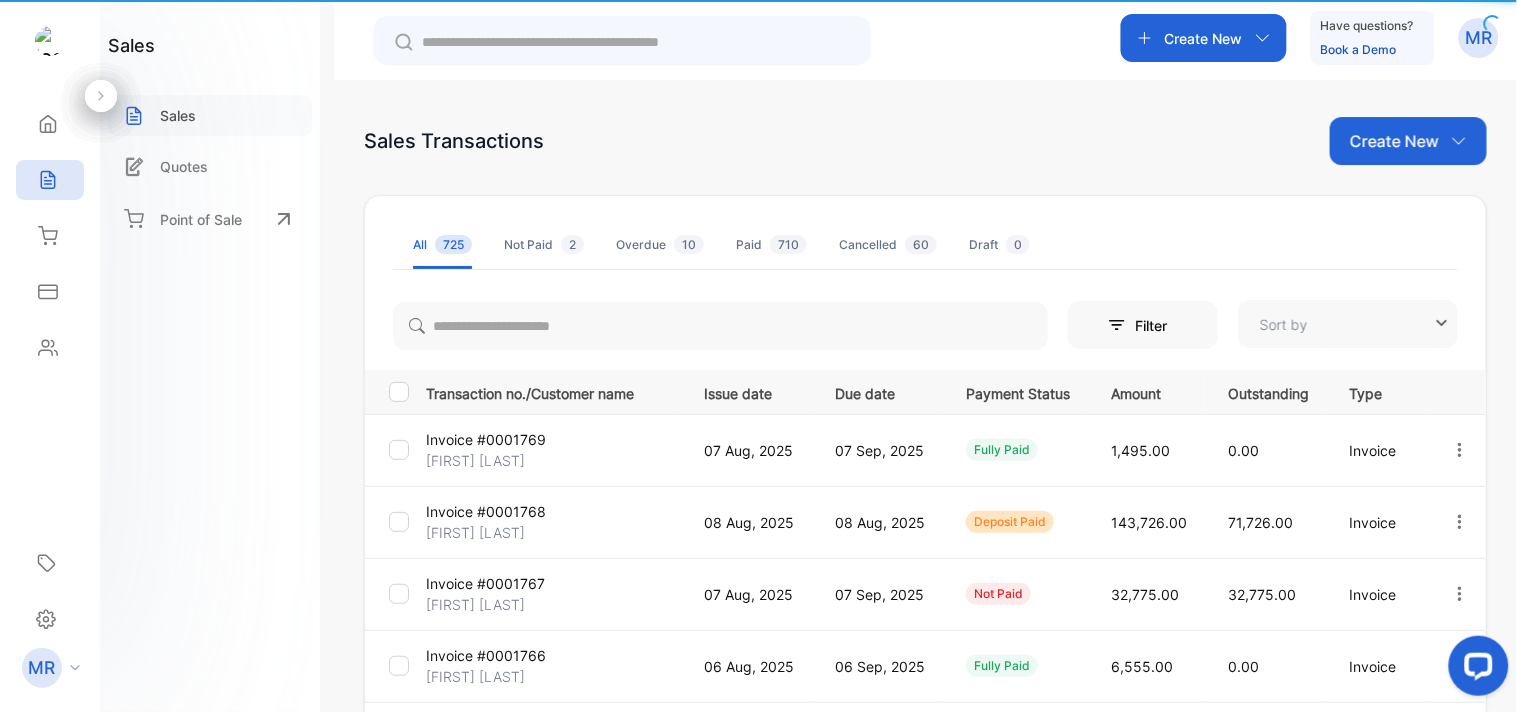 type on "**********" 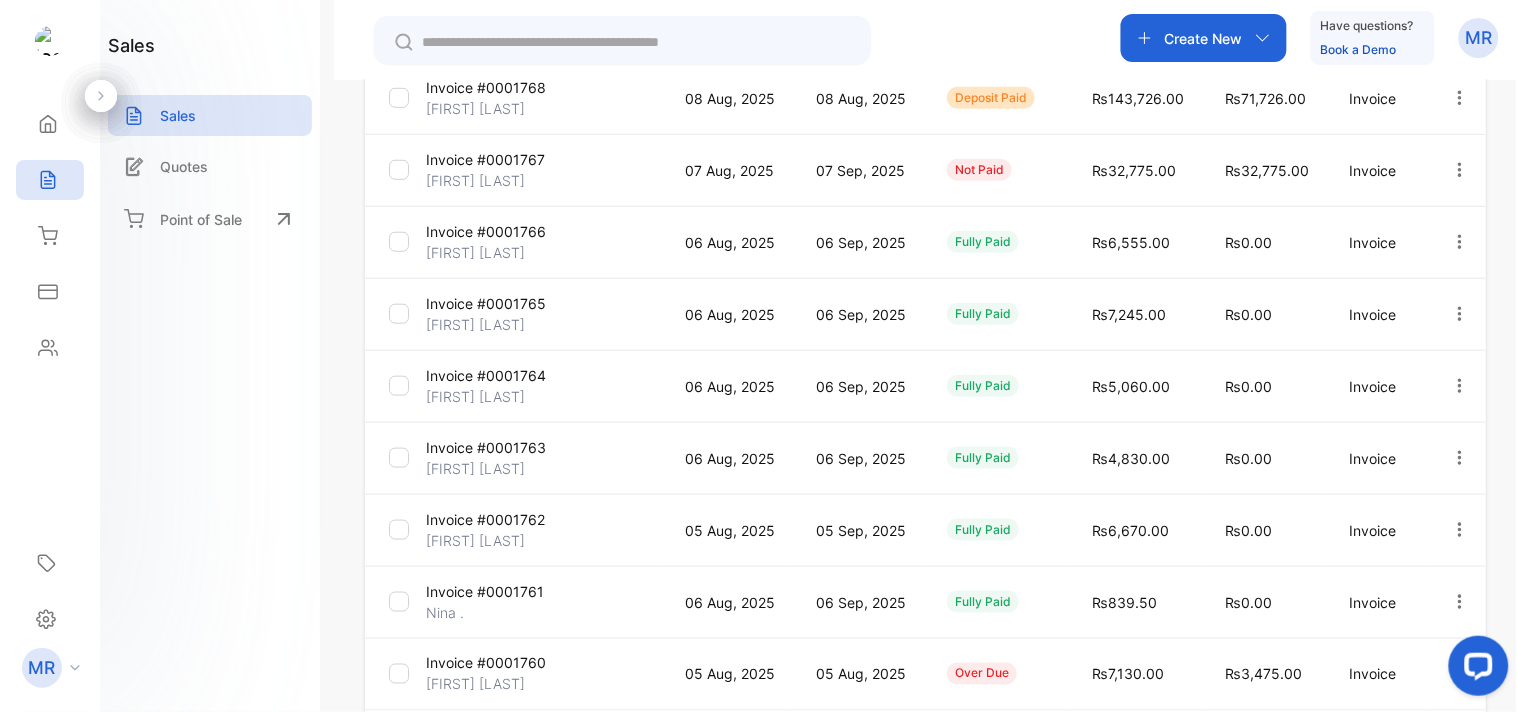 scroll, scrollTop: 0, scrollLeft: 0, axis: both 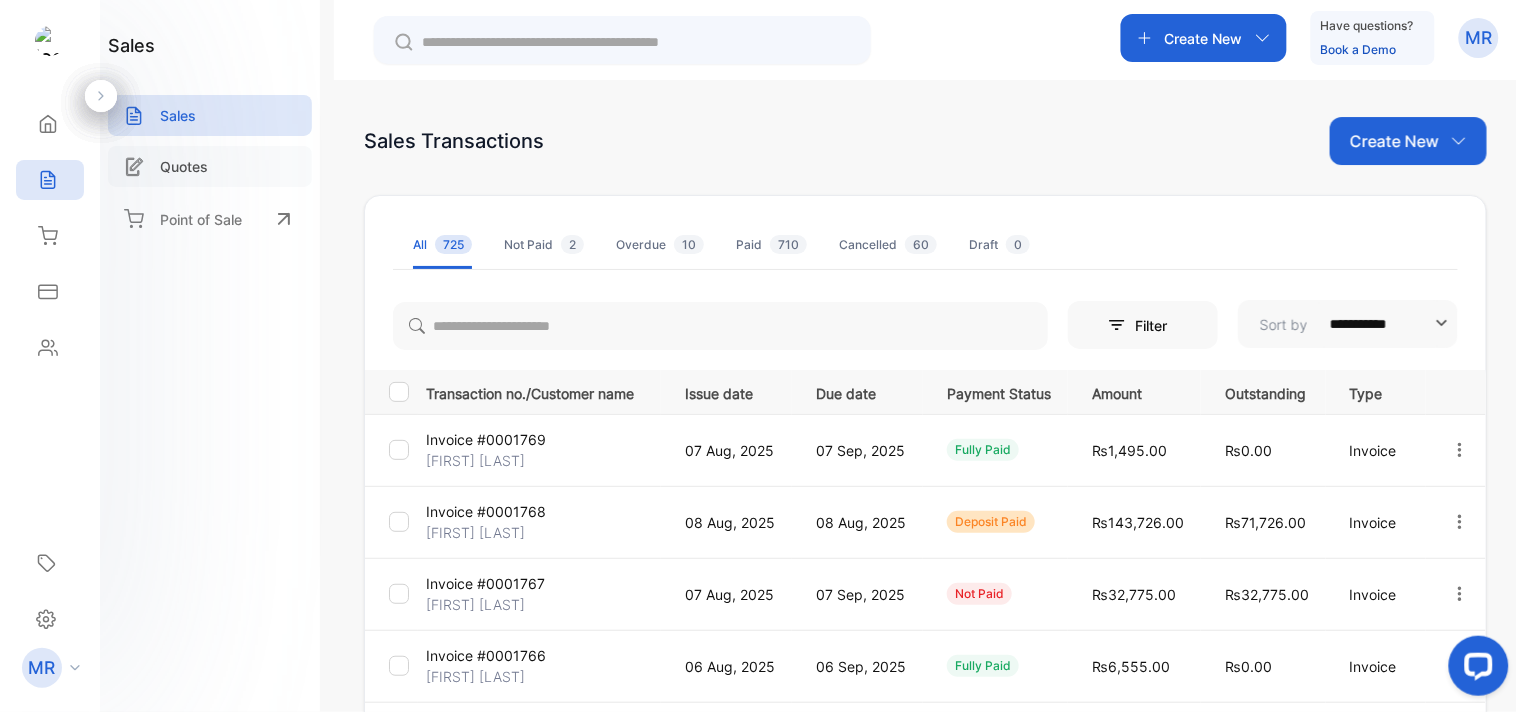 click on "Quotes" at bounding box center (184, 166) 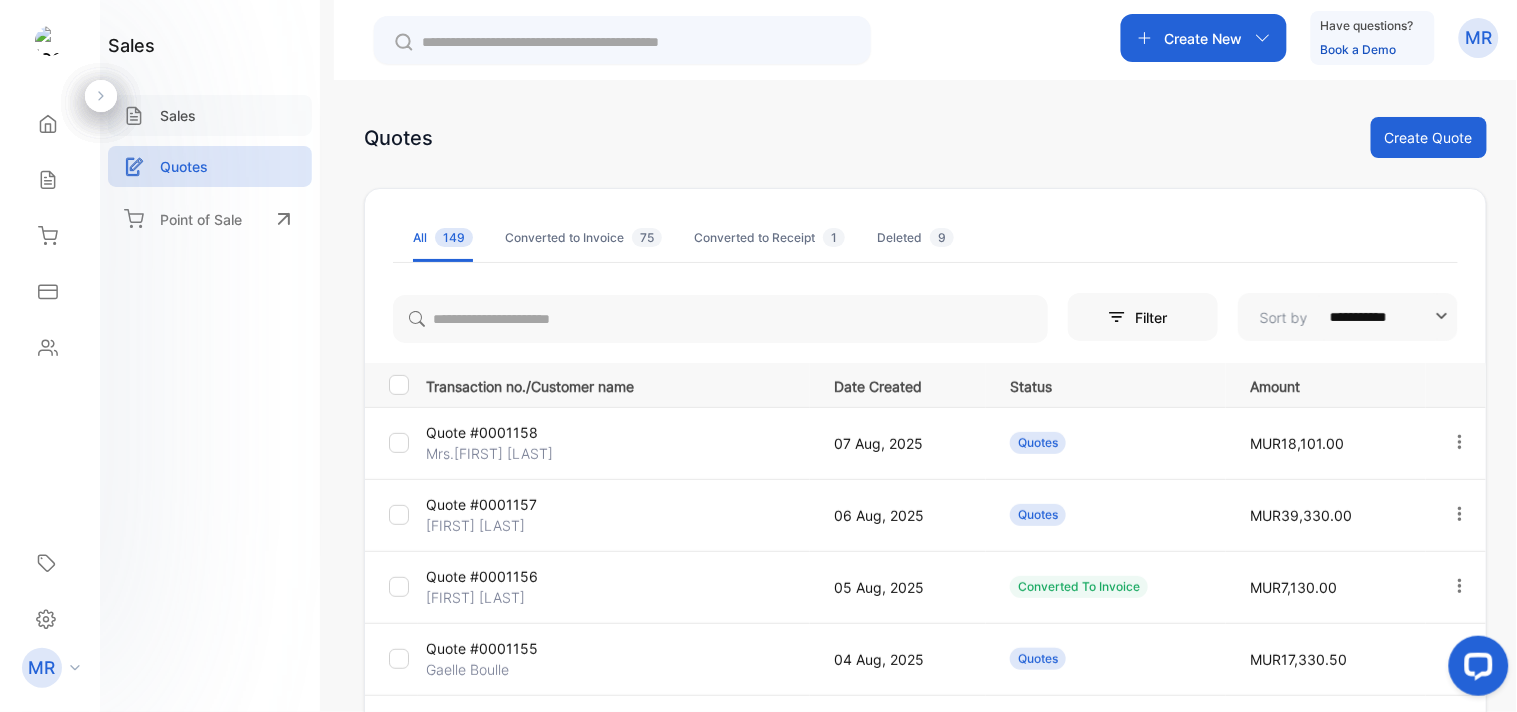 click on "Sales" at bounding box center [178, 115] 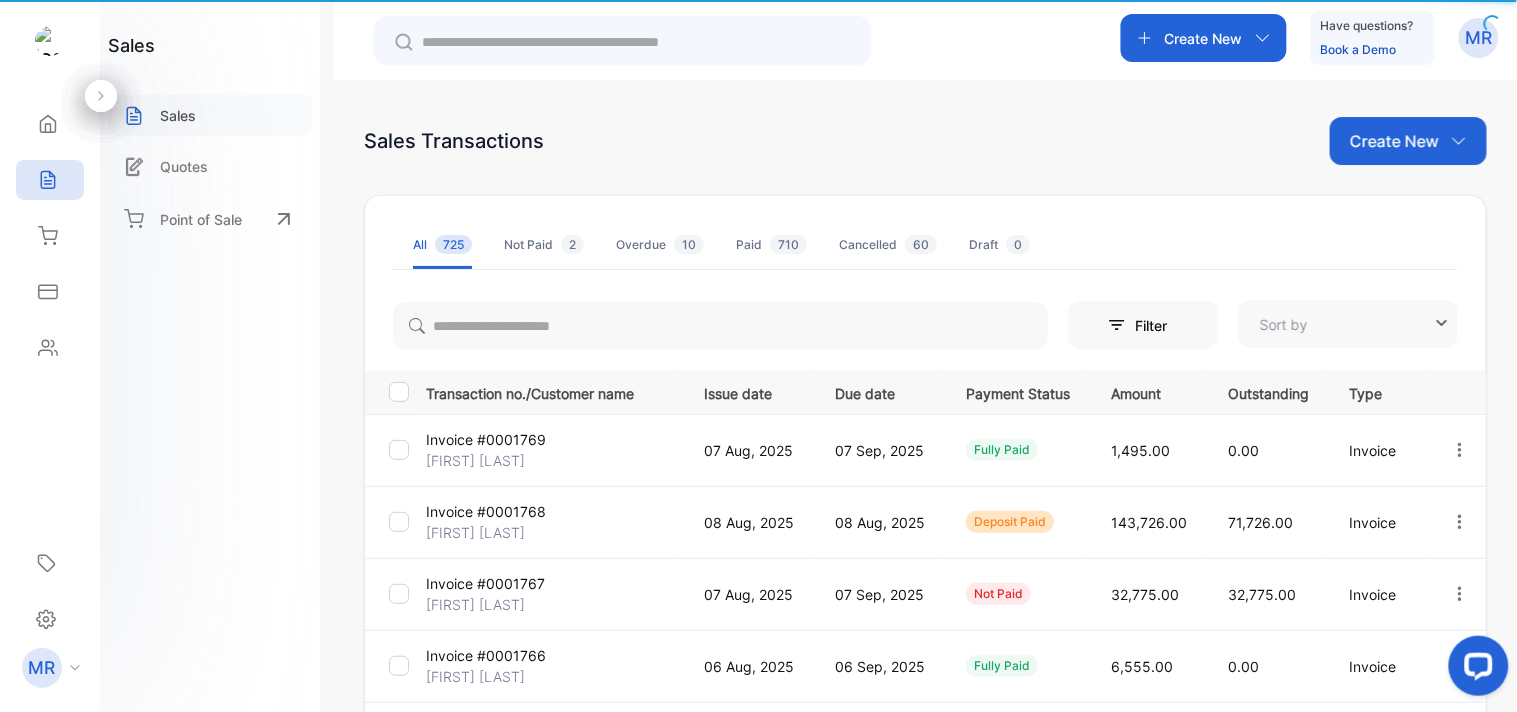 type on "**********" 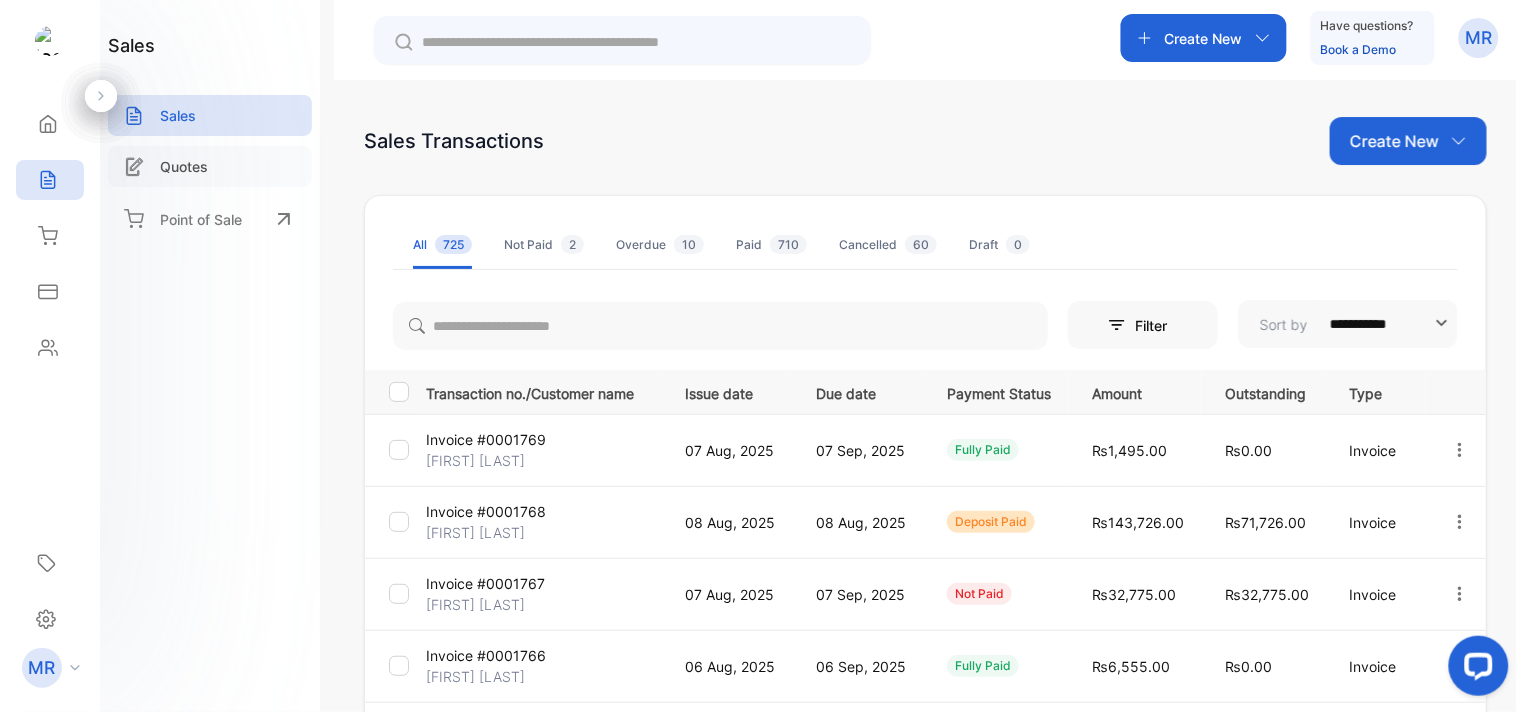 click on "Quotes" at bounding box center [210, 166] 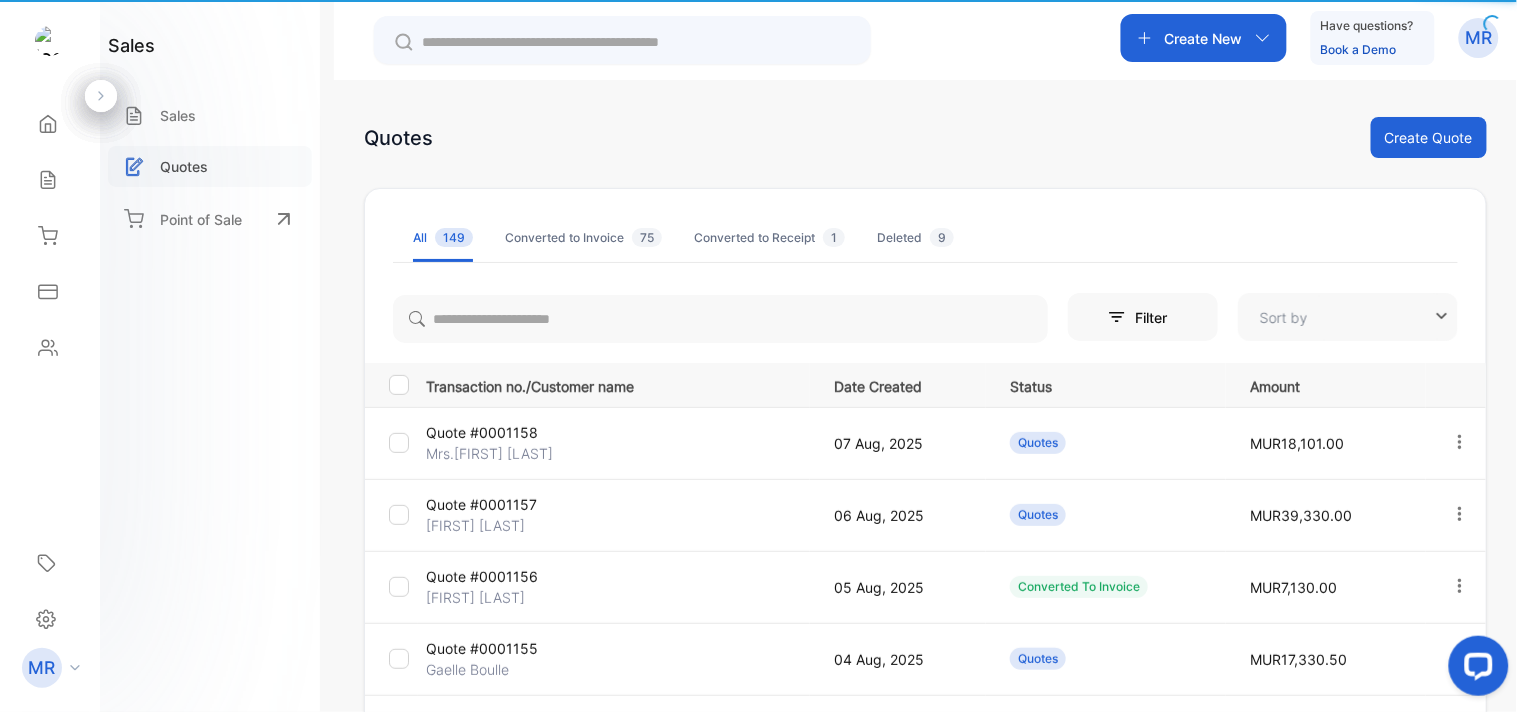 type on "**********" 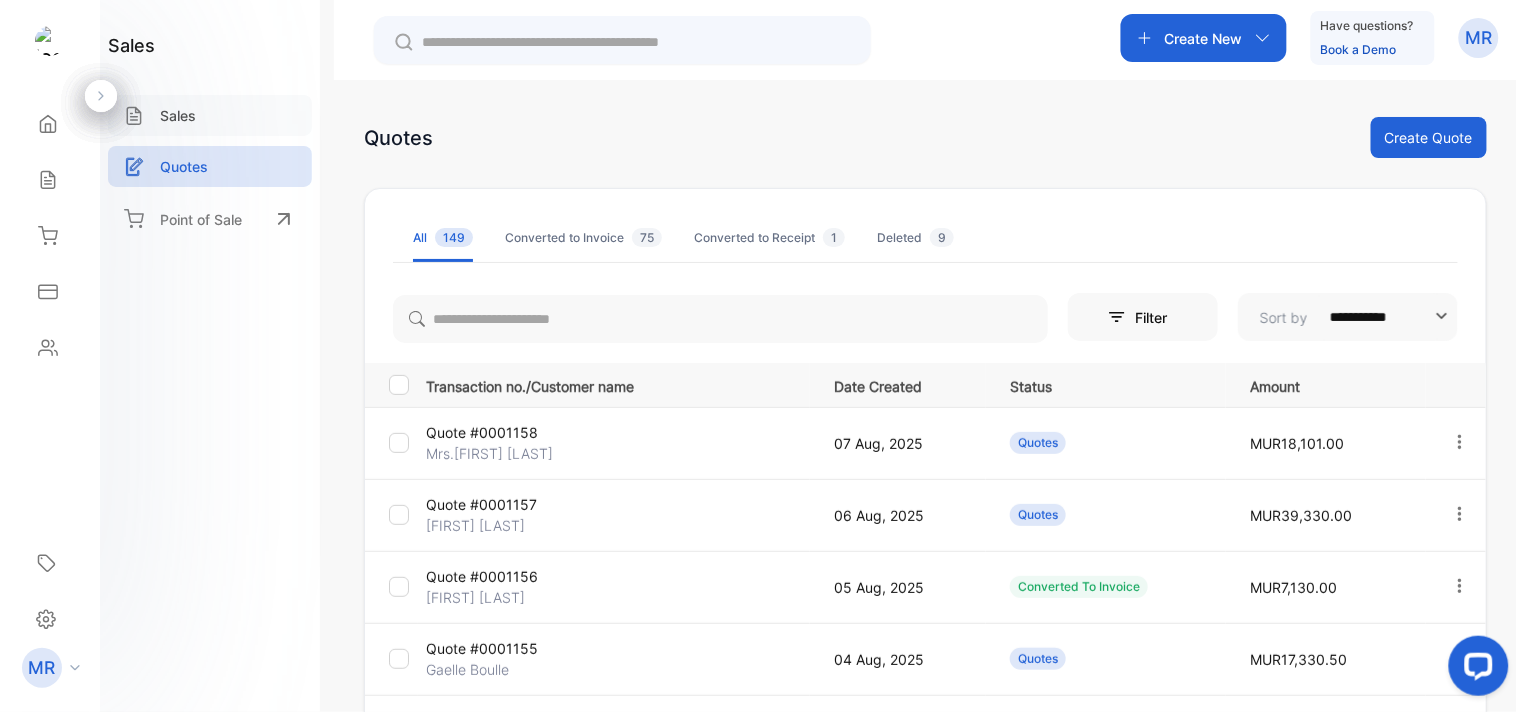 click on "Sales" at bounding box center (210, 115) 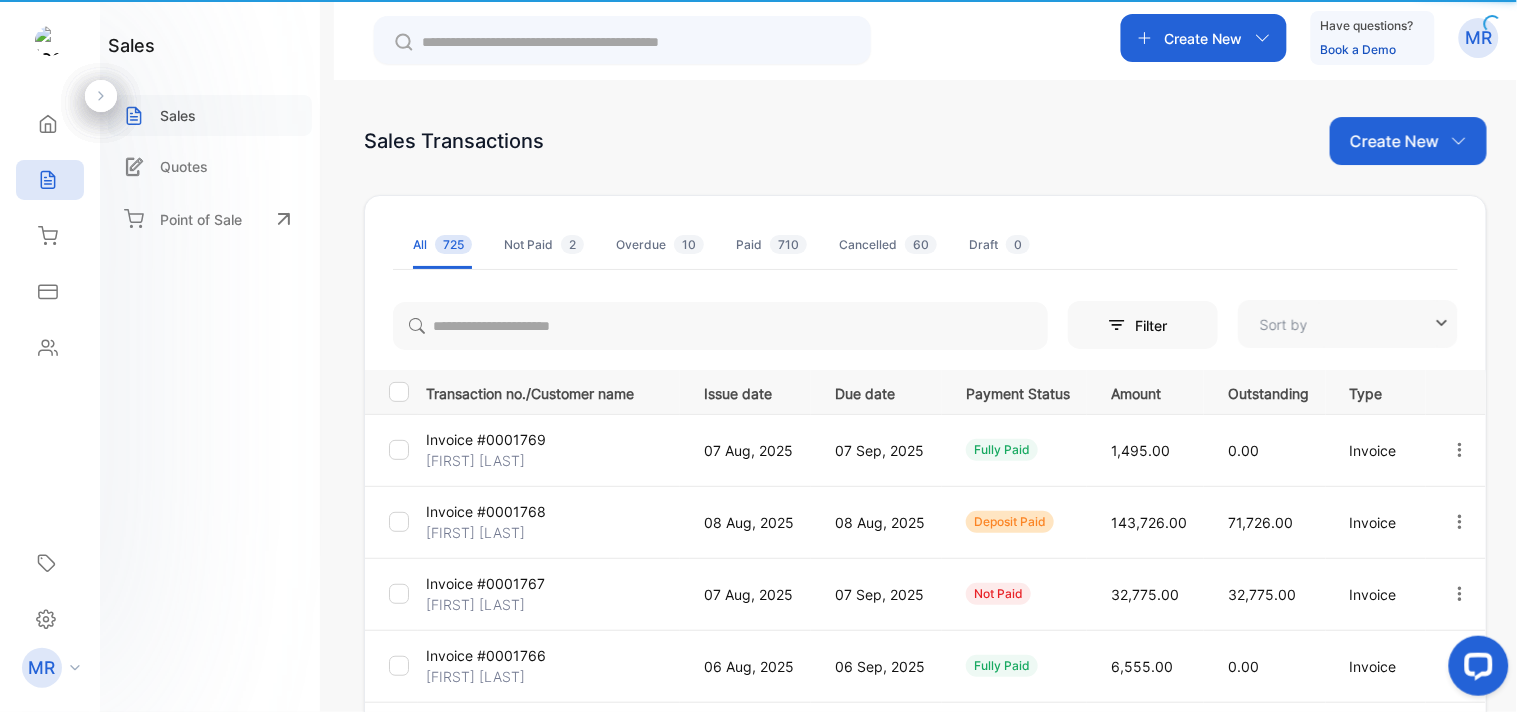 type on "**********" 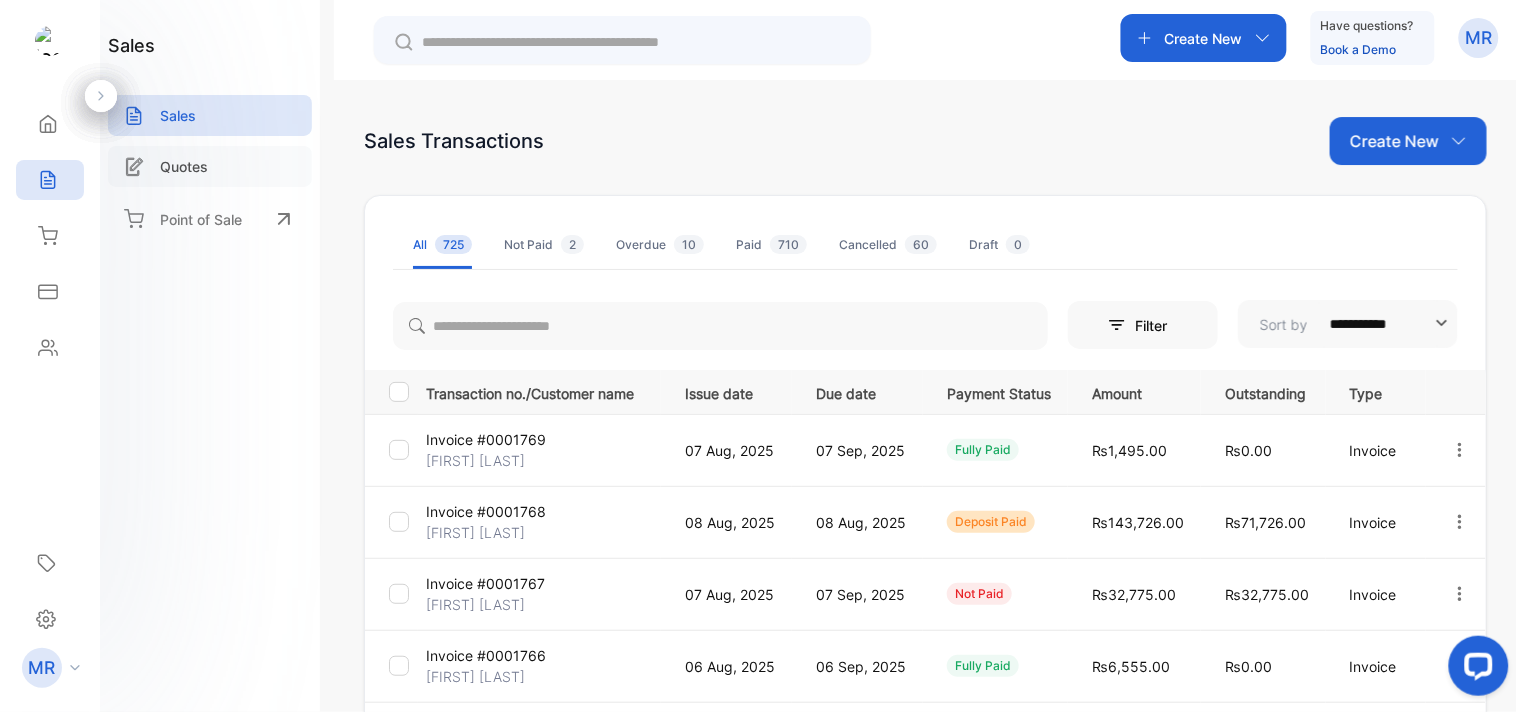 click on "Quotes" at bounding box center (210, 166) 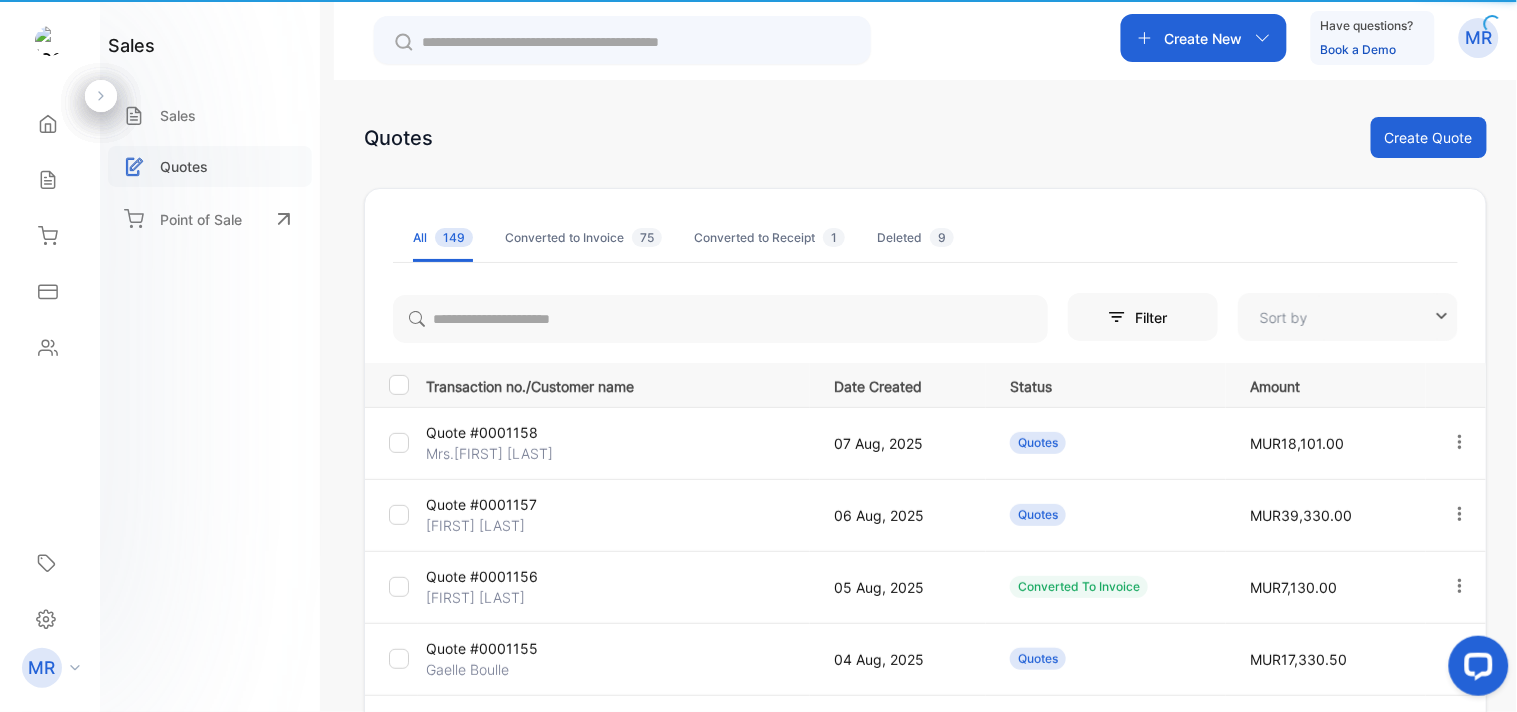 type on "**********" 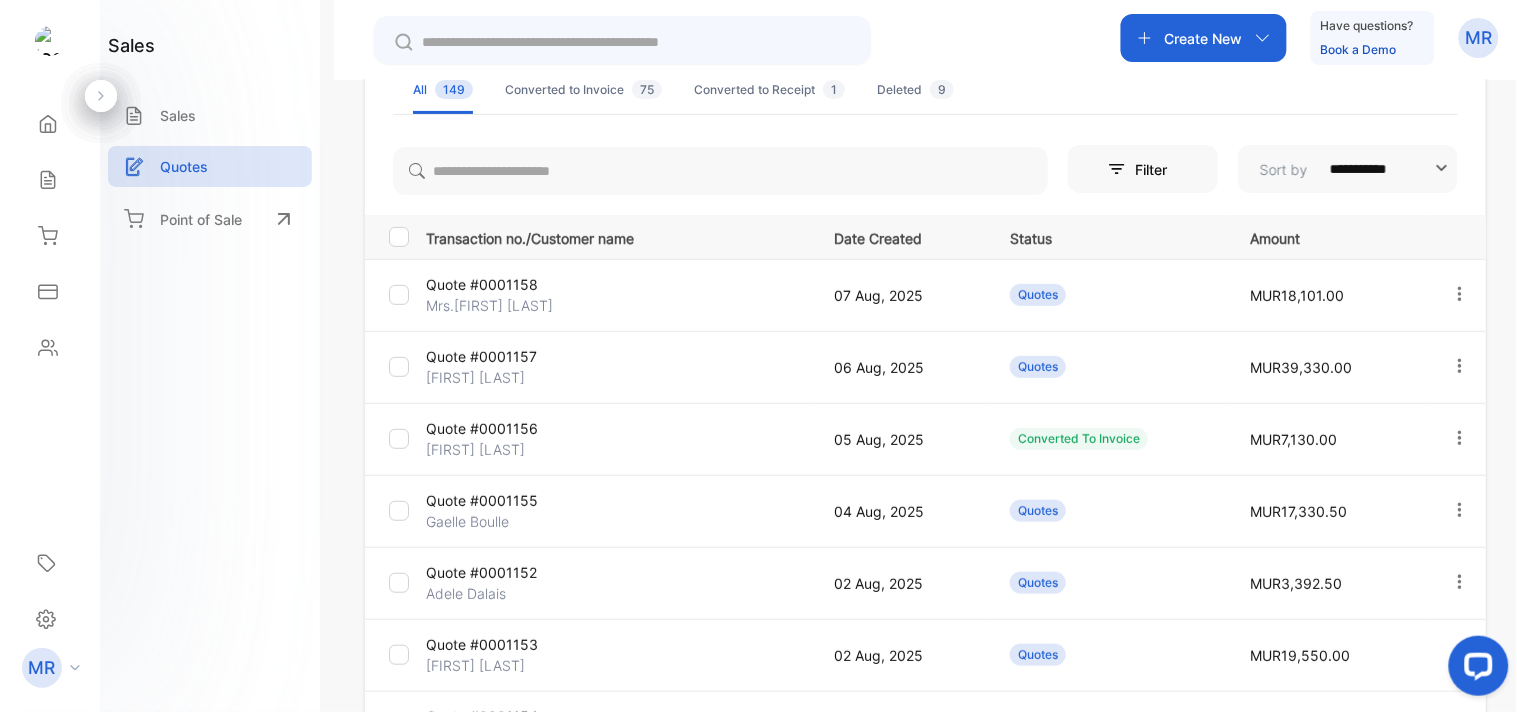 scroll, scrollTop: 0, scrollLeft: 0, axis: both 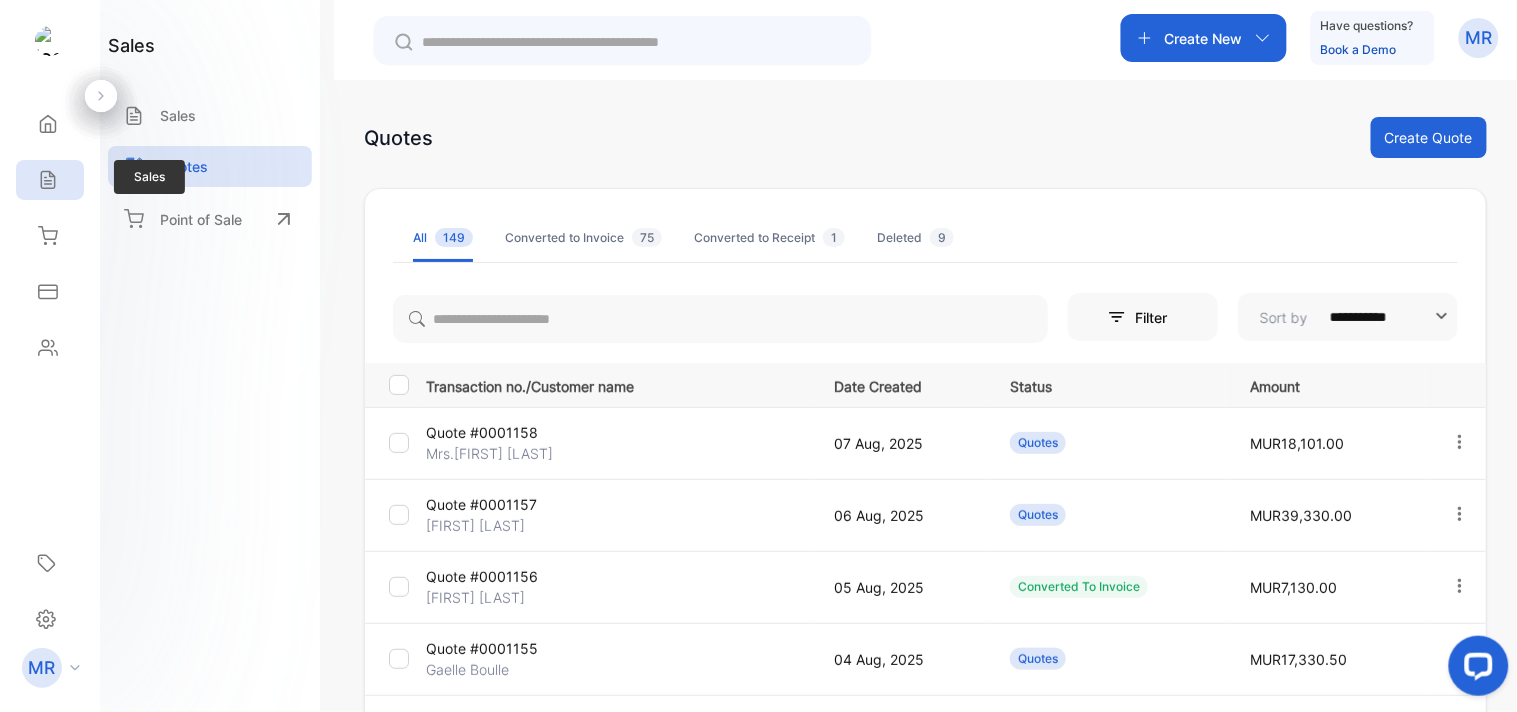 click 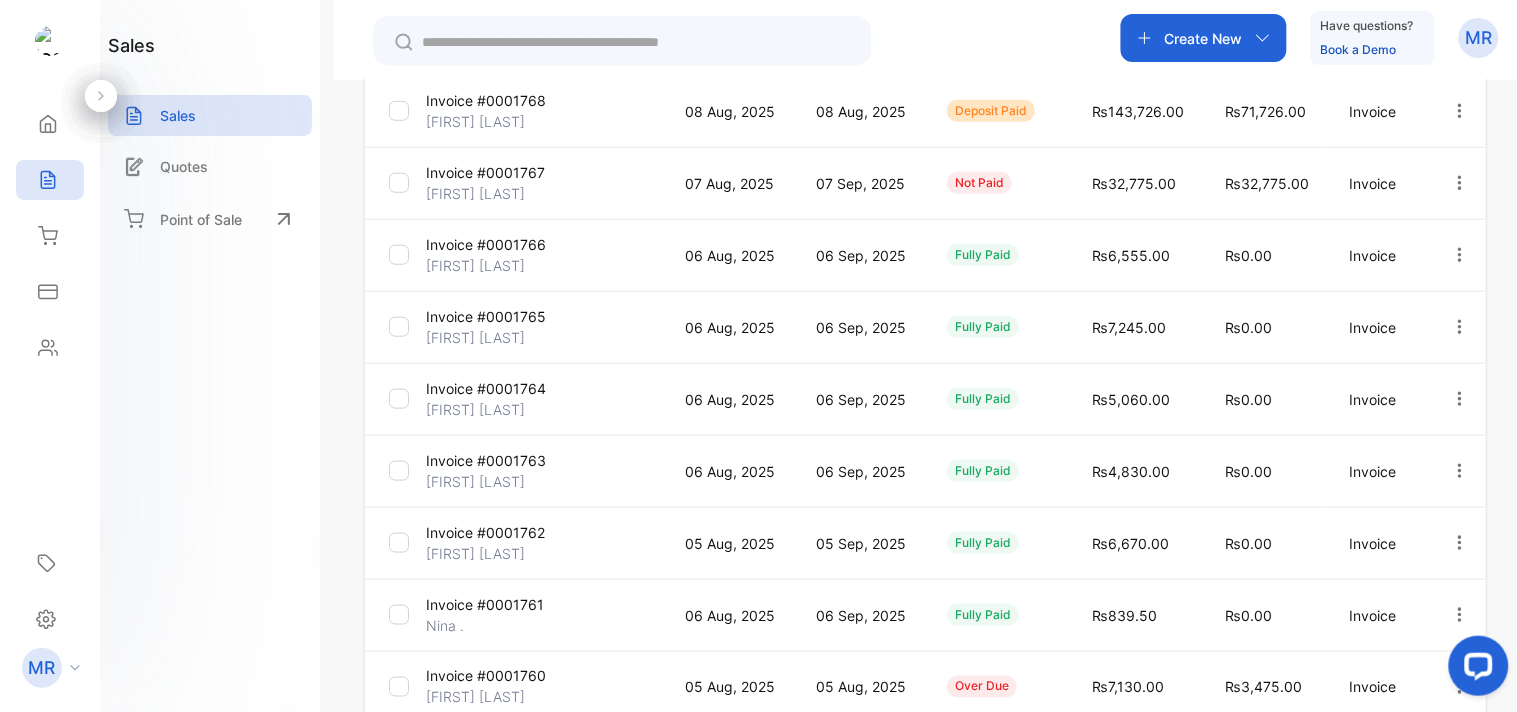 scroll, scrollTop: 598, scrollLeft: 0, axis: vertical 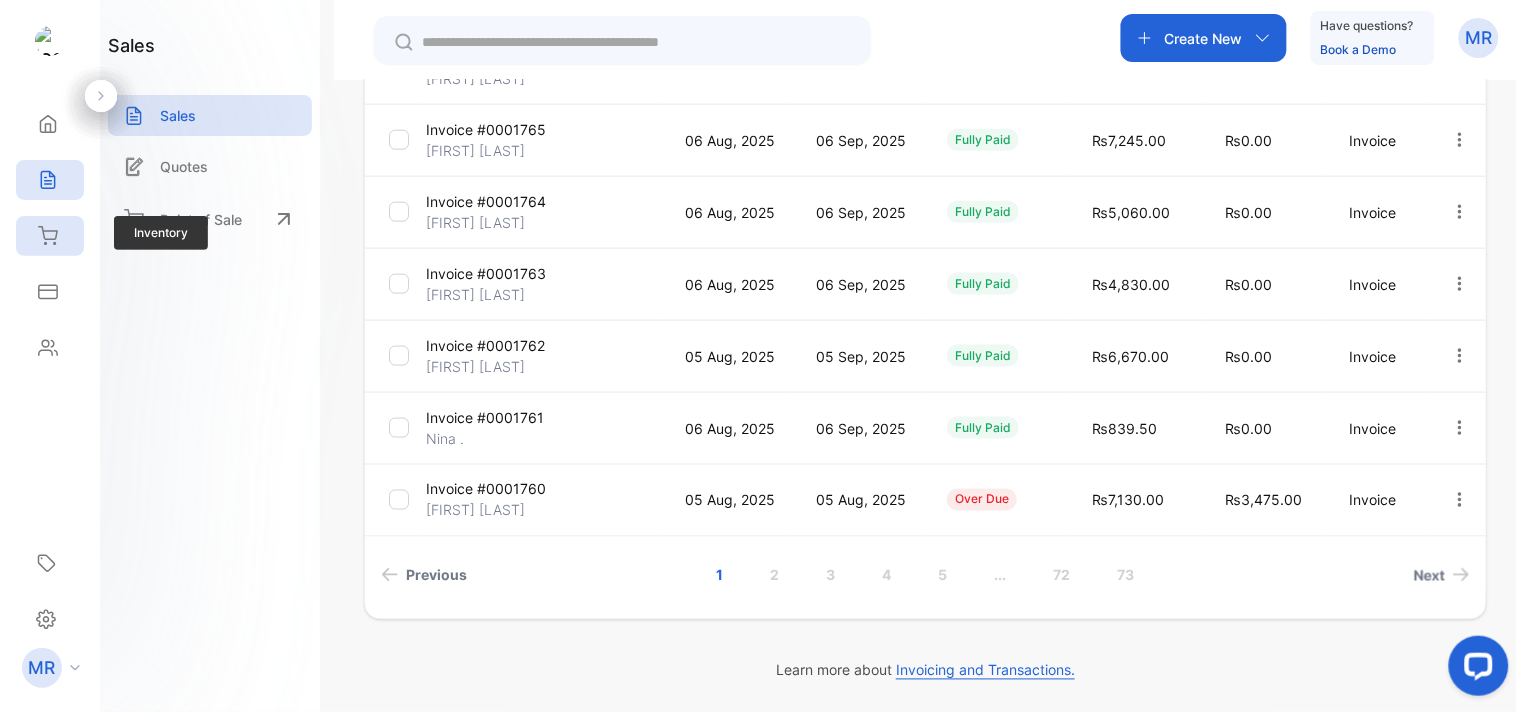 click 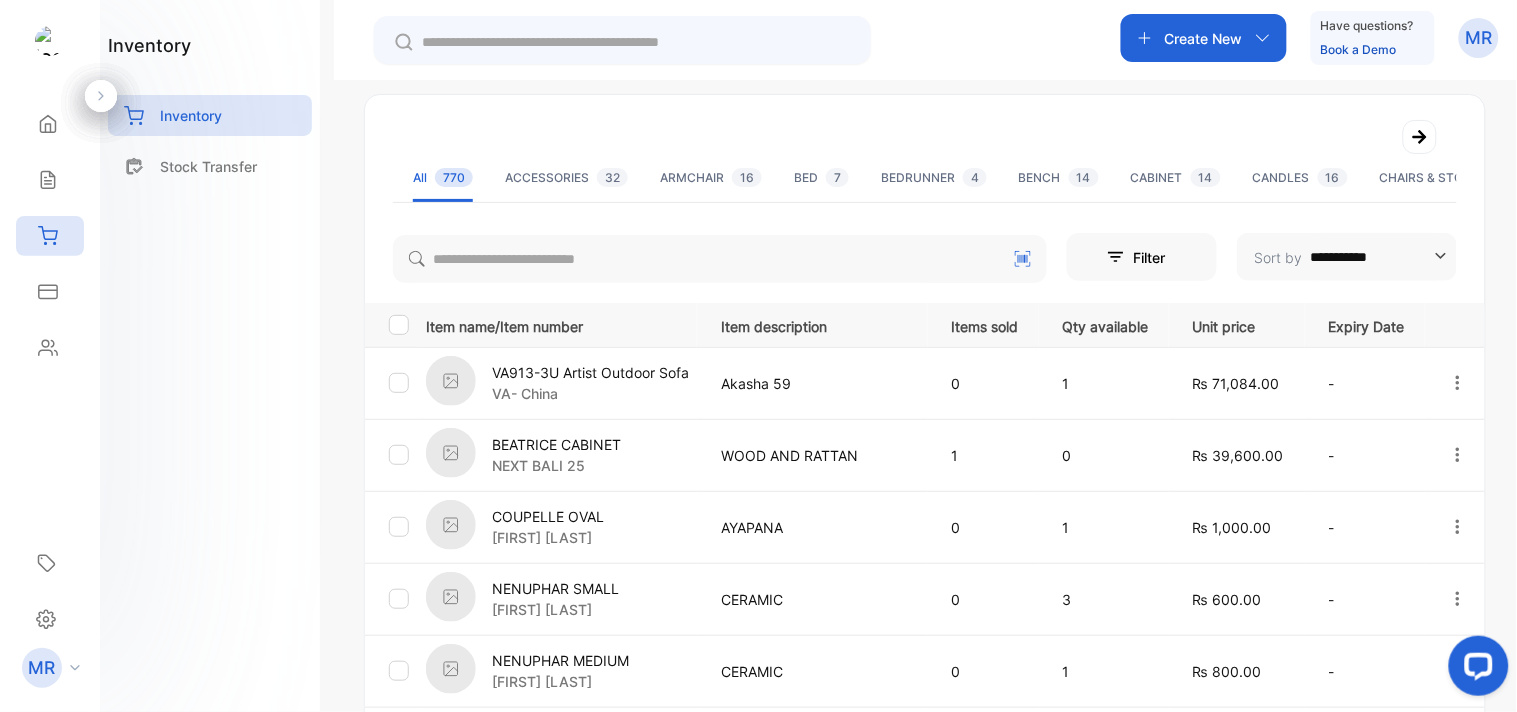 scroll, scrollTop: 0, scrollLeft: 0, axis: both 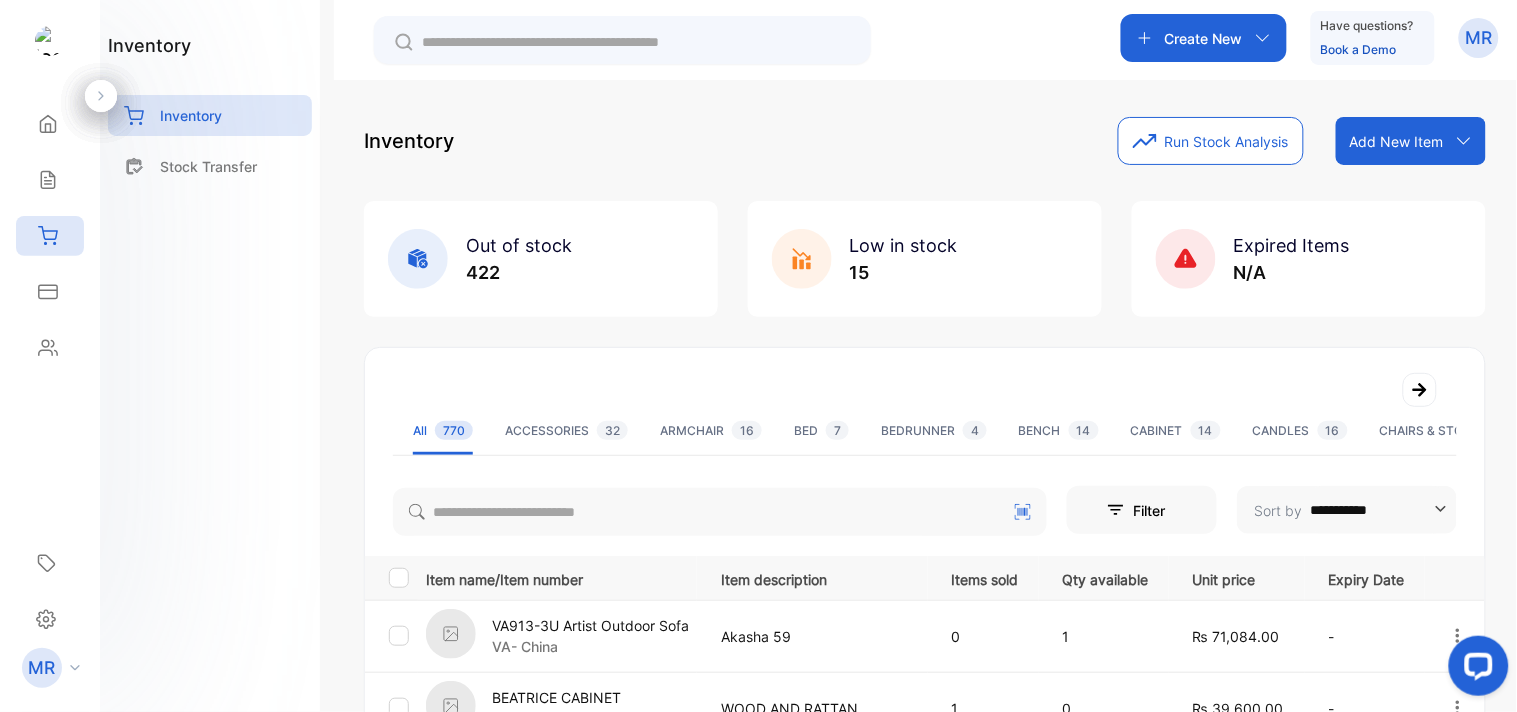 click 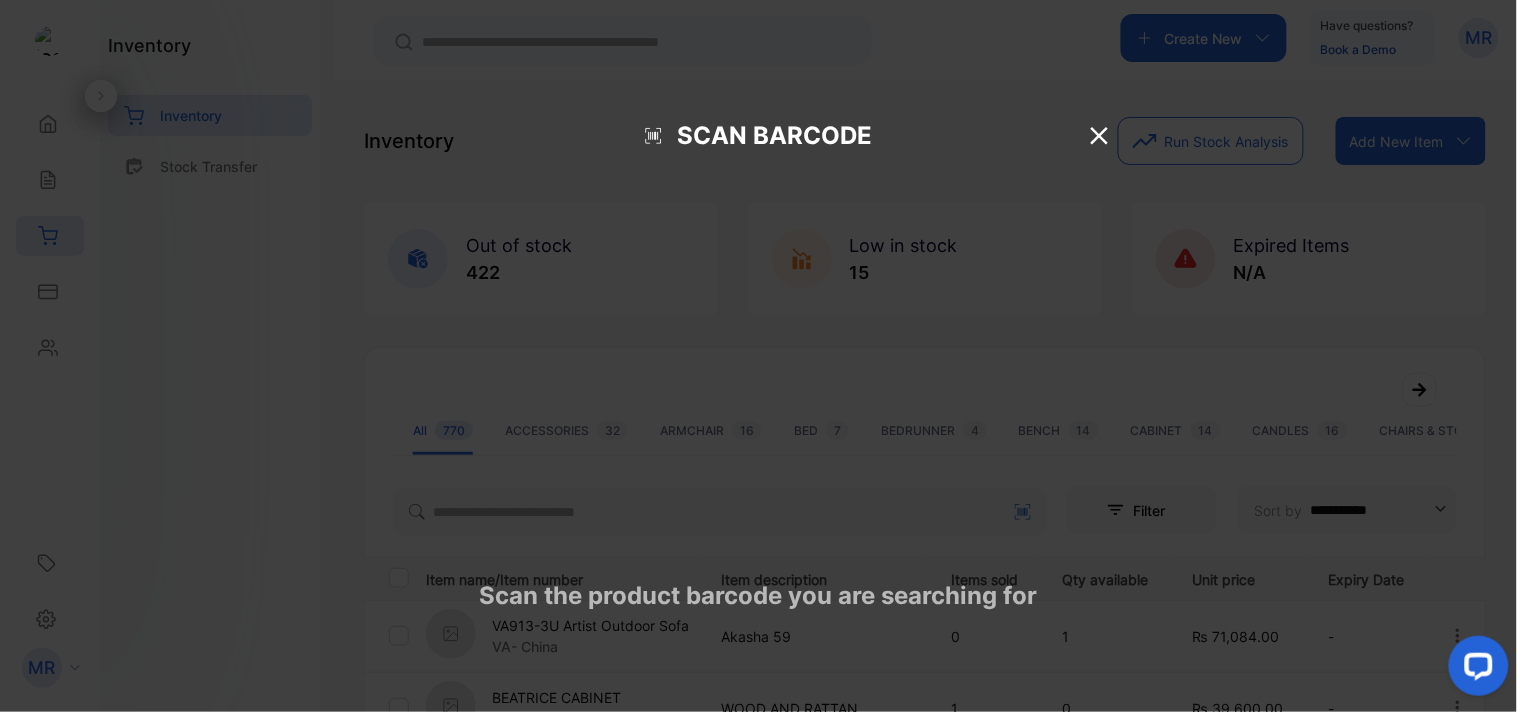 click 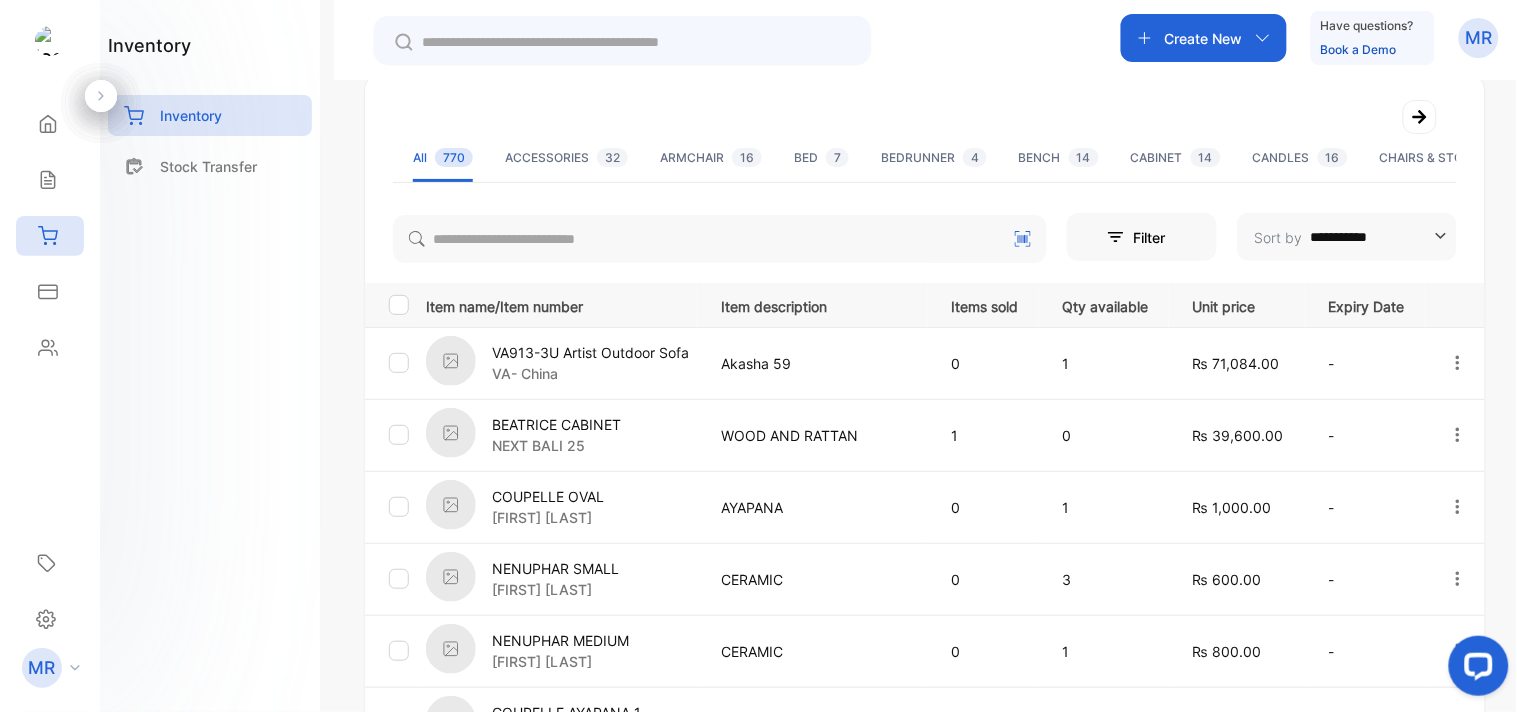 scroll, scrollTop: 0, scrollLeft: 0, axis: both 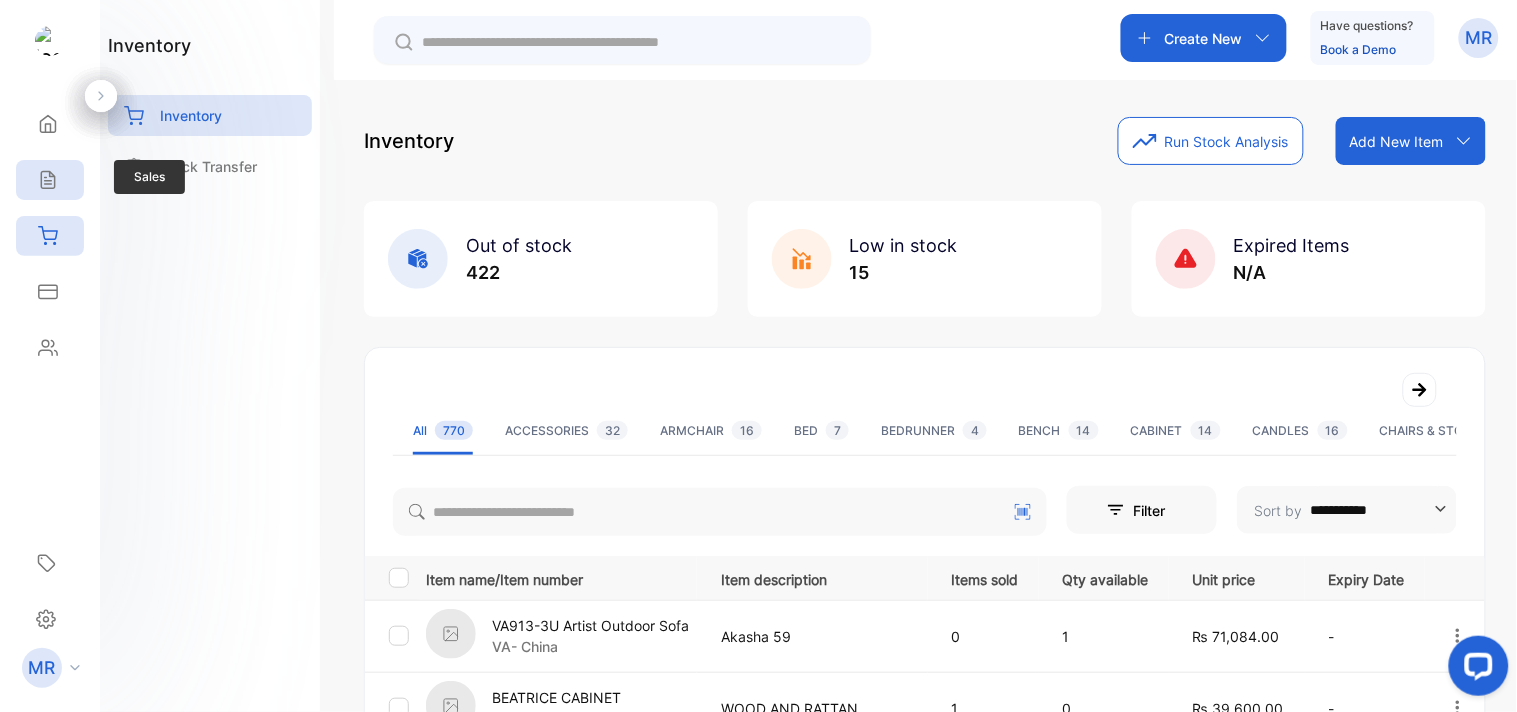click 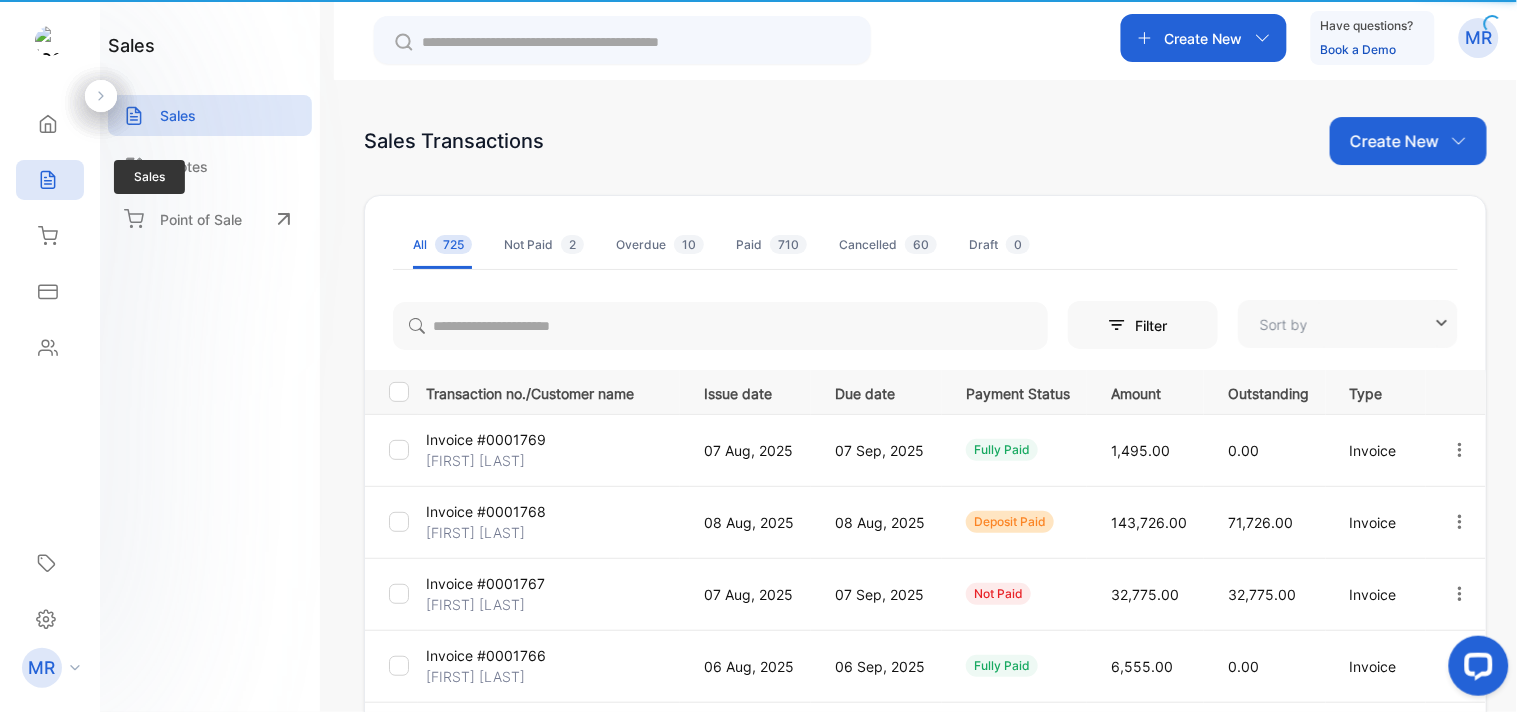 type on "**********" 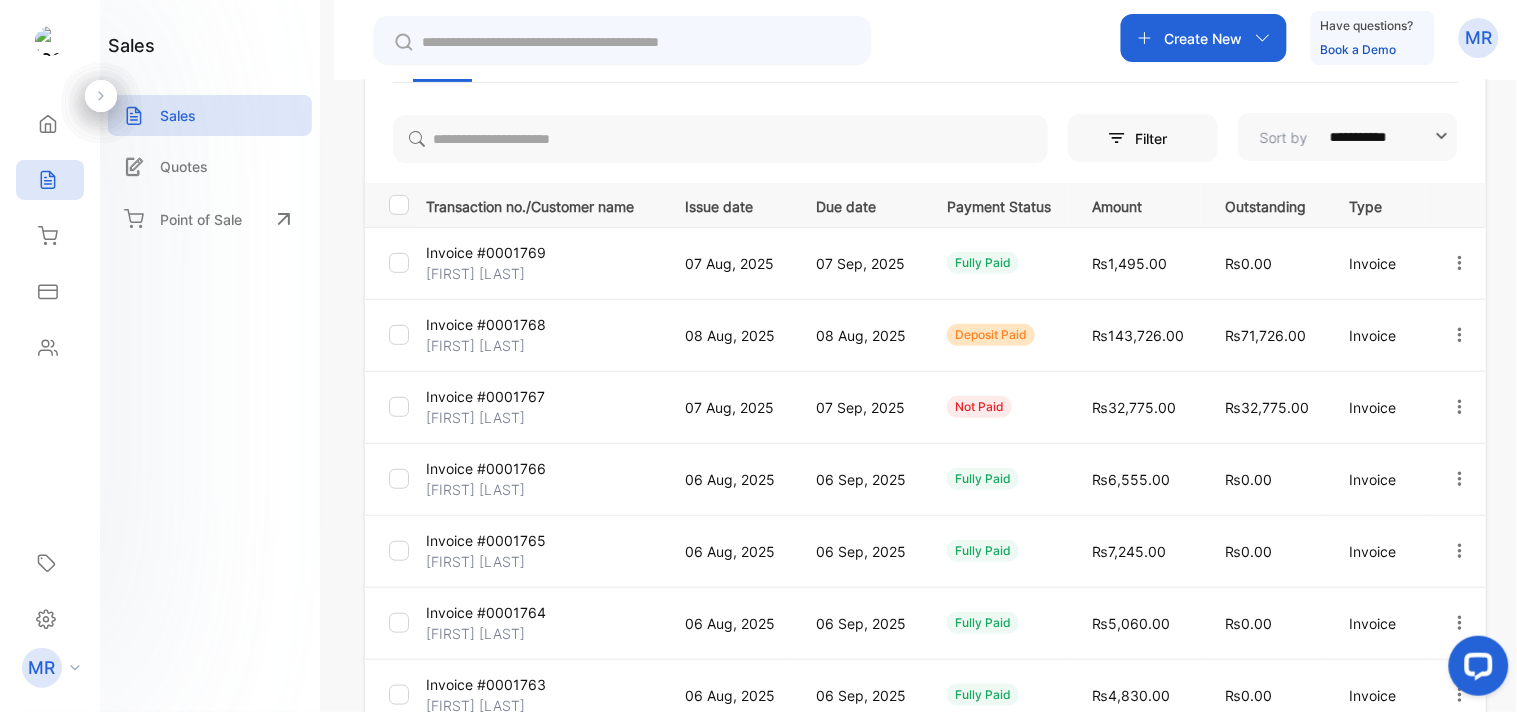 scroll, scrollTop: 0, scrollLeft: 0, axis: both 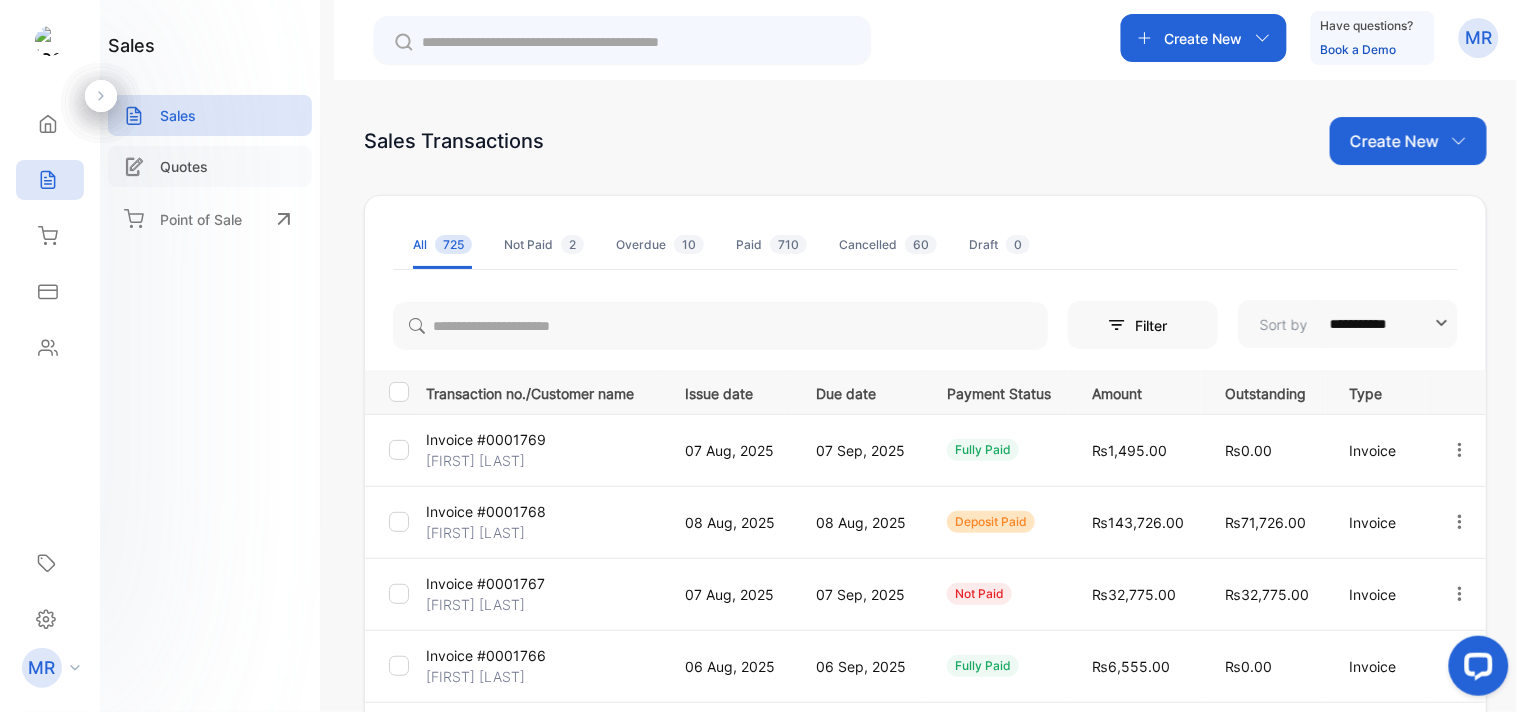 click on "Quotes" at bounding box center (210, 166) 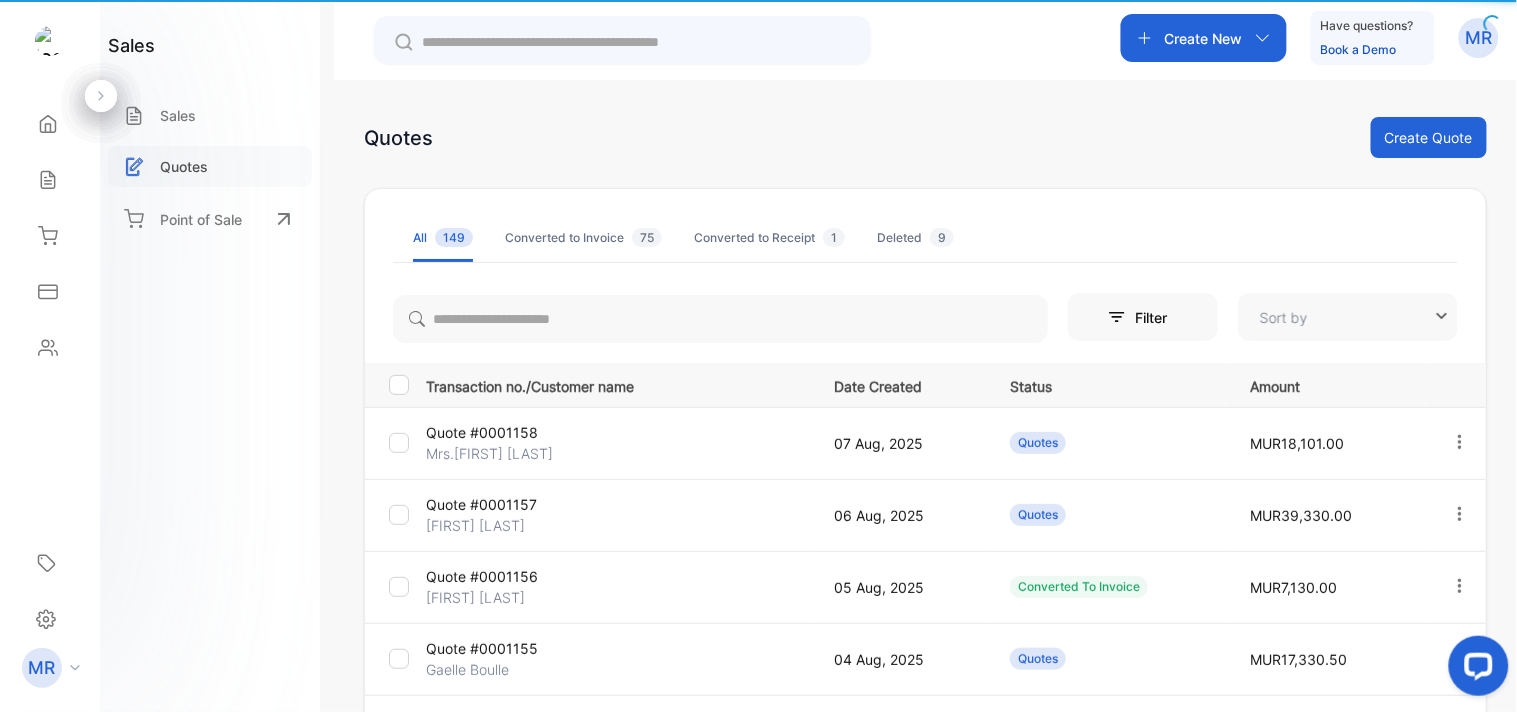 type on "**********" 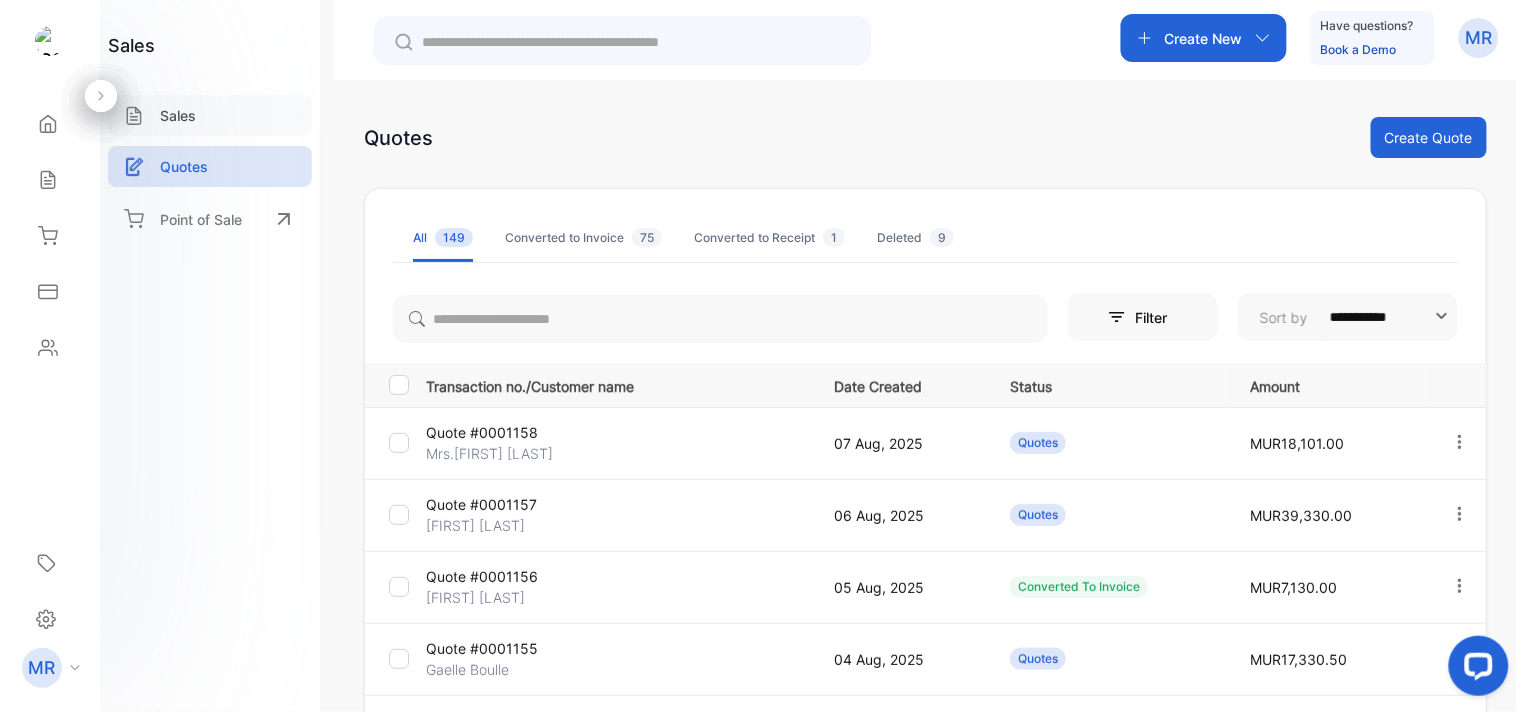 click on "Sales" at bounding box center (210, 115) 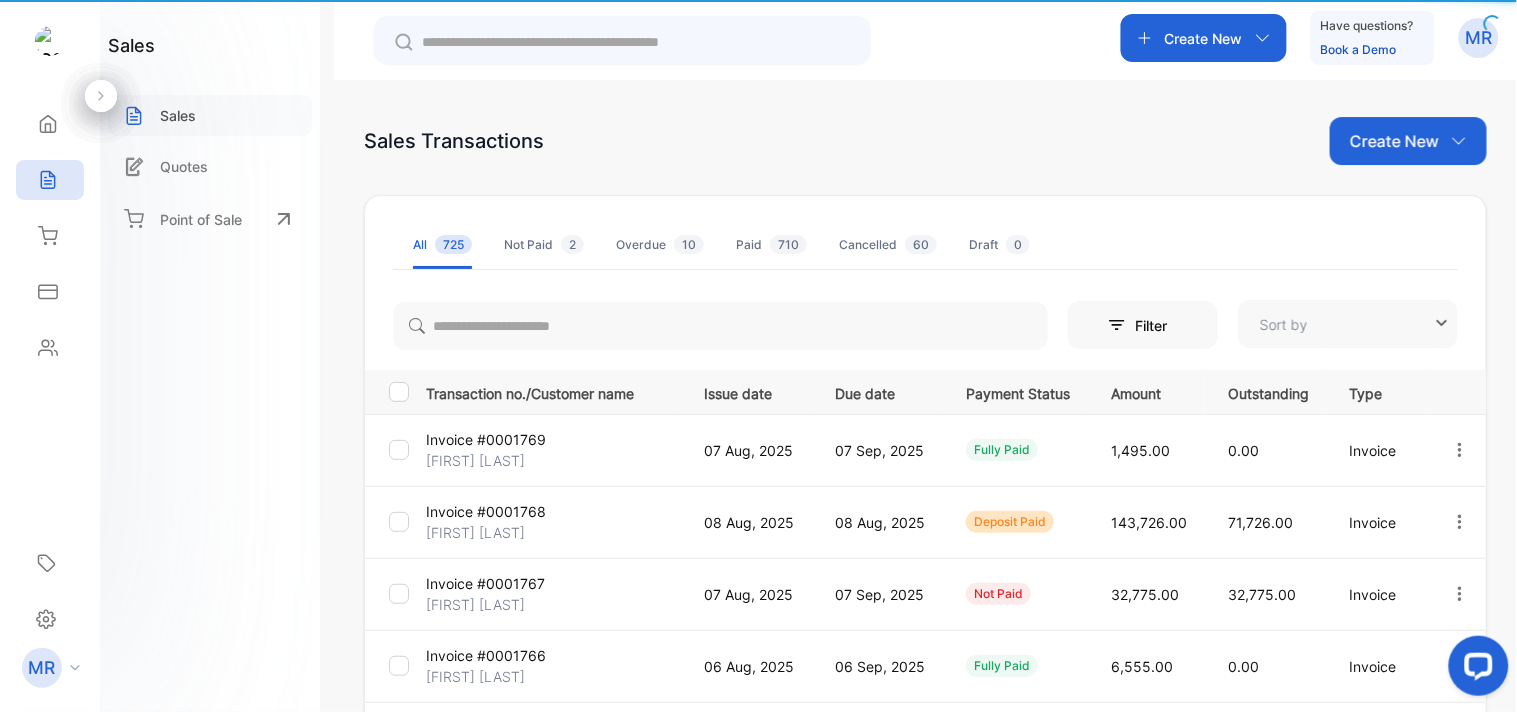 type on "**********" 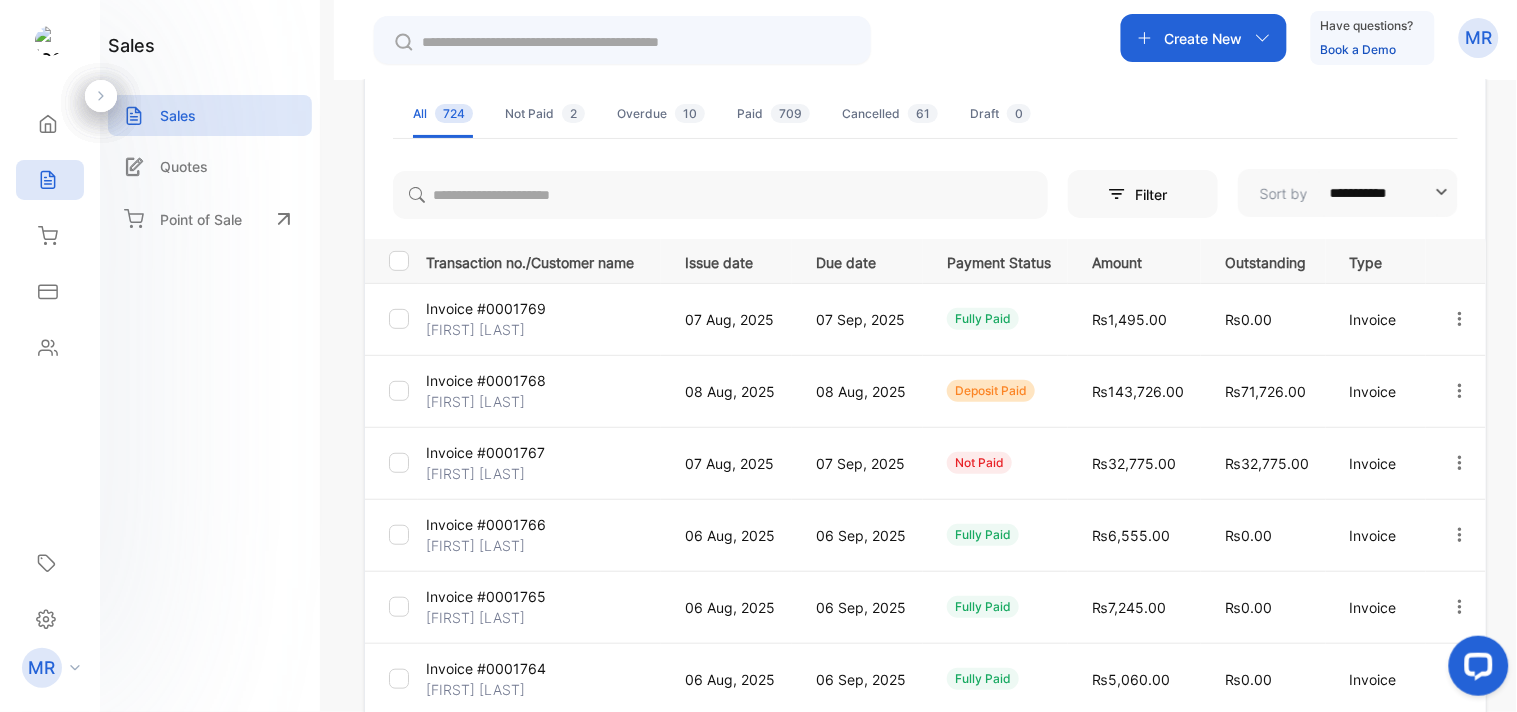 scroll, scrollTop: 0, scrollLeft: 0, axis: both 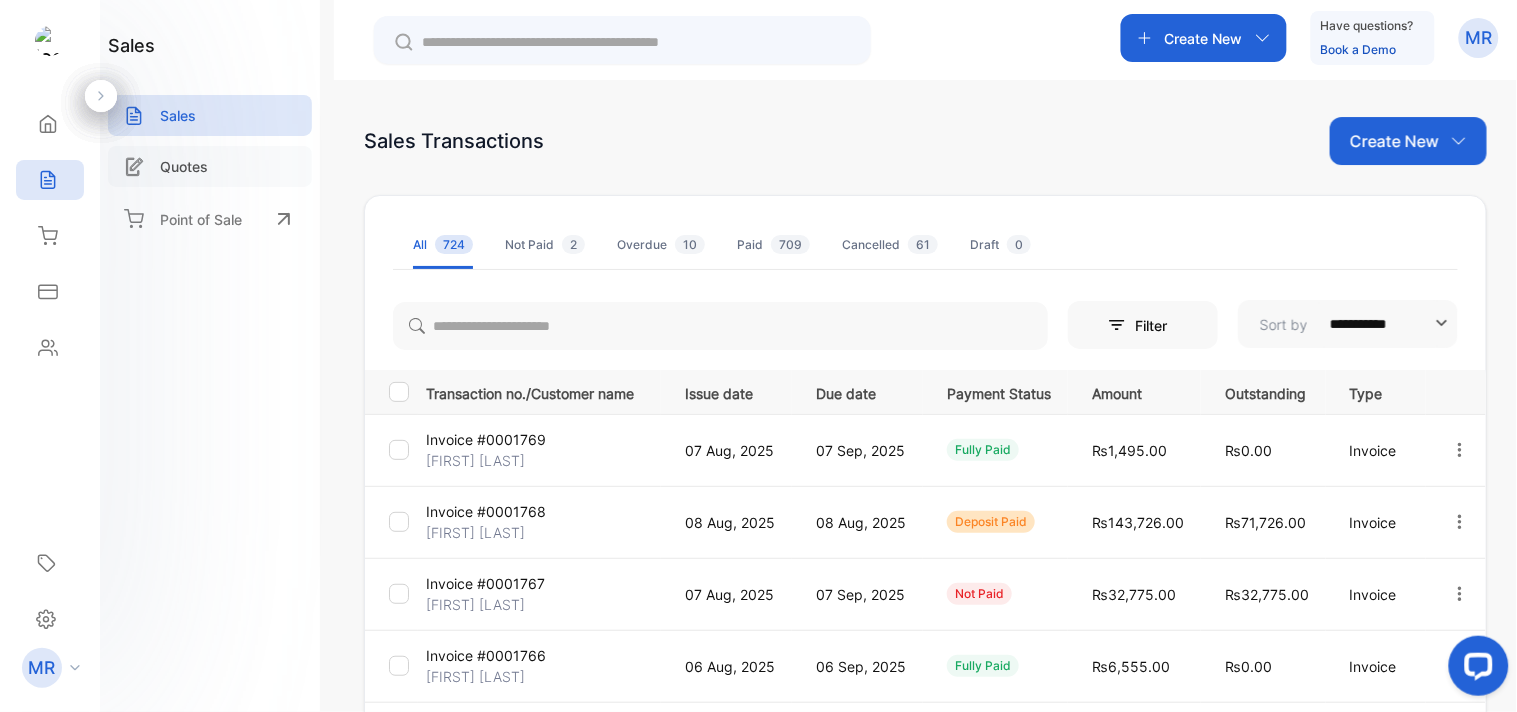 click on "Quotes" at bounding box center (184, 166) 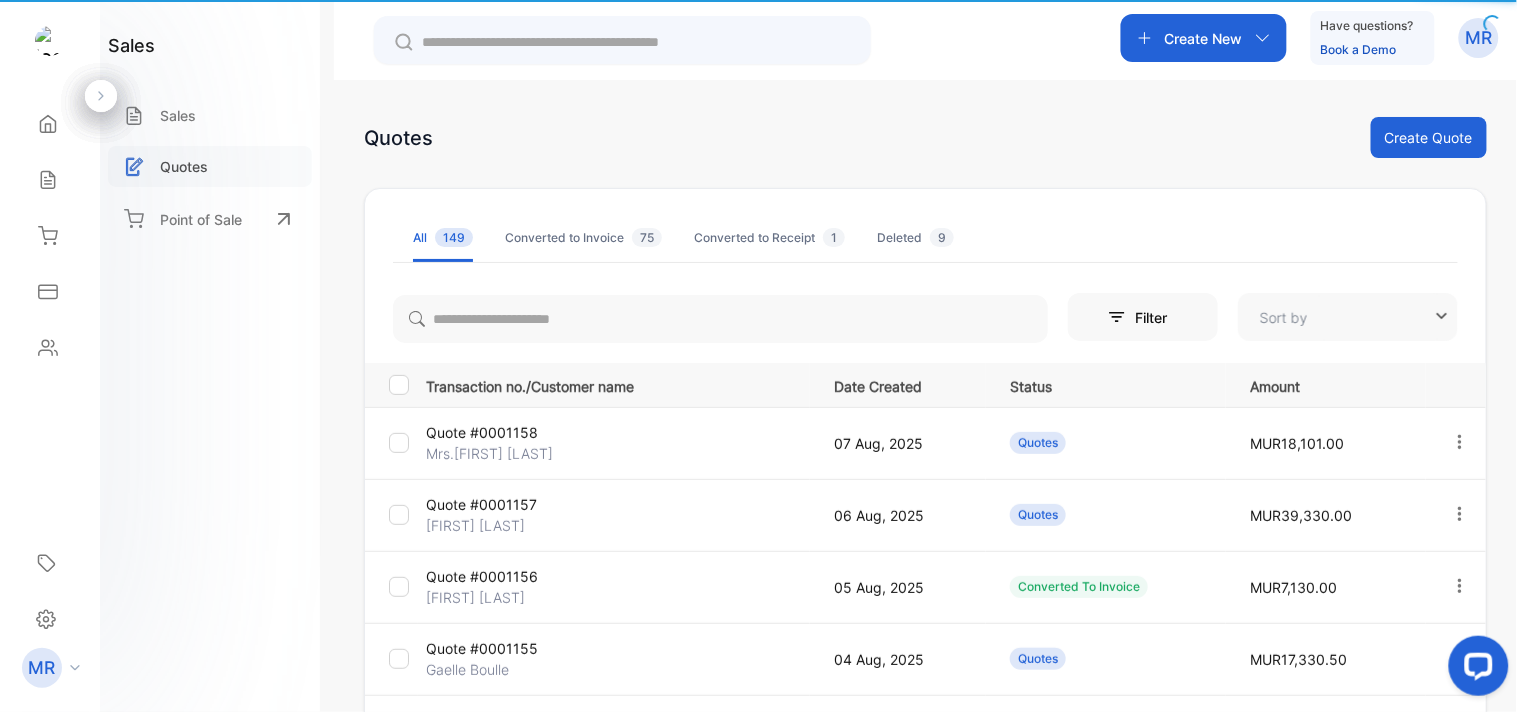 type on "**********" 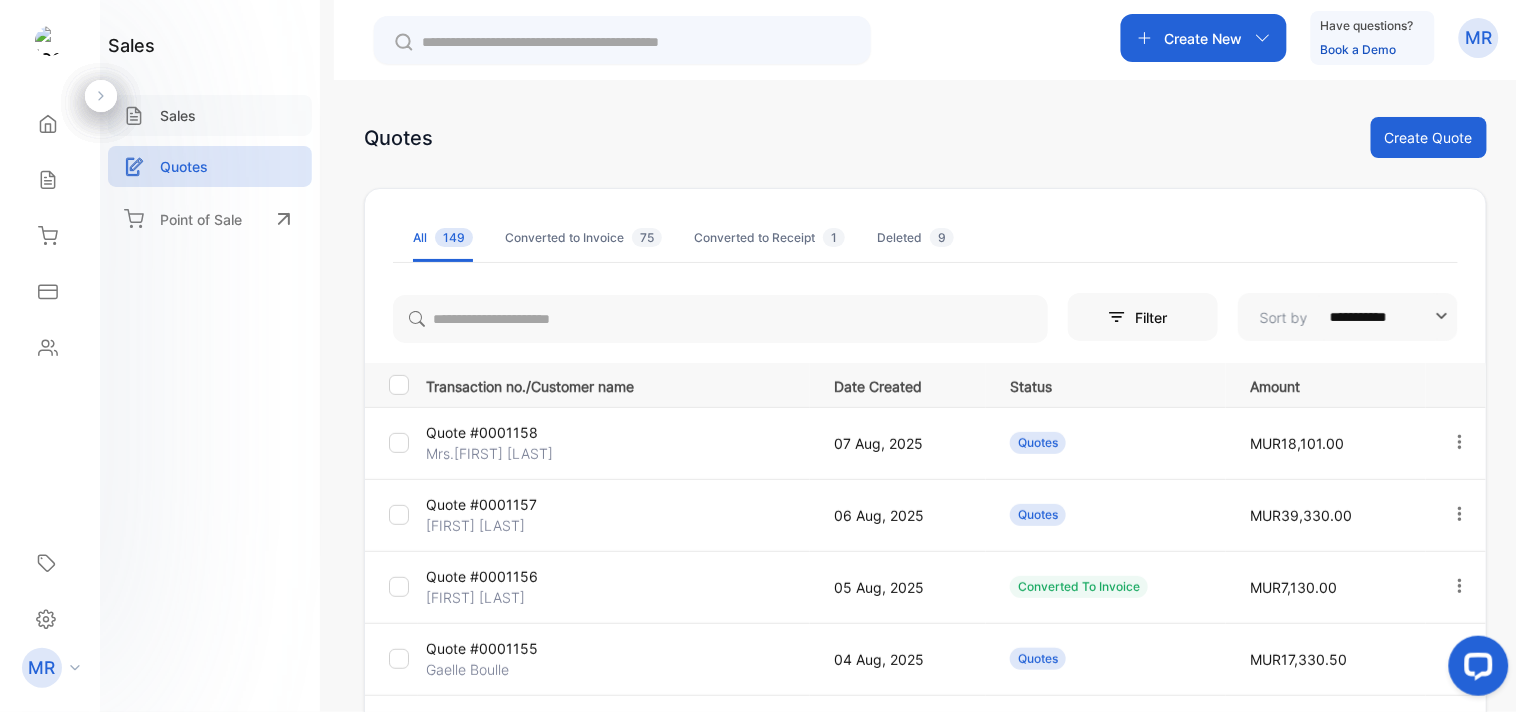 click on "Sales" at bounding box center [210, 115] 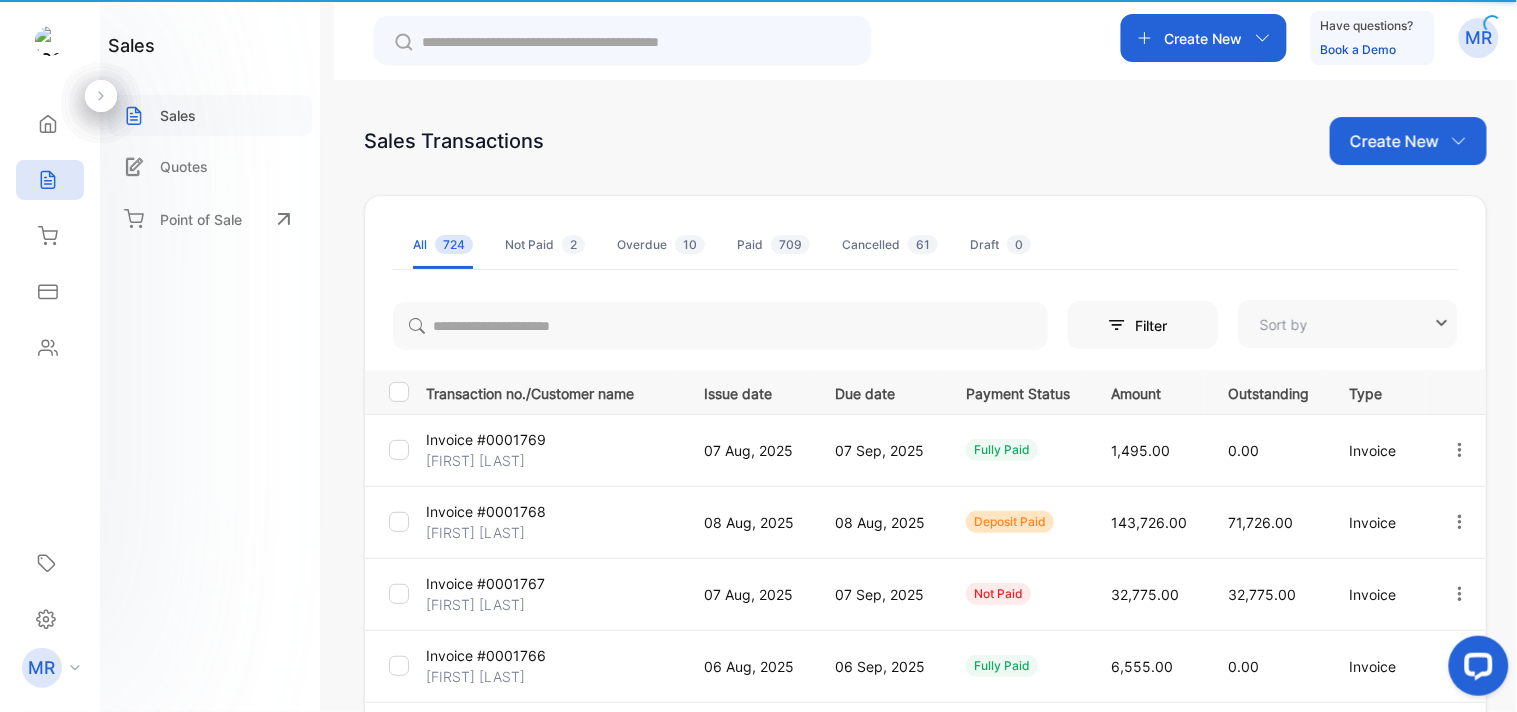 type on "**********" 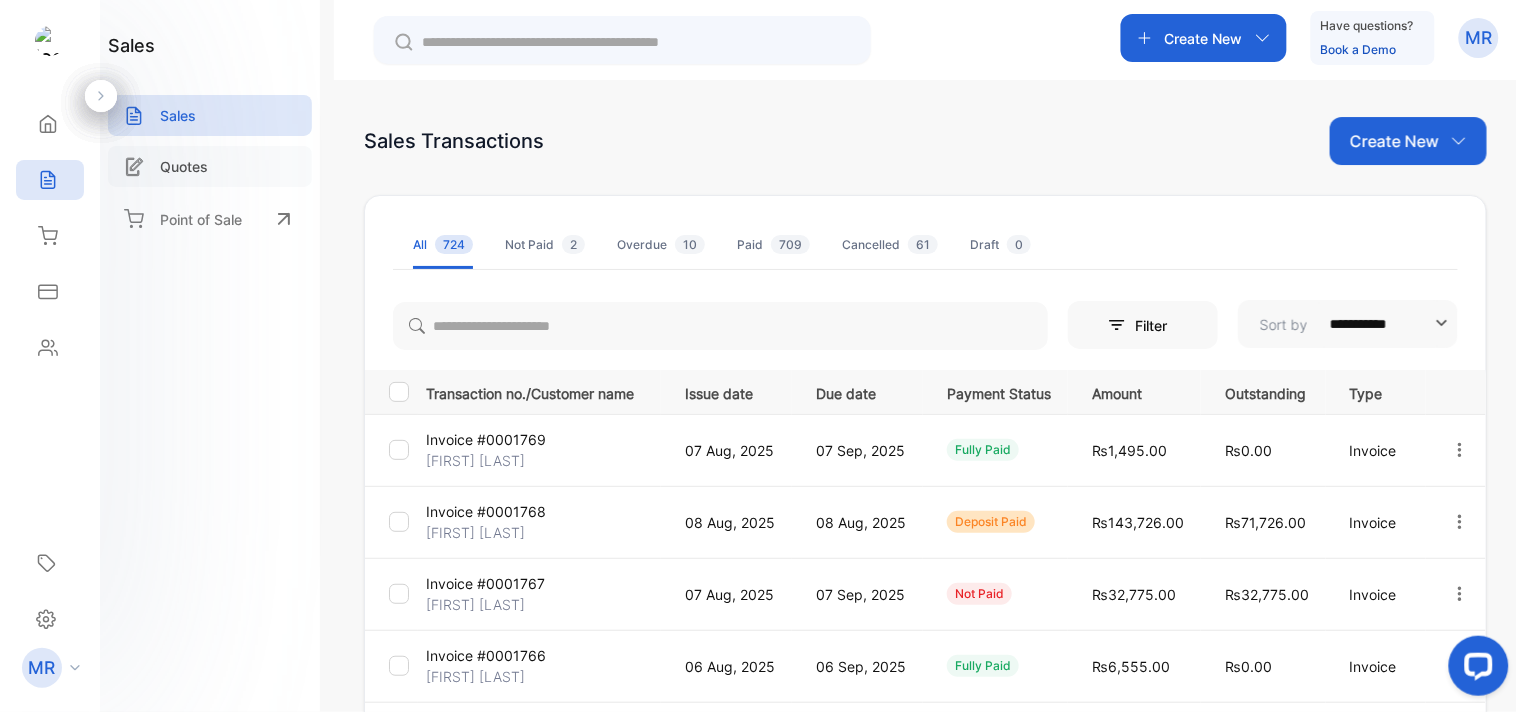 click on "Quotes" at bounding box center [210, 166] 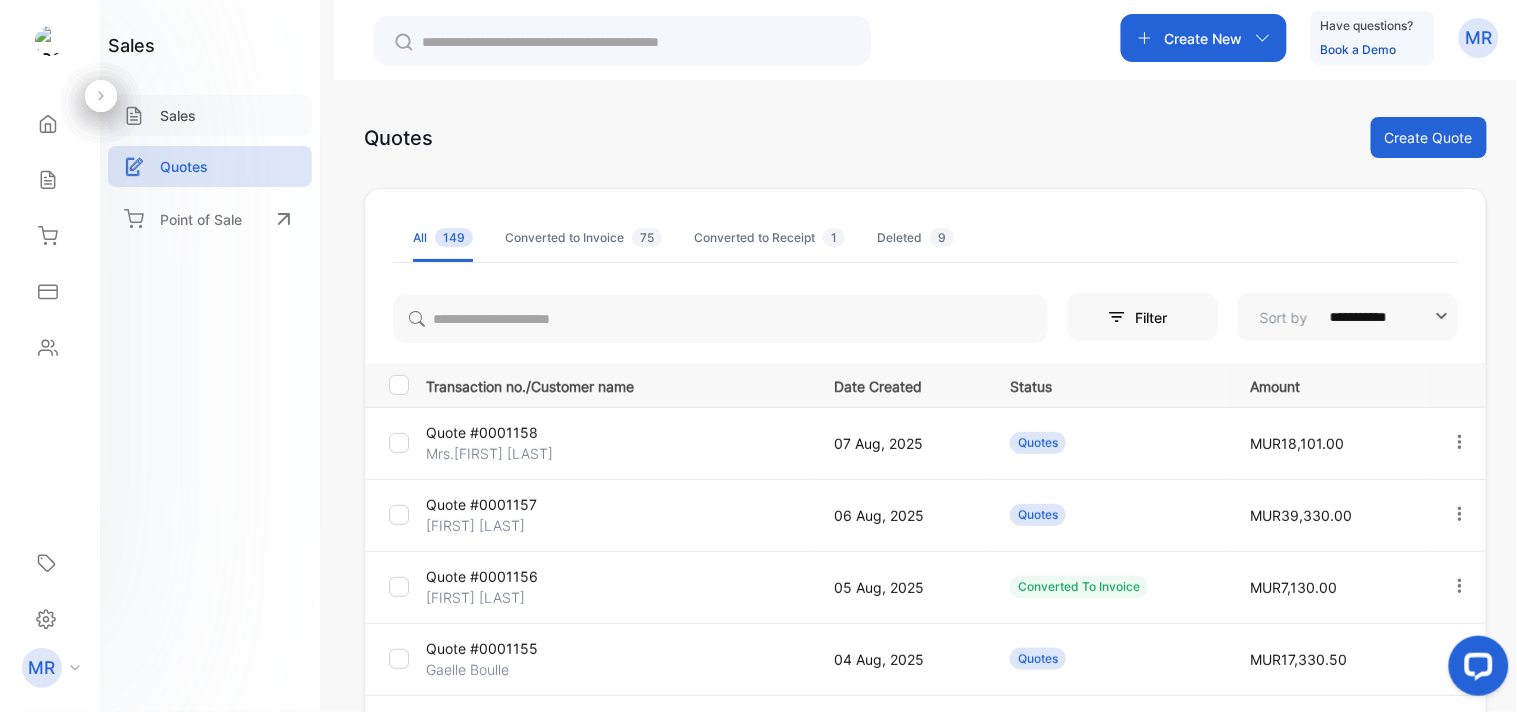 click on "Sales" at bounding box center (178, 115) 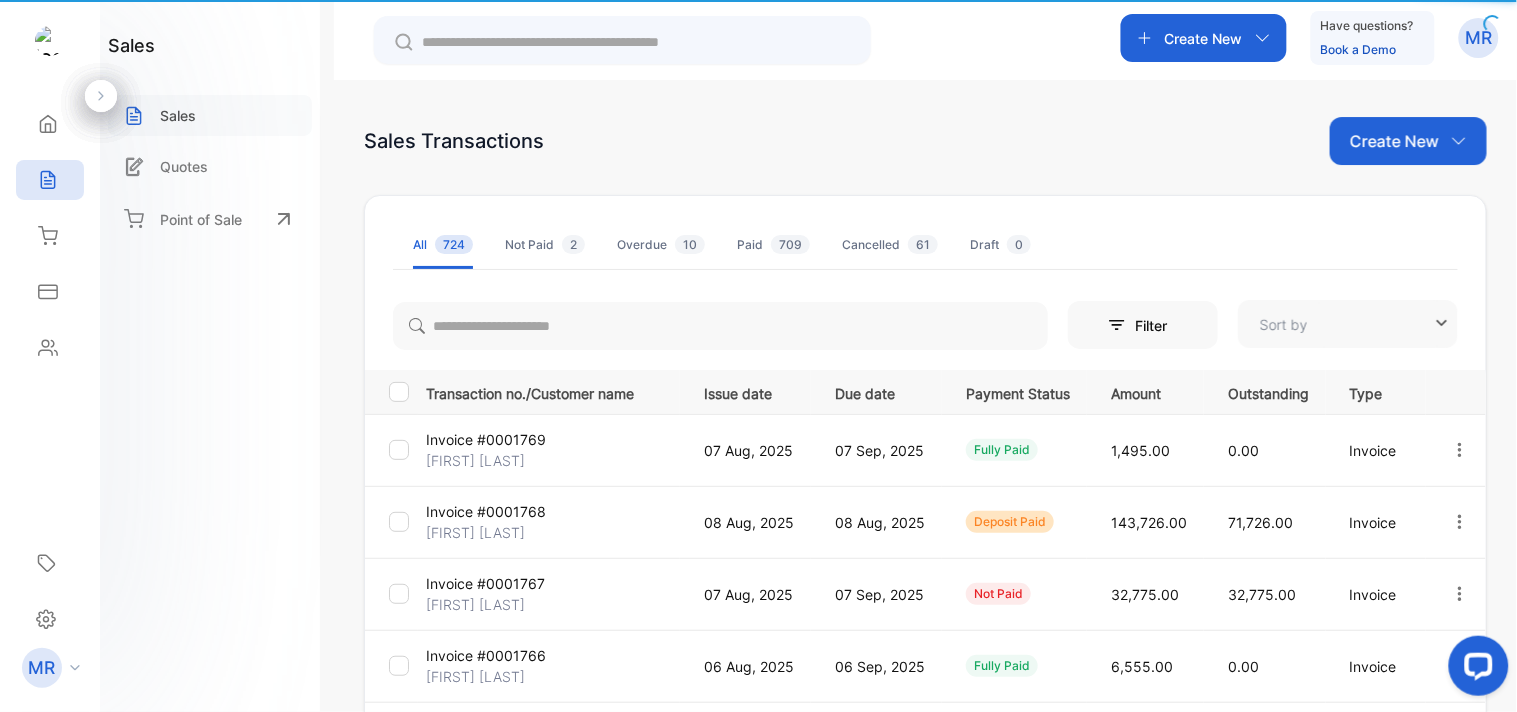 type on "**********" 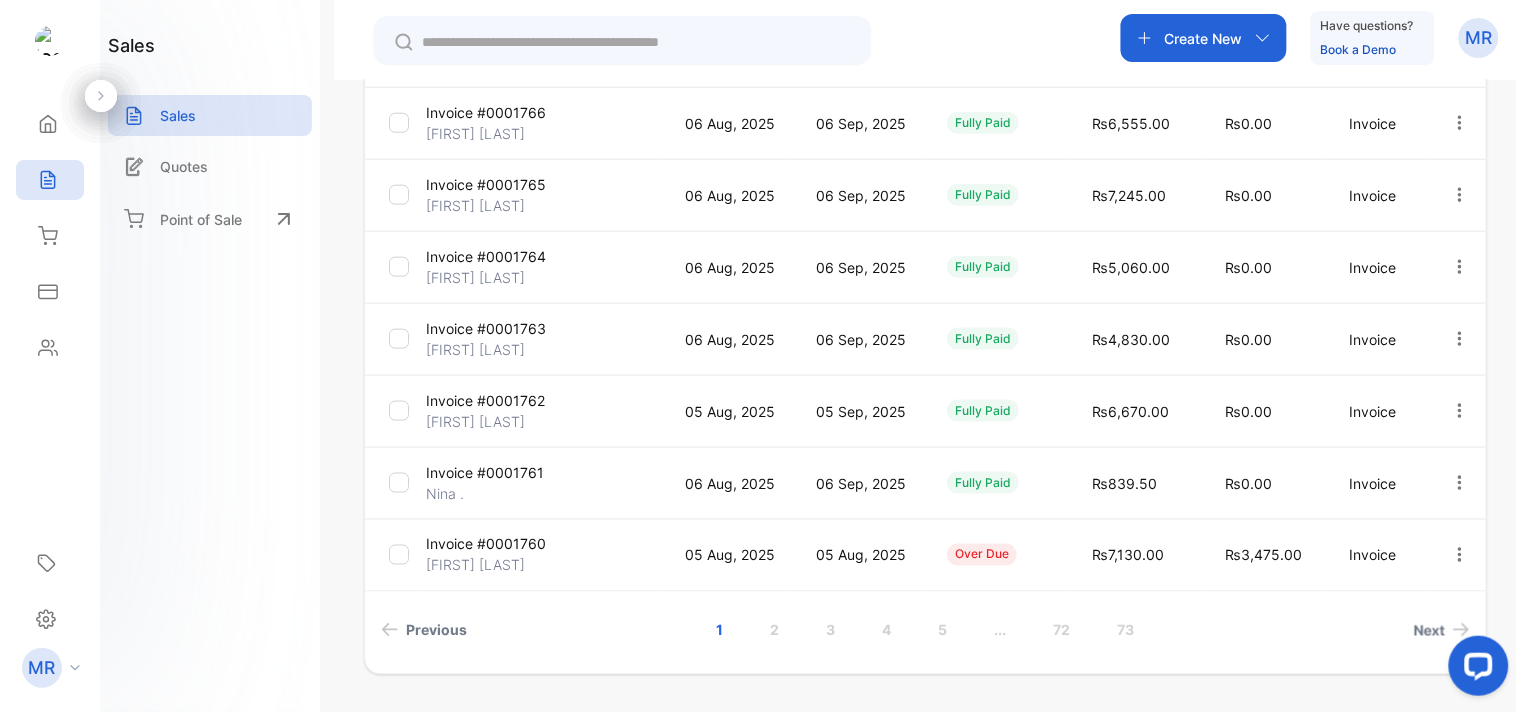 scroll, scrollTop: 598, scrollLeft: 0, axis: vertical 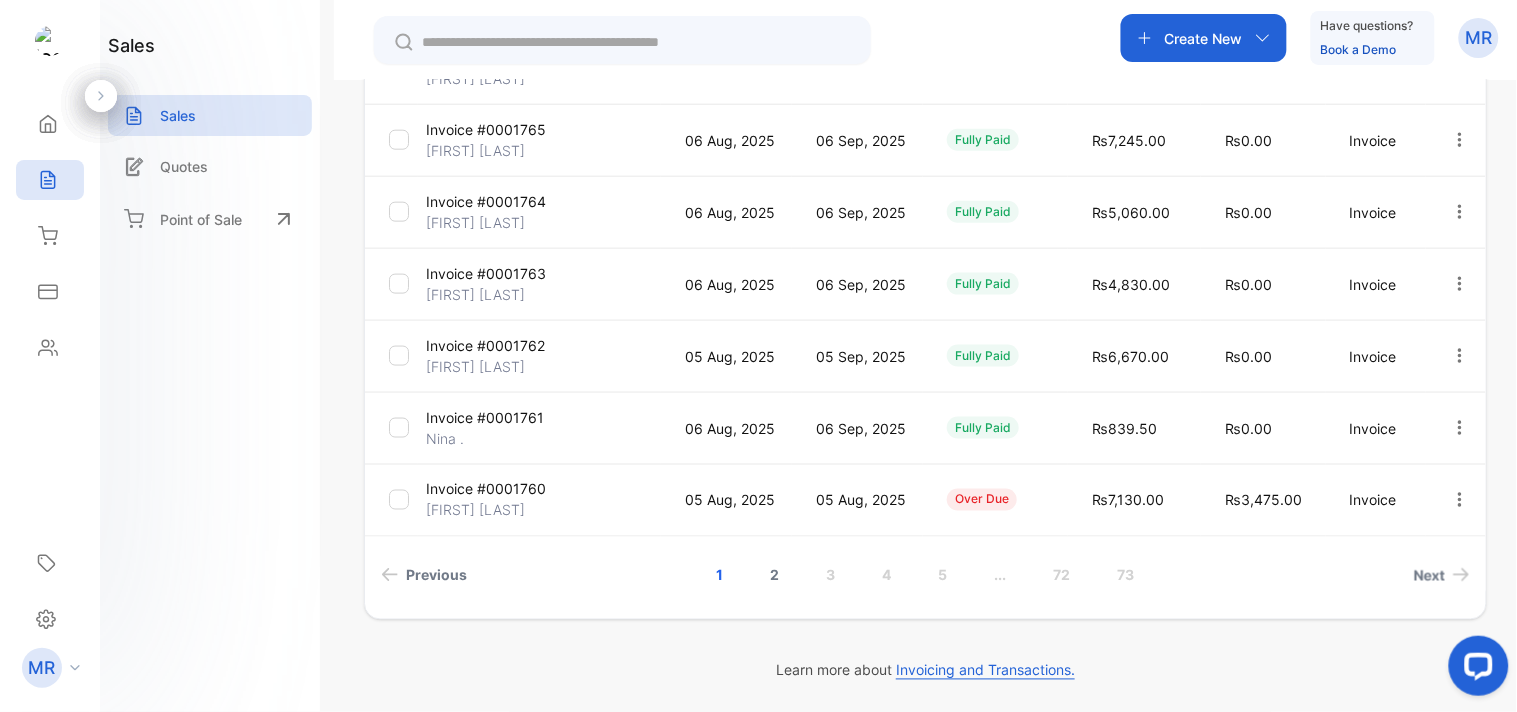 click on "2" at bounding box center (775, 575) 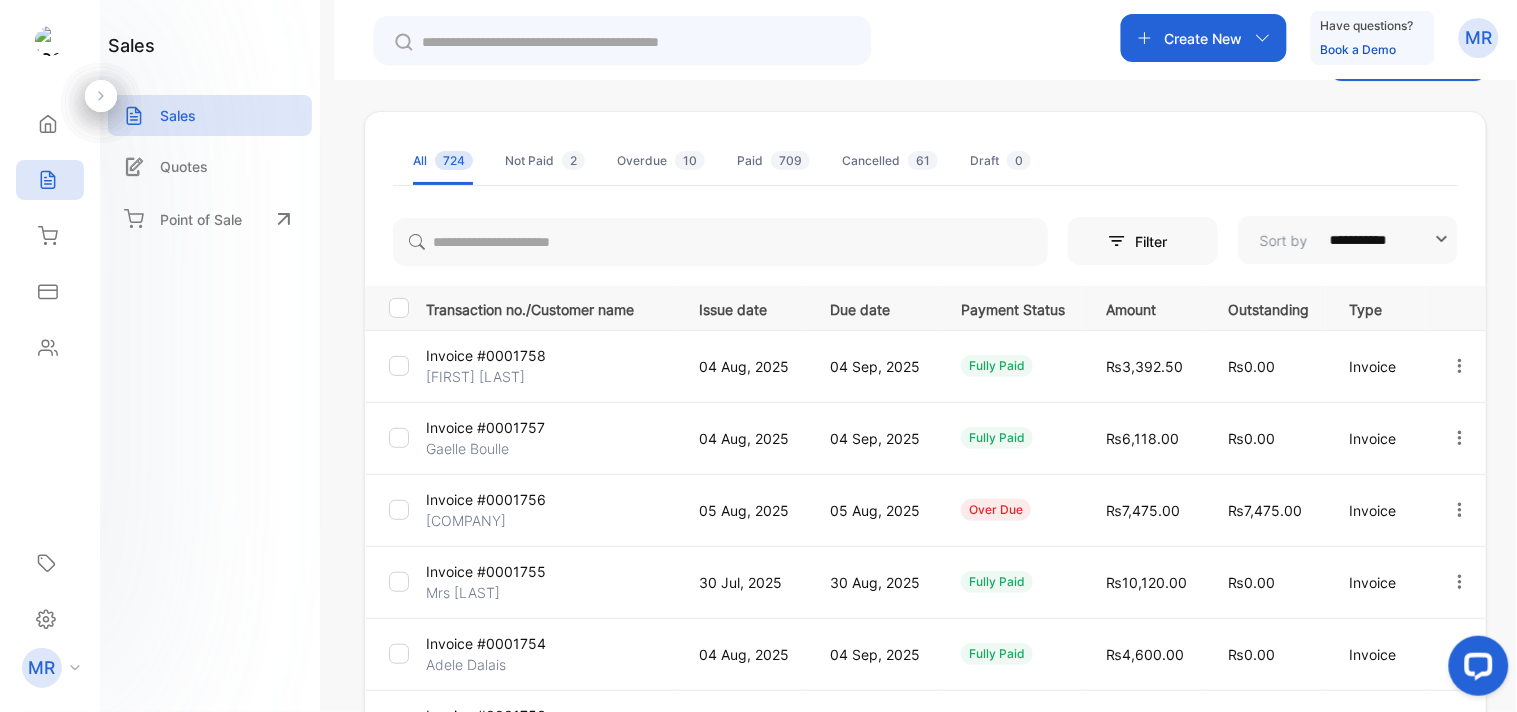 scroll, scrollTop: 83, scrollLeft: 0, axis: vertical 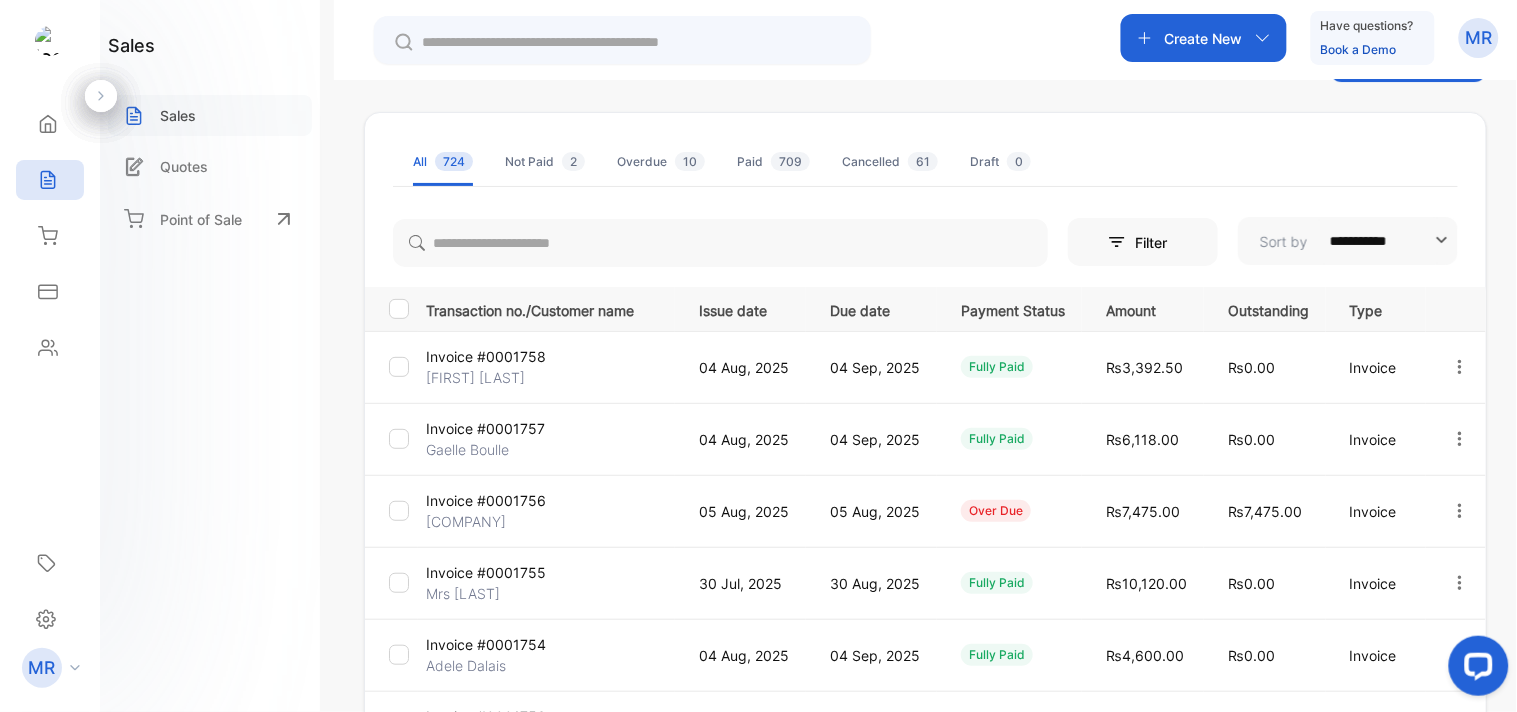 click on "Sales" at bounding box center (178, 115) 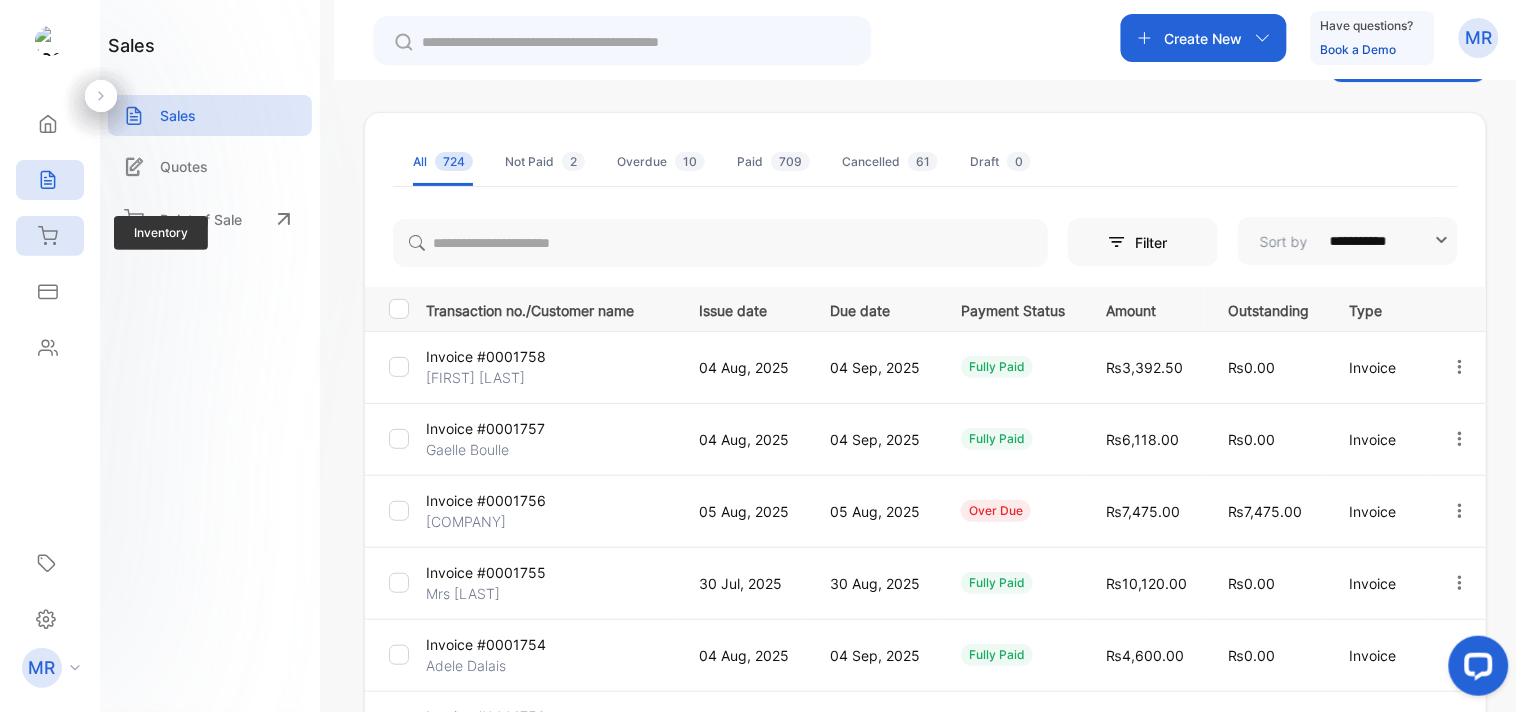 click on "Inventory" at bounding box center [50, 236] 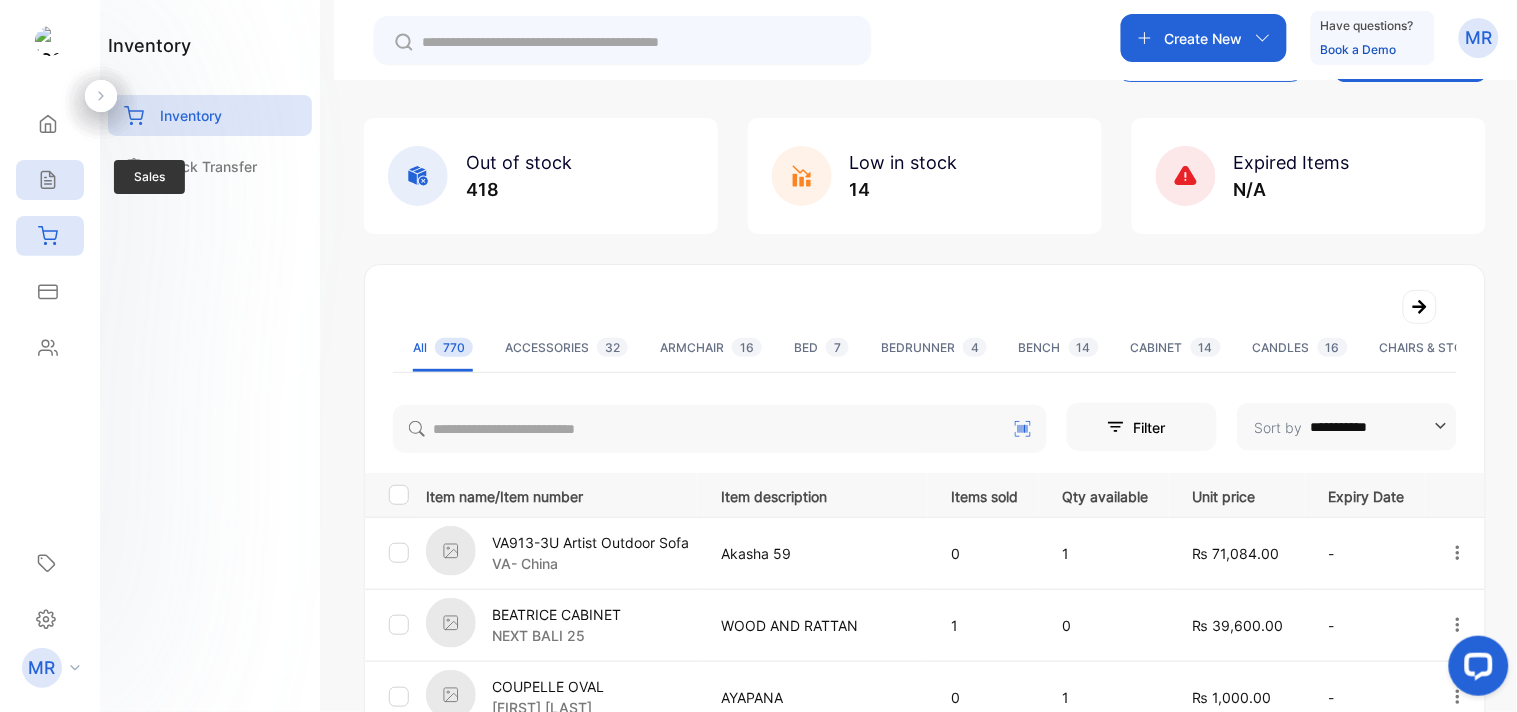 click 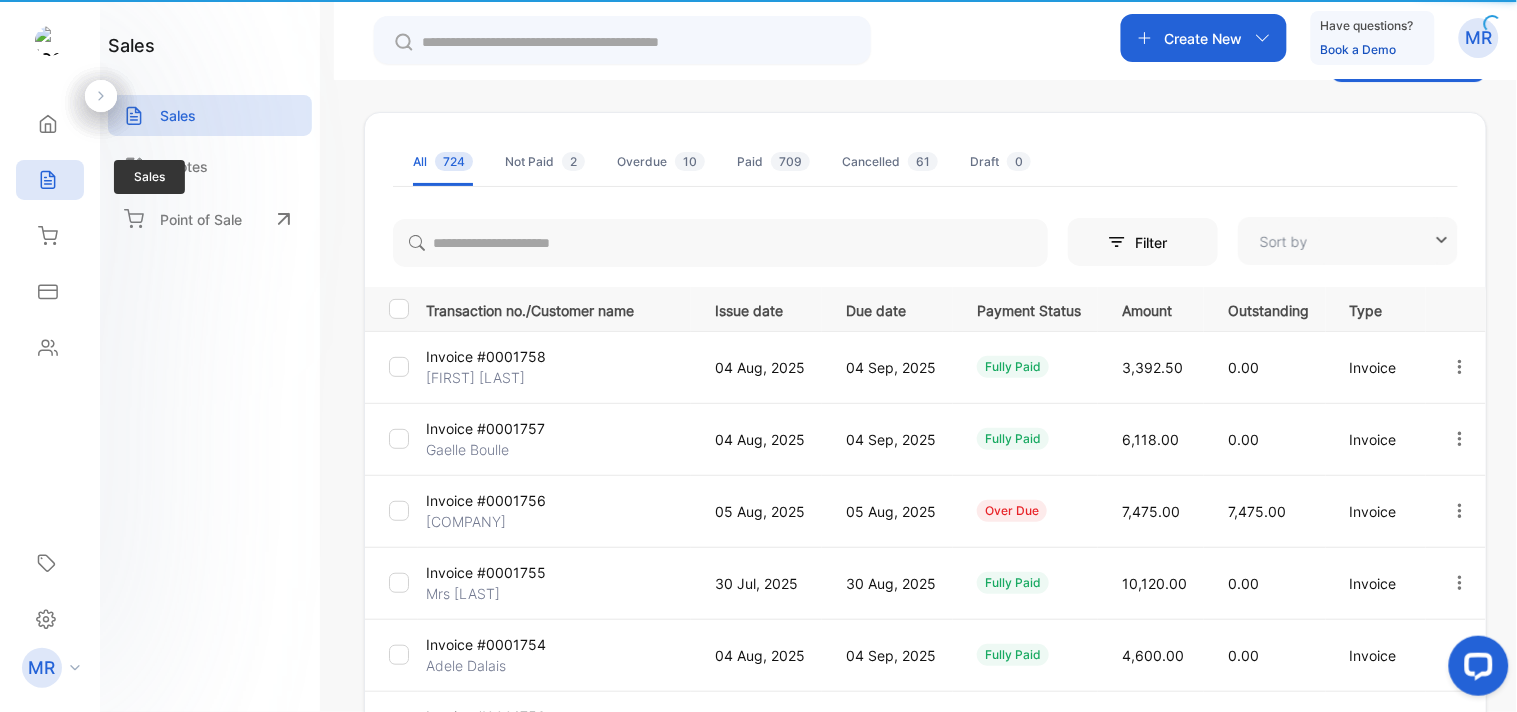 type on "**********" 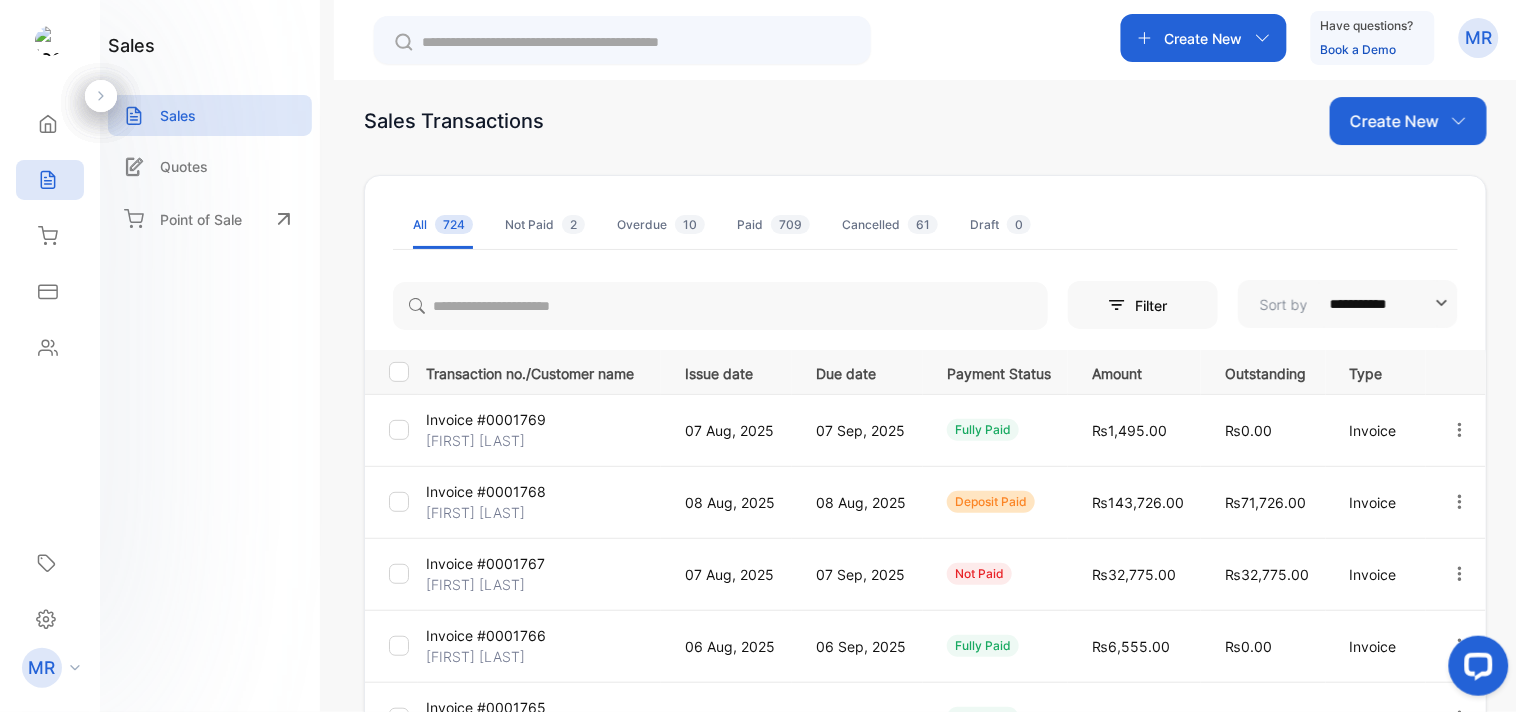 scroll, scrollTop: 0, scrollLeft: 0, axis: both 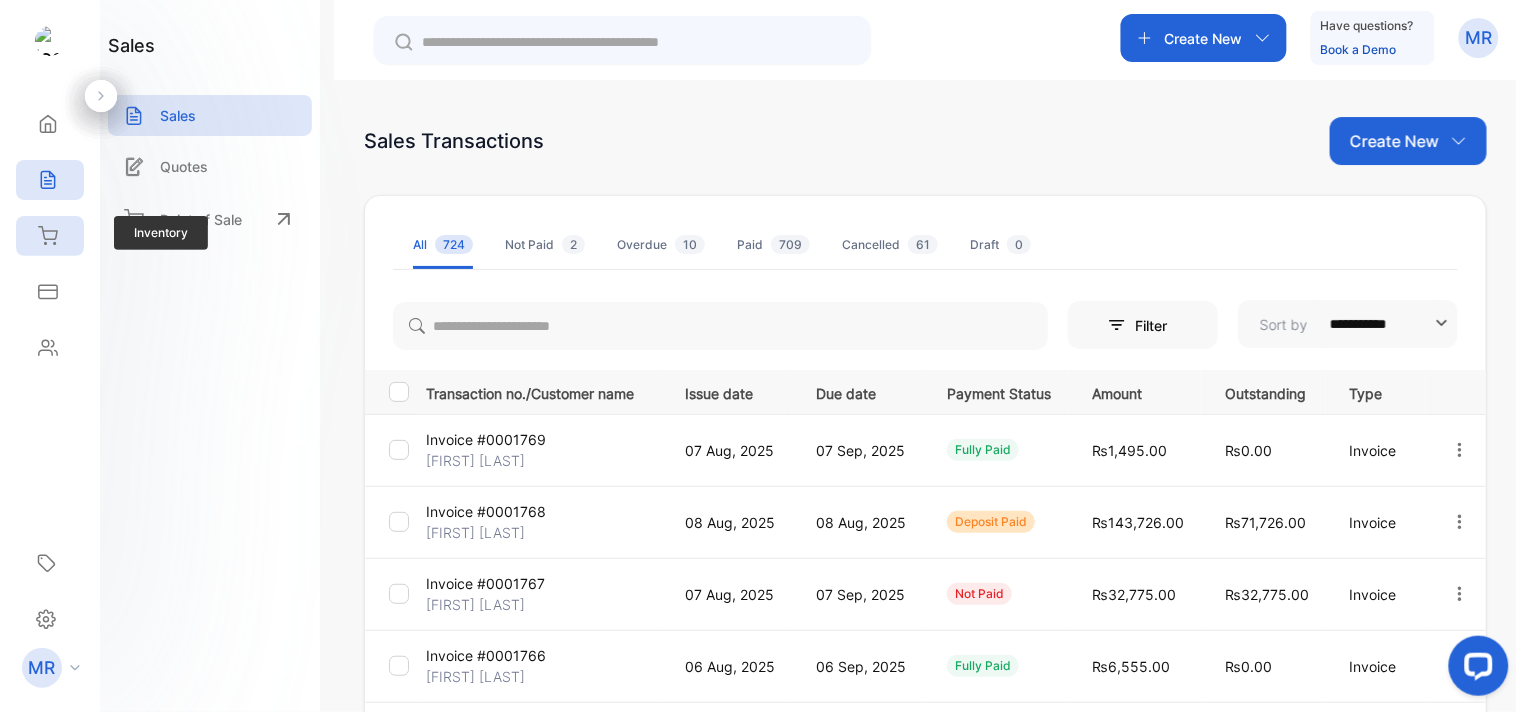 click 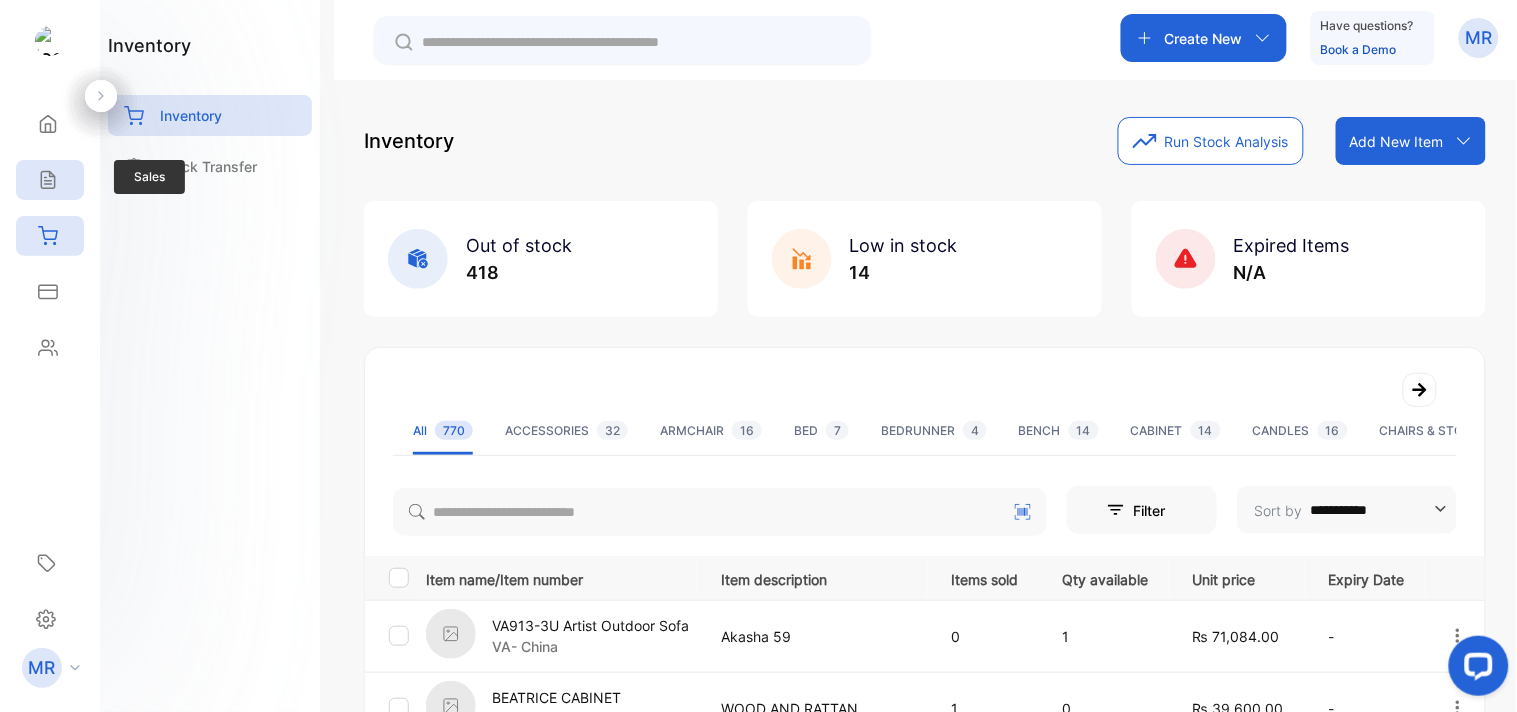 click 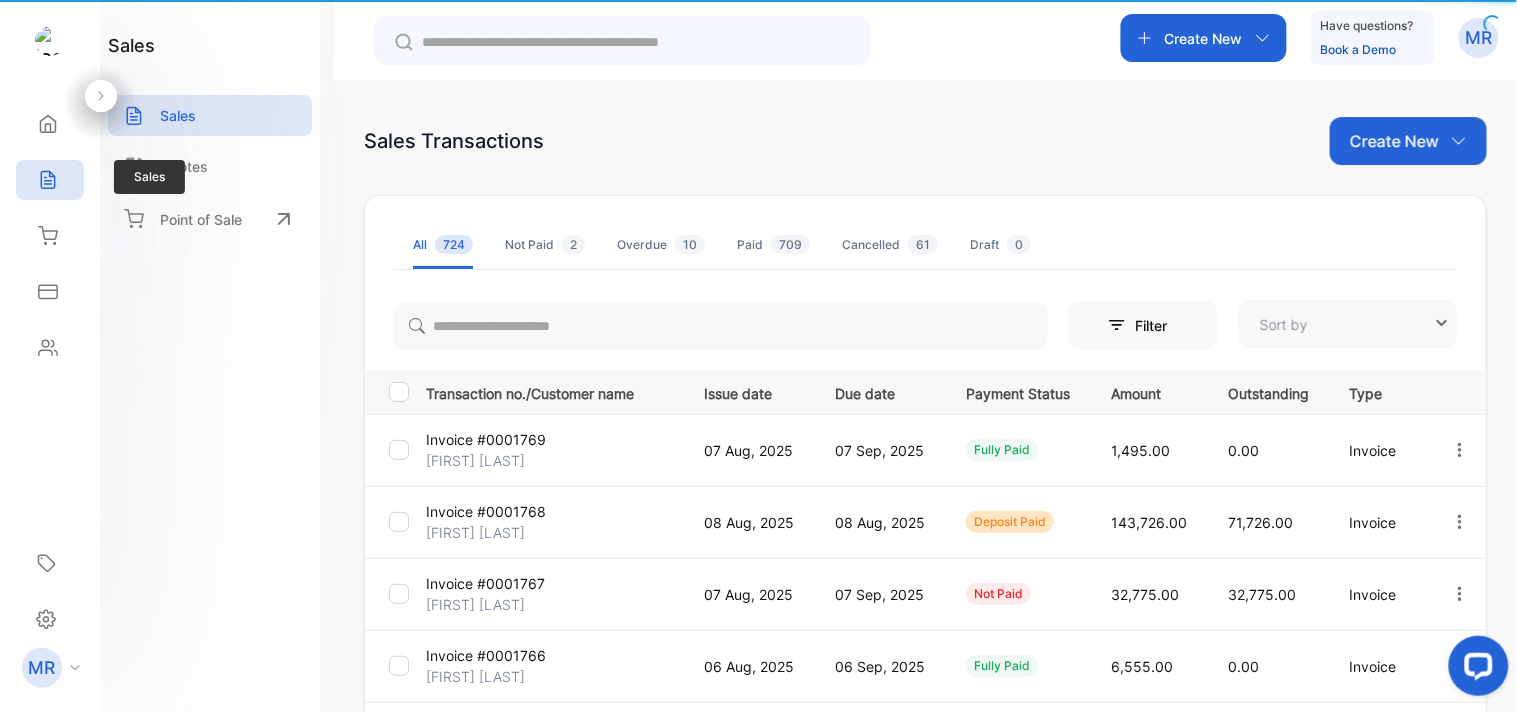 type on "**********" 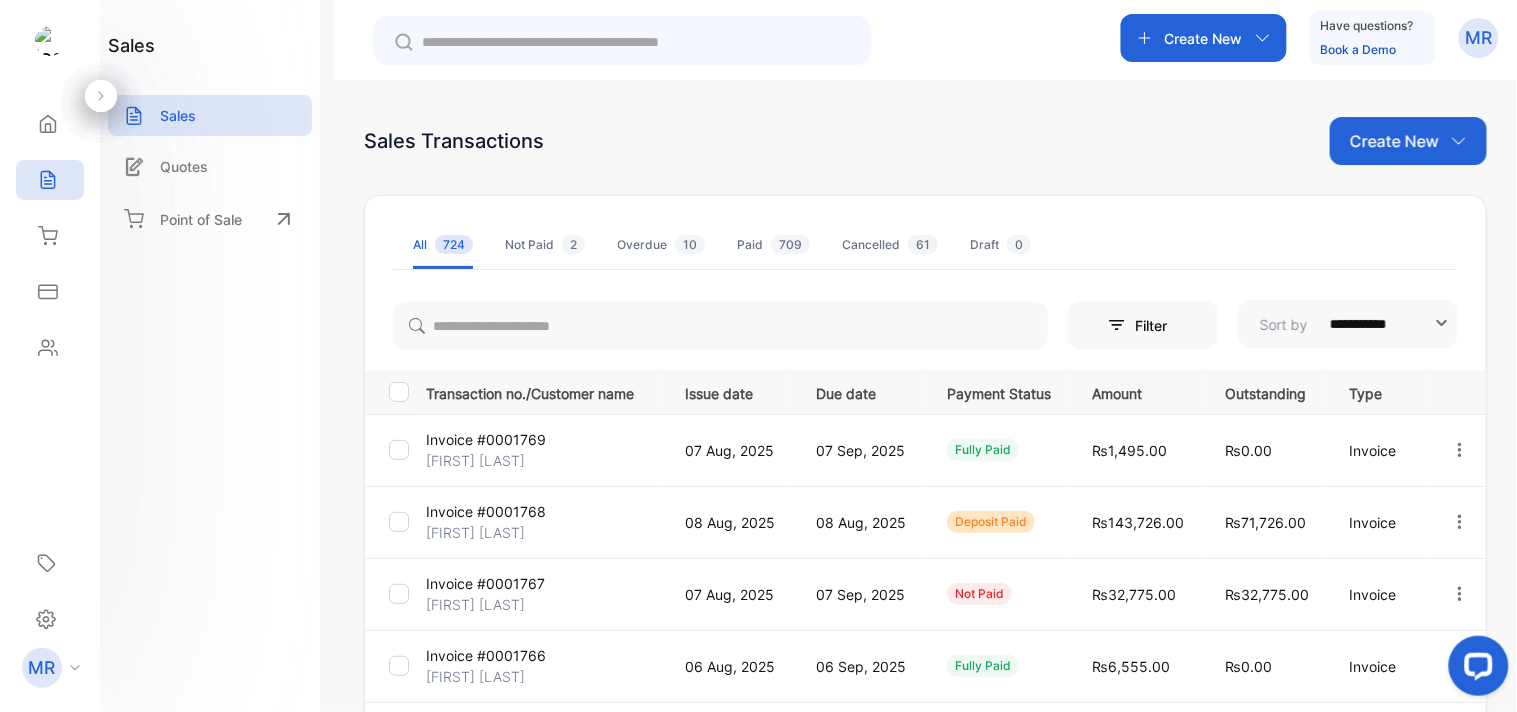 click on "Invoice #[NUMBER] [FIRST] [LAST] [DAY] [MONTH], [YEAR] [DAY] [MONTH], [YEAR] [STATUS] [CURRENCY][AMOUNT] [CURRENCY][AMOUNT] Invoice
Invoice #[NUMBER] [FIRST] [LAST] [DAY] [MONTH], [YEAR] [DAY] [MONTH], [YEAR] [STATUS] [CURRENCY][AMOUNT] [CURRENCY][AMOUNT] Invoice
Invoice #[NUMBER] [FIRST] [LAST] [DAY] [MONTH], [YEAR] [DAY] [MONTH], [YEAR] [STATUS] [CURRENCY][AMOUNT] [CURRENCY][AMOUNT] Invoice
Invoice #[NUMBER] [FIRST] [LAST] [DAY] [MONTH], [YEAR] [DAY] [MONTH], [YEAR] [STATUS] [CURRENCY][AMOUNT] [CURRENCY][AMOUNT] Invoice
Invoice #[NUMBER] [FIRST] [LAST] [DAY] [MONTH], [YEAR] [DAY] [MONTH], [YEAR] [STATUS] [CURRENCY][AMOUNT] [CURRENCY][AMOUNT] Invoice
Invoice #[NUMBER] [FIRST] [LAST] [DAY] [MONTH], [YEAR] [DAY] [MONTH], [YEAR] [STATUS] [CURRENCY][AMOUNT] [CURRENCY][AMOUNT] Invoice
Invoice #[NUMBER] [FIRST] [LAST] [DAY] [MONTH], [YEAR] [DAY] [MONTH], [YEAR] [STATUS] [CURRENCY][AMOUNT] [CURRENCY][AMOUNT] Invoice
Invoice #[NUMBER] [FIRST] [LAST] [DAY] [MONTH], [YEAR] [DAY] [MONTH], [YEAR] [STATUS]" at bounding box center (925, 436) 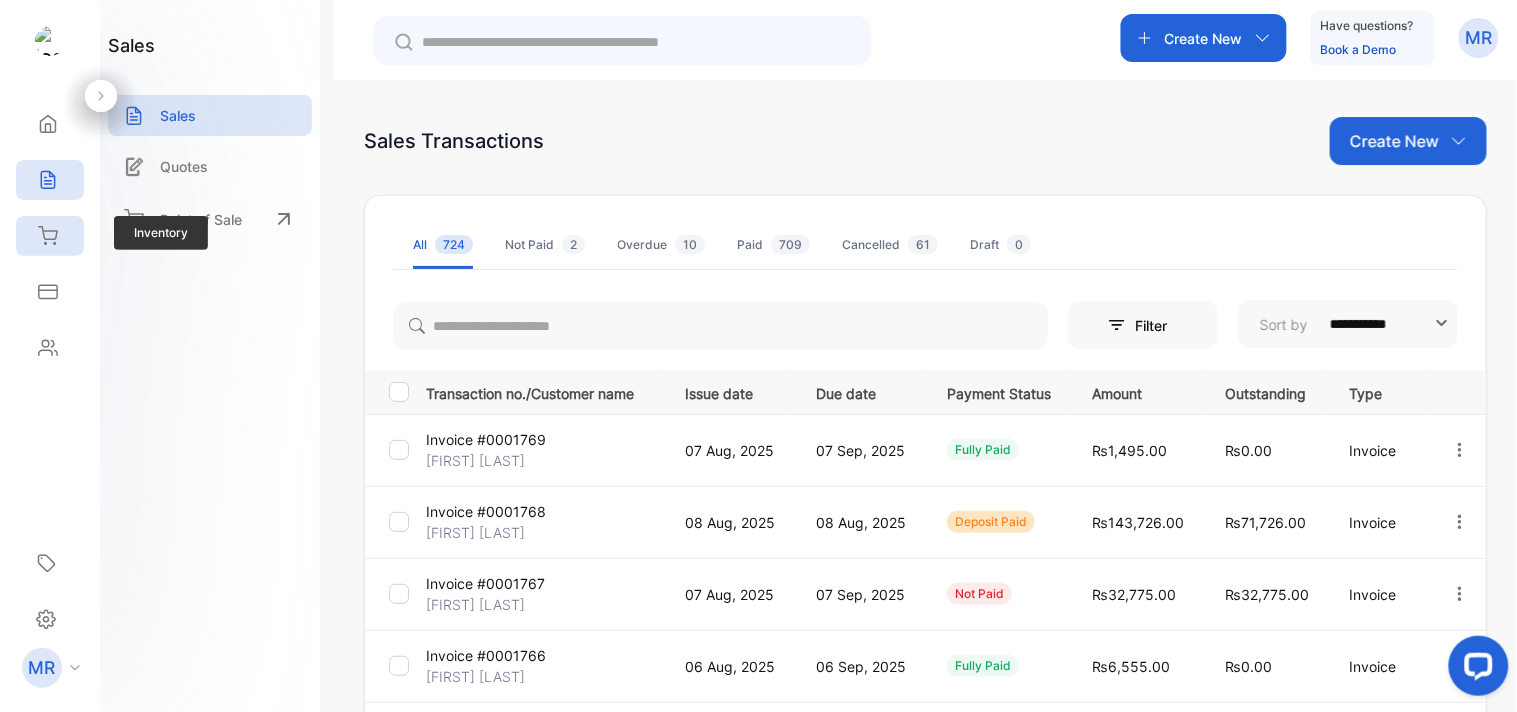 click 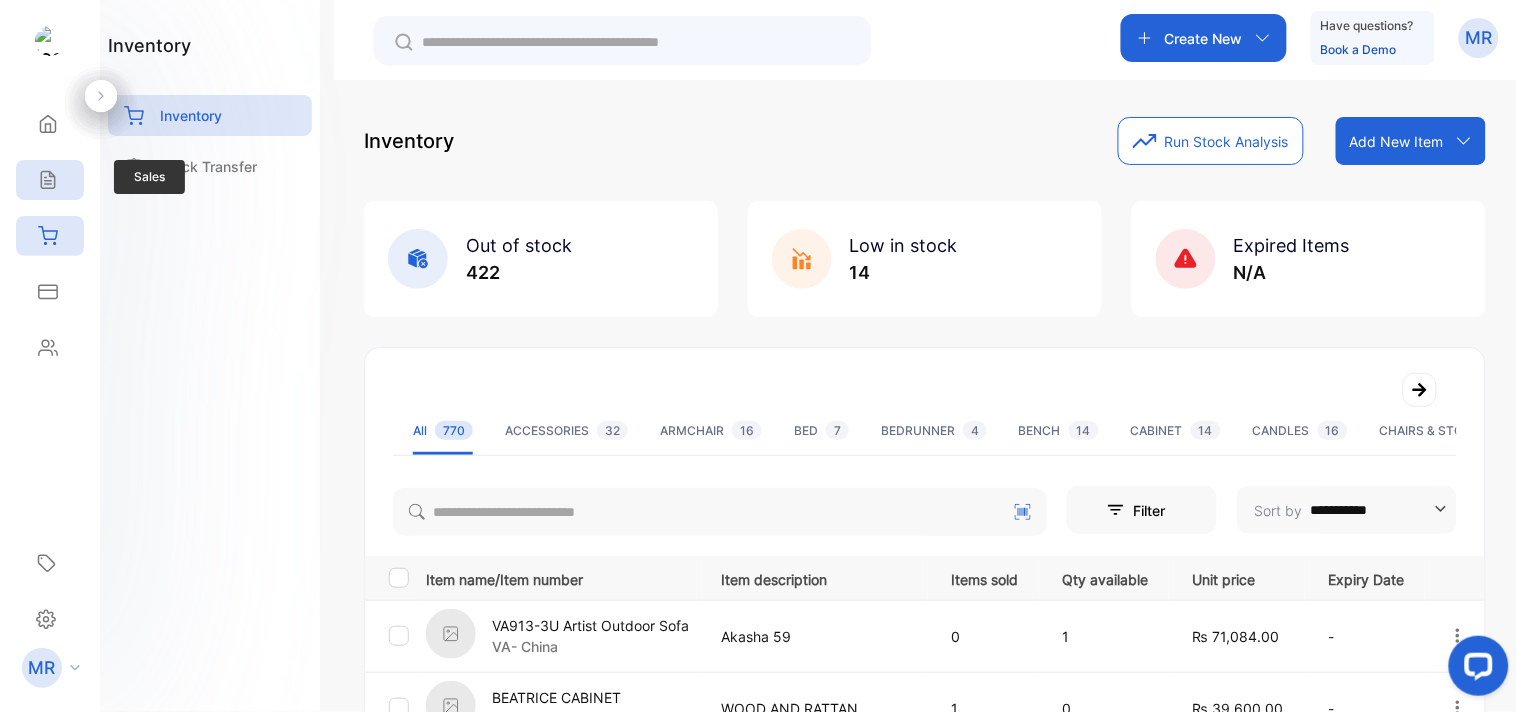 click 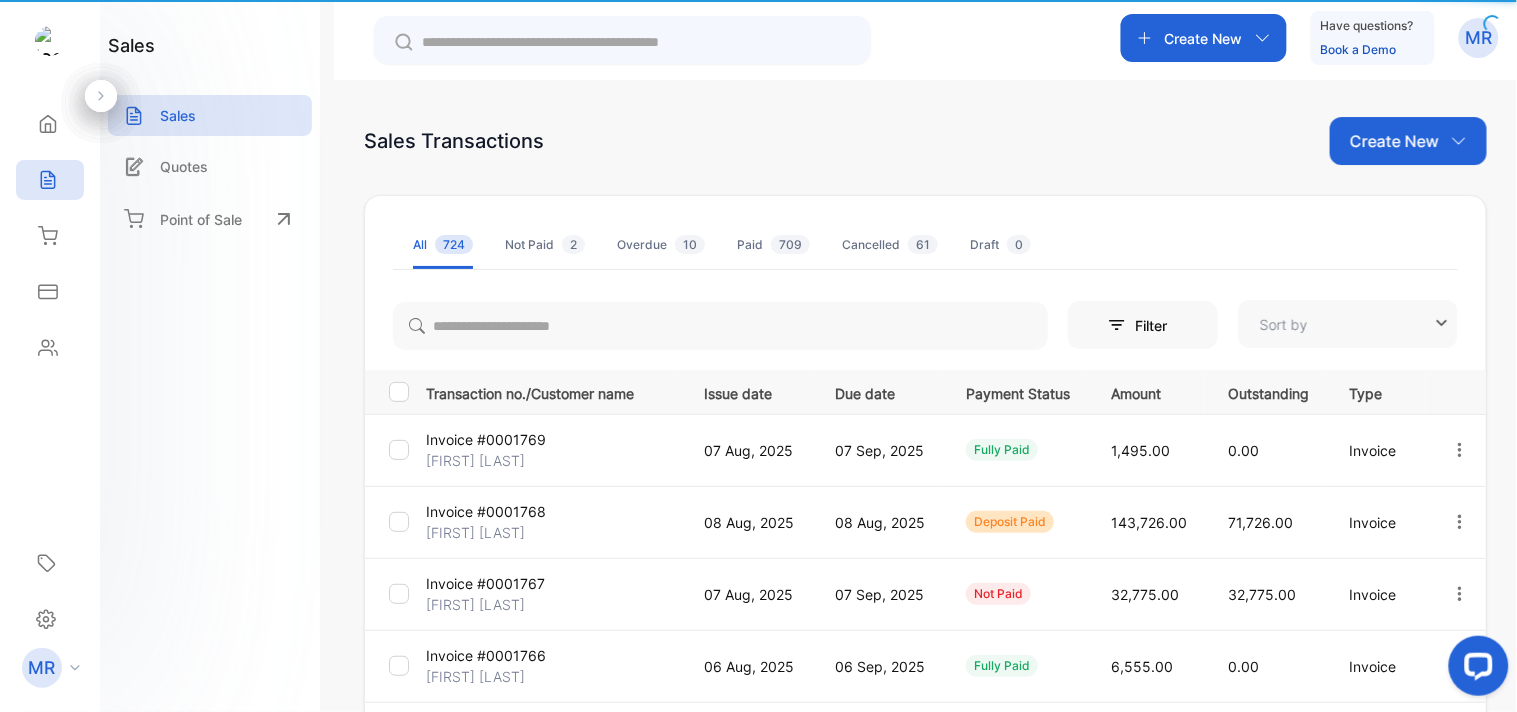 type on "**********" 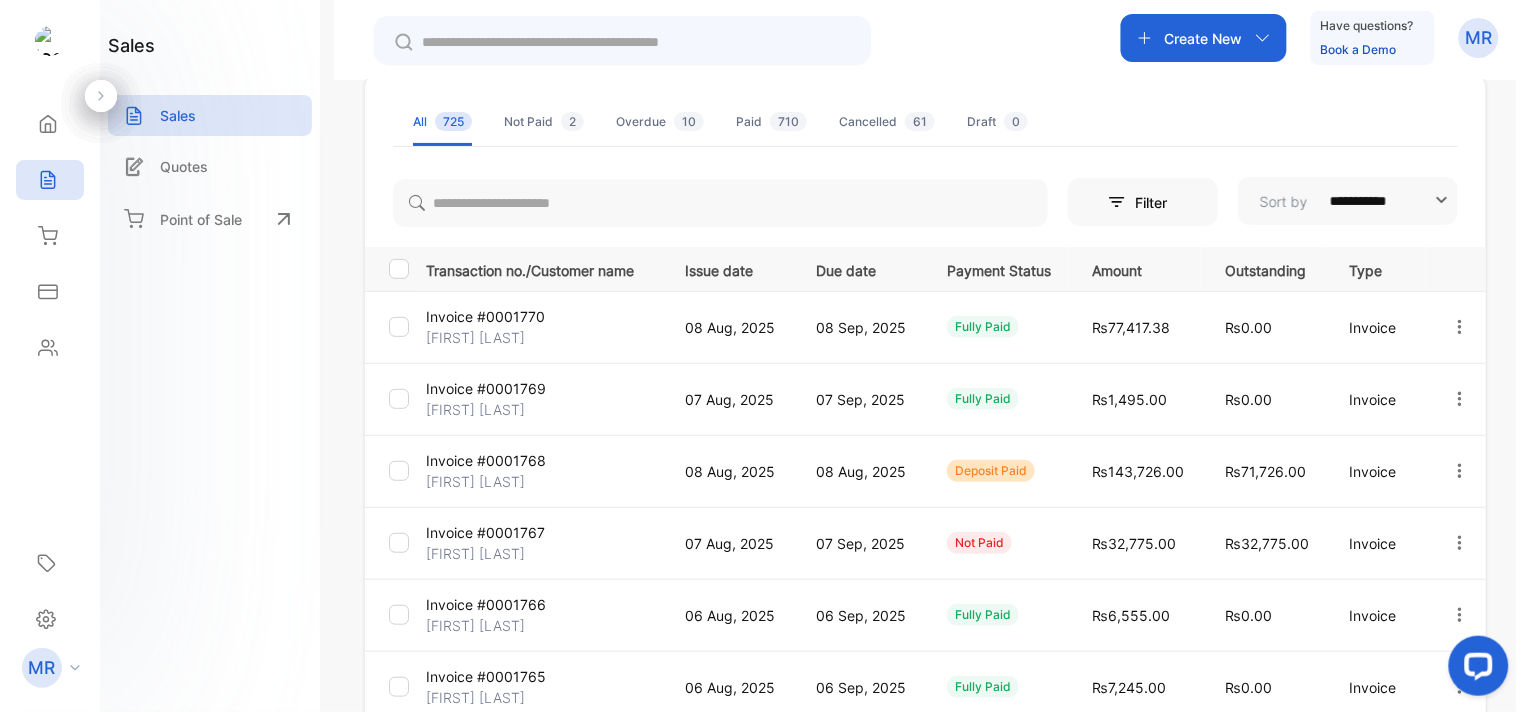 scroll, scrollTop: 124, scrollLeft: 0, axis: vertical 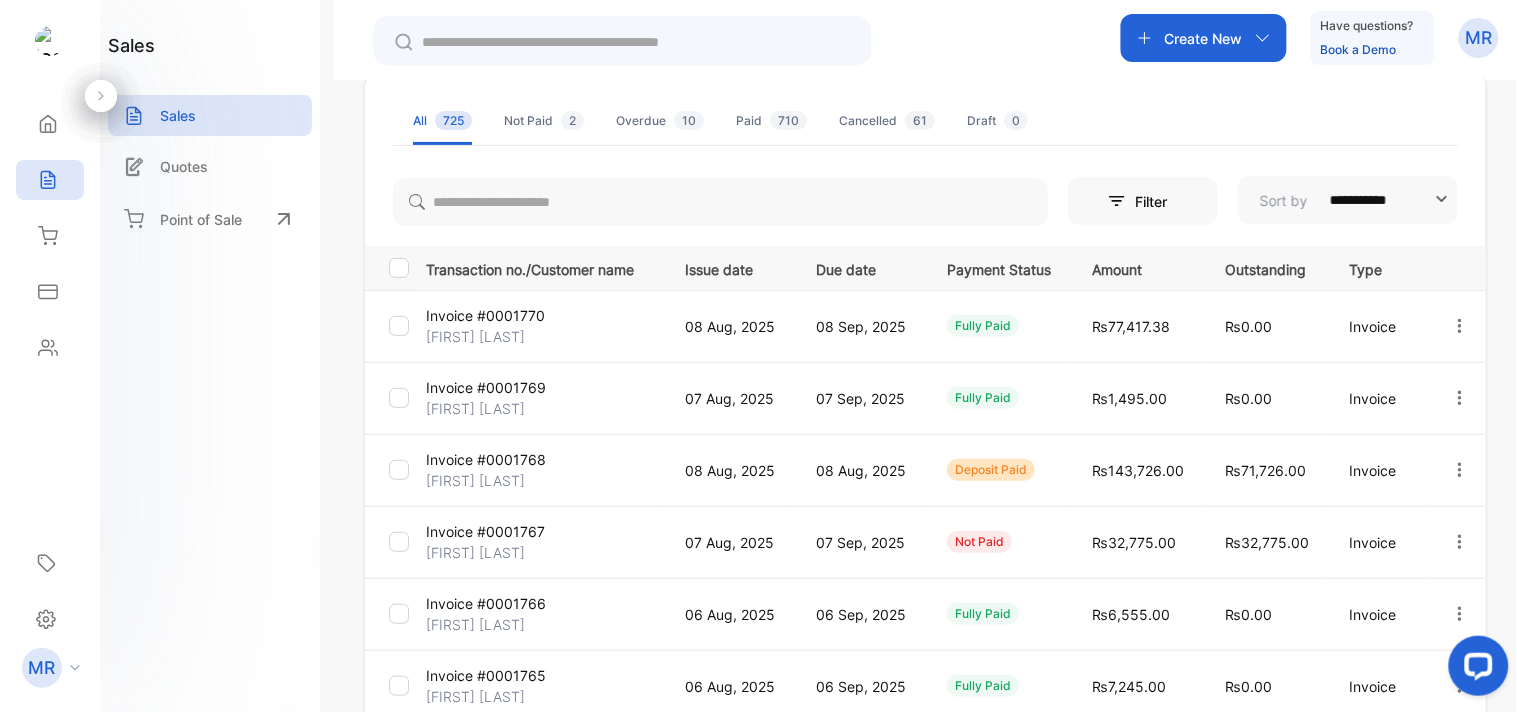 click 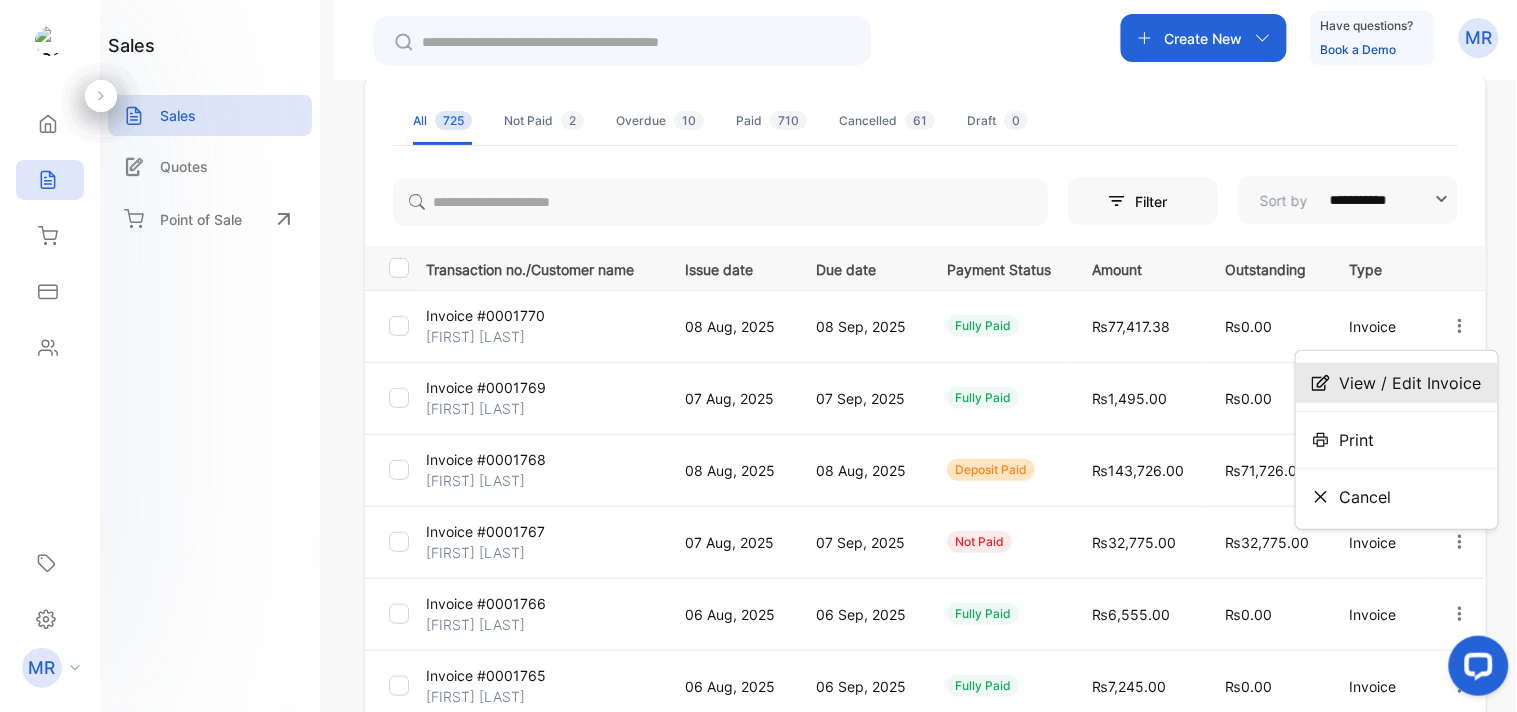 click on "View / Edit Invoice" at bounding box center (1411, 383) 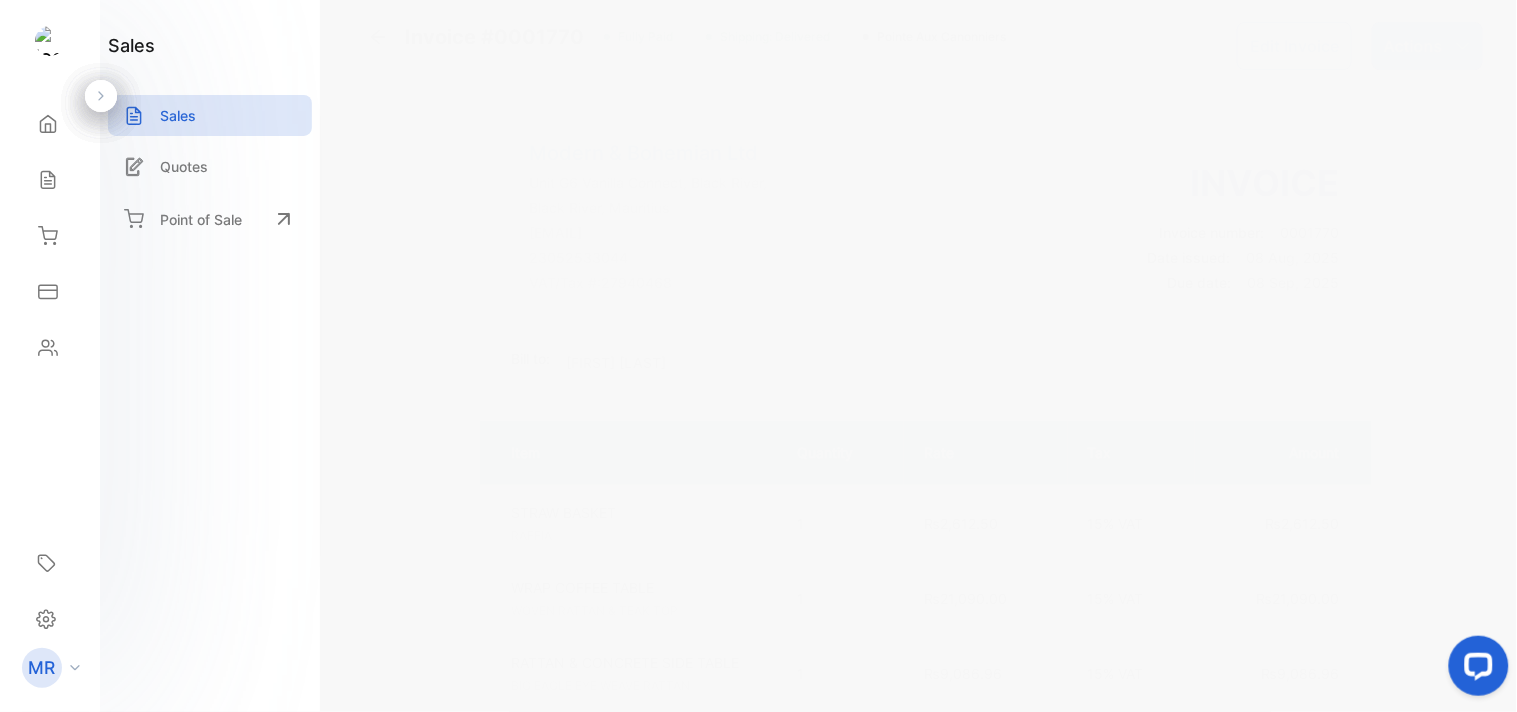 scroll, scrollTop: 0, scrollLeft: 0, axis: both 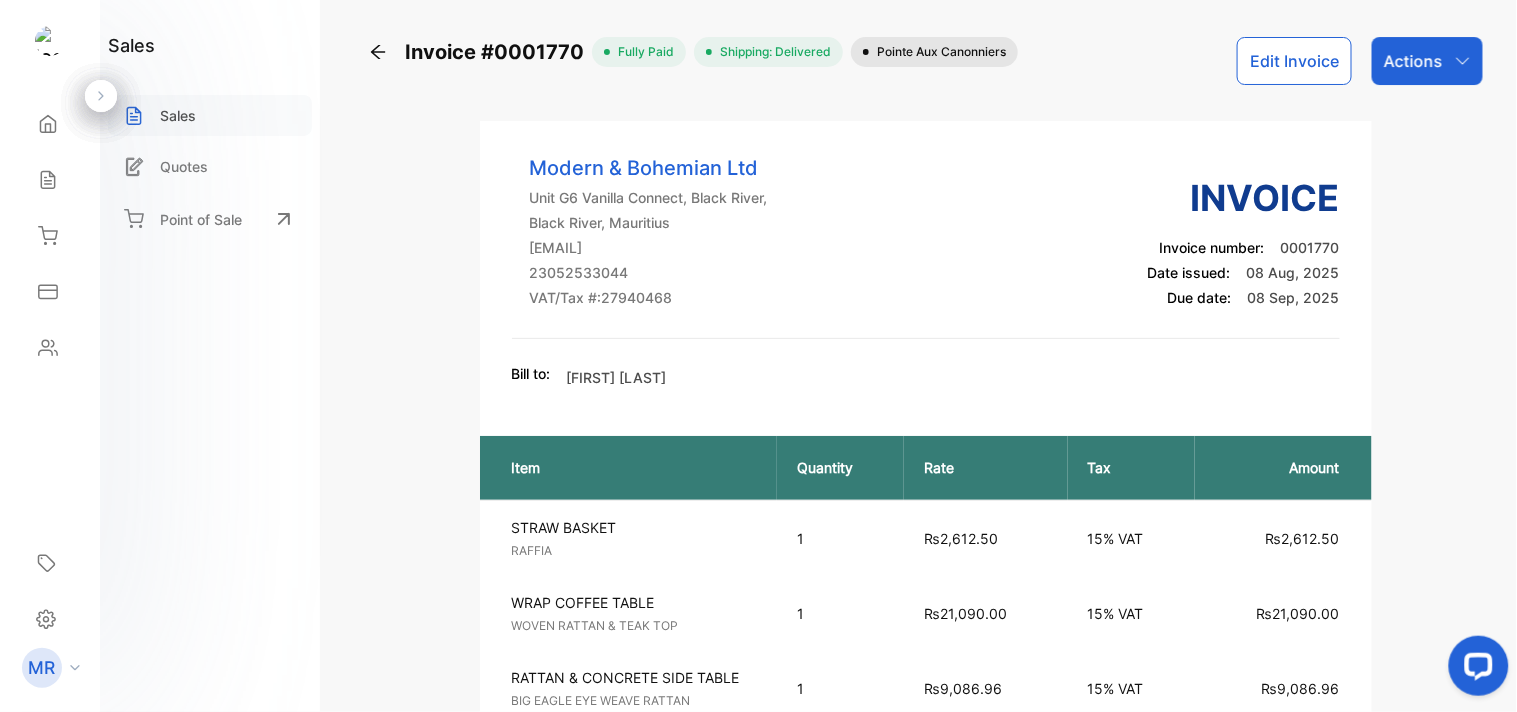 click on "Sales" at bounding box center (210, 115) 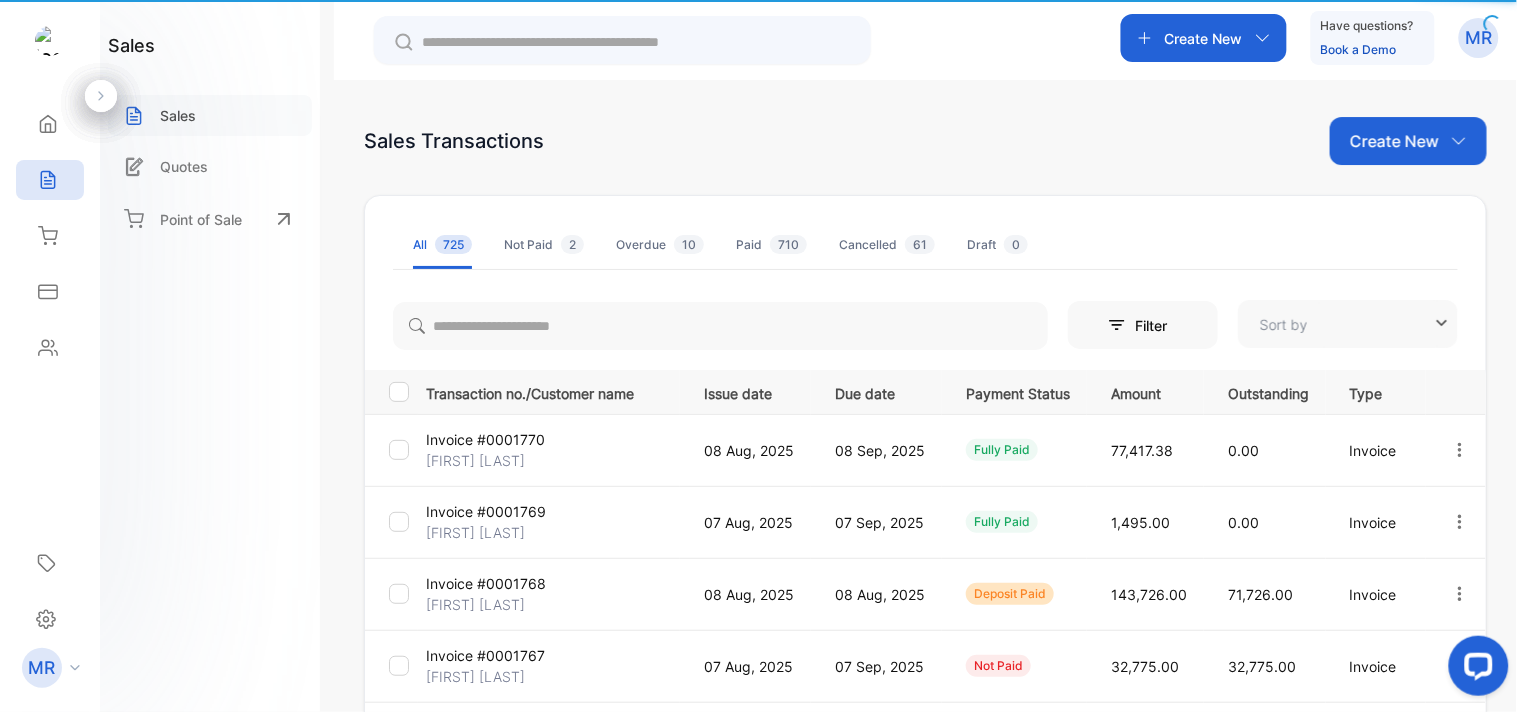 type on "**********" 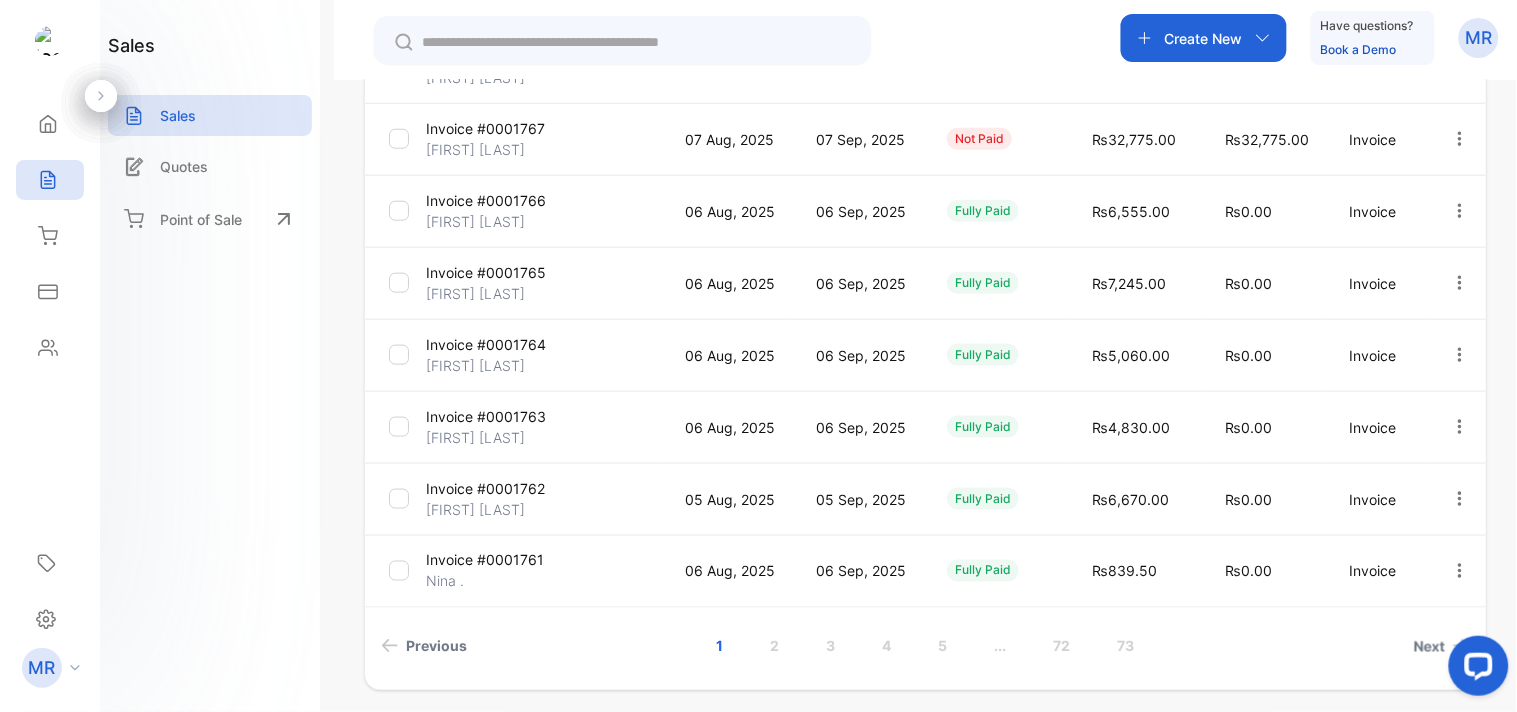 scroll, scrollTop: 598, scrollLeft: 0, axis: vertical 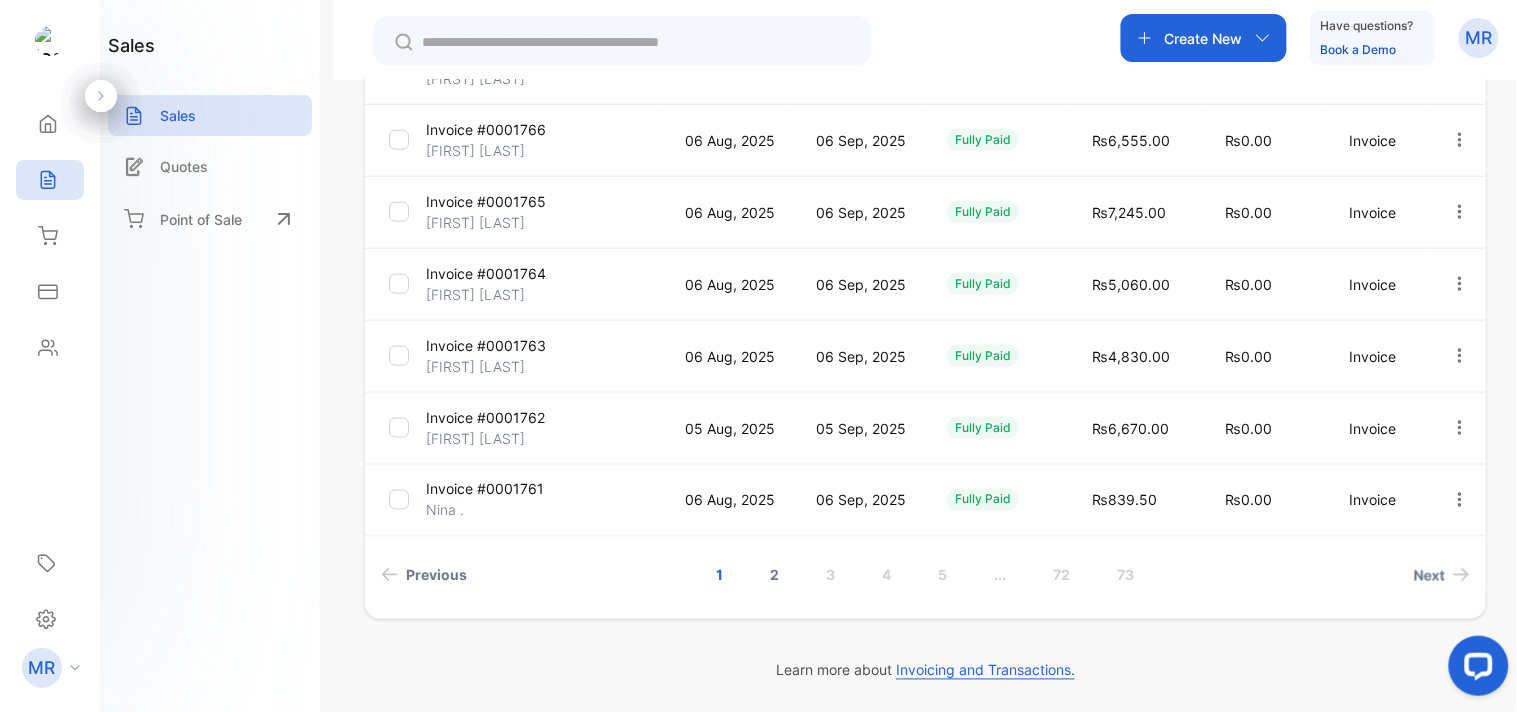 click on "2" at bounding box center [775, 575] 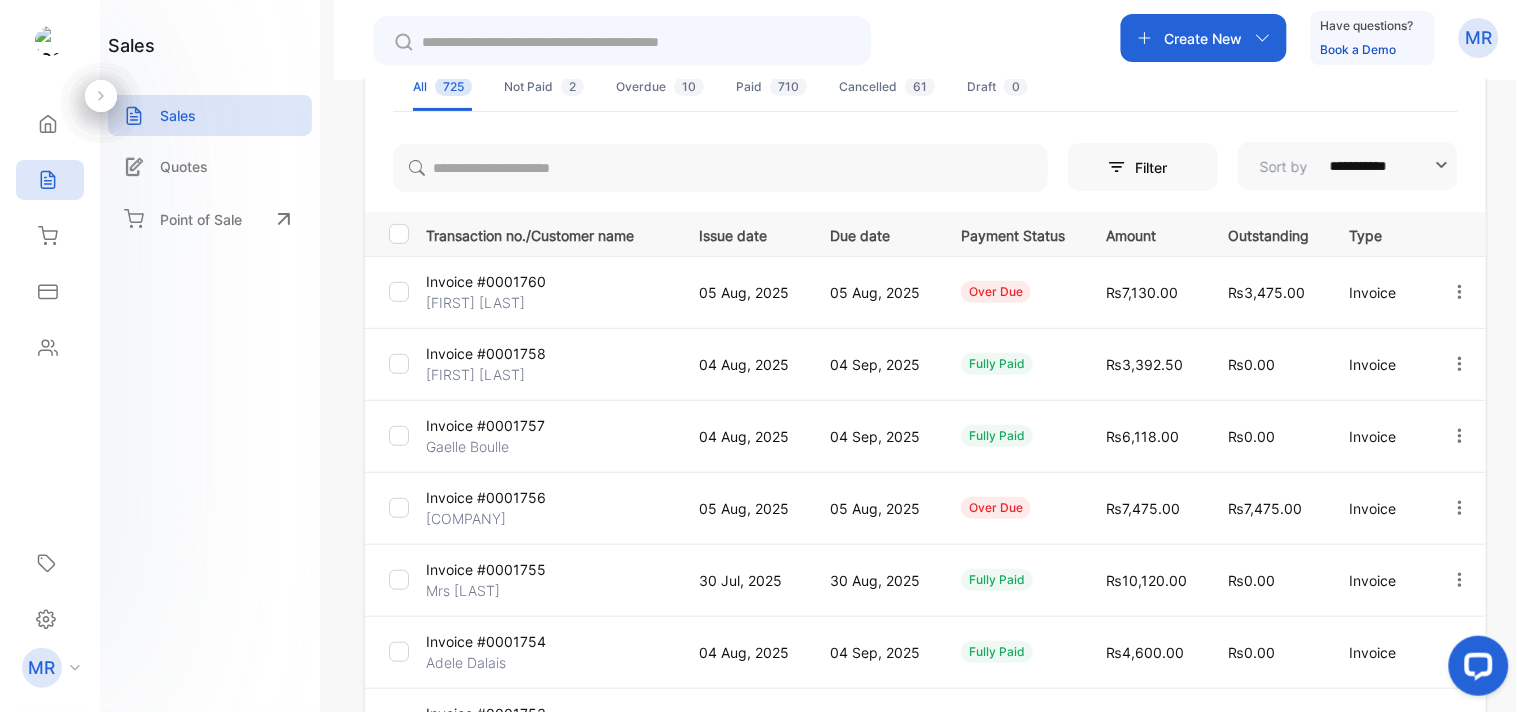 scroll, scrollTop: 598, scrollLeft: 0, axis: vertical 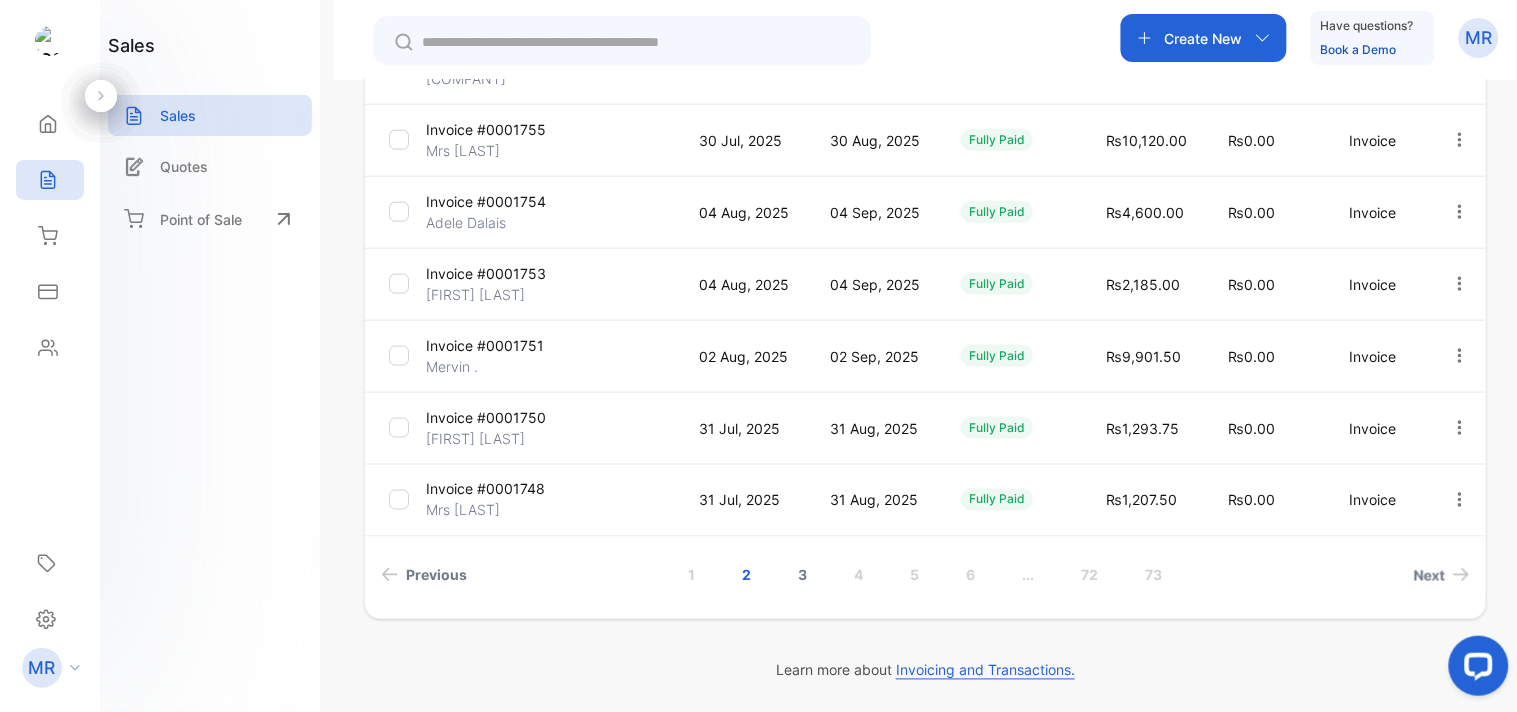 click on "3" at bounding box center [803, 575] 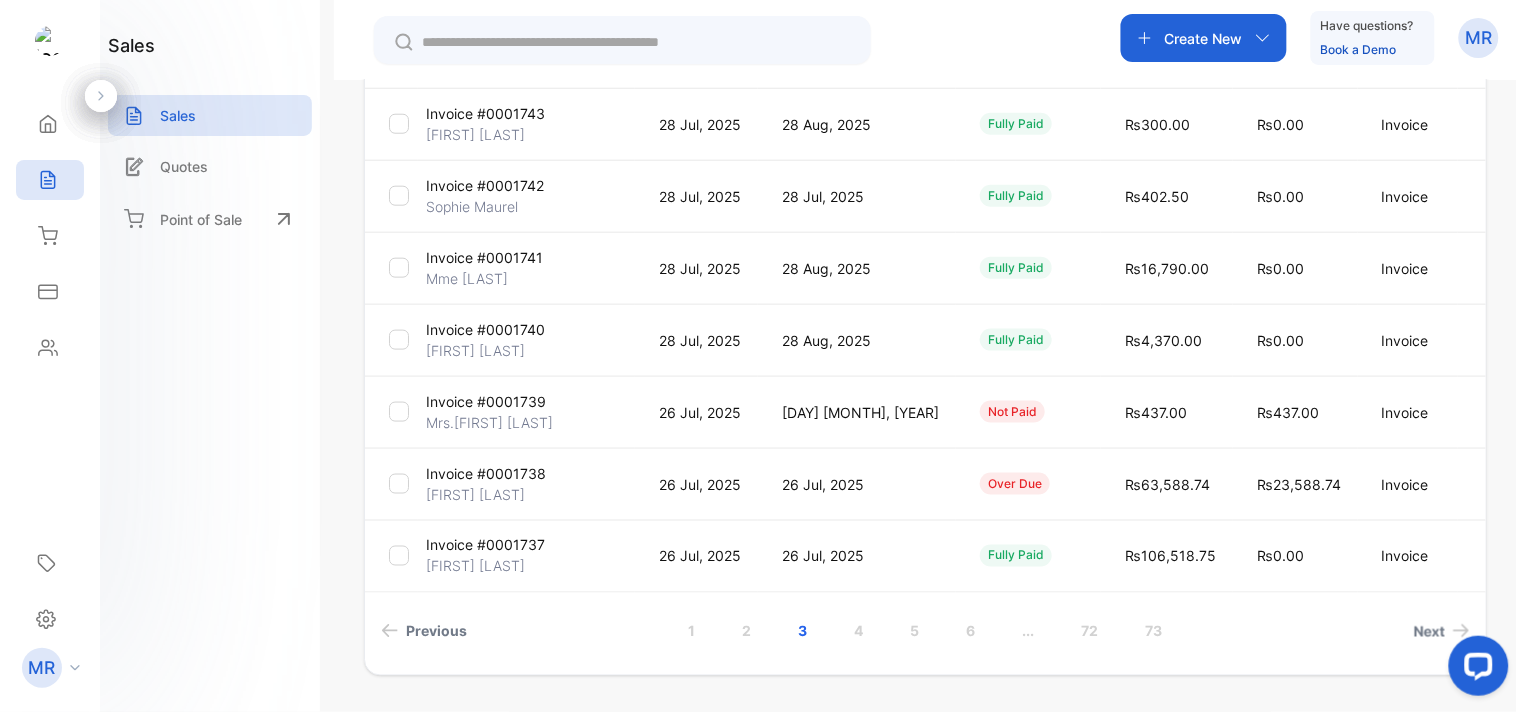 scroll, scrollTop: 598, scrollLeft: 0, axis: vertical 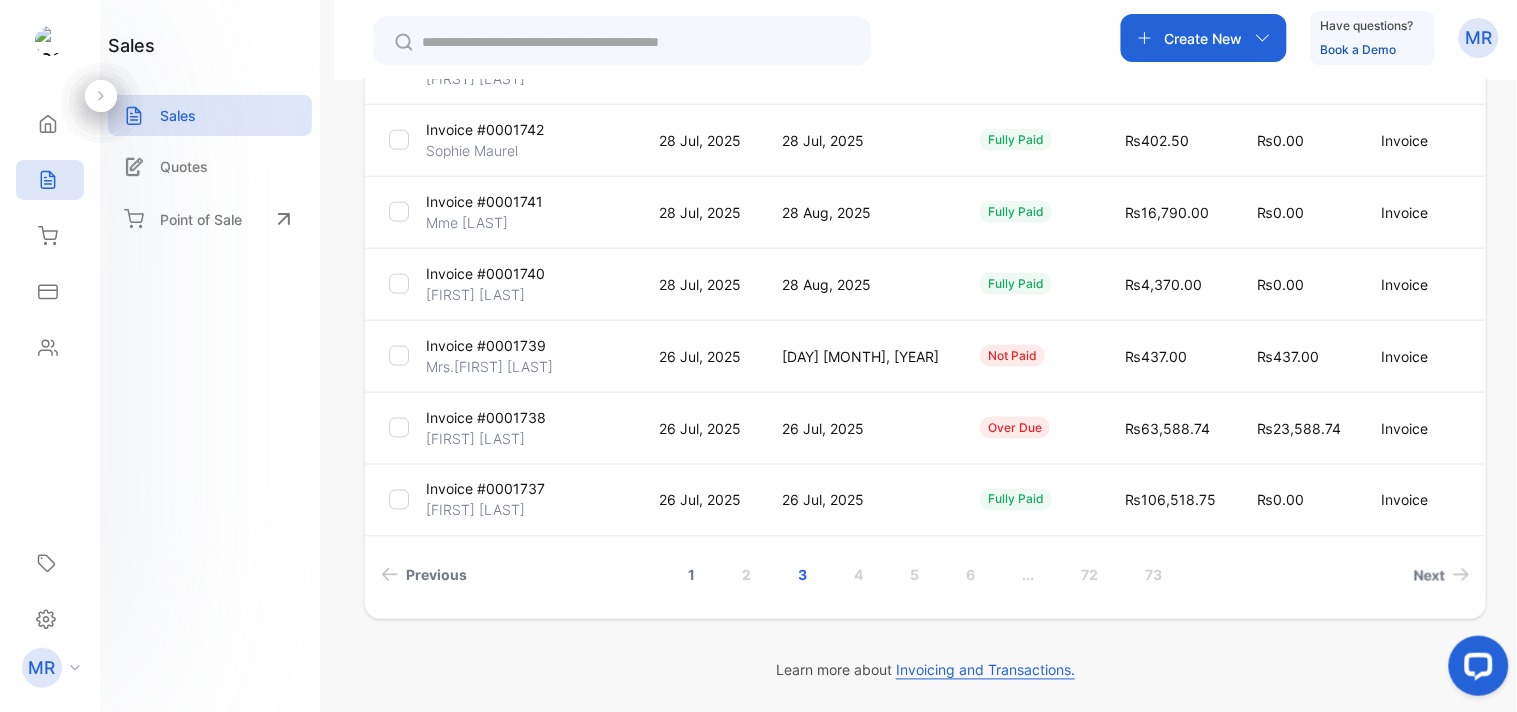 click on "1" at bounding box center (692, 575) 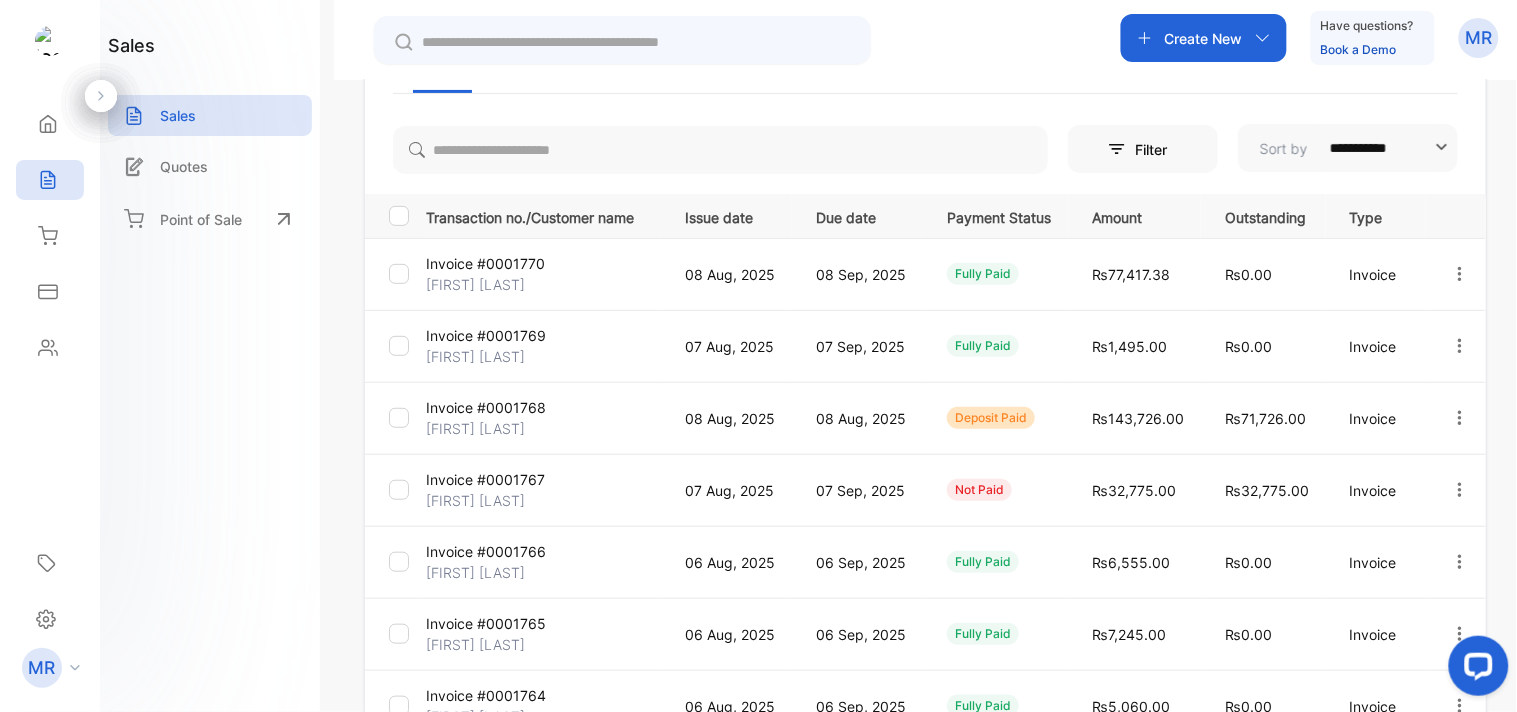 scroll, scrollTop: 0, scrollLeft: 0, axis: both 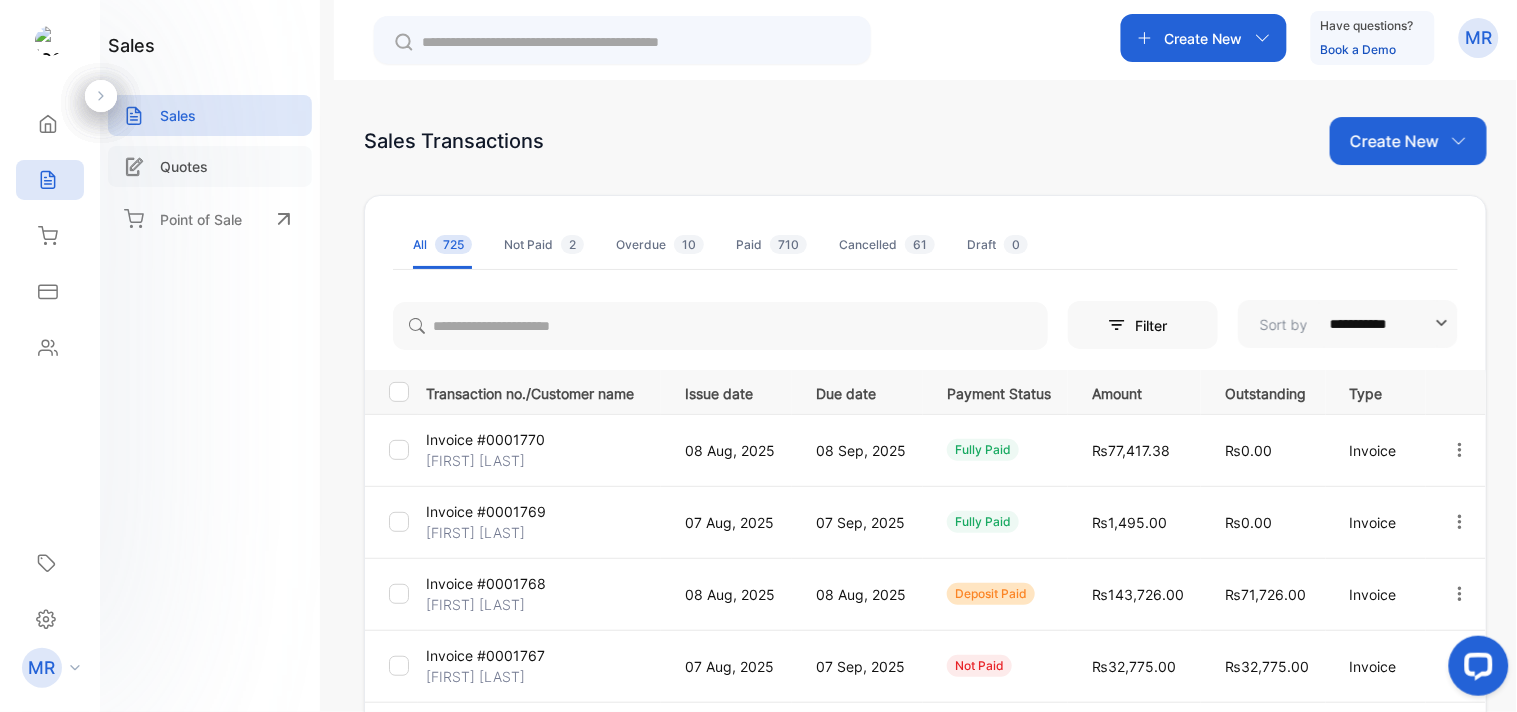 click on "Quotes" at bounding box center [210, 166] 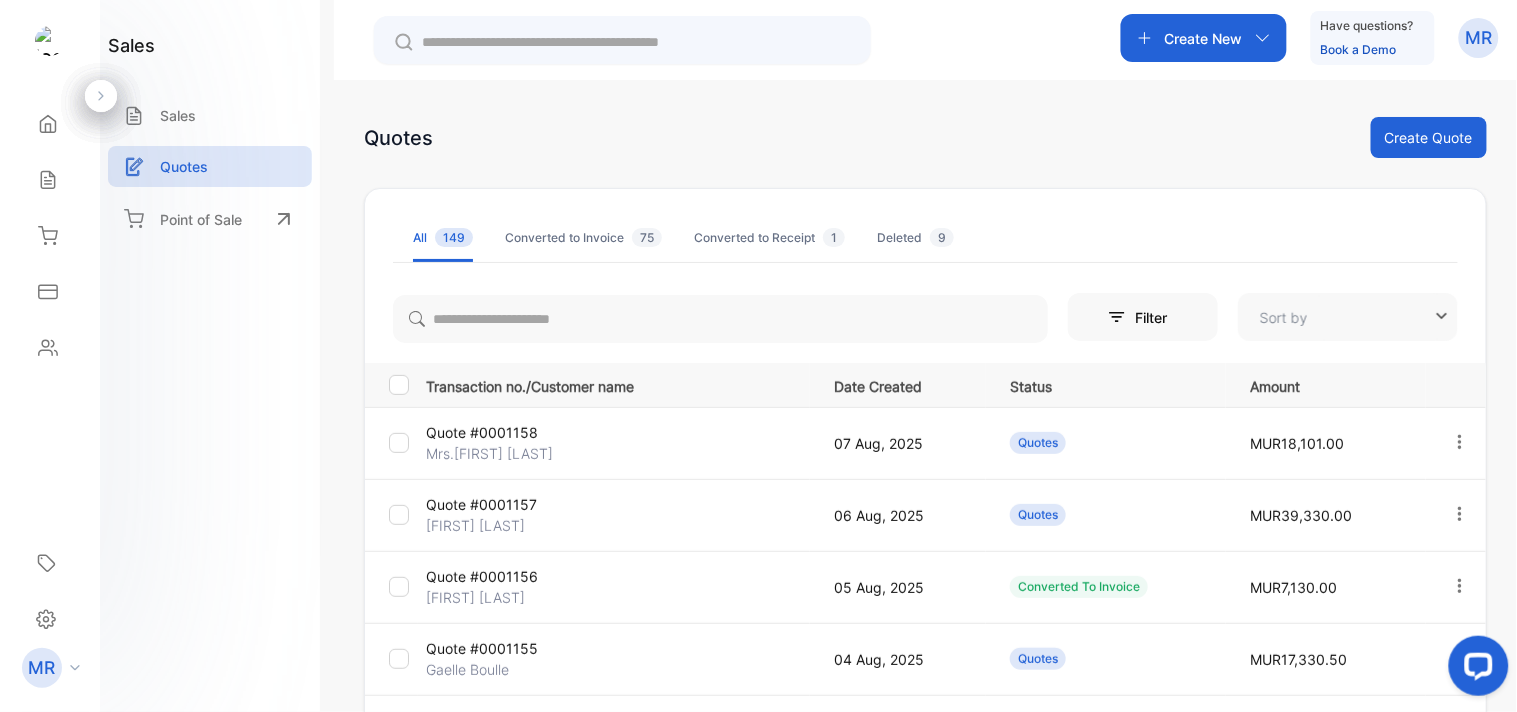 type on "**********" 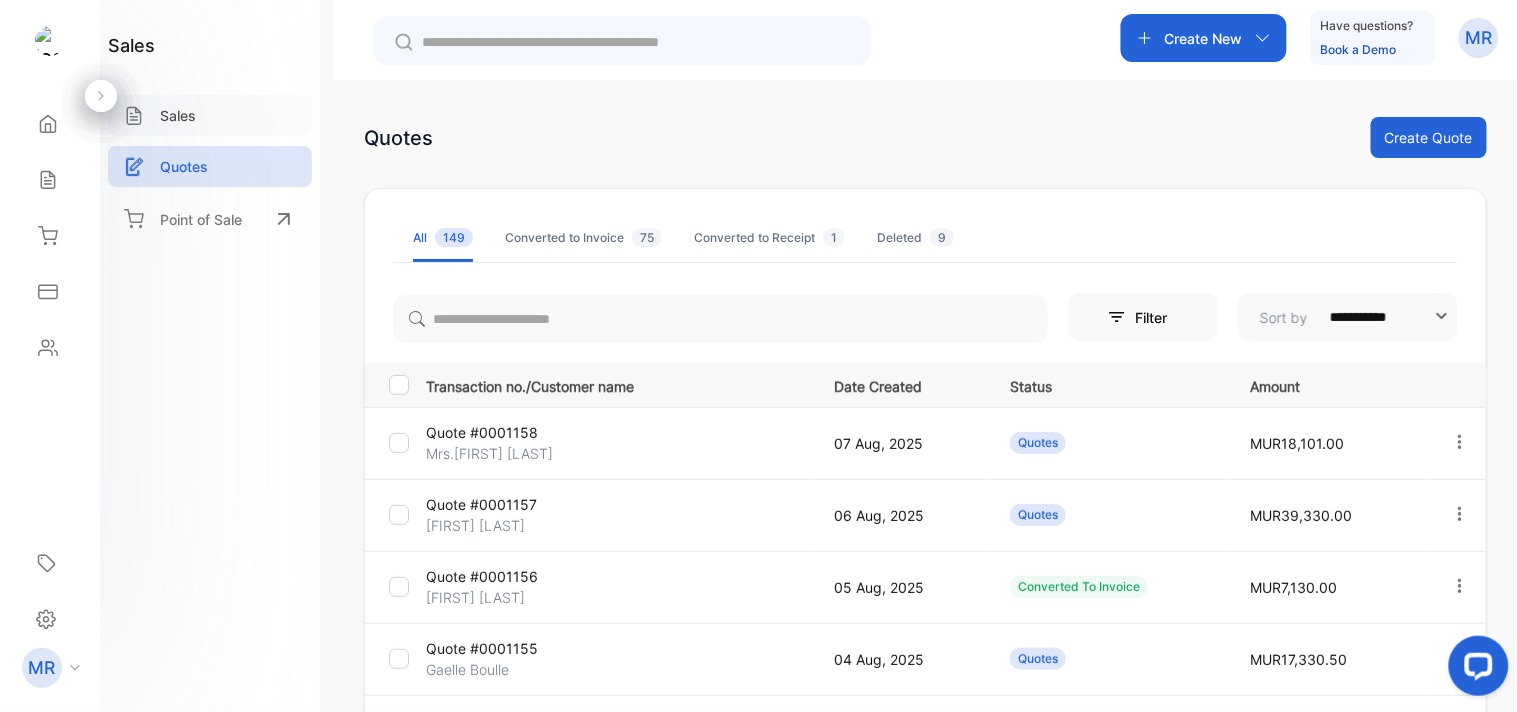 click on "Sales" at bounding box center [178, 115] 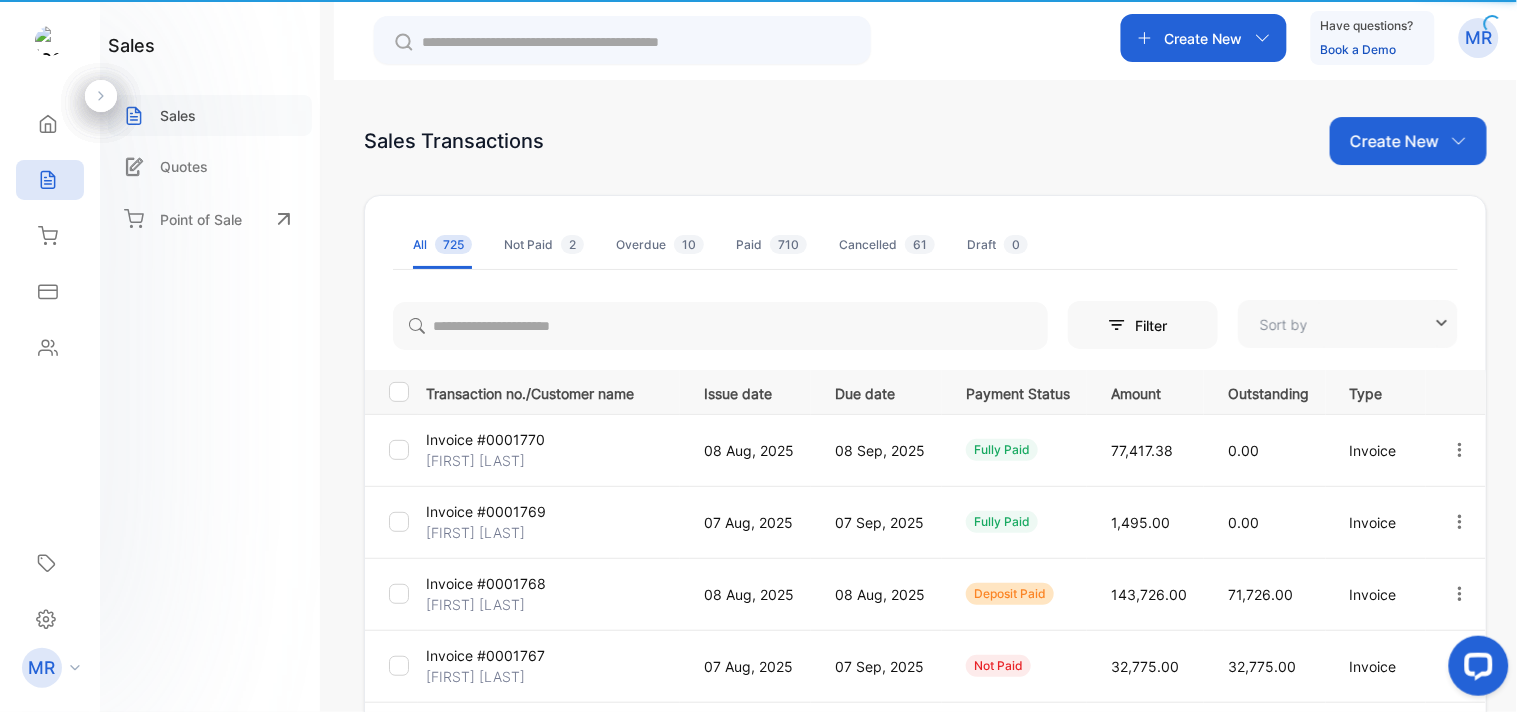 type on "**********" 